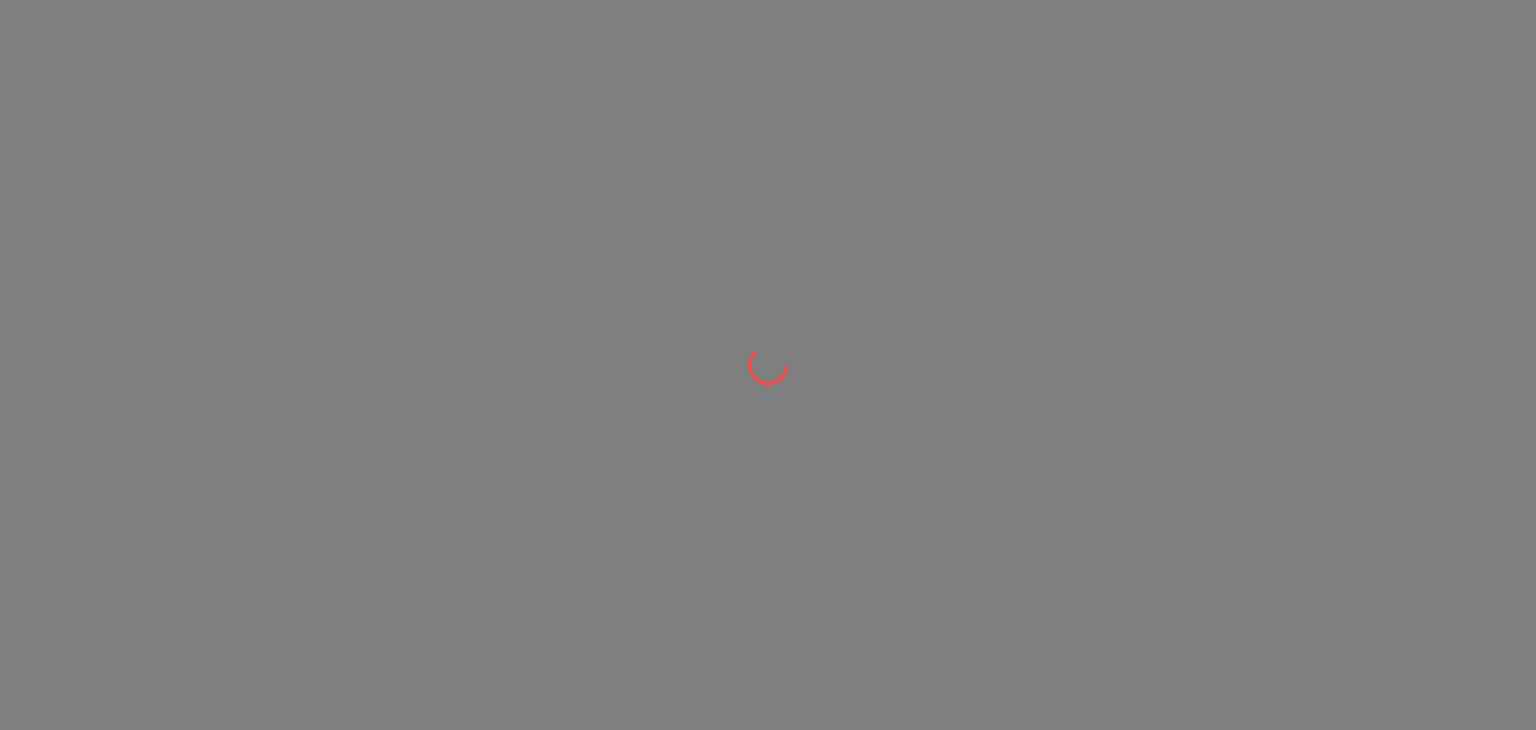 scroll, scrollTop: 0, scrollLeft: 0, axis: both 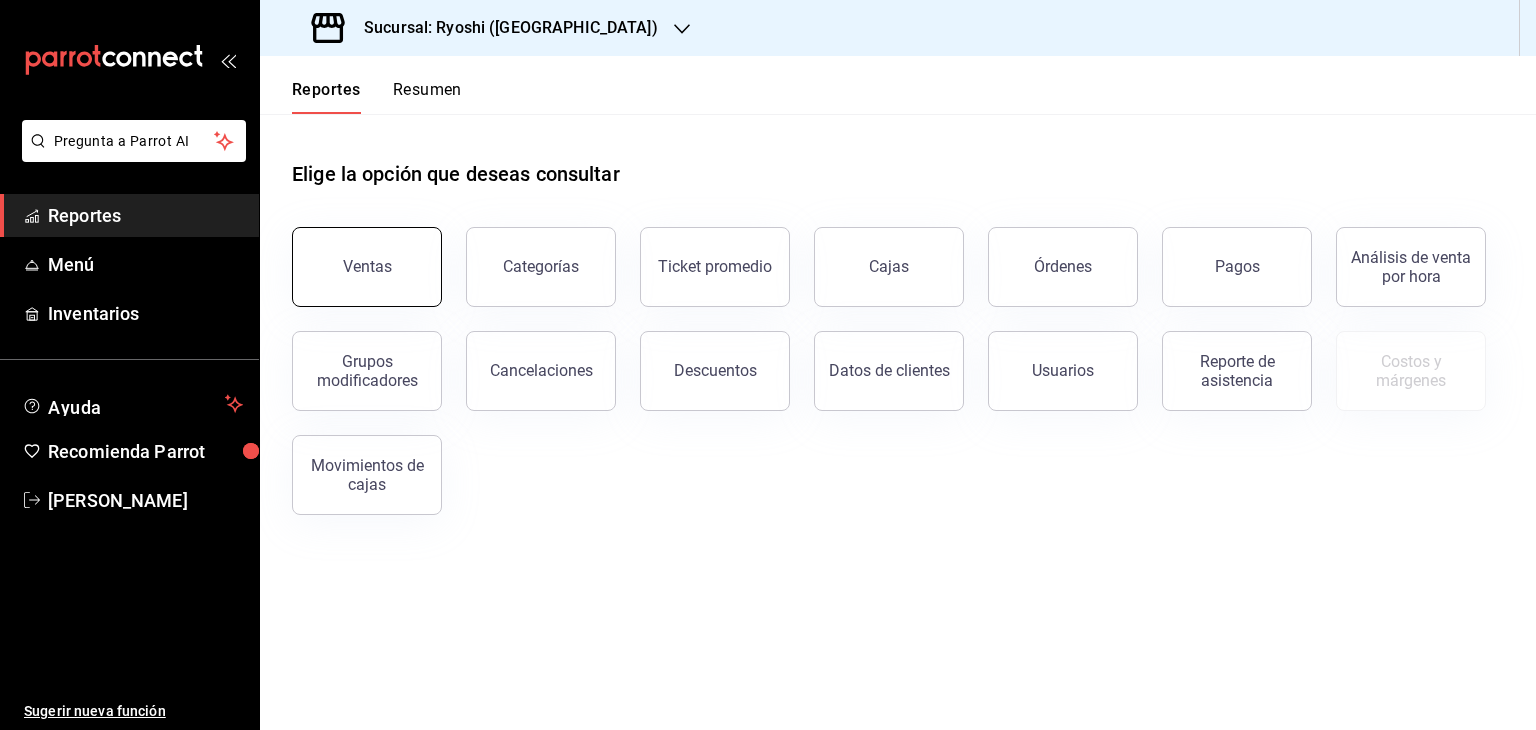 click on "Ventas" at bounding box center [367, 267] 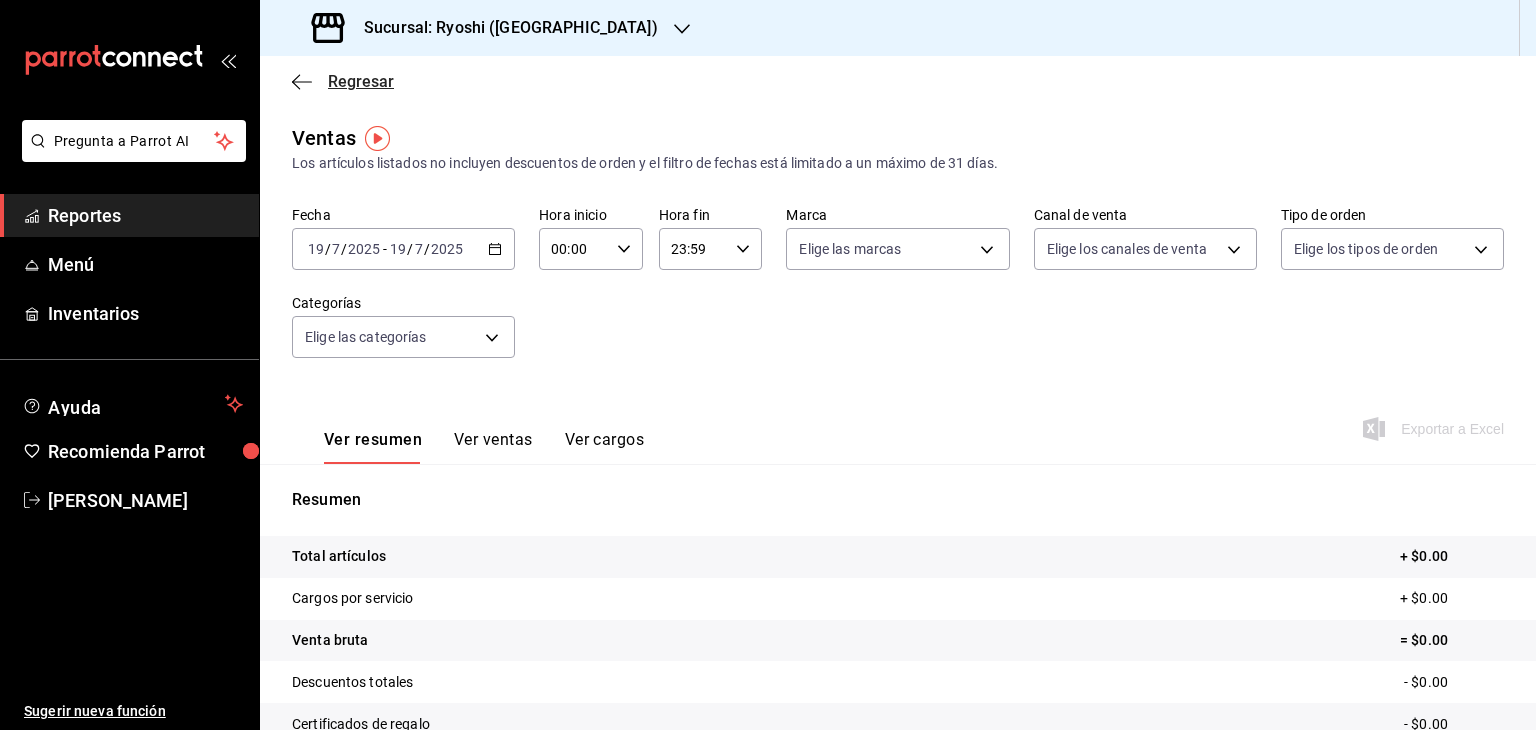 click 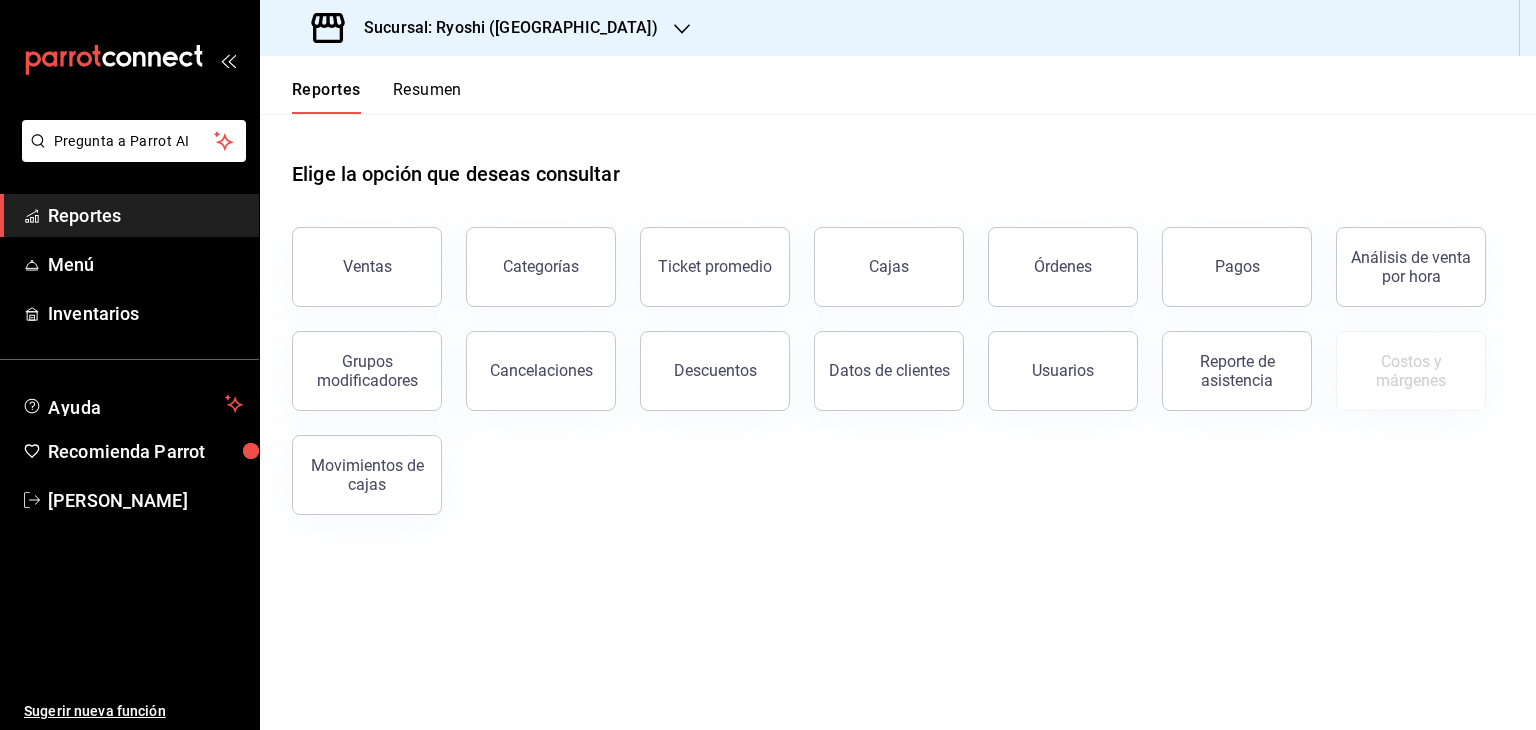 click on "Sucursal: Ryoshi ([GEOGRAPHIC_DATA])" at bounding box center [503, 28] 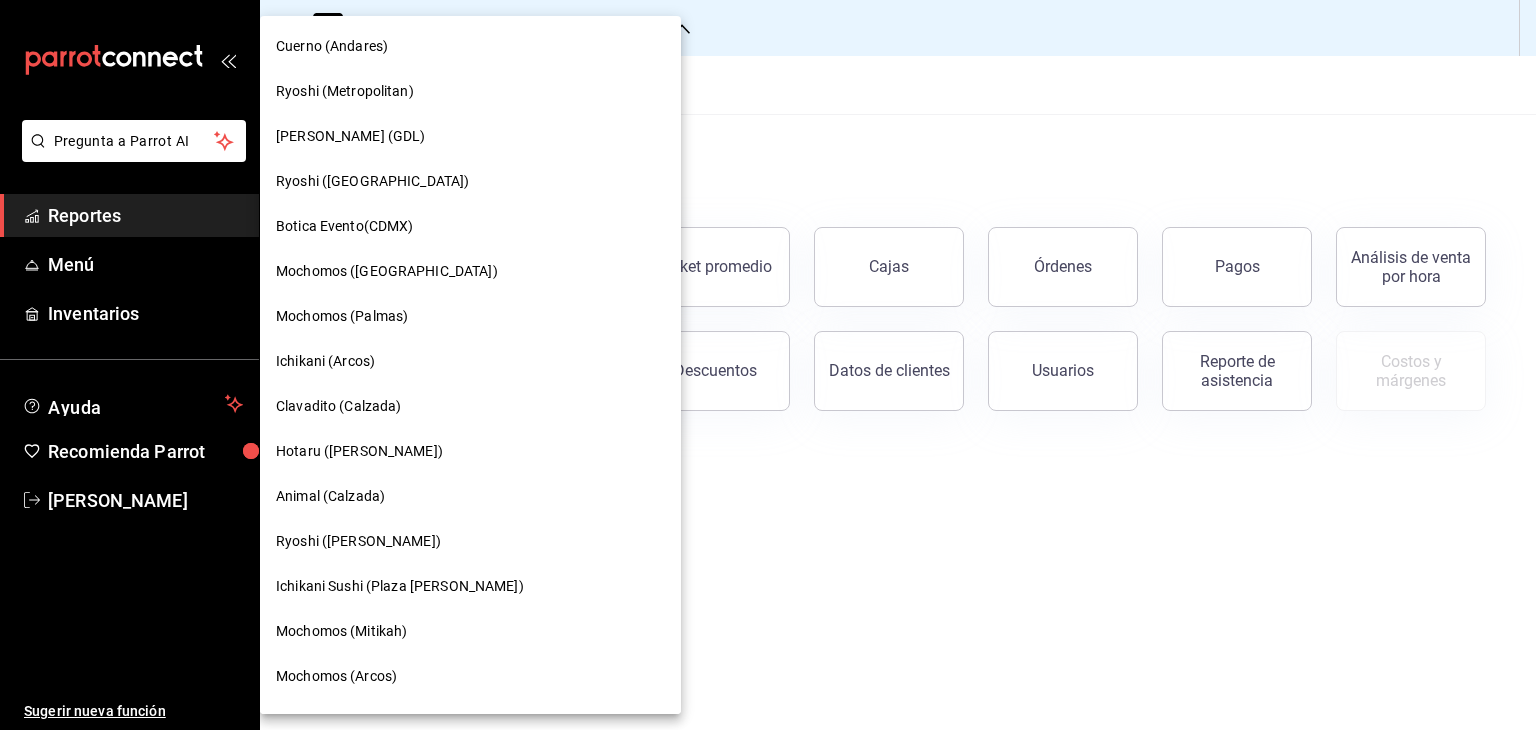 click on "Ryoshi ([PERSON_NAME])" at bounding box center (470, 541) 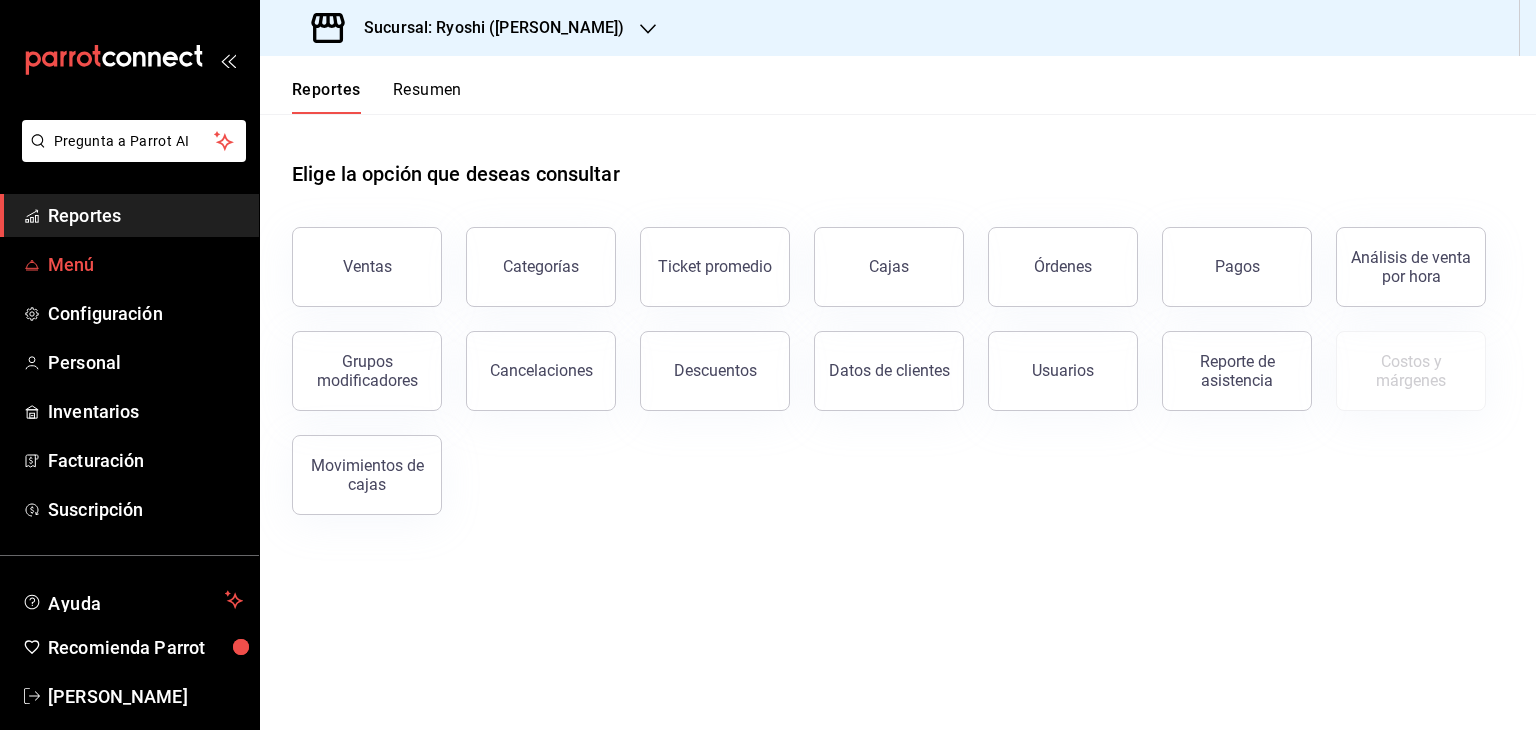 click on "Menú" at bounding box center [129, 264] 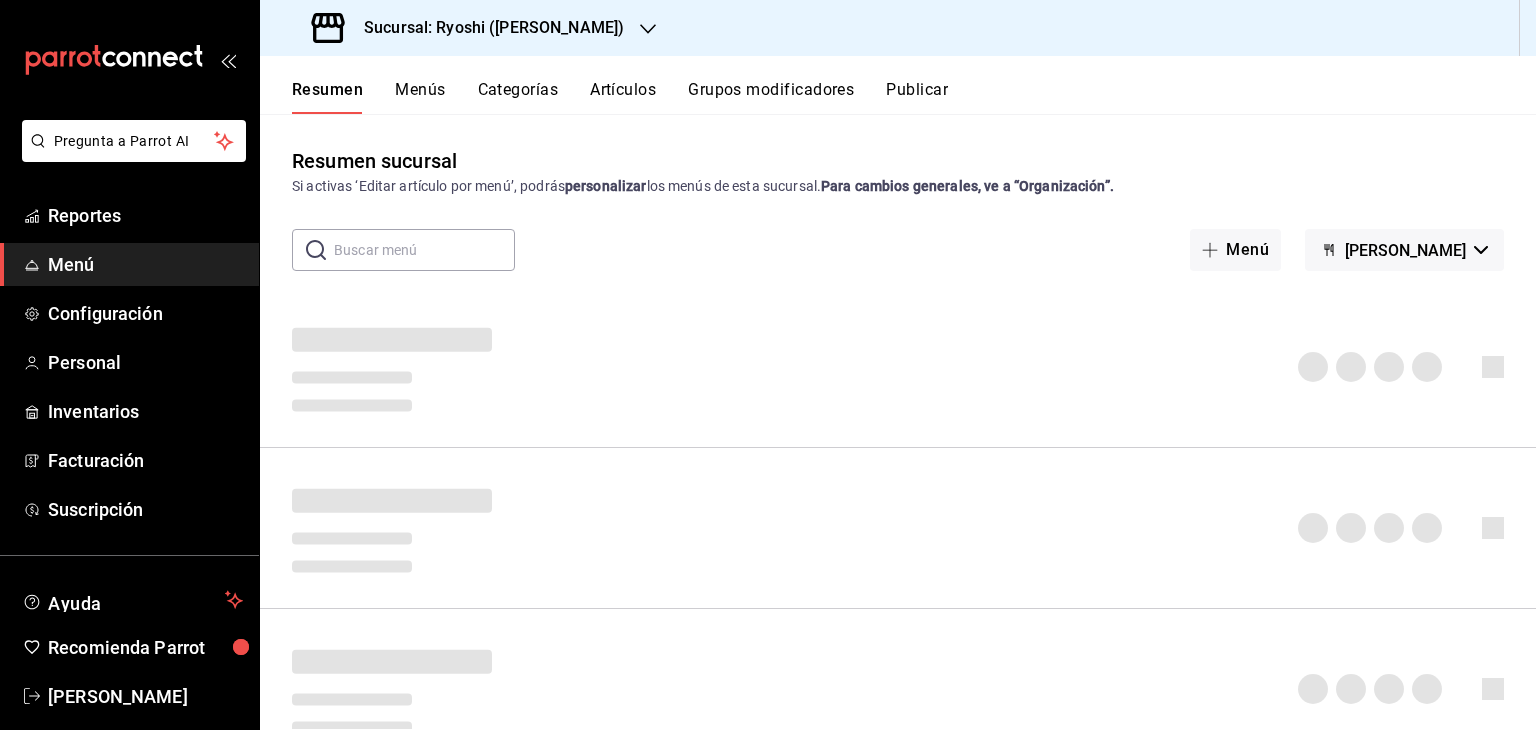 click on "Artículos" at bounding box center [623, 97] 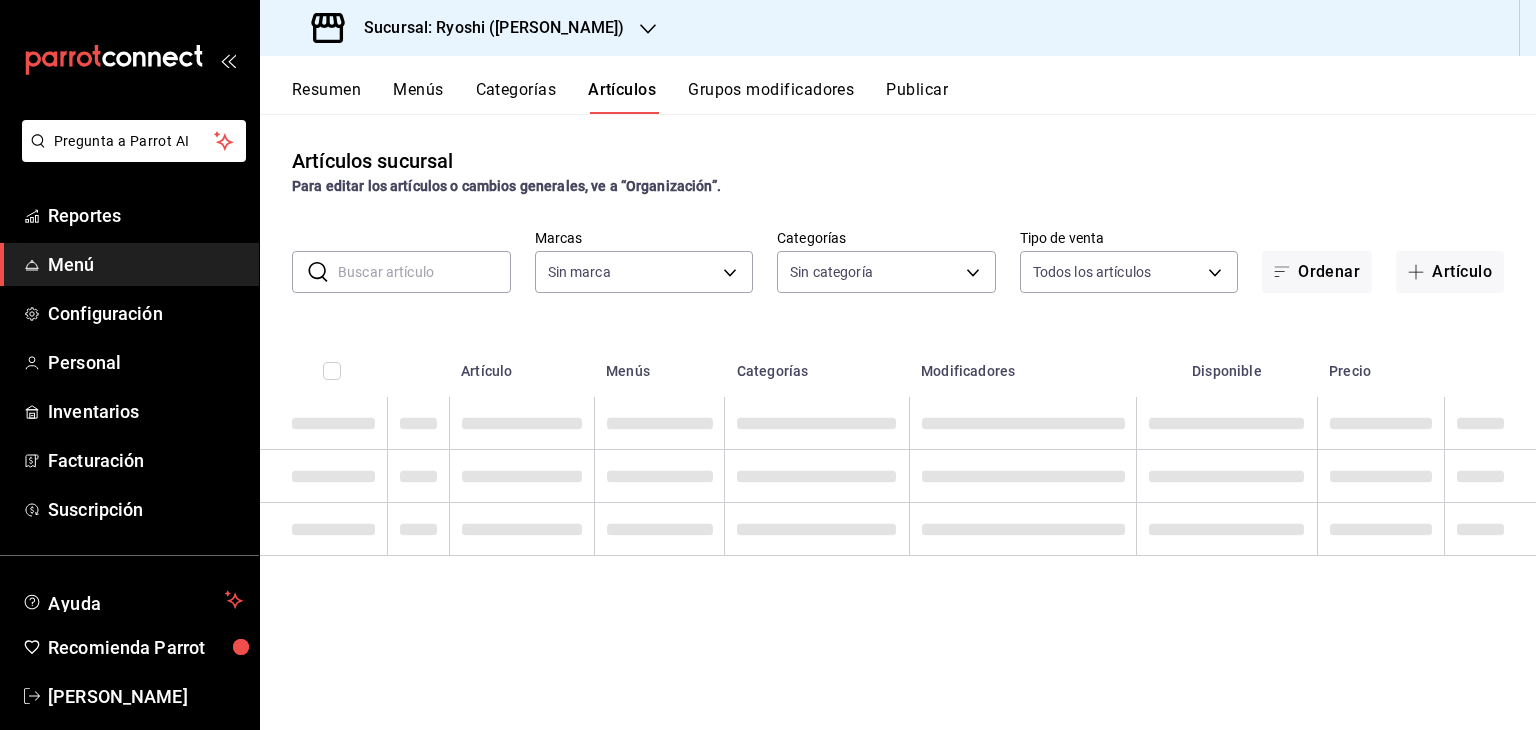 type on "d1ab8890-ddc3-4d94-b14c-d24ccf3ac2d8,70935bef-f50e-476e-afc6-1ed0b0096d1e" 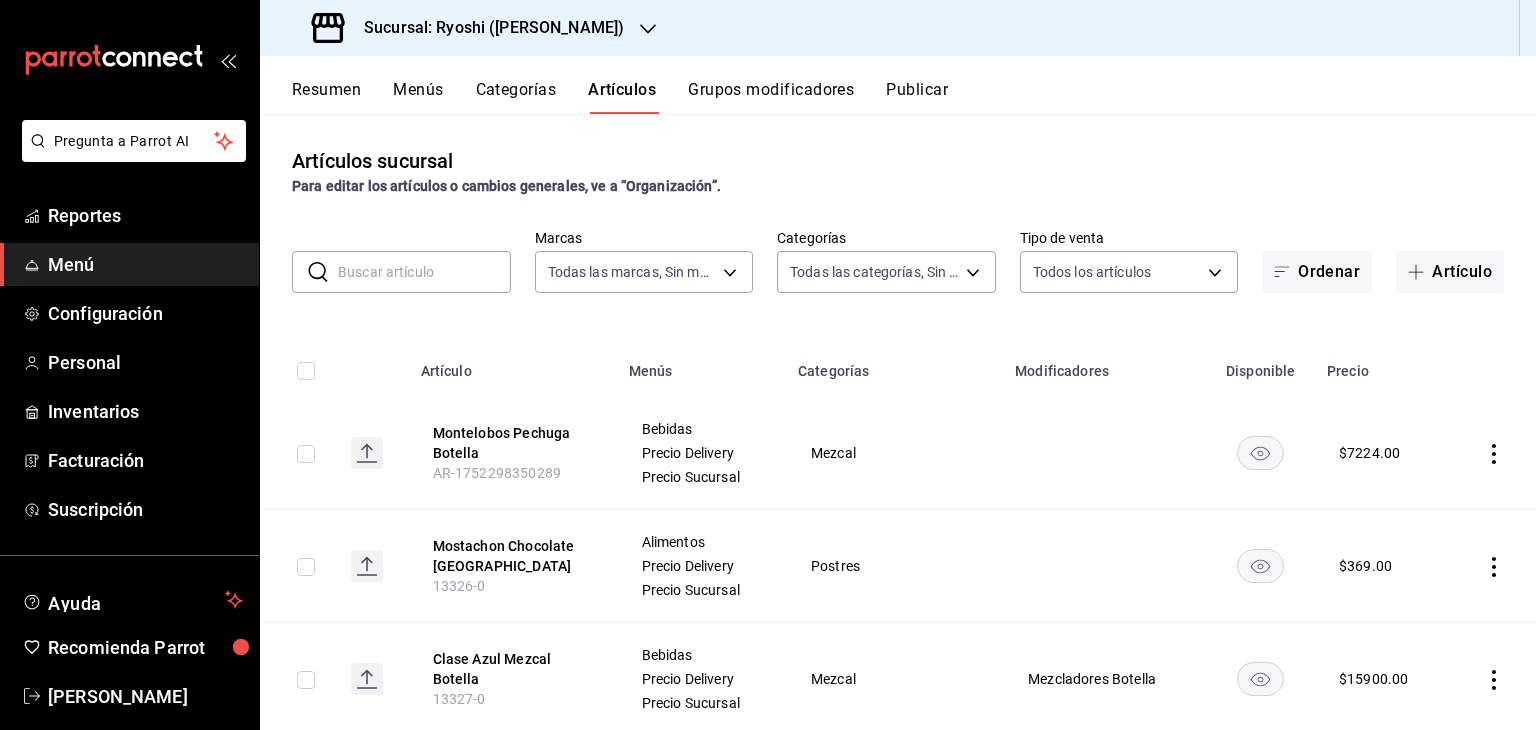 type on "ad186e92-f0af-46bc-bbfd-7ffa80562c6f,3971b1f1-eb4c-4b65-a33f-e0602f1a7270,e647ec20-b9be-4789-a430-eb555fd10a41,bb66a958-4de8-46af-86c2-6e72e7815a7d,ca005030-1ed0-4d01-8dee-6247a7f8ff0a,391f4c2f-5445-4f6c-8d40-98207d40046e,80644a7d-76f8-40a2-b280-133b317ea02b,5dbe1dd7-0c4b-4d5f-ac77-0613bd891cbc,2a2af79d-fb88-4d8c-8286-3e73da5f0666,4c06ff68-847c-469f-8951-c572f7d55215,64667440-5949-4a9f-a35b-1525ff1cf771,26740da0-4d16-450f-a7cf-2bcd55678f39,8ae490f5-95ff-4a65-9b1d-503894f9dfff,2977cf64-26c3-42fe-847e-12361466ff18,9e45836e-5165-411d-b9a9-a93703cb00e4,47d610a0-d442-4f9b-9646-d2a82839042c,211b57f8-7eeb-4048-bb38-7972acf88ad0,91cdf865-dc5d-4431-a3c0-9f145c17bb66,4428f692-70de-4f58-b5b8-261e3c3e212a,34fa856a-59fc-459e-af0b-f9a2a43ea7f4,d119eb91-de6f-4403-a19d-055a0311c9ac,5fce4592-3701-4ab5-a23b-d572a5a25757,e88603b0-beb1-4bb1-8306-2649290f45b7,5d98e2cb-0b30-46b9-b17b-941a53bb6704,29477597-79c9-4739-8bc7-972e3a495fe5,9eeca69c-35bd-4589-a9e8-7ae1e230e2a6,4dd76ea4-09aa-4ad4-935b-a226153f1624,3210995d-5bf3-4f3f-a7b..." 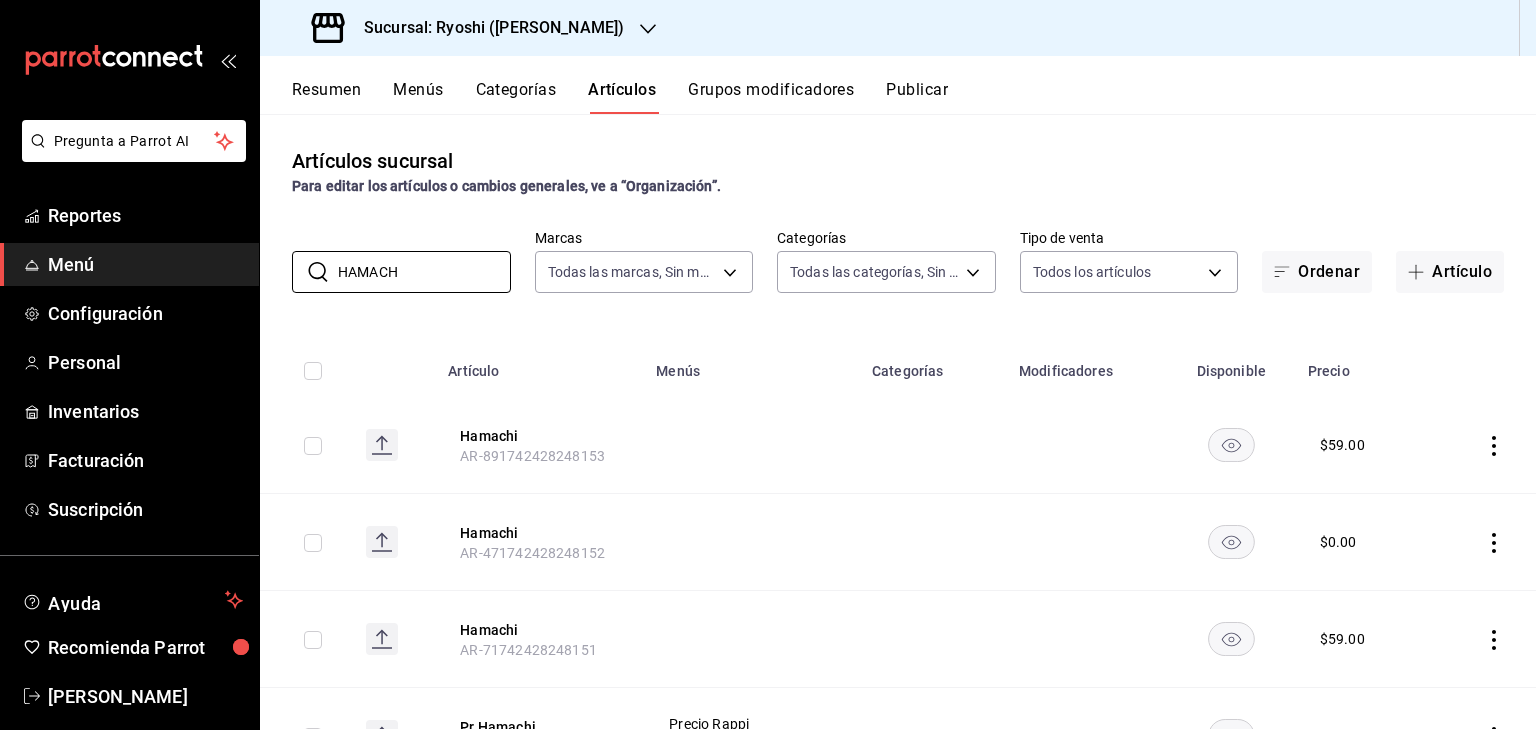 type on "HAMACH" 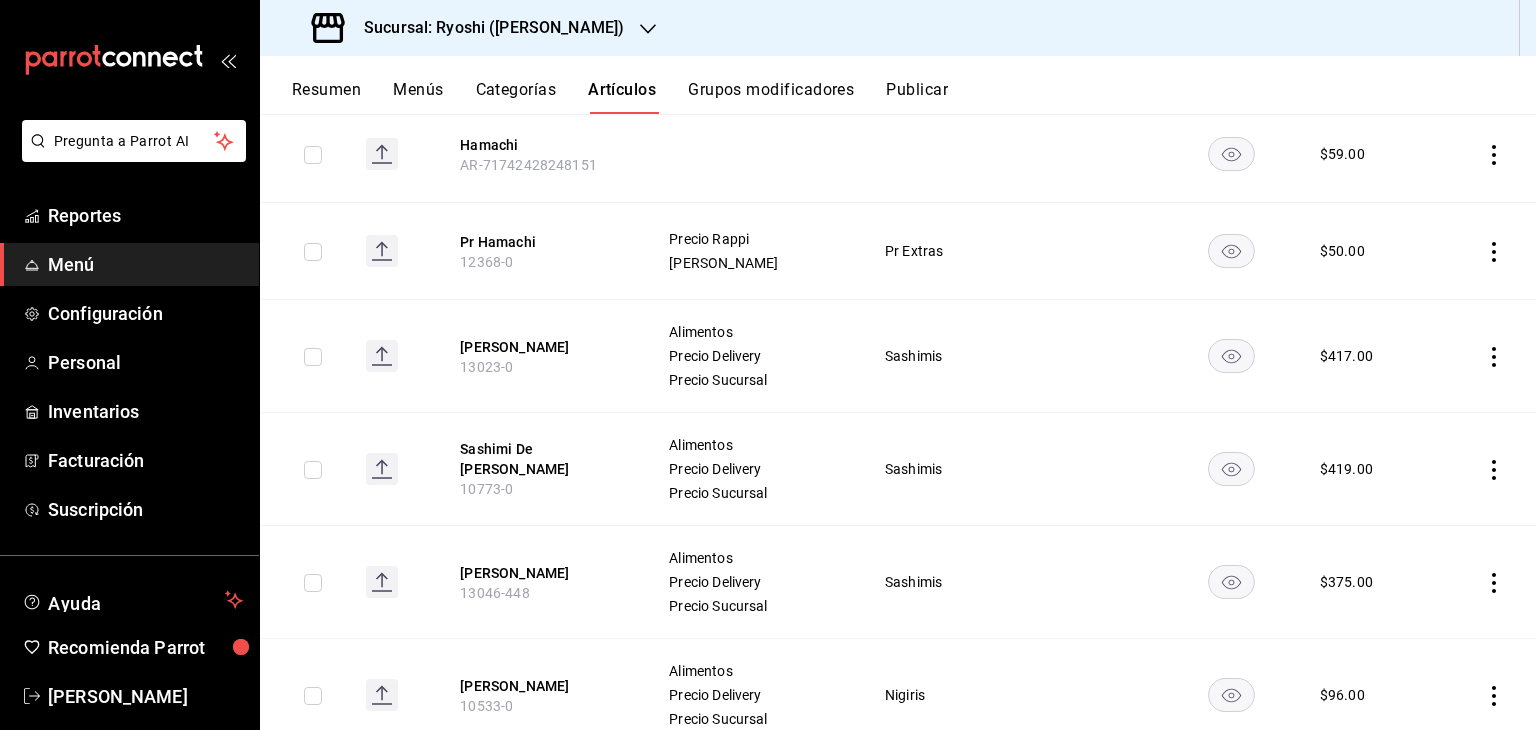 scroll, scrollTop: 553, scrollLeft: 0, axis: vertical 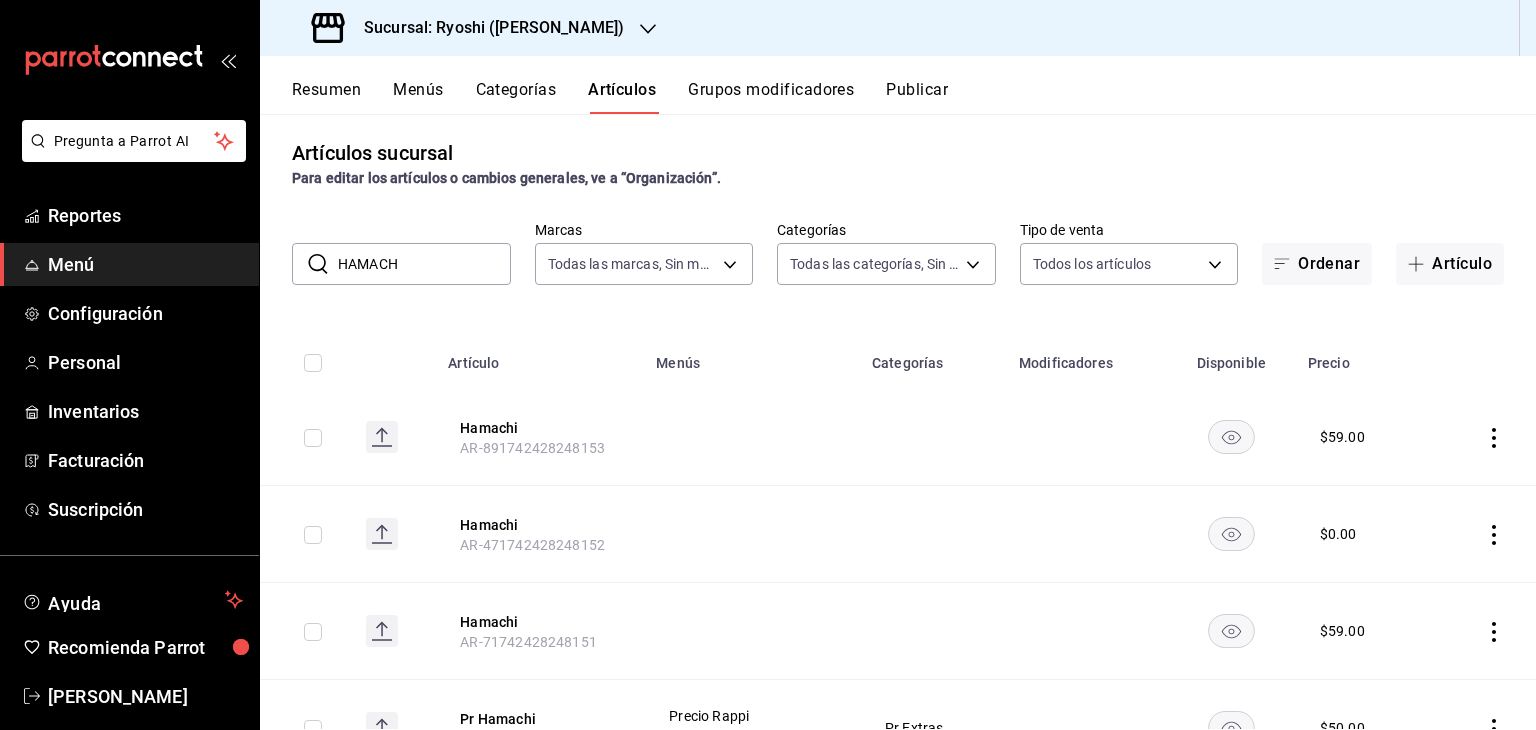 click on "Resumen" at bounding box center (326, 97) 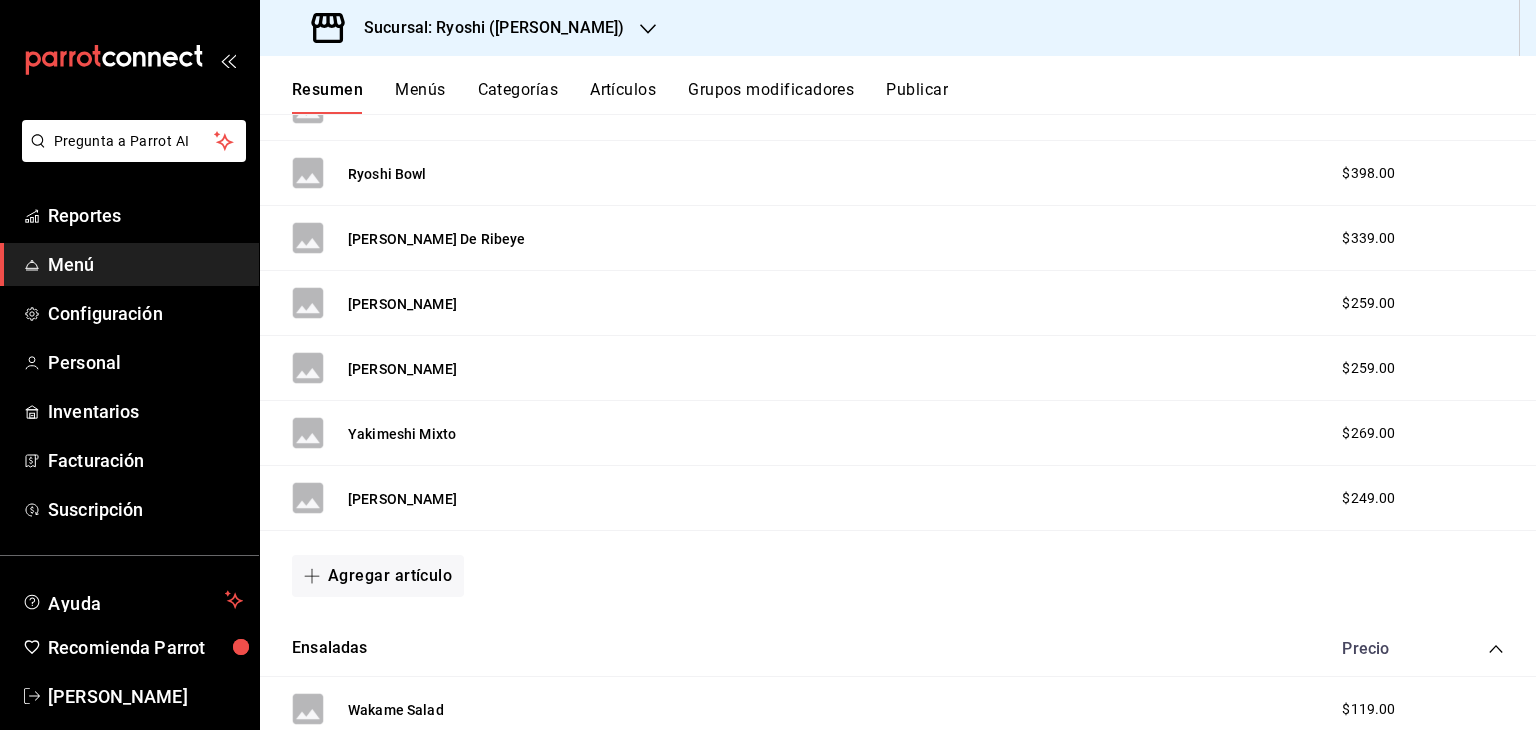 scroll, scrollTop: 398, scrollLeft: 0, axis: vertical 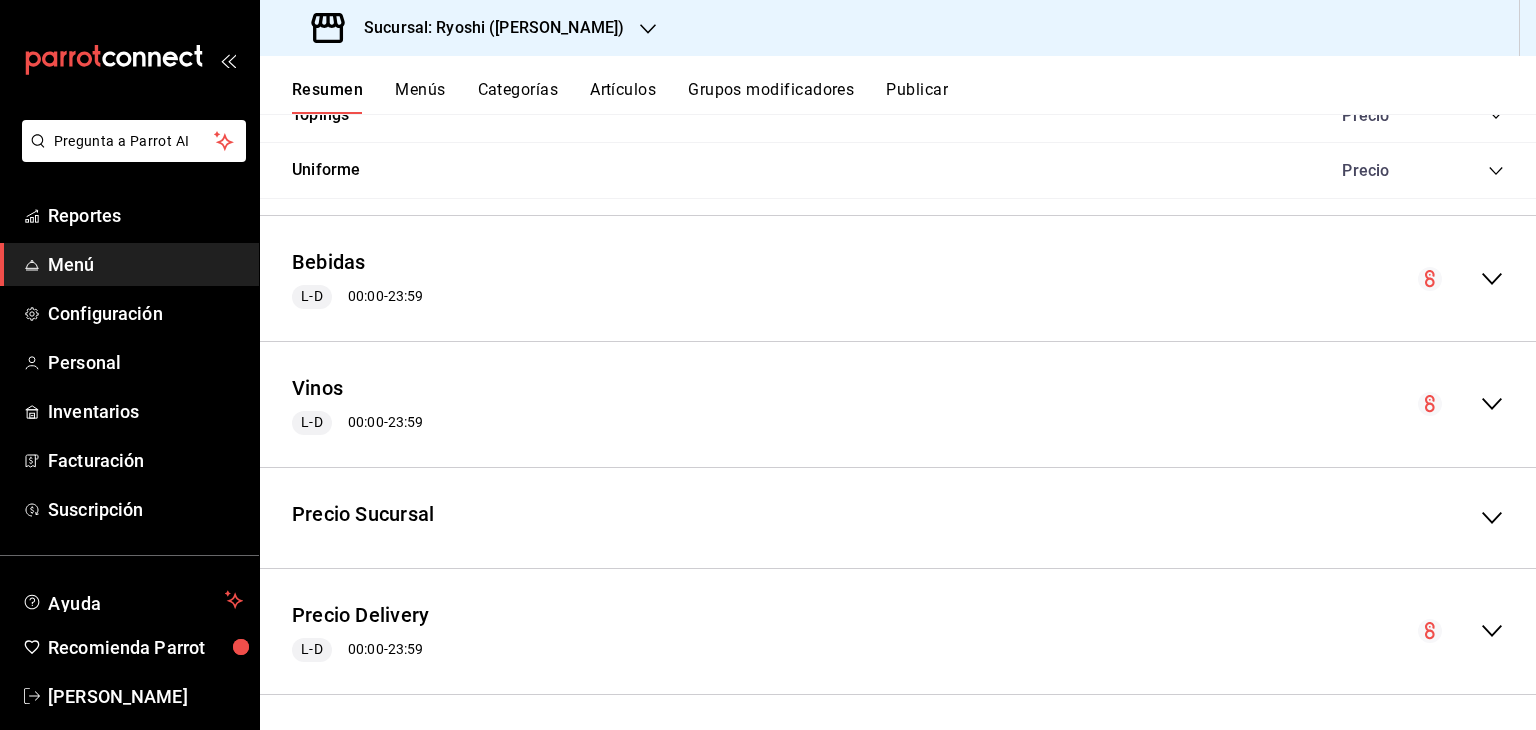 click 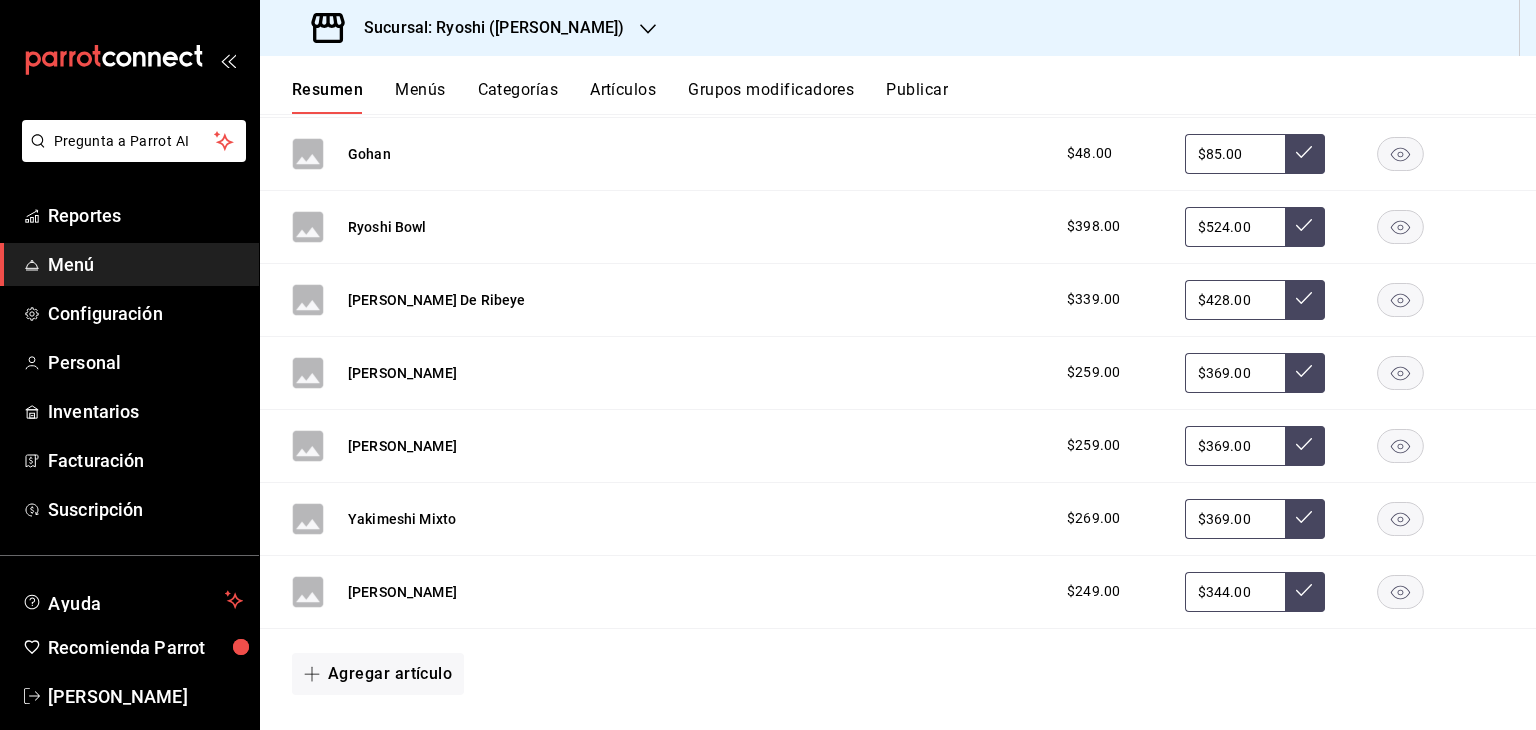scroll, scrollTop: 2662, scrollLeft: 0, axis: vertical 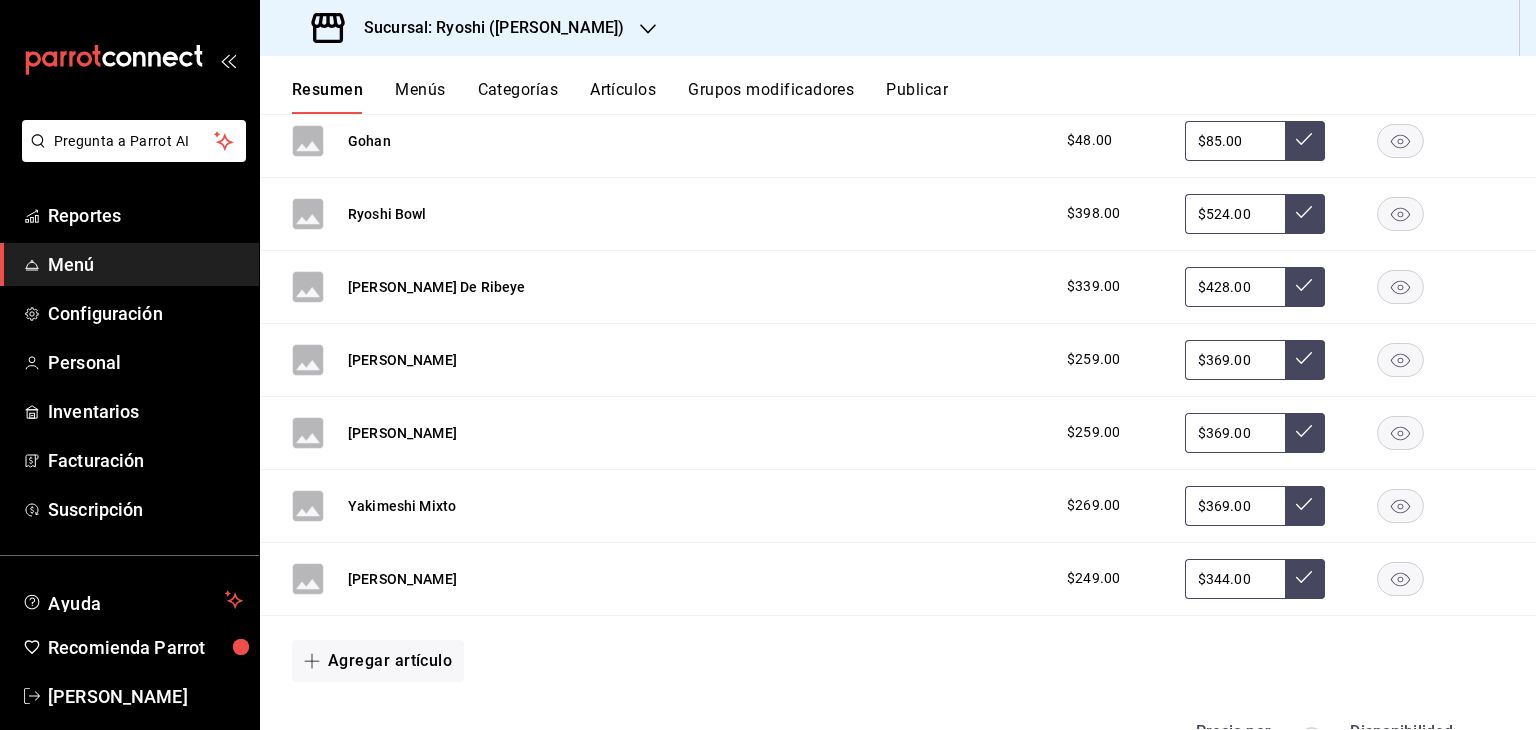 drag, startPoint x: 1246, startPoint y: 578, endPoint x: 1107, endPoint y: 579, distance: 139.0036 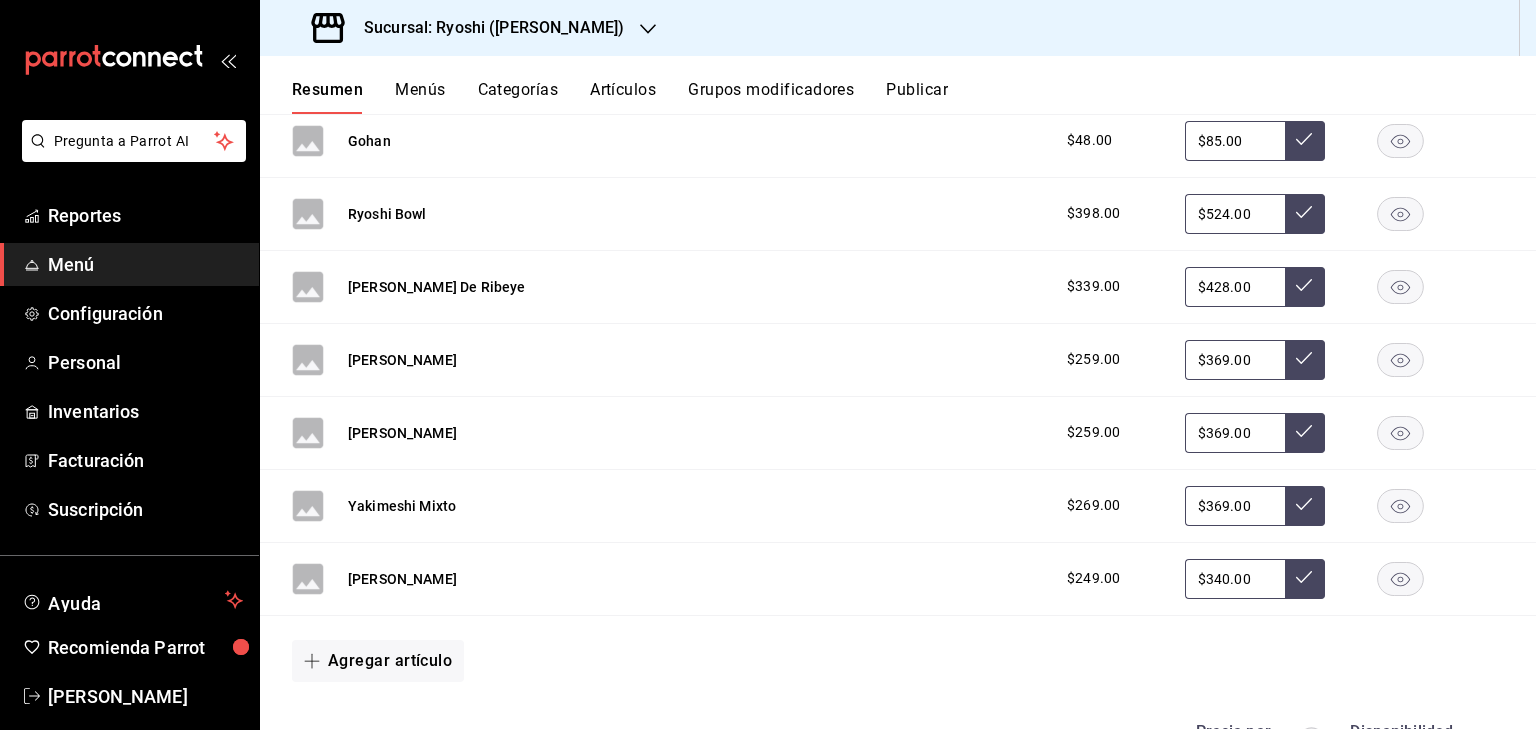 type on "$340.00" 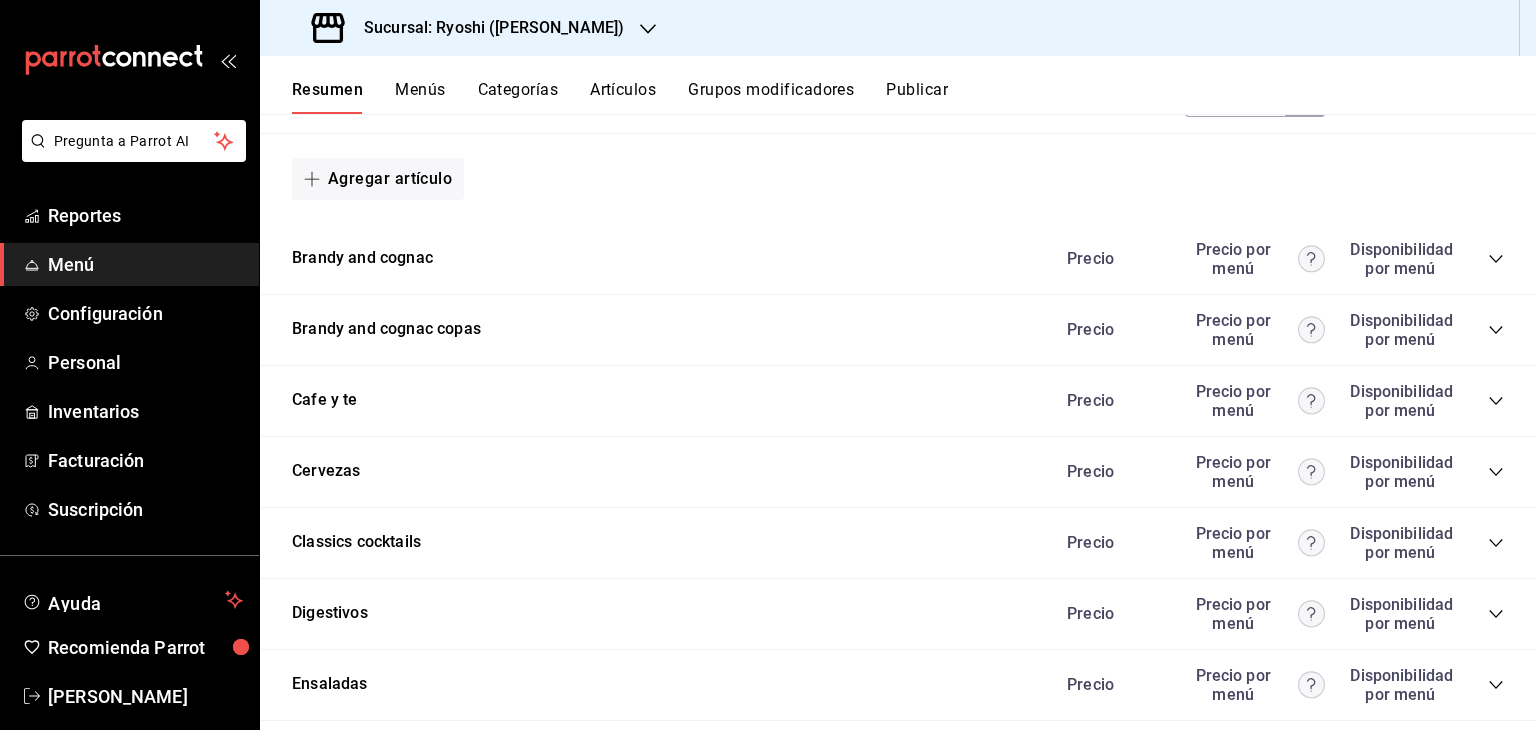 scroll, scrollTop: 5727, scrollLeft: 0, axis: vertical 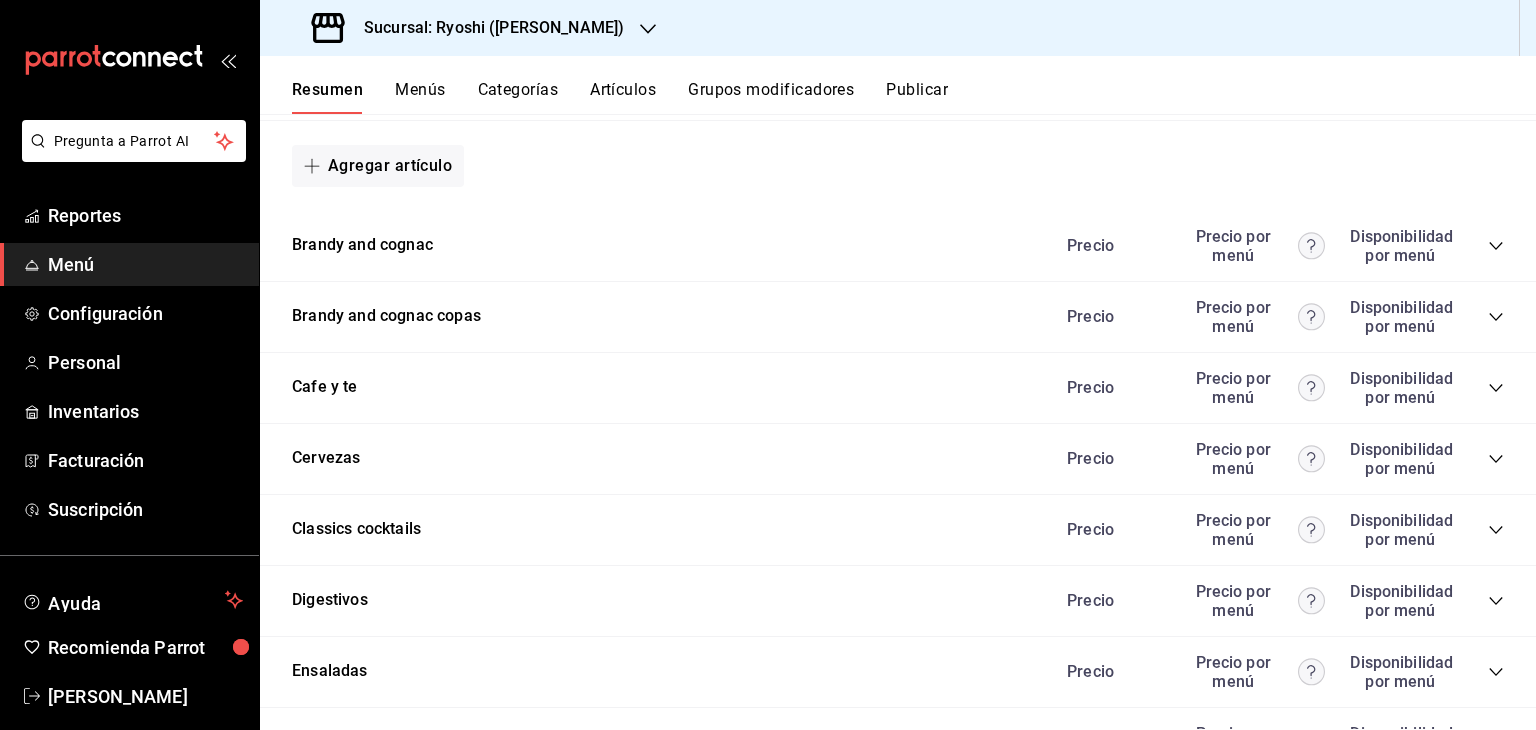 click 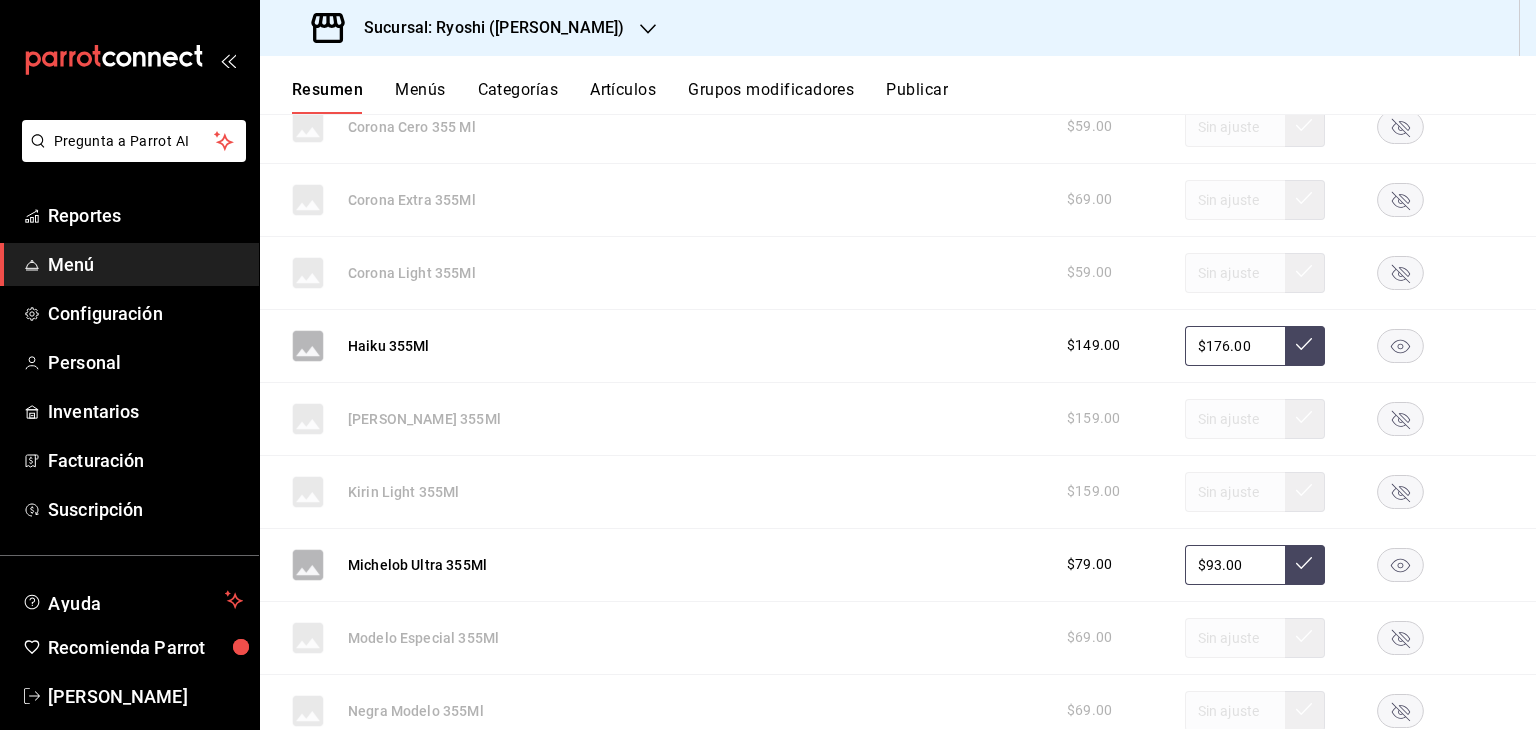 scroll, scrollTop: 6292, scrollLeft: 0, axis: vertical 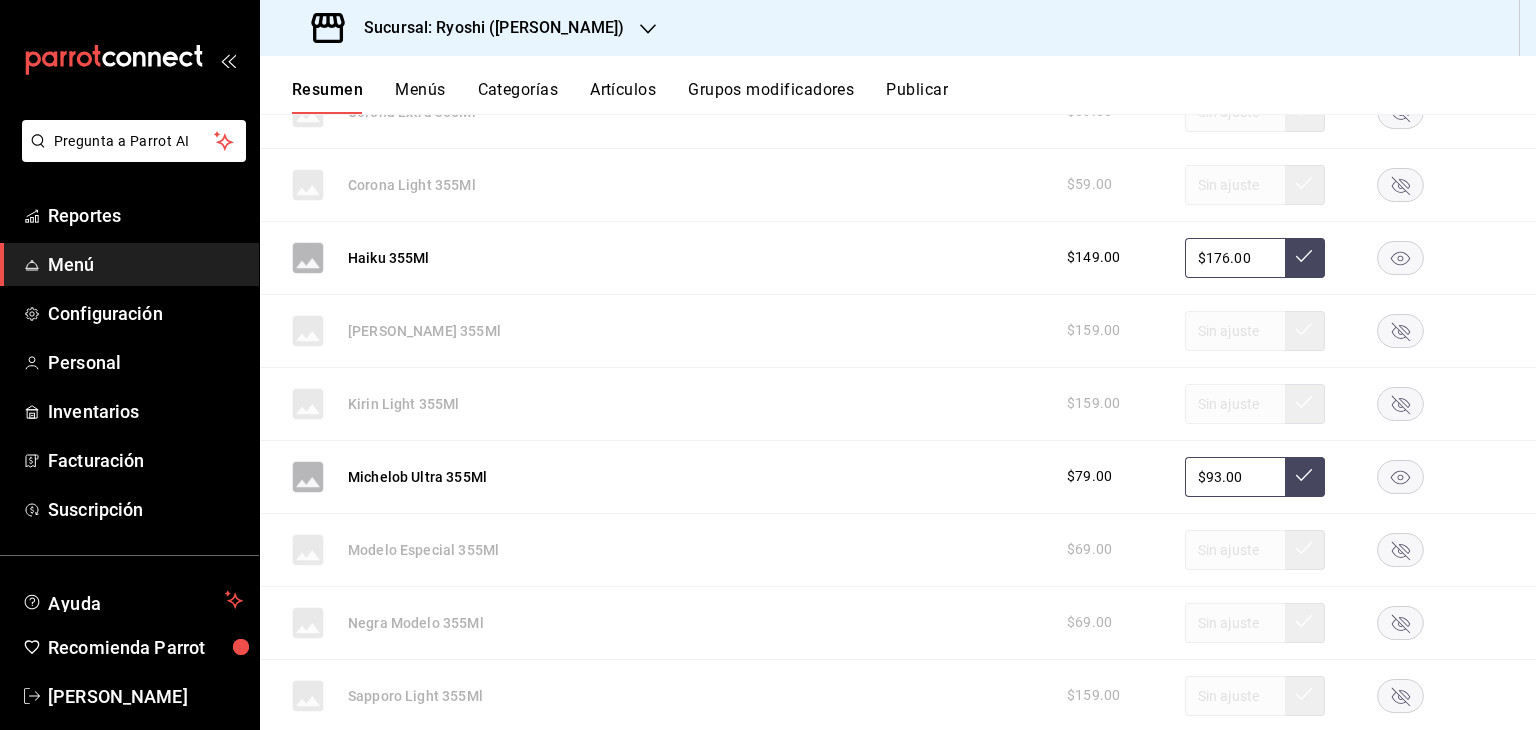 drag, startPoint x: 1249, startPoint y: 455, endPoint x: 1110, endPoint y: 465, distance: 139.35925 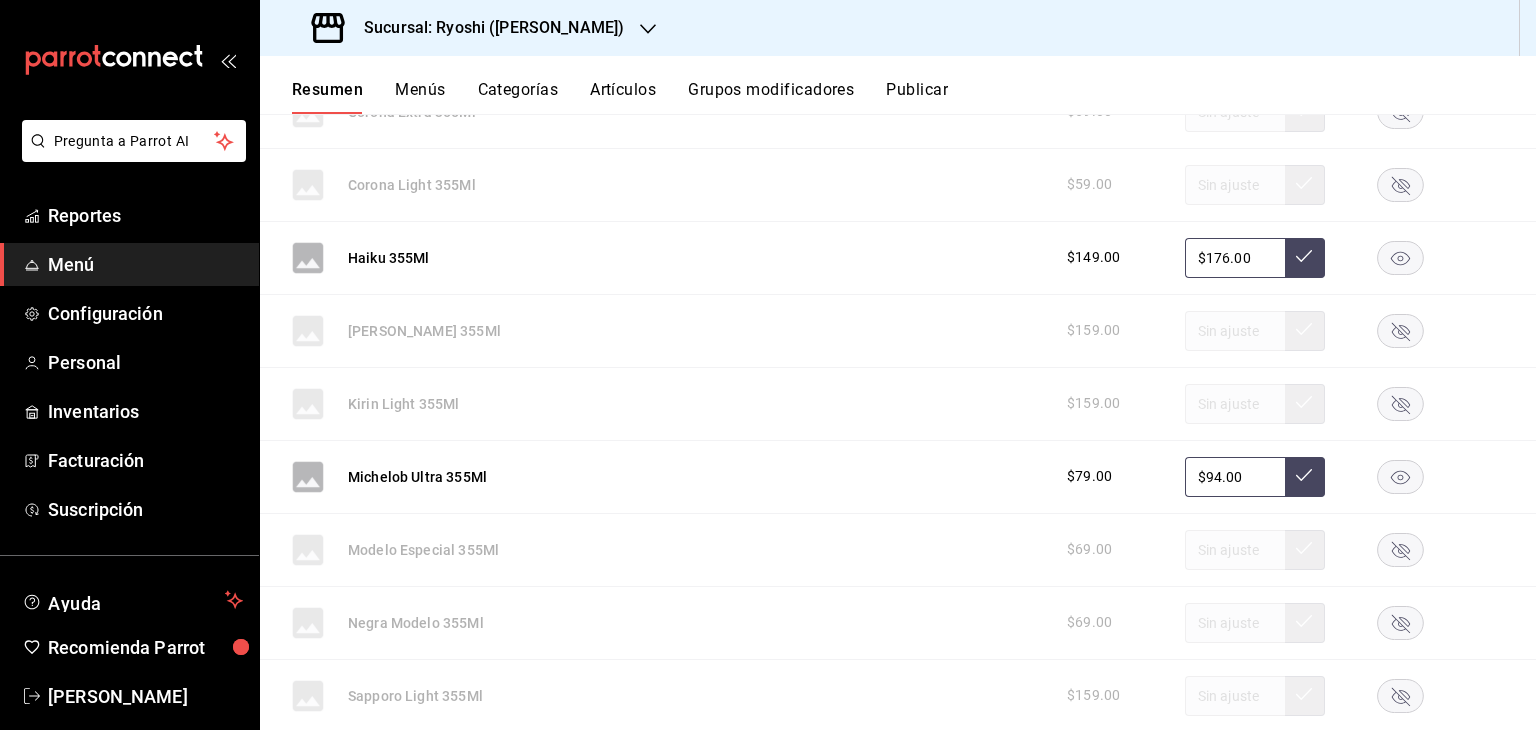 type on "$94.00" 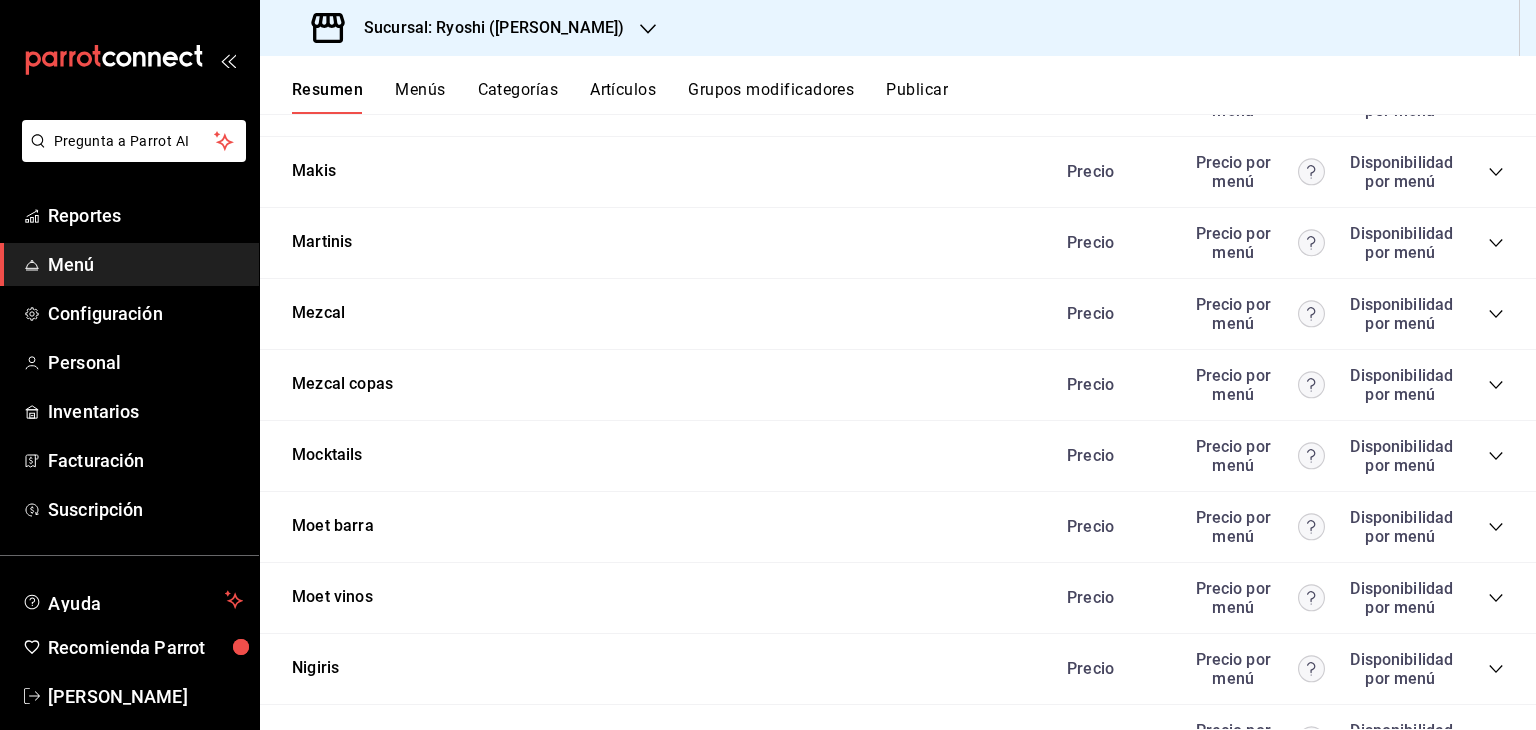 scroll, scrollTop: 7967, scrollLeft: 0, axis: vertical 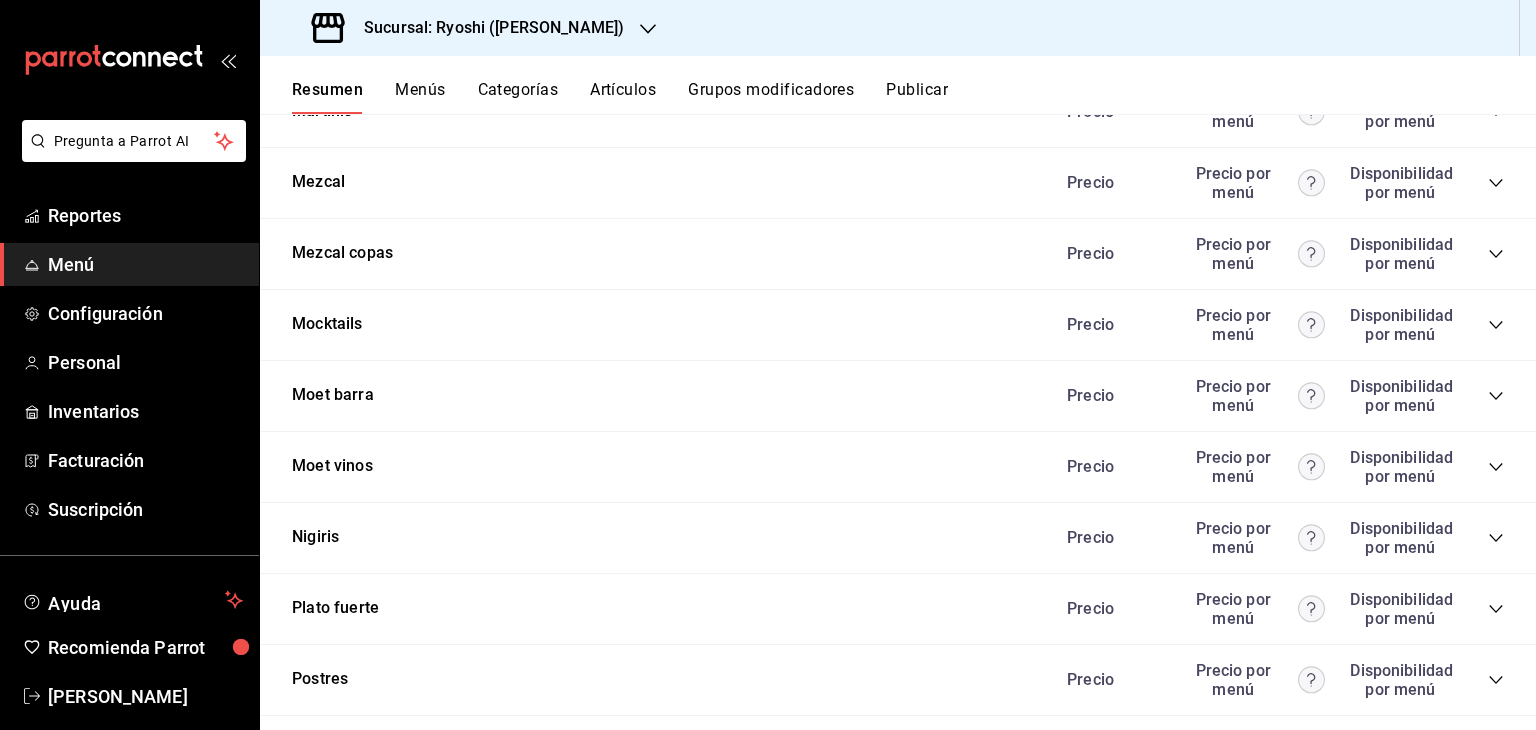 click 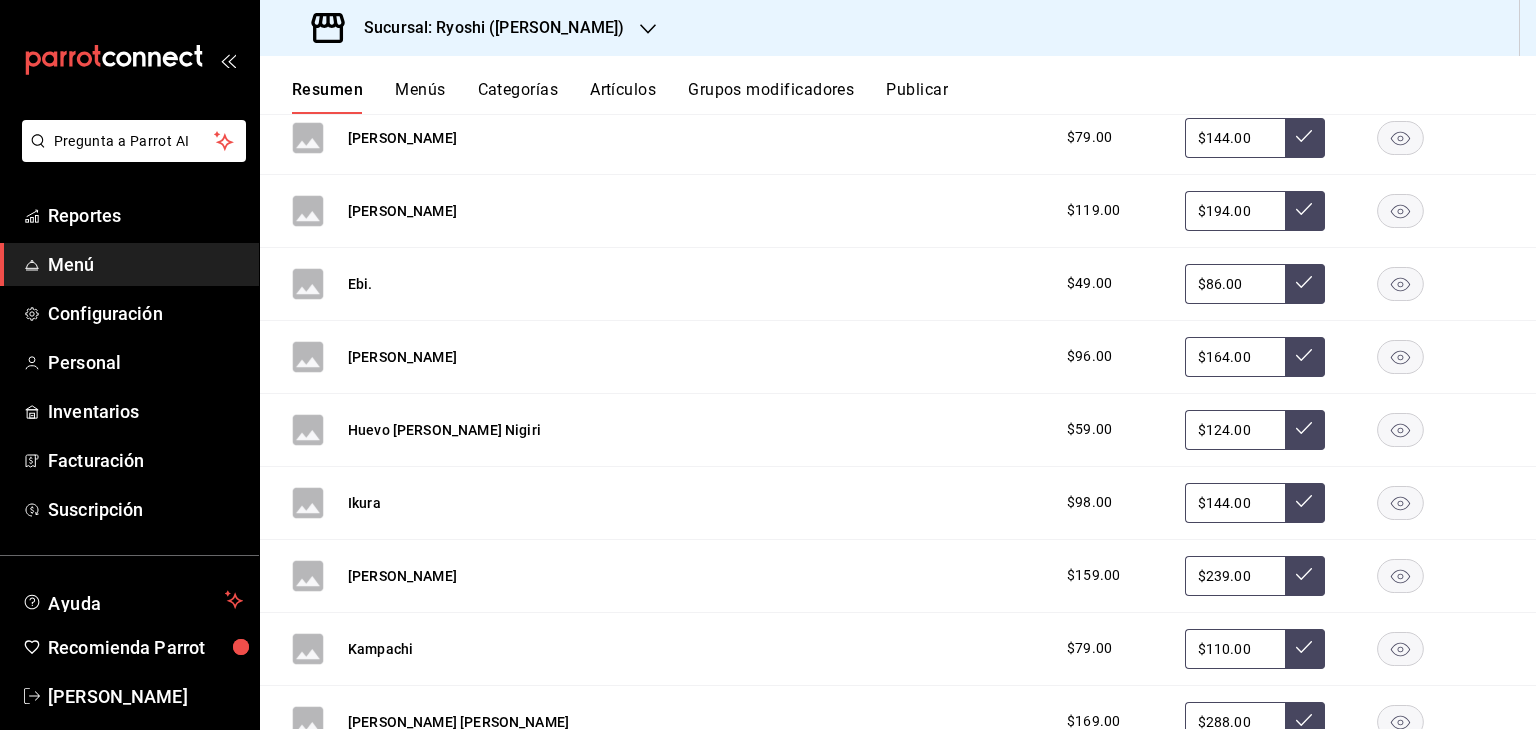 scroll, scrollTop: 8488, scrollLeft: 0, axis: vertical 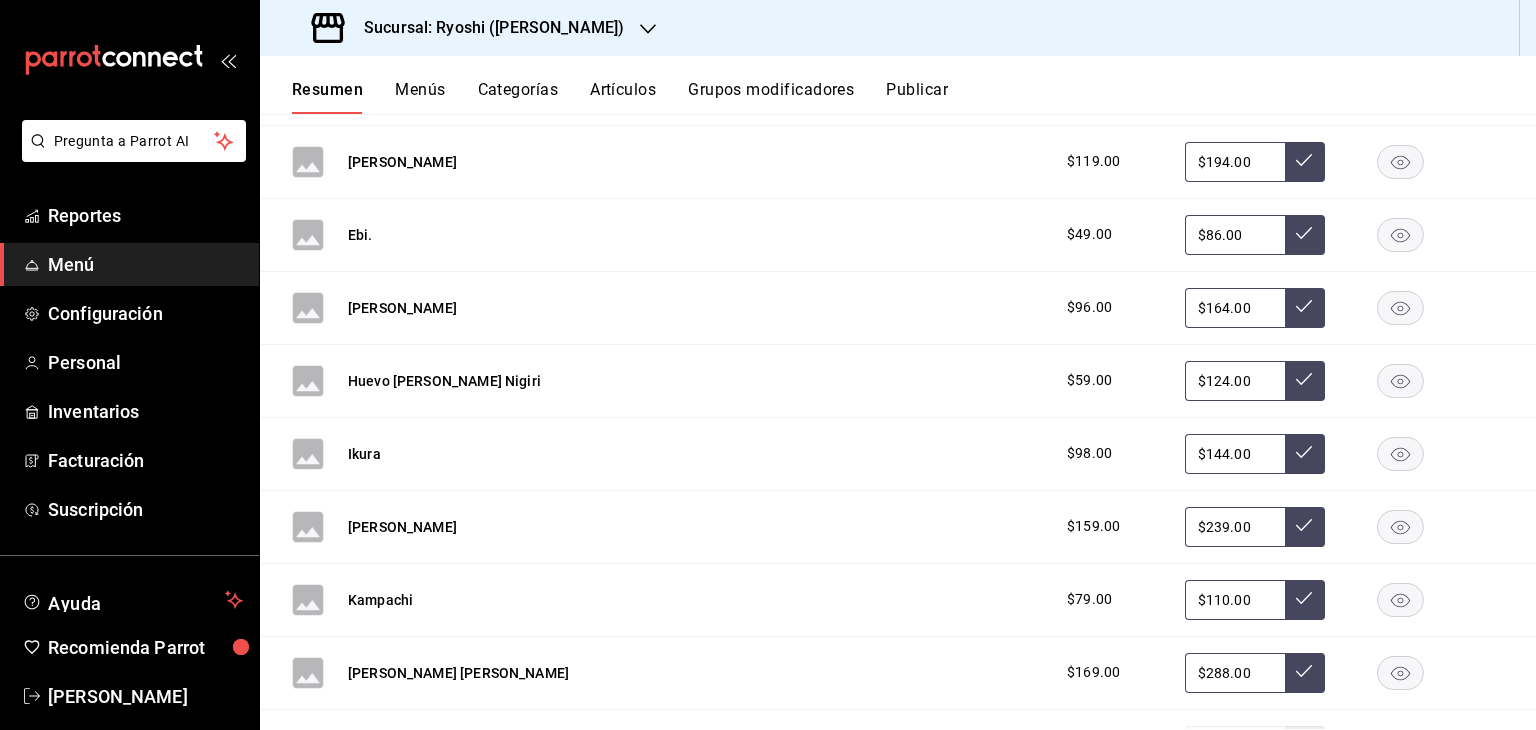 drag, startPoint x: 1241, startPoint y: 293, endPoint x: 1060, endPoint y: 294, distance: 181.00276 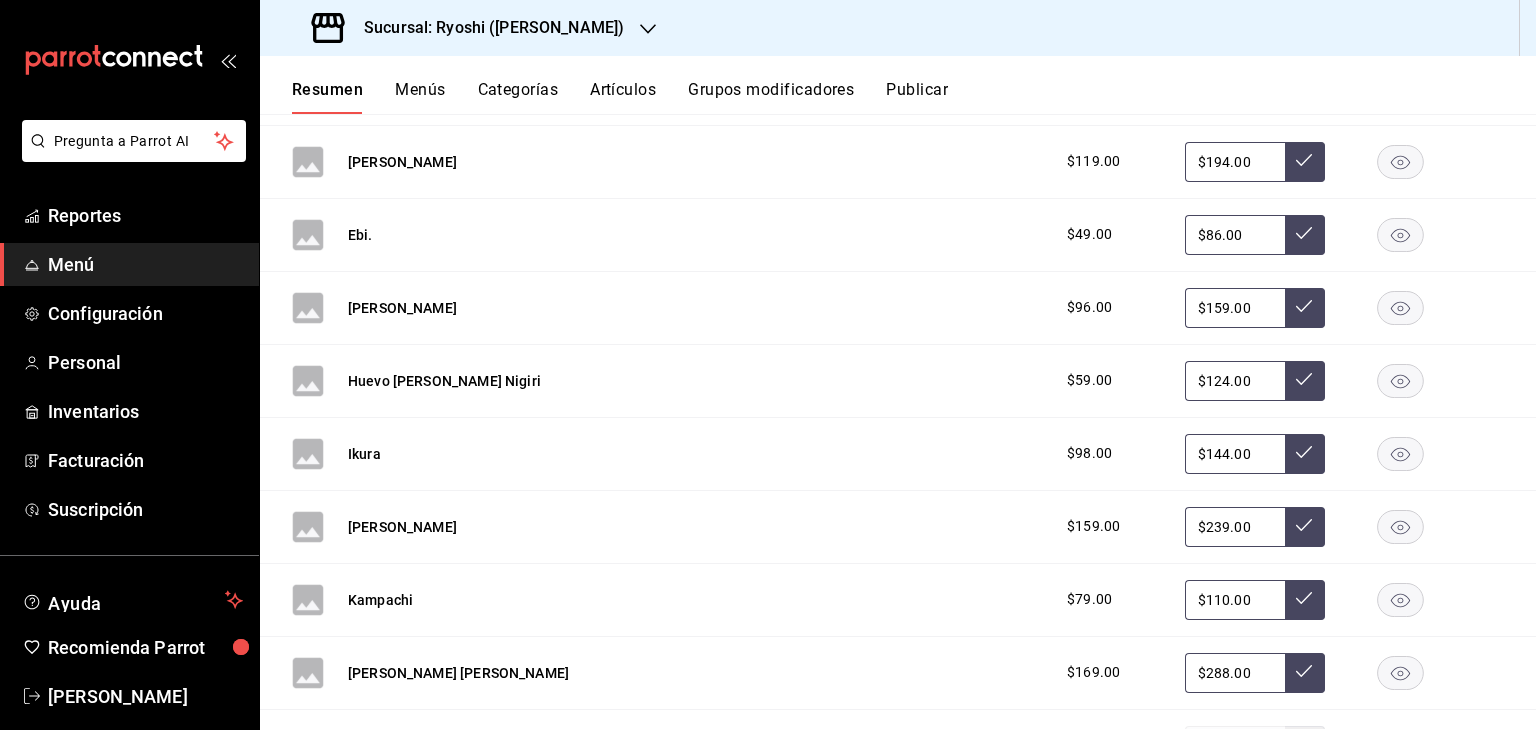 type on "$159.00" 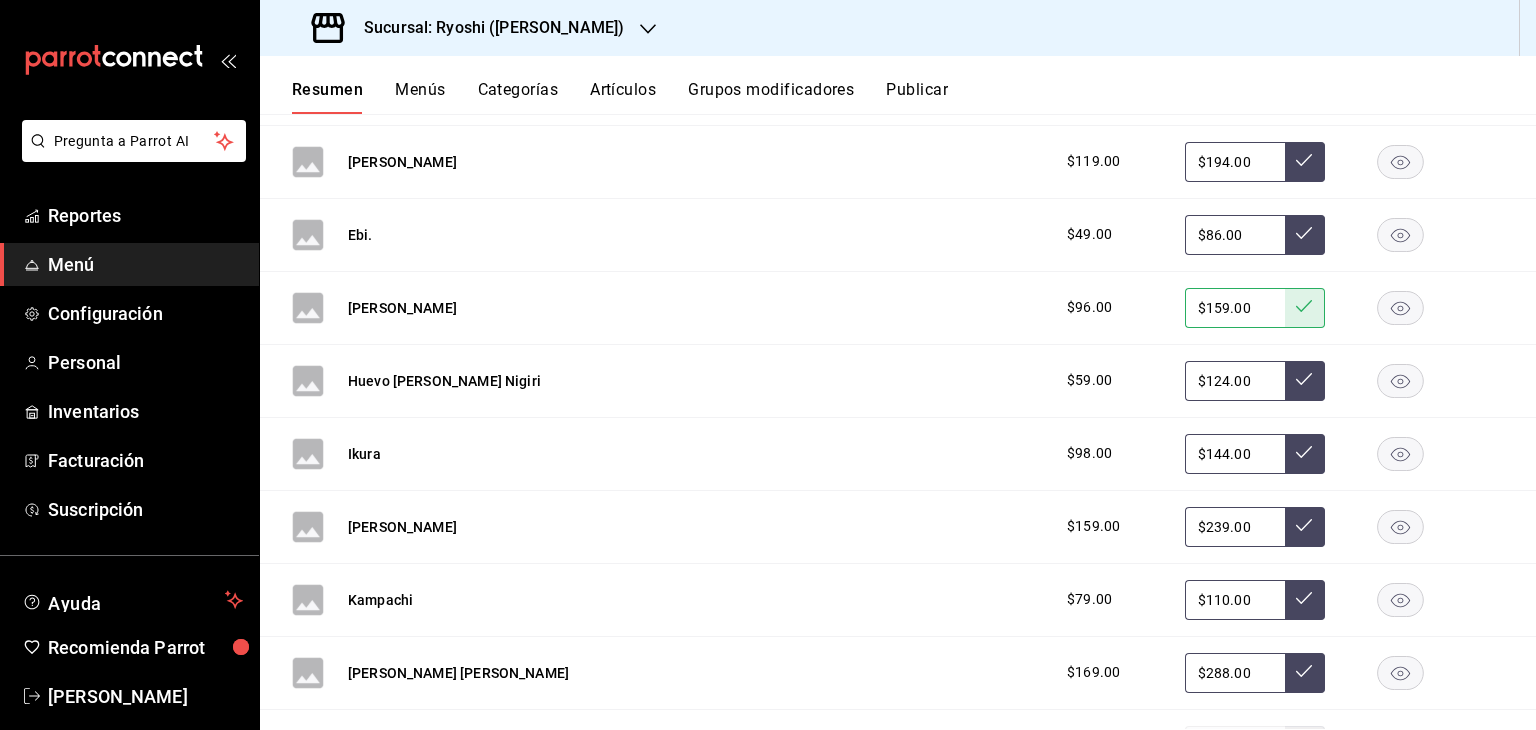 scroll, scrollTop: 8648, scrollLeft: 0, axis: vertical 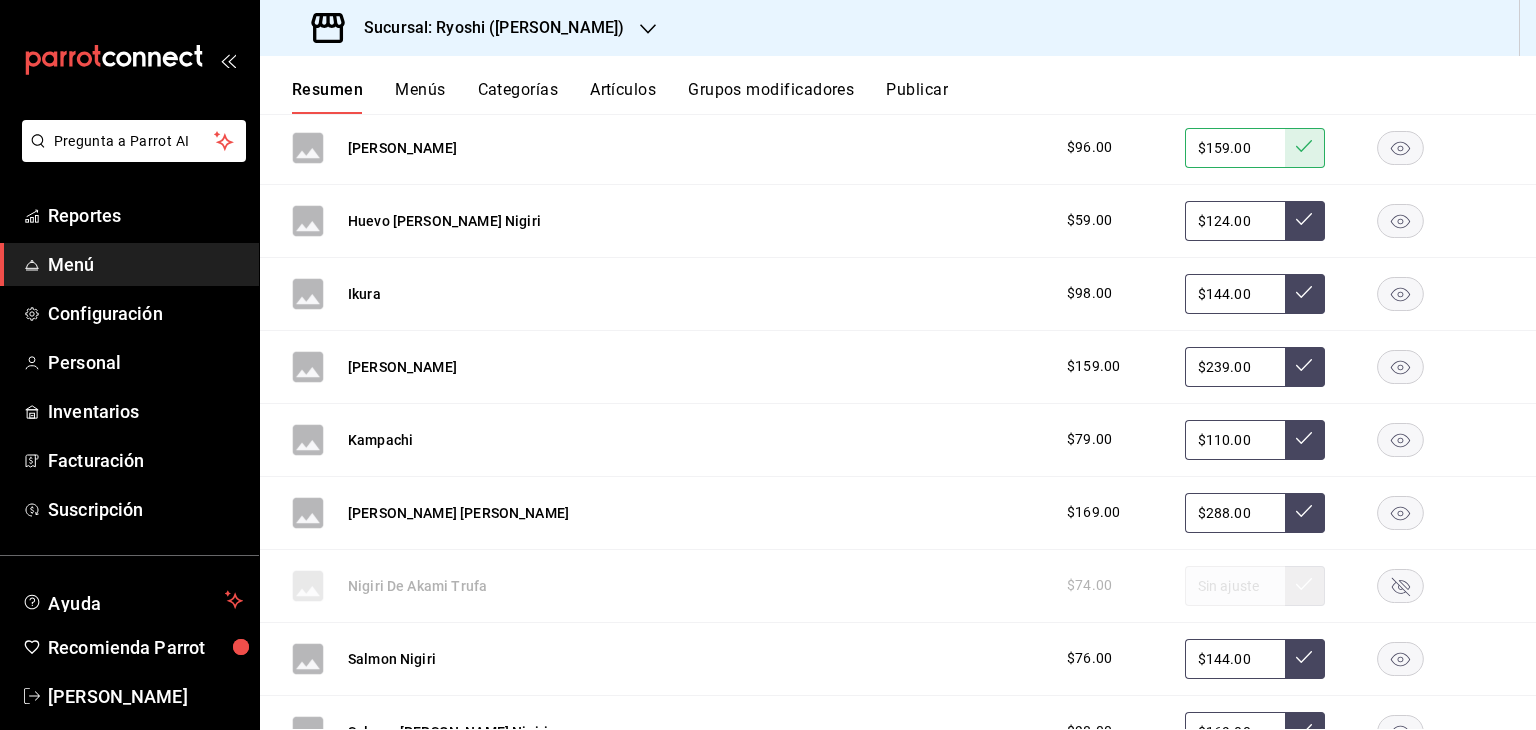 click at bounding box center (1305, 513) 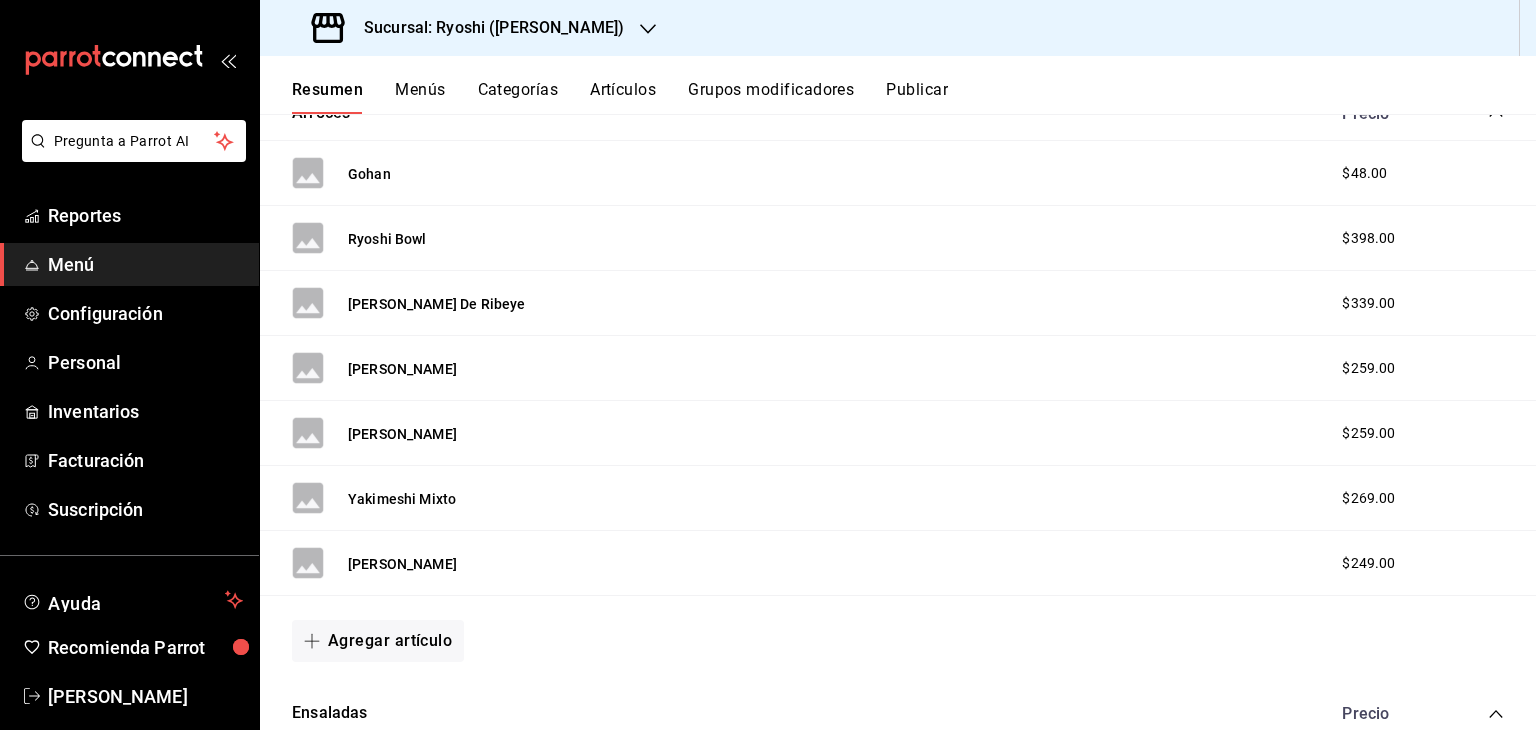 scroll, scrollTop: 0, scrollLeft: 0, axis: both 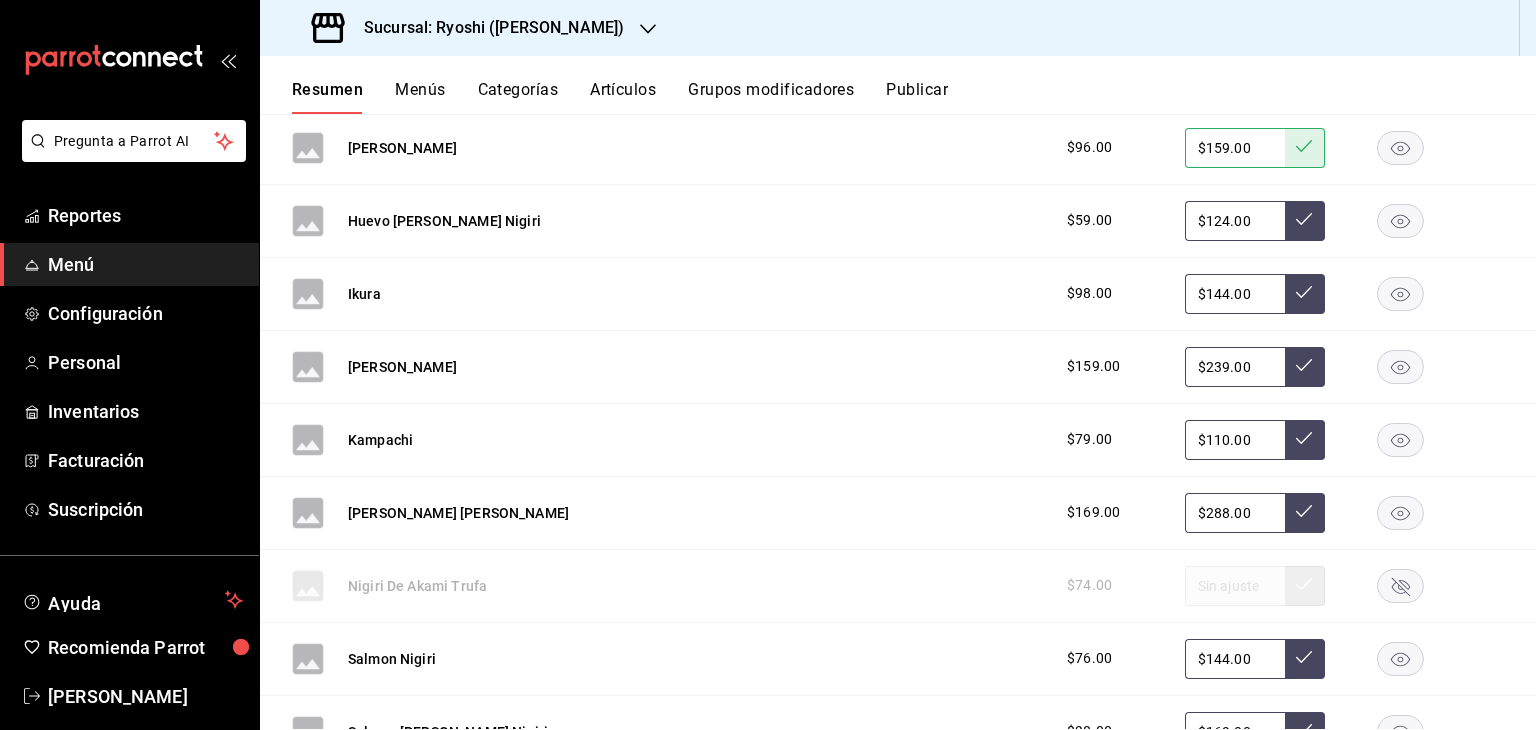 click on "Publicar" at bounding box center (917, 97) 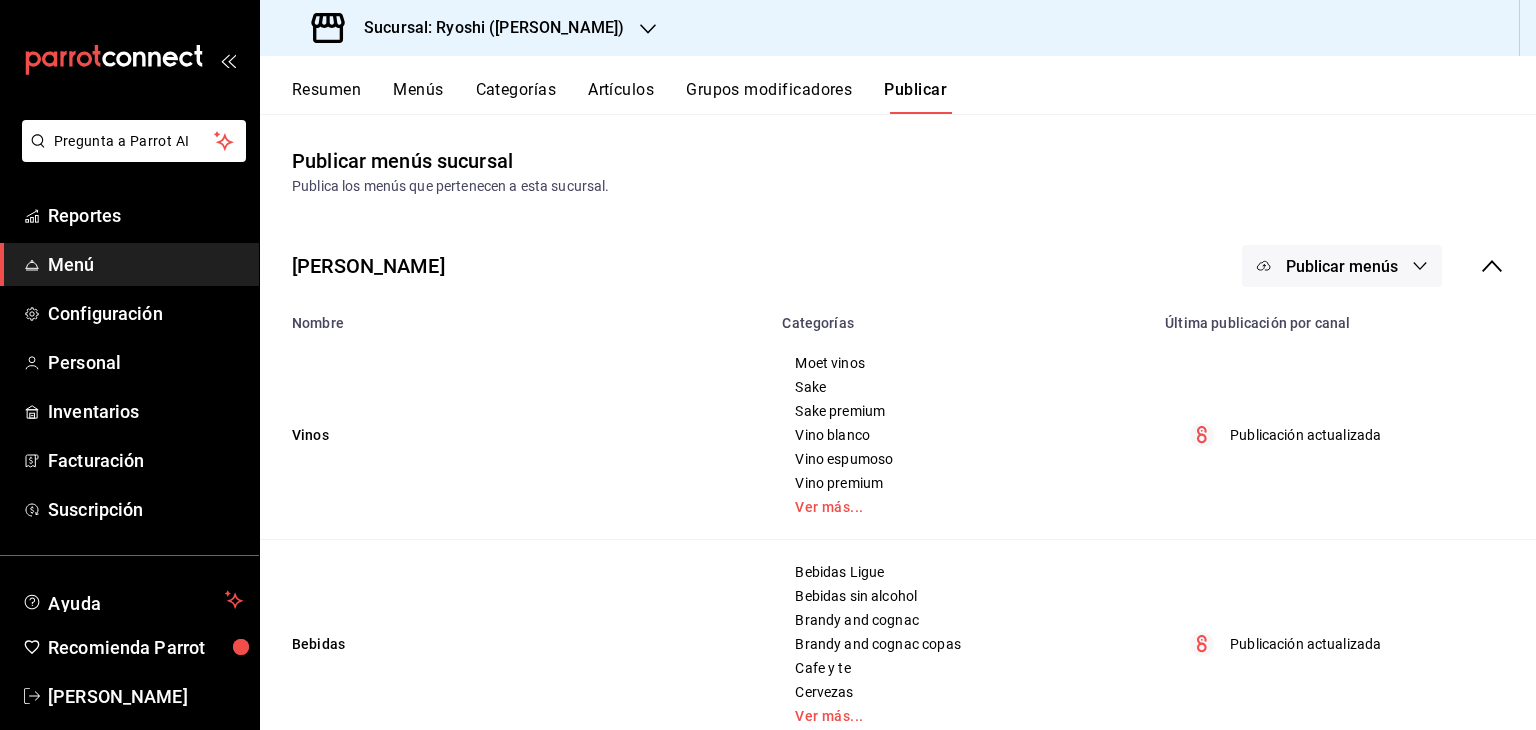 click on "Ryoshi - [PERSON_NAME] Publicar menús" at bounding box center (898, 266) 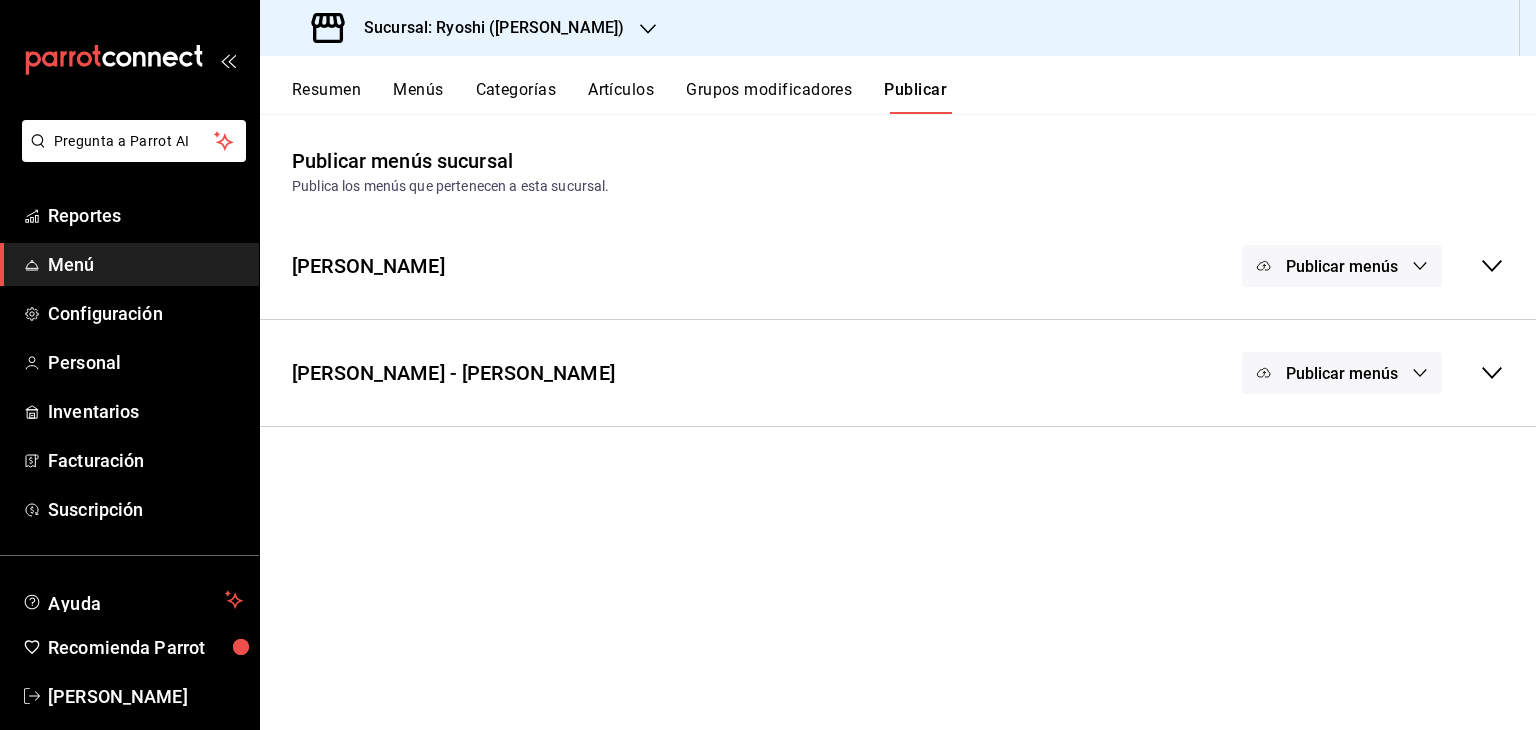 click on "Publicar menús" at bounding box center [1342, 266] 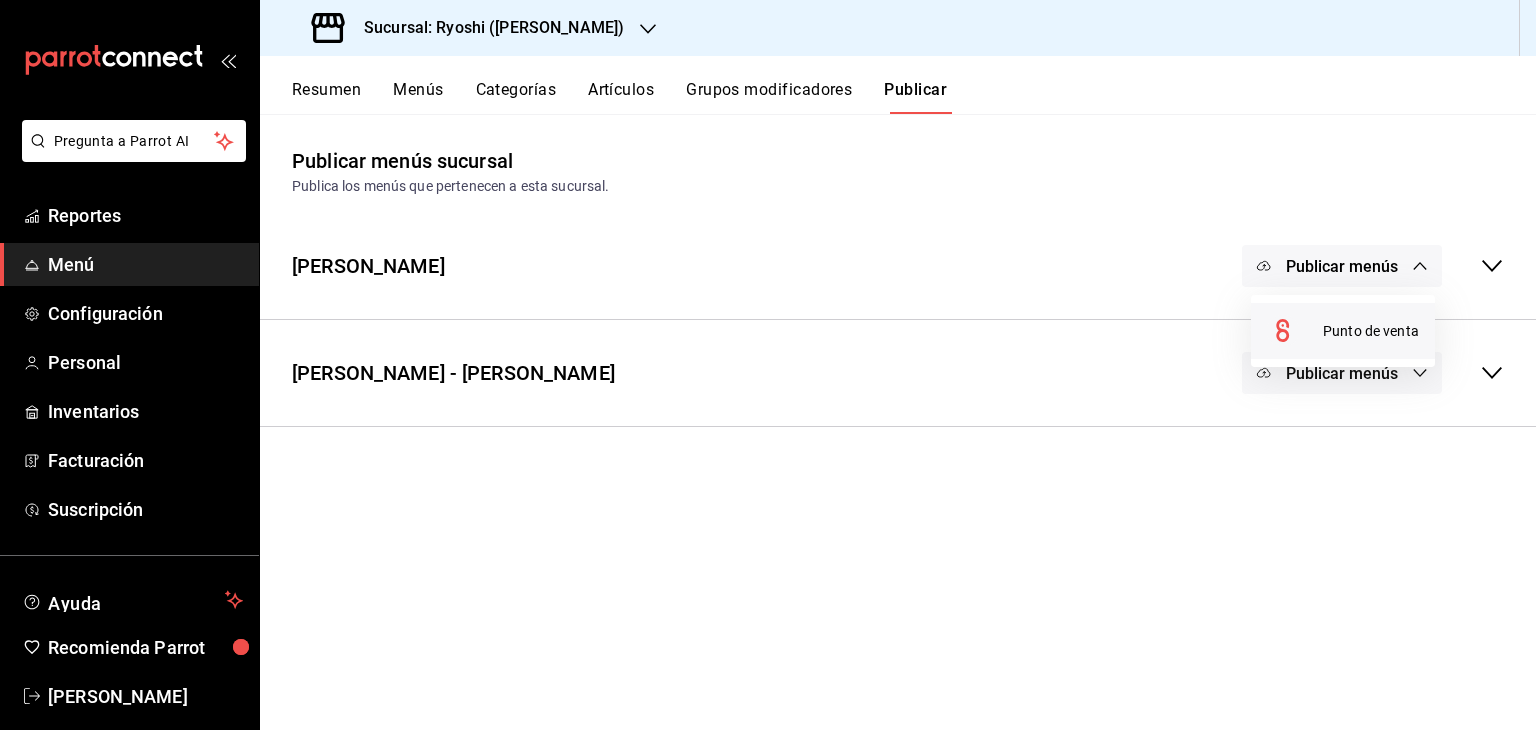 click on "Punto de venta" at bounding box center [1371, 331] 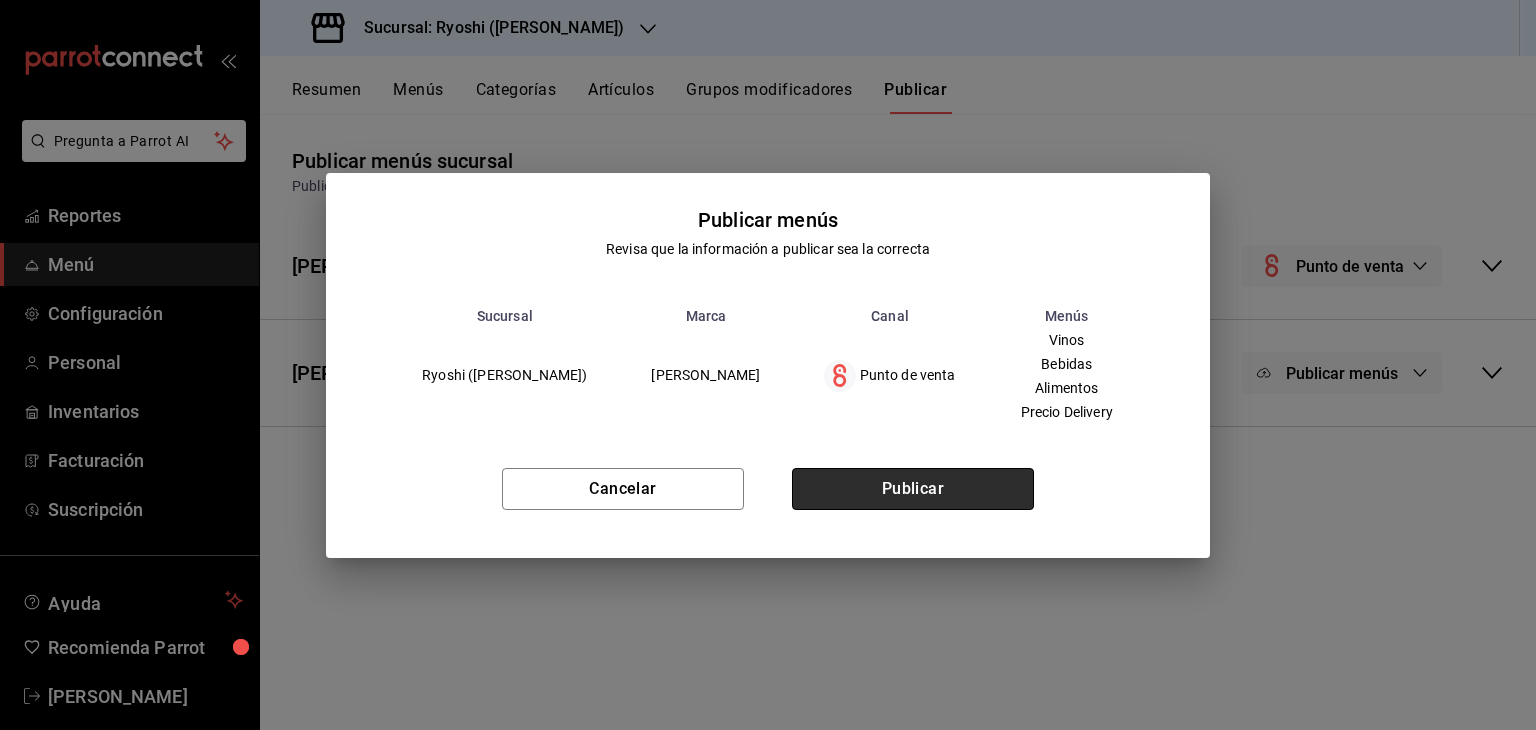 click on "Publicar" at bounding box center (913, 489) 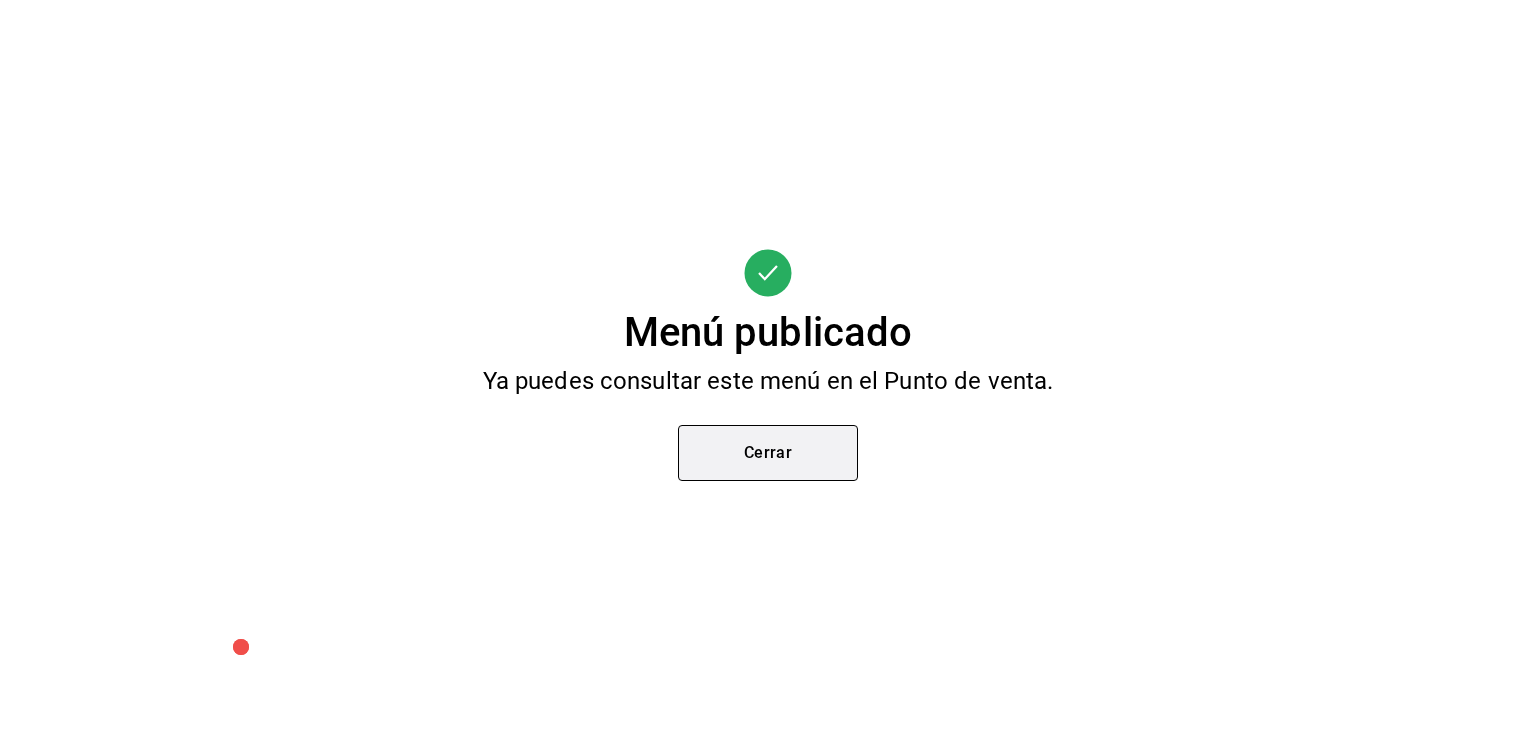 click on "Cerrar" at bounding box center [768, 453] 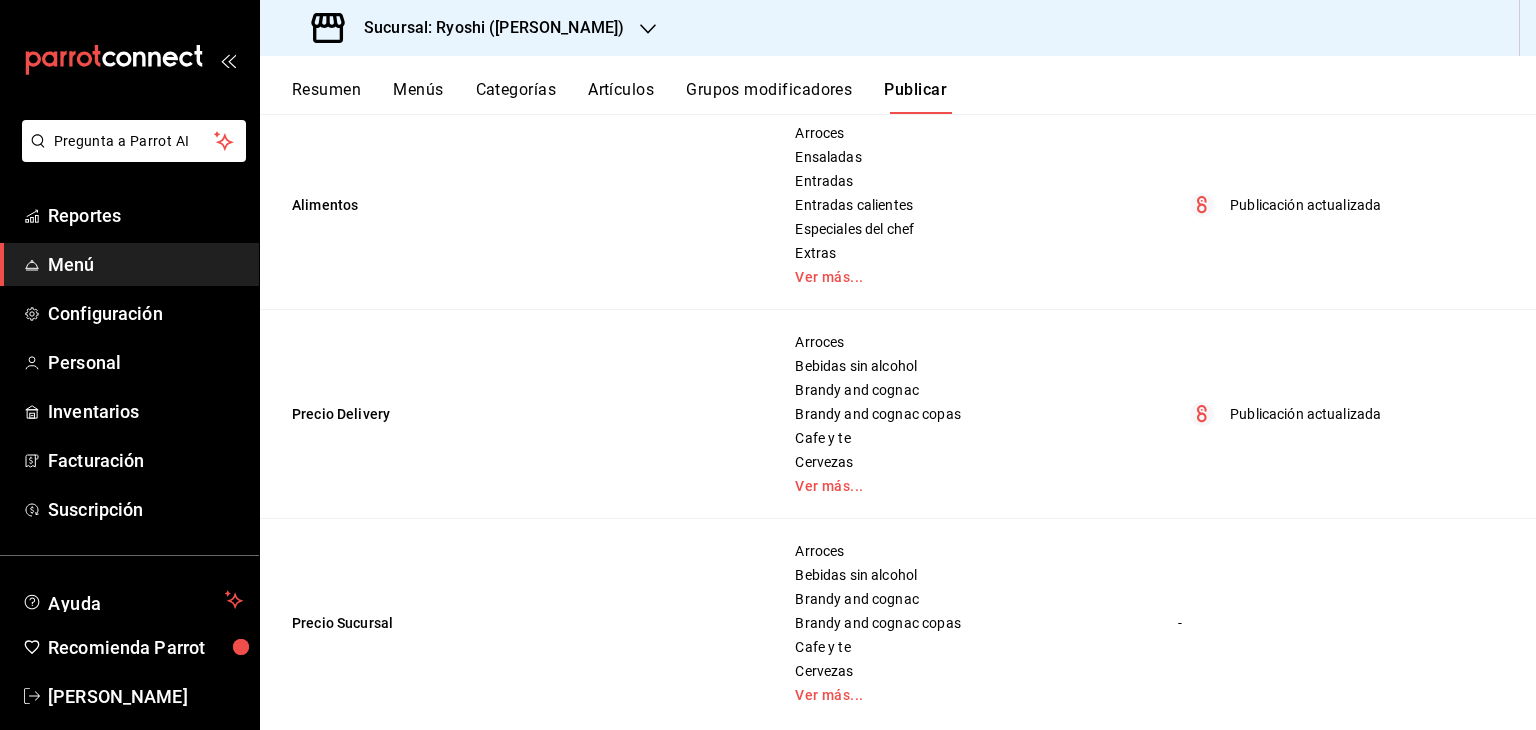scroll, scrollTop: 784, scrollLeft: 0, axis: vertical 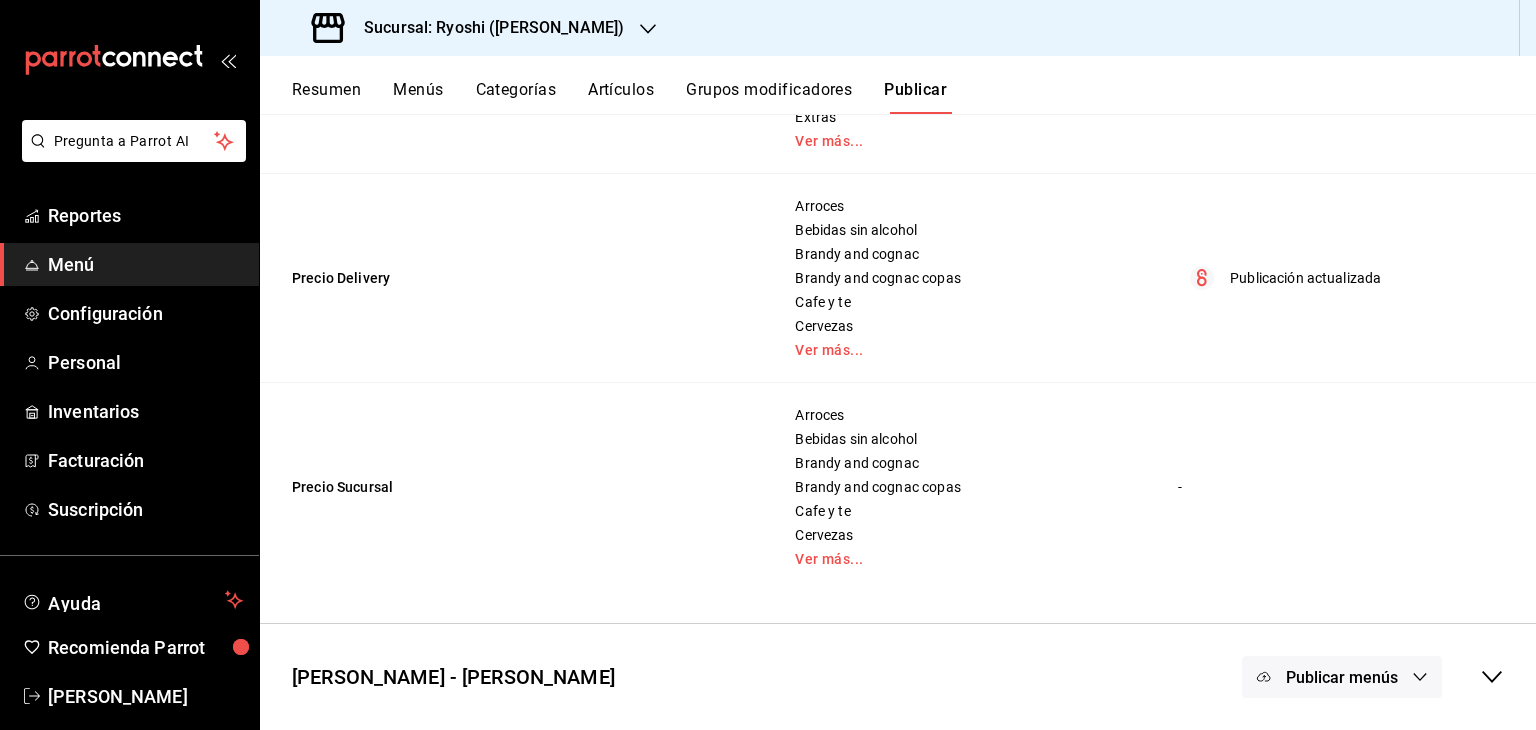 click on "Publicar menús" at bounding box center (1342, 677) 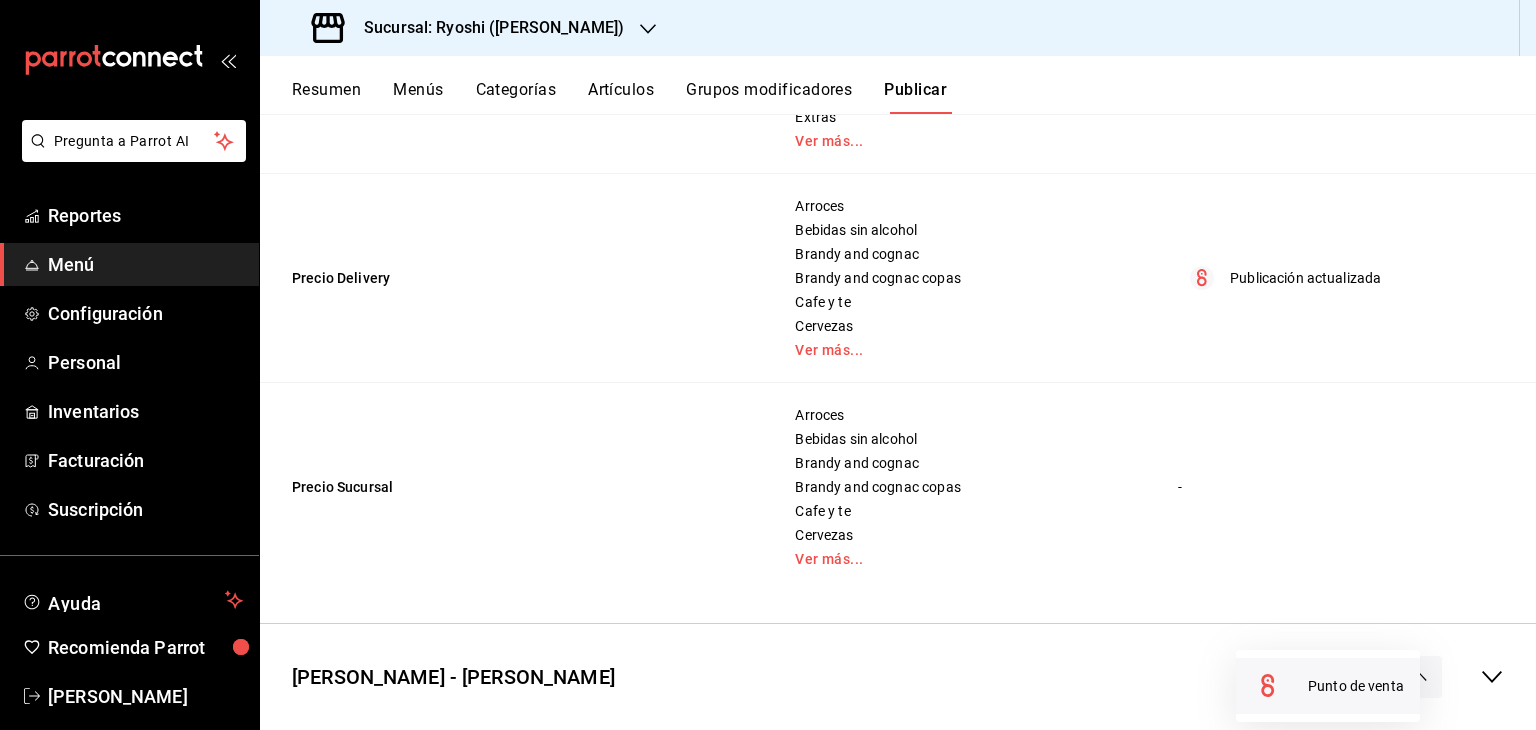 click at bounding box center (1280, 686) 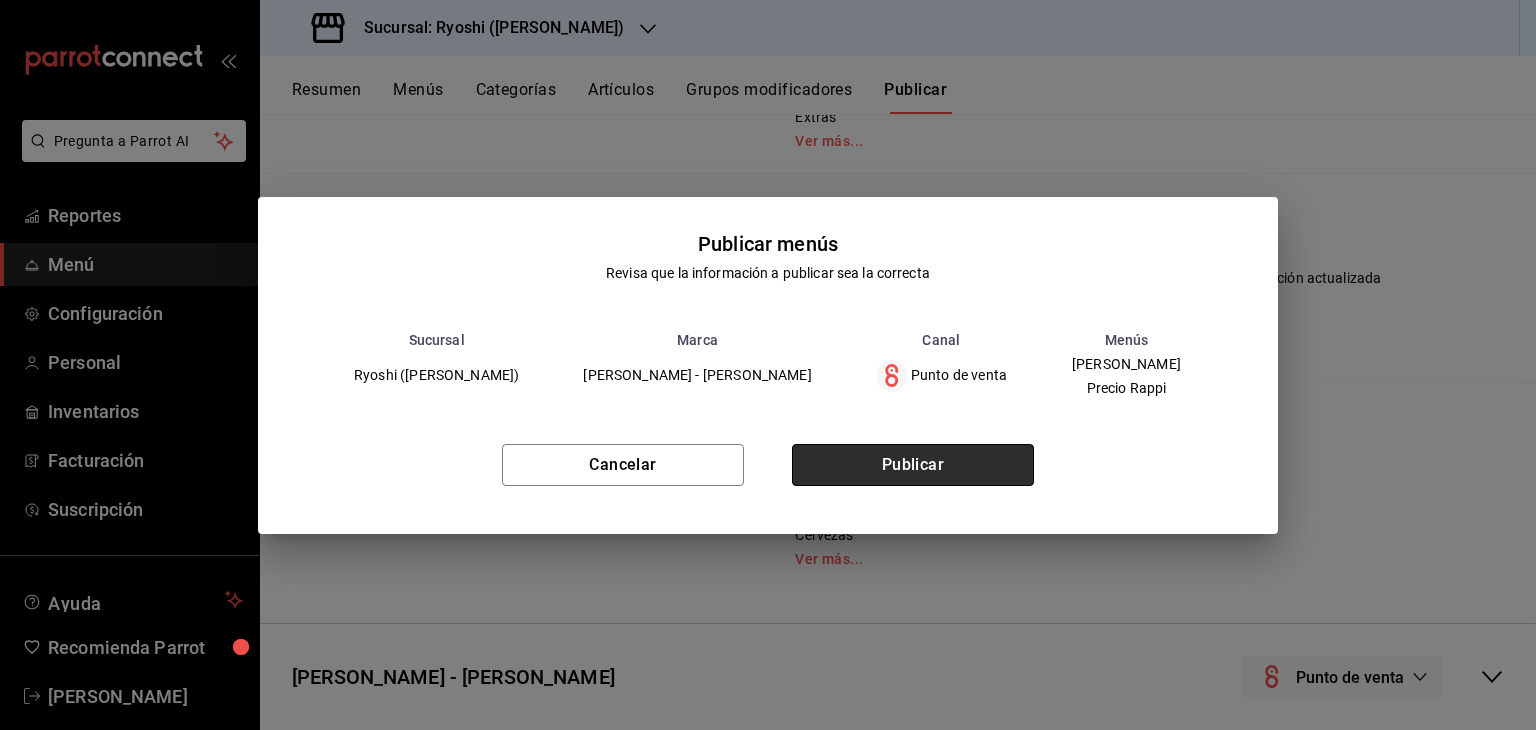 click on "Publicar" at bounding box center (913, 465) 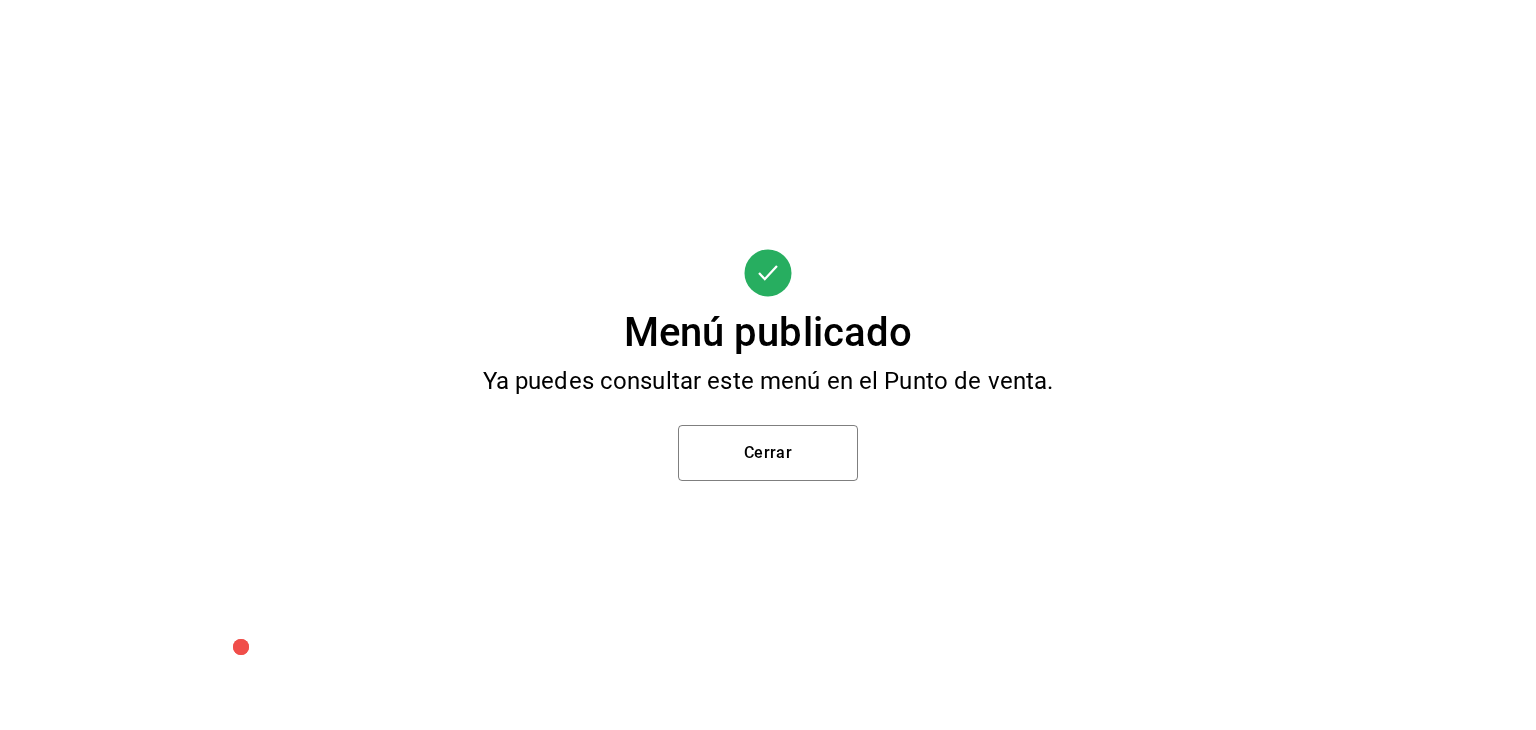 scroll, scrollTop: 0, scrollLeft: 0, axis: both 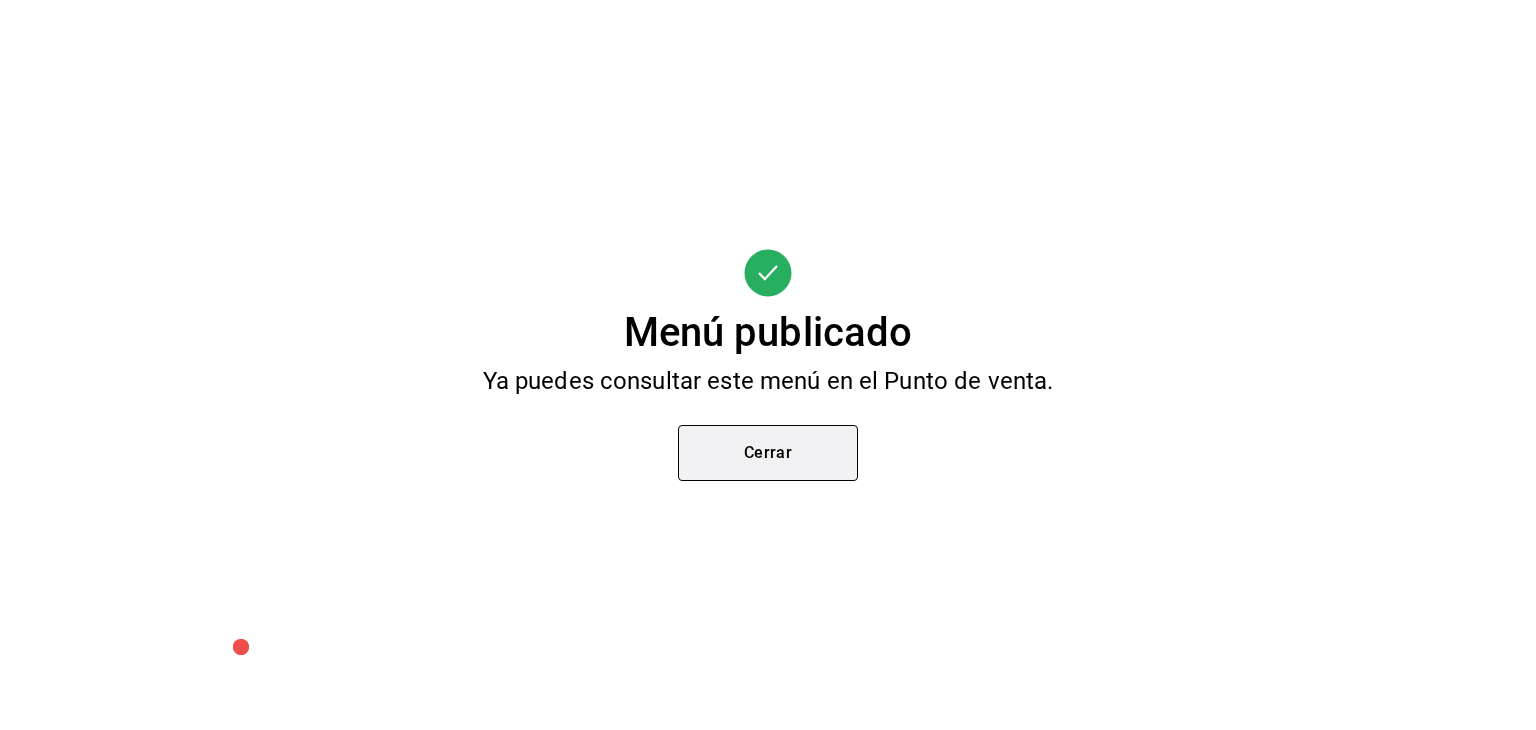 click on "Cerrar" at bounding box center (768, 453) 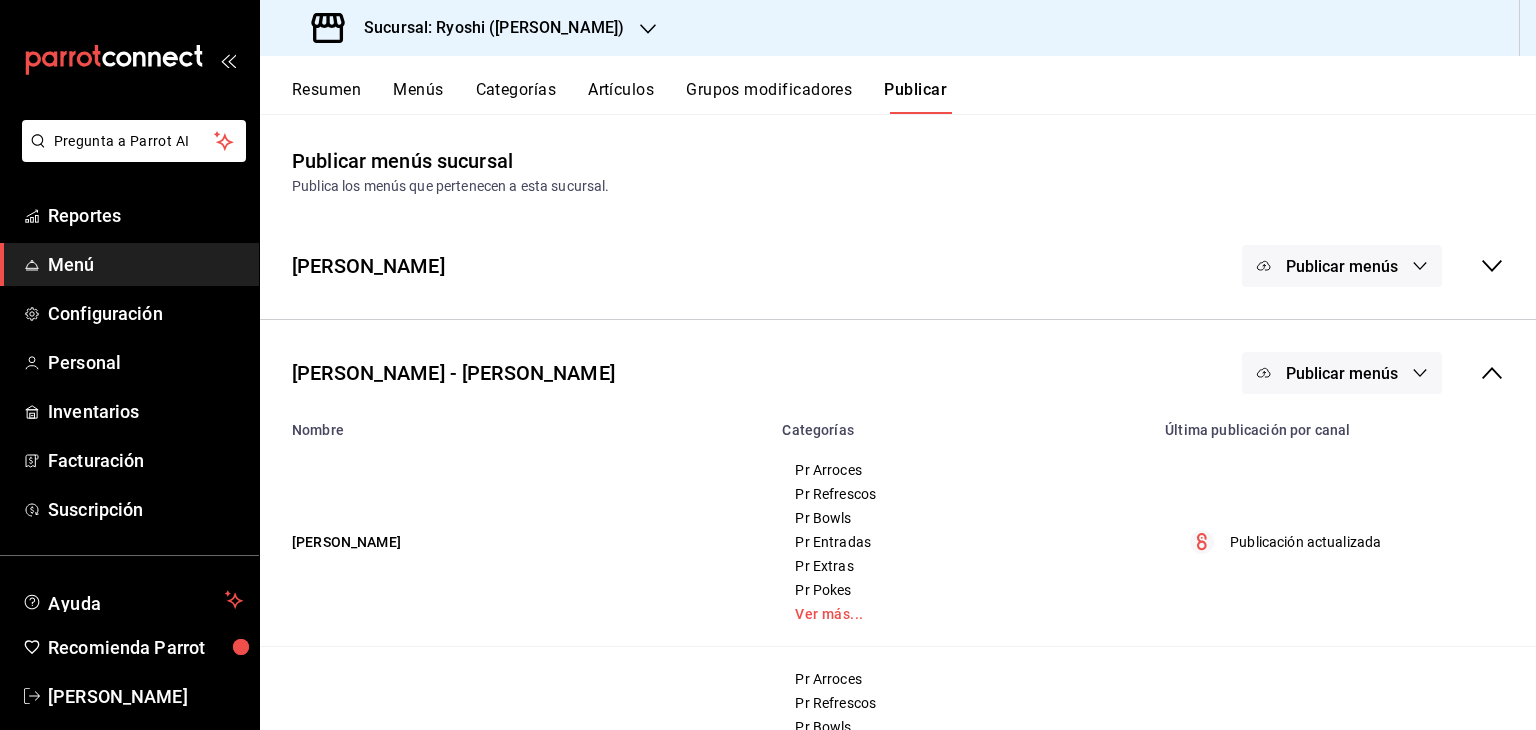 click on "Artículos" at bounding box center (621, 97) 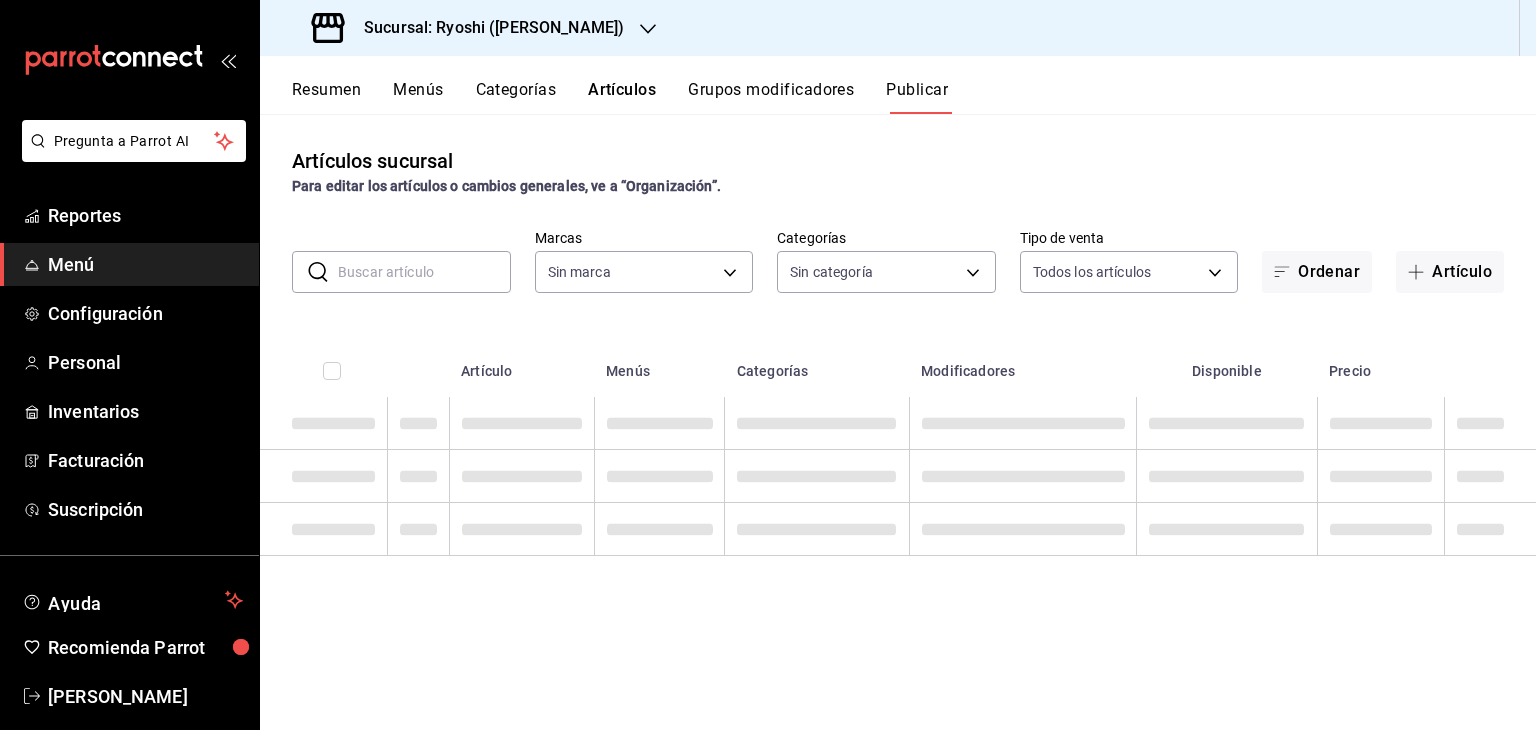 type on "d1ab8890-ddc3-4d94-b14c-d24ccf3ac2d8,70935bef-f50e-476e-afc6-1ed0b0096d1e" 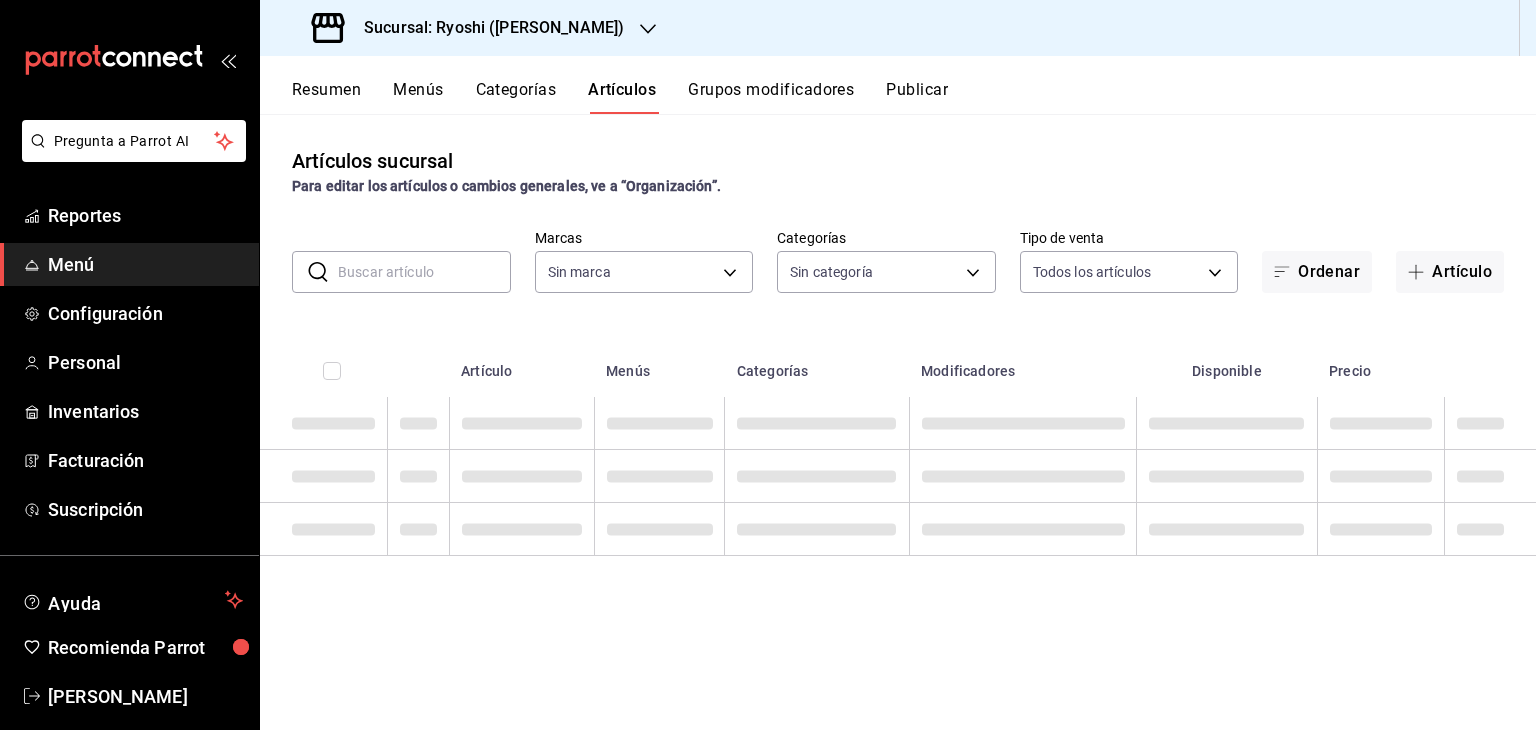 type on "d1ab8890-ddc3-4d94-b14c-d24ccf3ac2d8,70935bef-f50e-476e-afc6-1ed0b0096d1e" 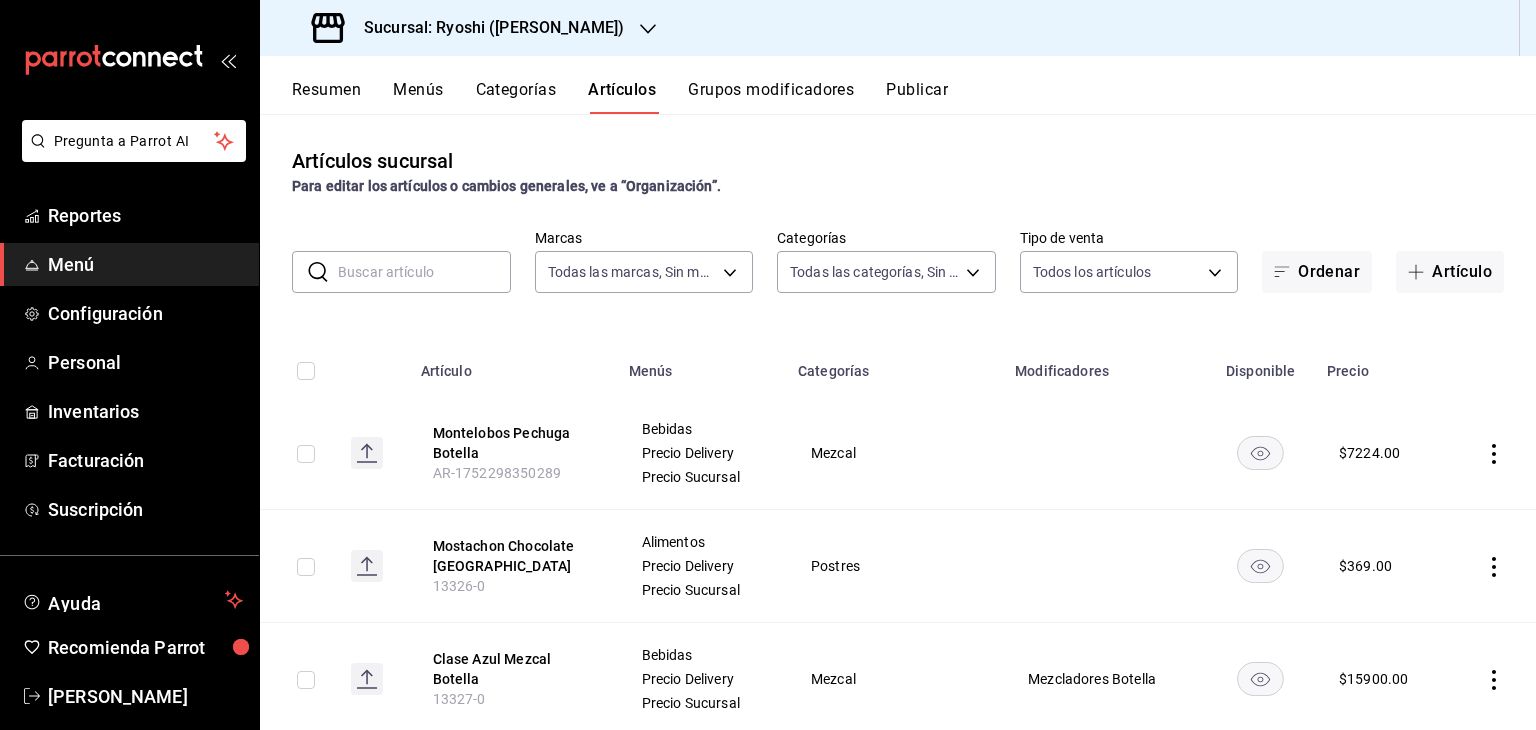 type on "ad186e92-f0af-46bc-bbfd-7ffa80562c6f,3971b1f1-eb4c-4b65-a33f-e0602f1a7270,e647ec20-b9be-4789-a430-eb555fd10a41,bb66a958-4de8-46af-86c2-6e72e7815a7d,ca005030-1ed0-4d01-8dee-6247a7f8ff0a,391f4c2f-5445-4f6c-8d40-98207d40046e,80644a7d-76f8-40a2-b280-133b317ea02b,5dbe1dd7-0c4b-4d5f-ac77-0613bd891cbc,2a2af79d-fb88-4d8c-8286-3e73da5f0666,4c06ff68-847c-469f-8951-c572f7d55215,64667440-5949-4a9f-a35b-1525ff1cf771,26740da0-4d16-450f-a7cf-2bcd55678f39,8ae490f5-95ff-4a65-9b1d-503894f9dfff,2977cf64-26c3-42fe-847e-12361466ff18,9e45836e-5165-411d-b9a9-a93703cb00e4,47d610a0-d442-4f9b-9646-d2a82839042c,211b57f8-7eeb-4048-bb38-7972acf88ad0,91cdf865-dc5d-4431-a3c0-9f145c17bb66,4428f692-70de-4f58-b5b8-261e3c3e212a,34fa856a-59fc-459e-af0b-f9a2a43ea7f4,d119eb91-de6f-4403-a19d-055a0311c9ac,5fce4592-3701-4ab5-a23b-d572a5a25757,e88603b0-beb1-4bb1-8306-2649290f45b7,5d98e2cb-0b30-46b9-b17b-941a53bb6704,29477597-79c9-4739-8bc7-972e3a495fe5,9eeca69c-35bd-4589-a9e8-7ae1e230e2a6,4dd76ea4-09aa-4ad4-935b-a226153f1624,3210995d-5bf3-4f3f-a7b..." 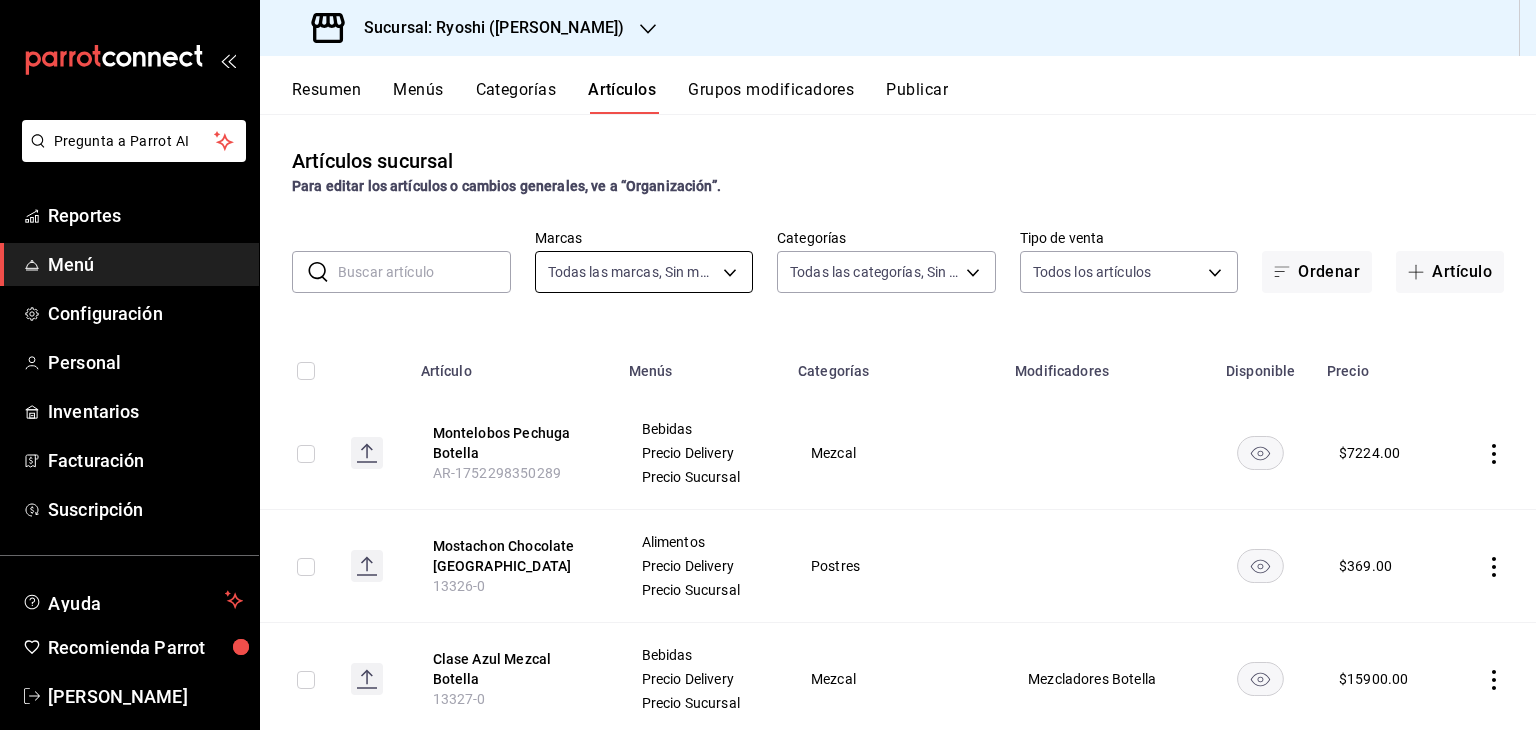 click on "Pregunta a Parrot AI Reportes   Menú   Configuración   Personal   Inventarios   Facturación   Suscripción   Ayuda Recomienda Parrot   [PERSON_NAME]   Sugerir nueva función   Sucursal: Ryoshi ([PERSON_NAME]) Resumen Menús Categorías Artículos Grupos modificadores Publicar Artículos sucursal Para editar los artículos o cambios generales, ve a “Organización”. ​ ​ Marcas Todas las marcas, Sin marca d1ab8890-ddc3-4d94-b14c-d24ccf3ac2d8,70935bef-f50e-476e-afc6-1ed0b0096d1e Categorías Todas las categorías, Sin categoría Tipo de venta Todos los artículos ALL Ordenar Artículo Artículo Menús Categorías Modificadores Disponible Precio Montelobos Pechuga Botella AR-1752298350289 Bebidas Precio Delivery Precio Sucursal Mezcal $ 7224.00 Mostachon Chocolate [GEOGRAPHIC_DATA] 13326-0 Alimentos Precio Delivery Precio Sucursal Postres $ 369.00 Clase Azul Mezcal Botella 13327-0 Bebidas Precio Delivery Precio Sucursal Mezcal Mezcladores Botella $ 15900.00 Suntory Toki Cortesia 13328-0 Bebidas Precio Delivery $ 0.00 $ $" at bounding box center [768, 365] 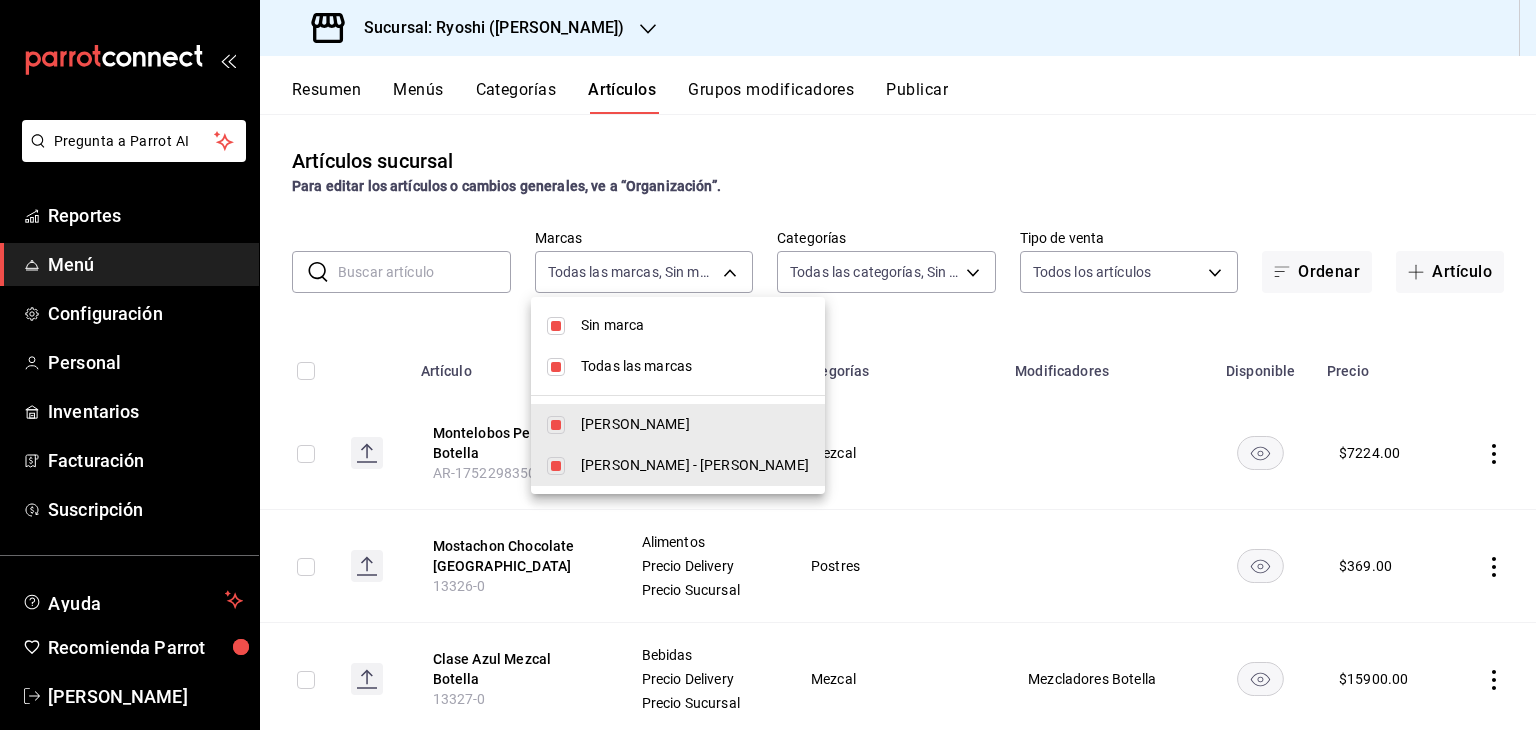 click on "Sin marca" at bounding box center [695, 325] 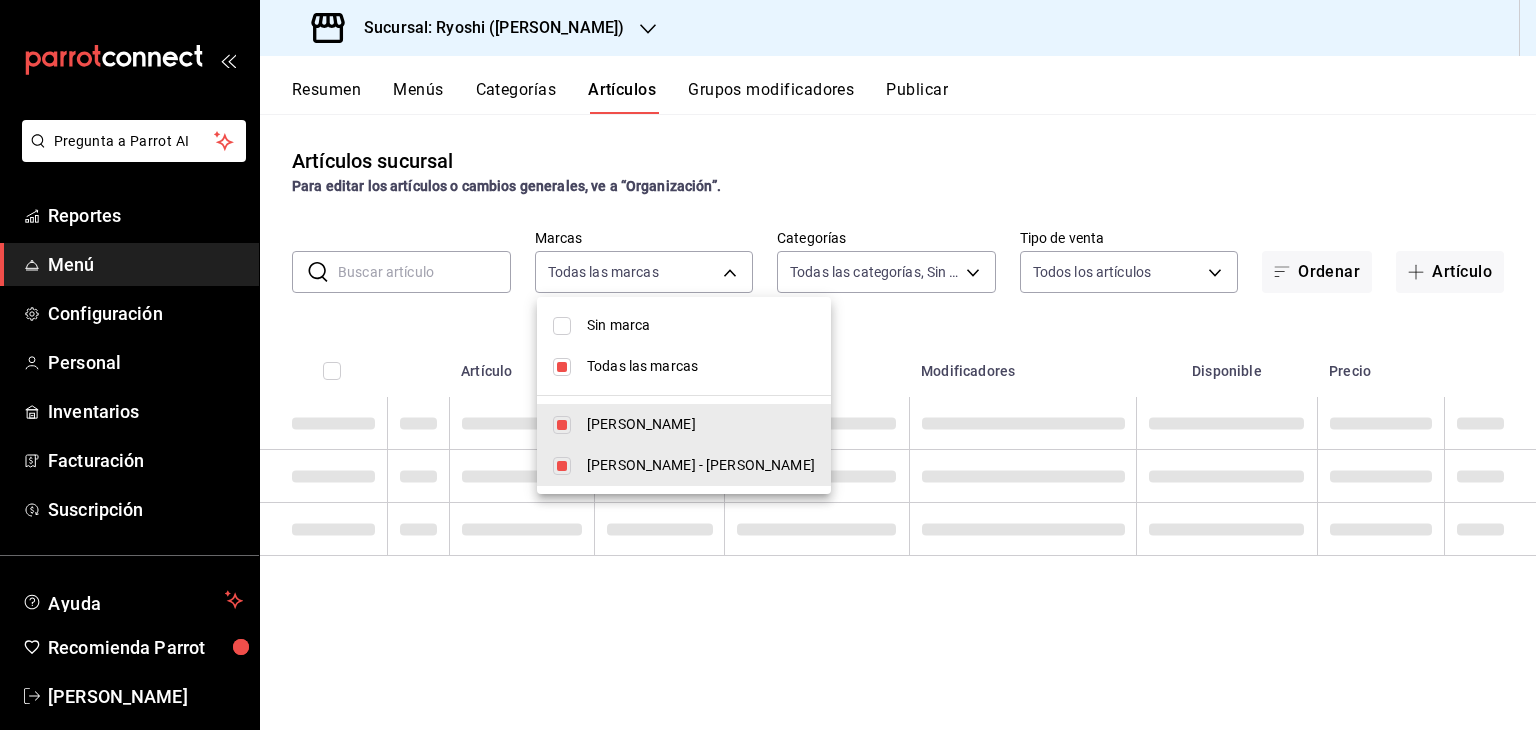 click on "Todas las marcas" at bounding box center [701, 366] 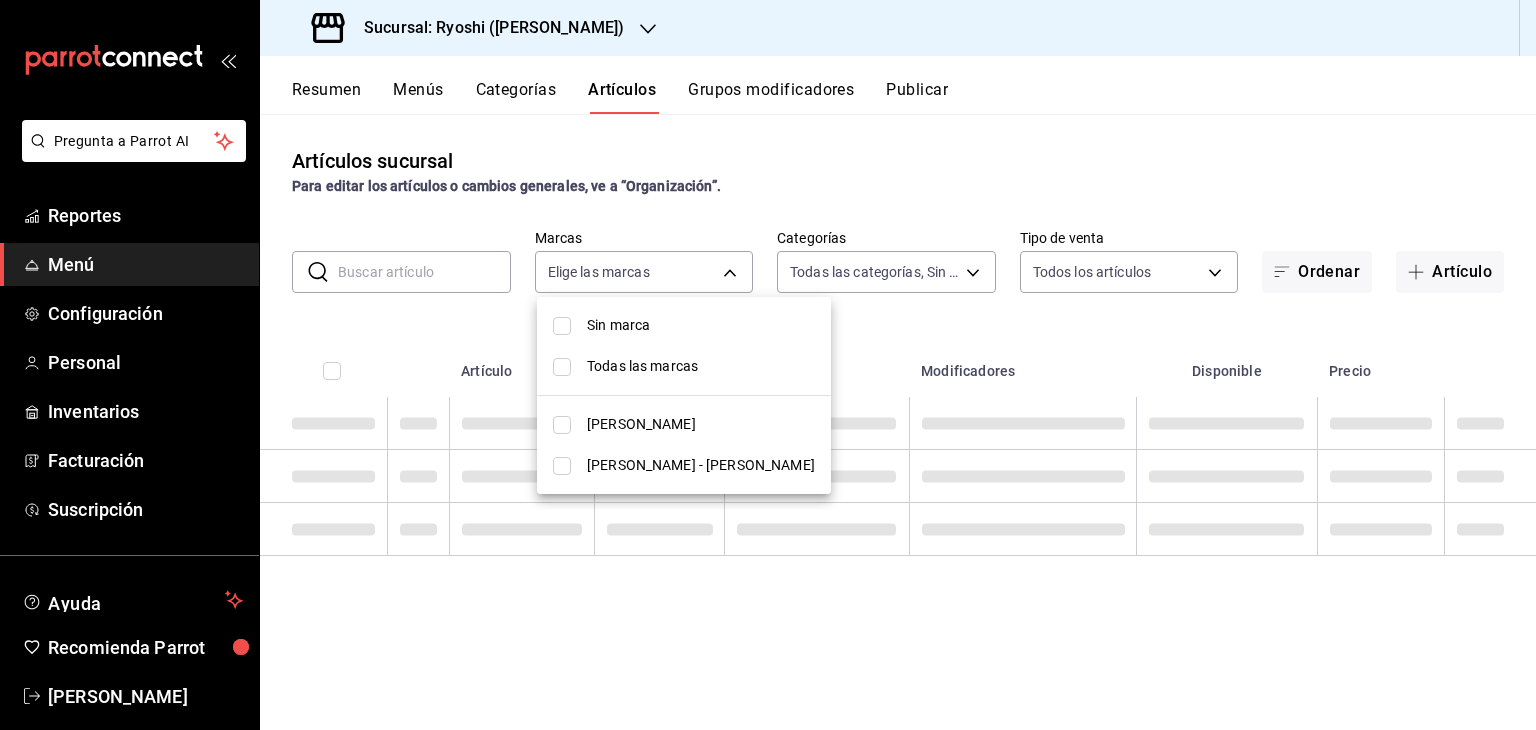 click on "[PERSON_NAME] - [PERSON_NAME]" at bounding box center (701, 465) 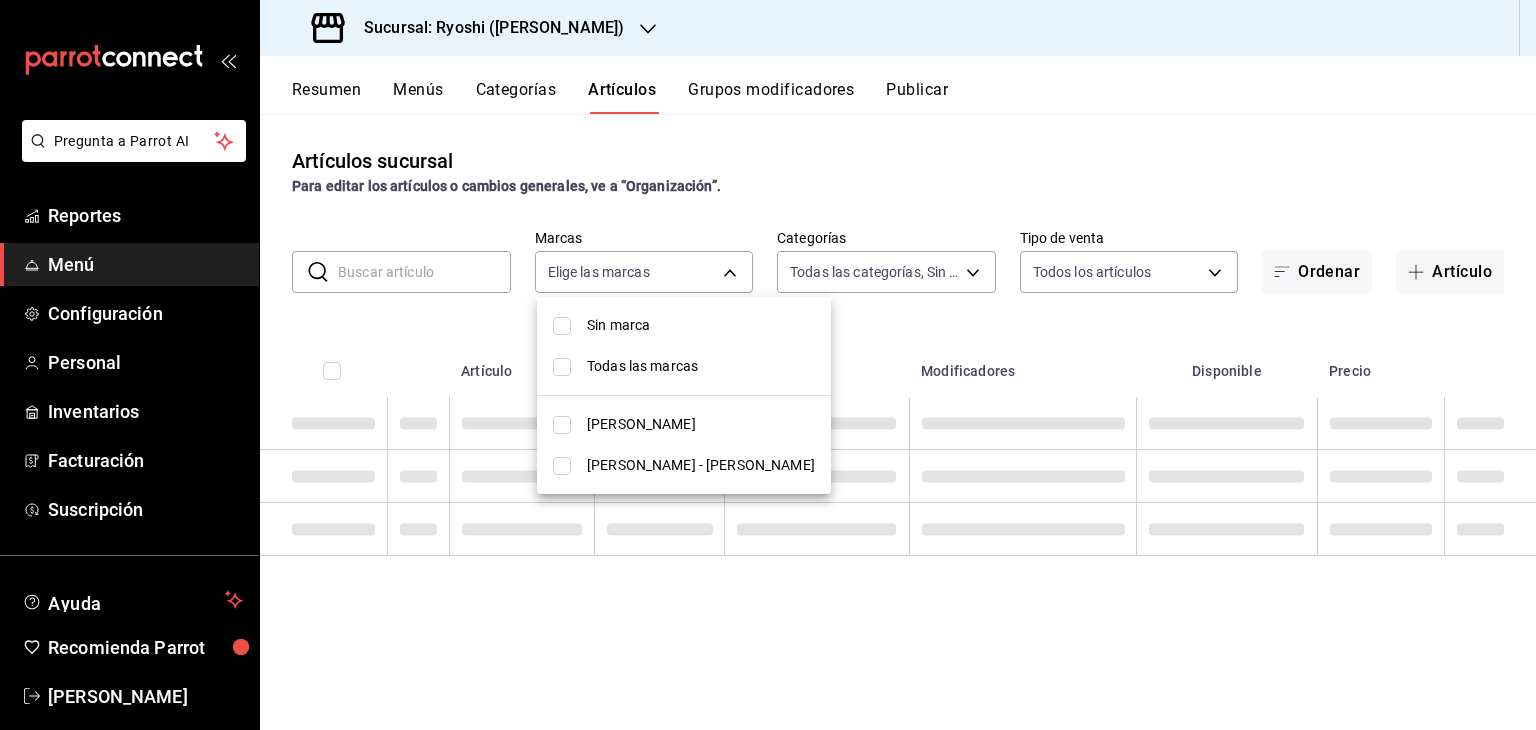 type on "70935bef-f50e-476e-afc6-1ed0b0096d1e" 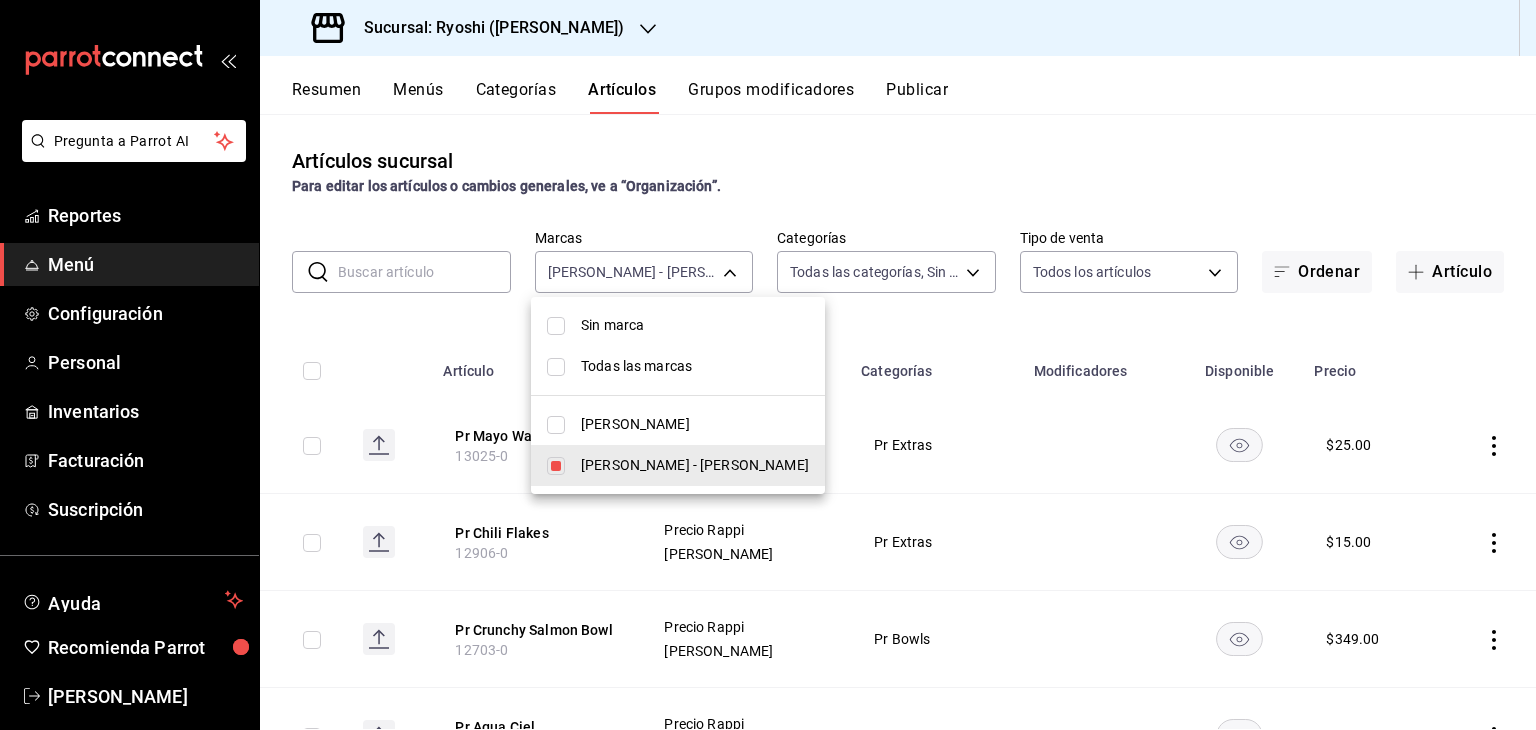 click at bounding box center (768, 365) 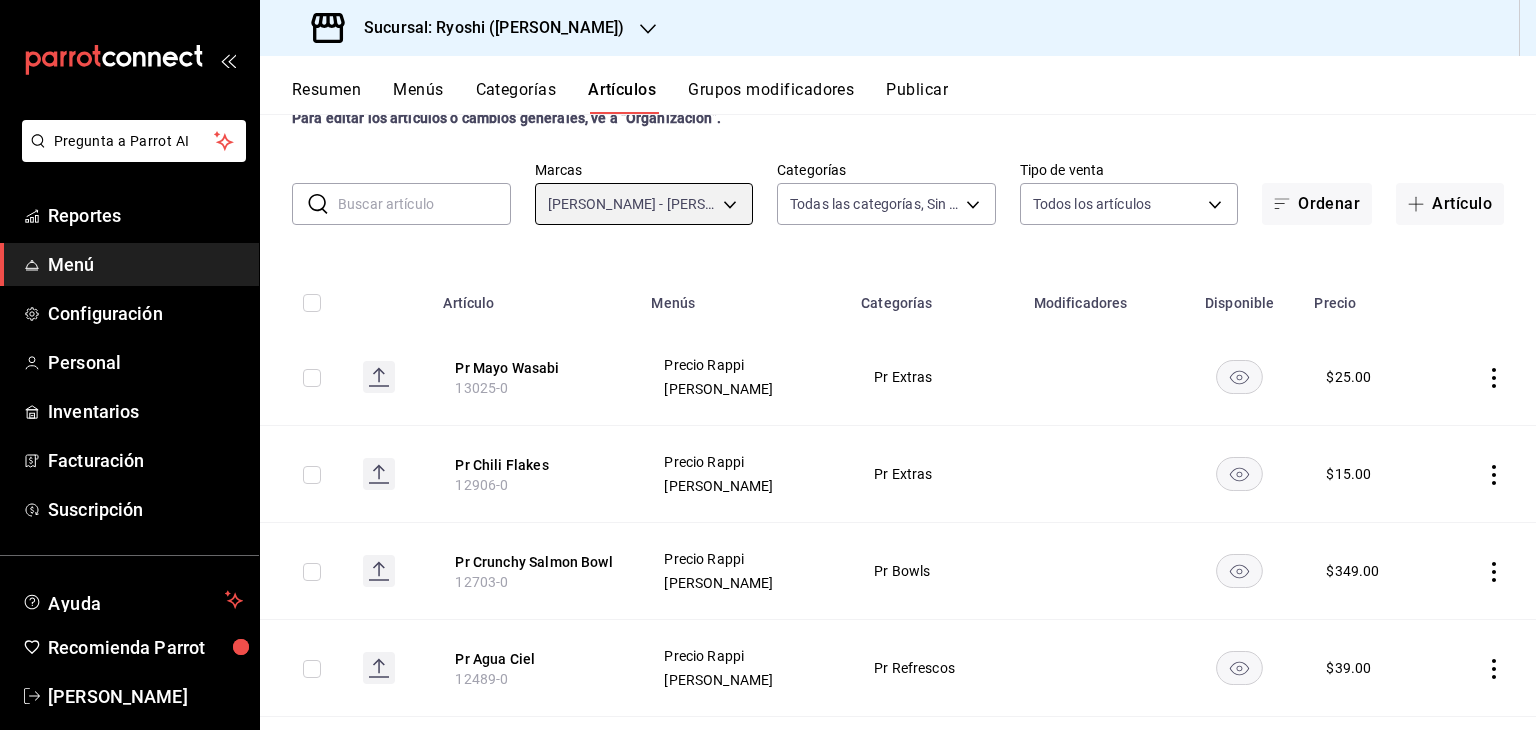 scroll, scrollTop: 0, scrollLeft: 0, axis: both 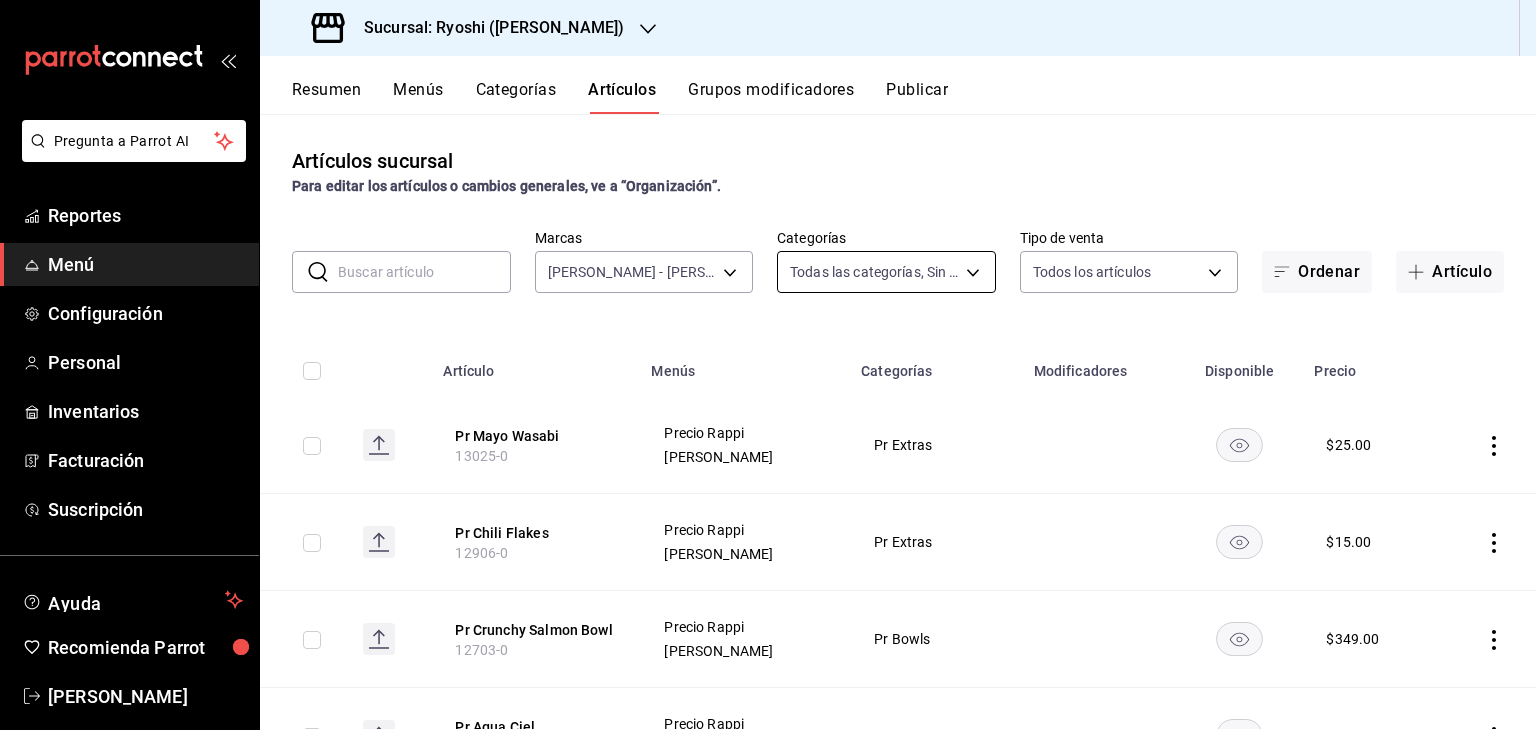 click on "Pregunta a Parrot AI Reportes   Menú   Configuración   Personal   Inventarios   Facturación   Suscripción   Ayuda Recomienda Parrot   [PERSON_NAME]   Sugerir nueva función   Sucursal: Ryoshi ([PERSON_NAME]) Resumen Menús Categorías Artículos Grupos modificadores Publicar Artículos sucursal Para editar los artículos o cambios generales, ve a “Organización”. ​ ​ Marcas [PERSON_NAME] - [PERSON_NAME] 70935bef-f50e-476e-afc6-1ed0b0096d1e Categorías Todas las categorías, Sin categoría Tipo de venta Todos los artículos ALL Ordenar Artículo Artículo Menús Categorías Modificadores Disponible Precio Pr Mayo Wasabi 13025-0 Precio Rappi Precio Uber Pr Extras $ 25.00 Pr Chili Flakes 12906-0 Precio Rappi Precio Uber Pr Extras $ 15.00 Pr Crunchy Salmon Bowl 12703-0 Precio Rappi Precio Uber Pr Bowls $ 349.00 Pr Agua Ciel 12489-0 Precio Rappi Precio Uber Pr Refrescos $ 39.00 Pr Topochico 12487-0 Precio Rappi Precio Uber Pr Refrescos $ 39.00 Pr Edamames 12357-01 Precio Rappi Precio Uber Pr Extras $ 129.00 12471-0 $ $ $" at bounding box center [768, 365] 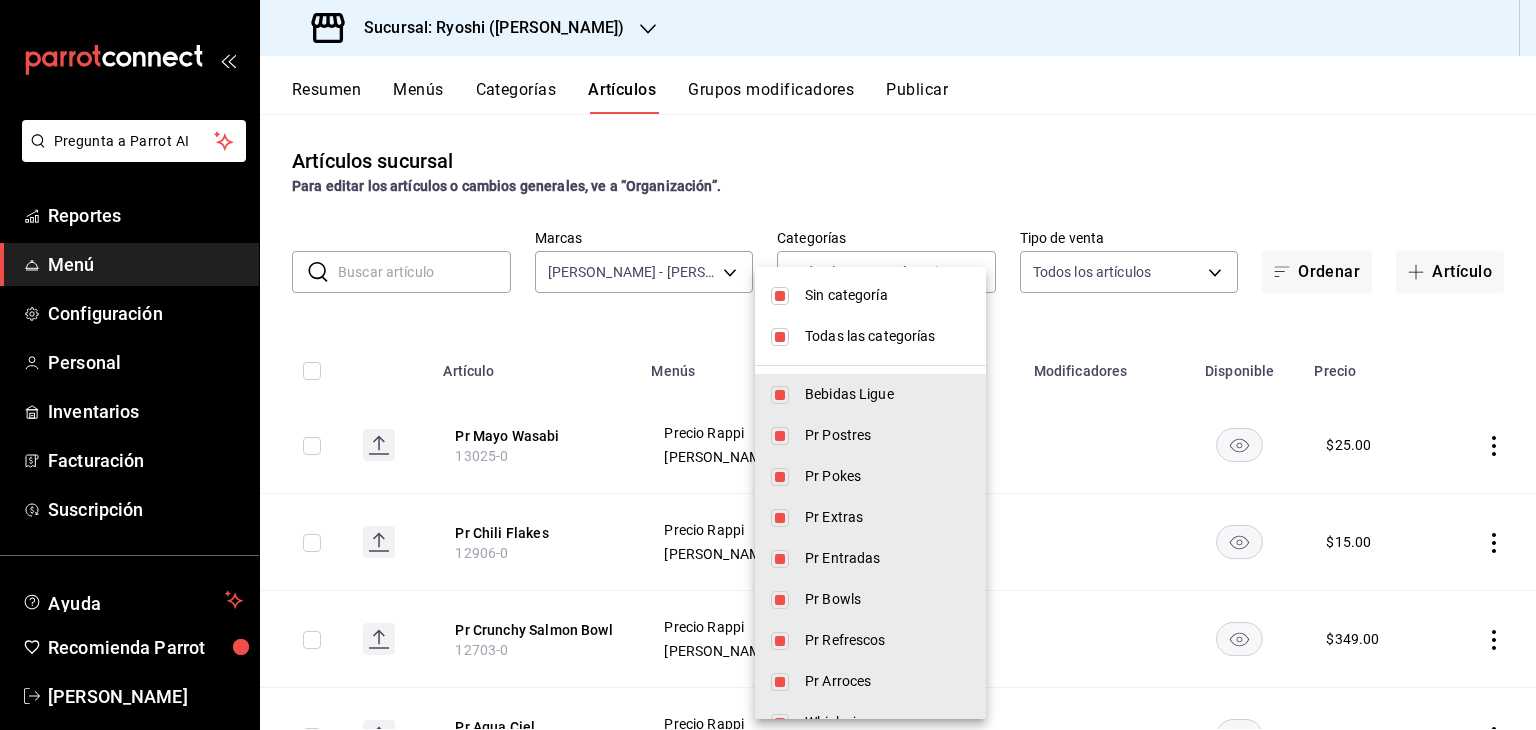 click on "Todas las categorías" at bounding box center (887, 336) 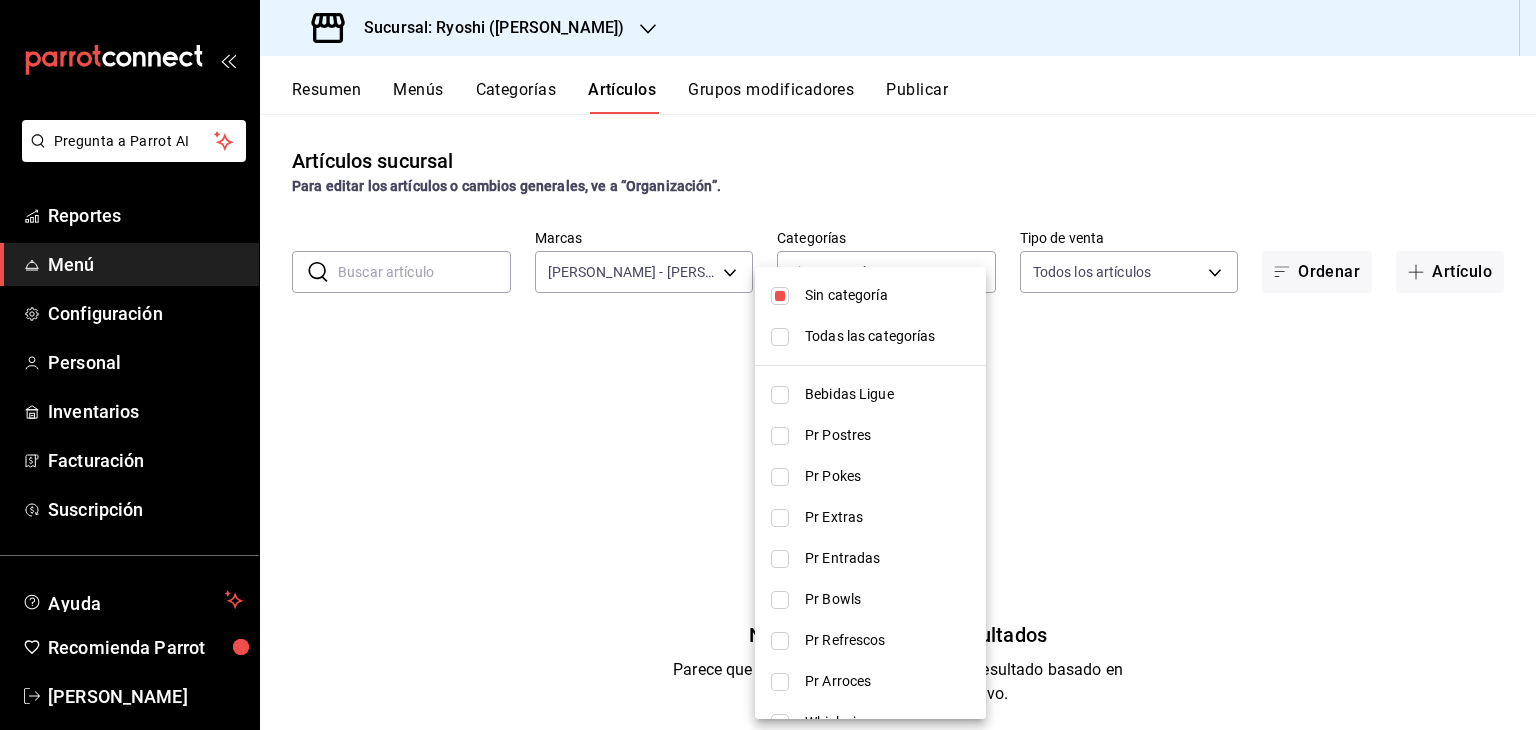 click on "Sin categoría" at bounding box center (870, 295) 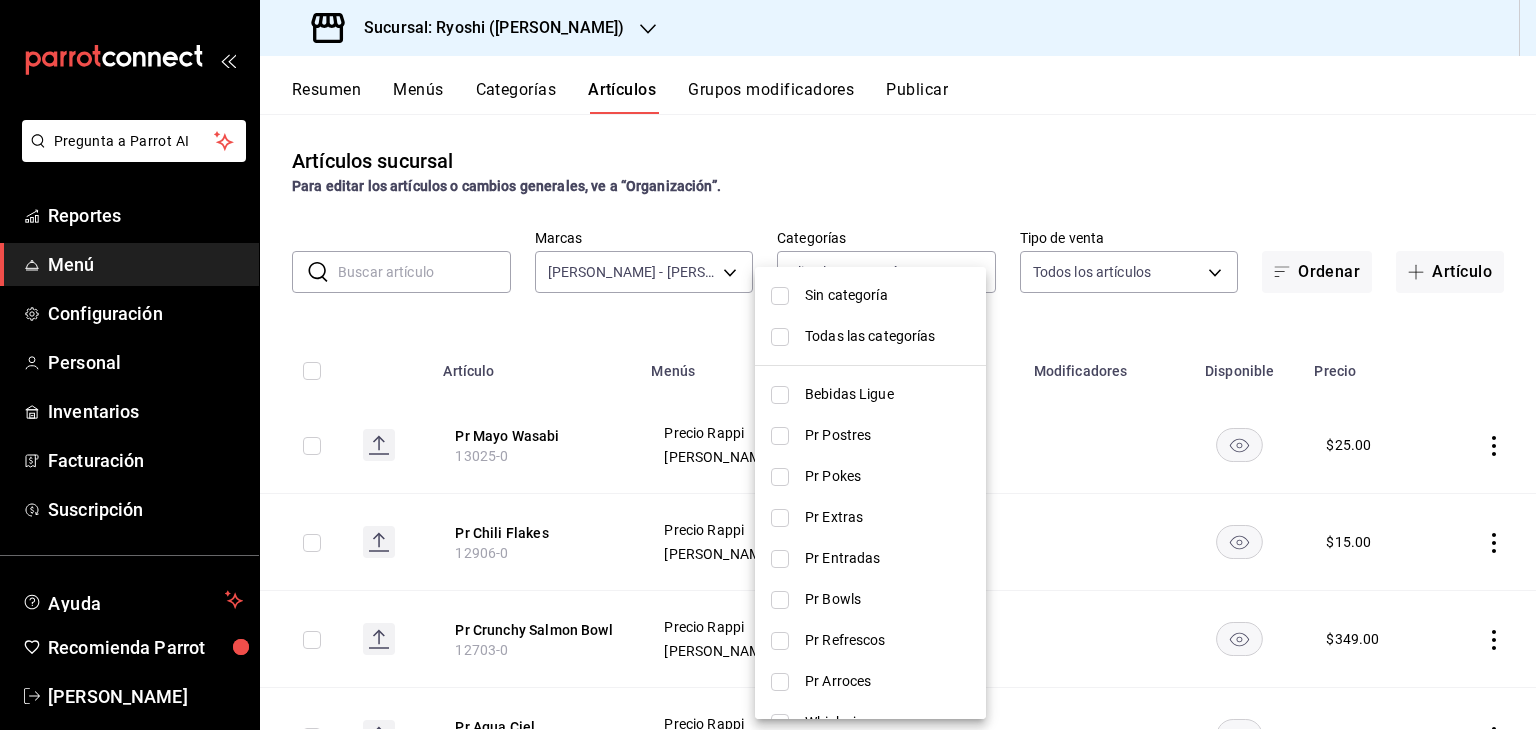 click on "Pr Extras" at bounding box center [887, 517] 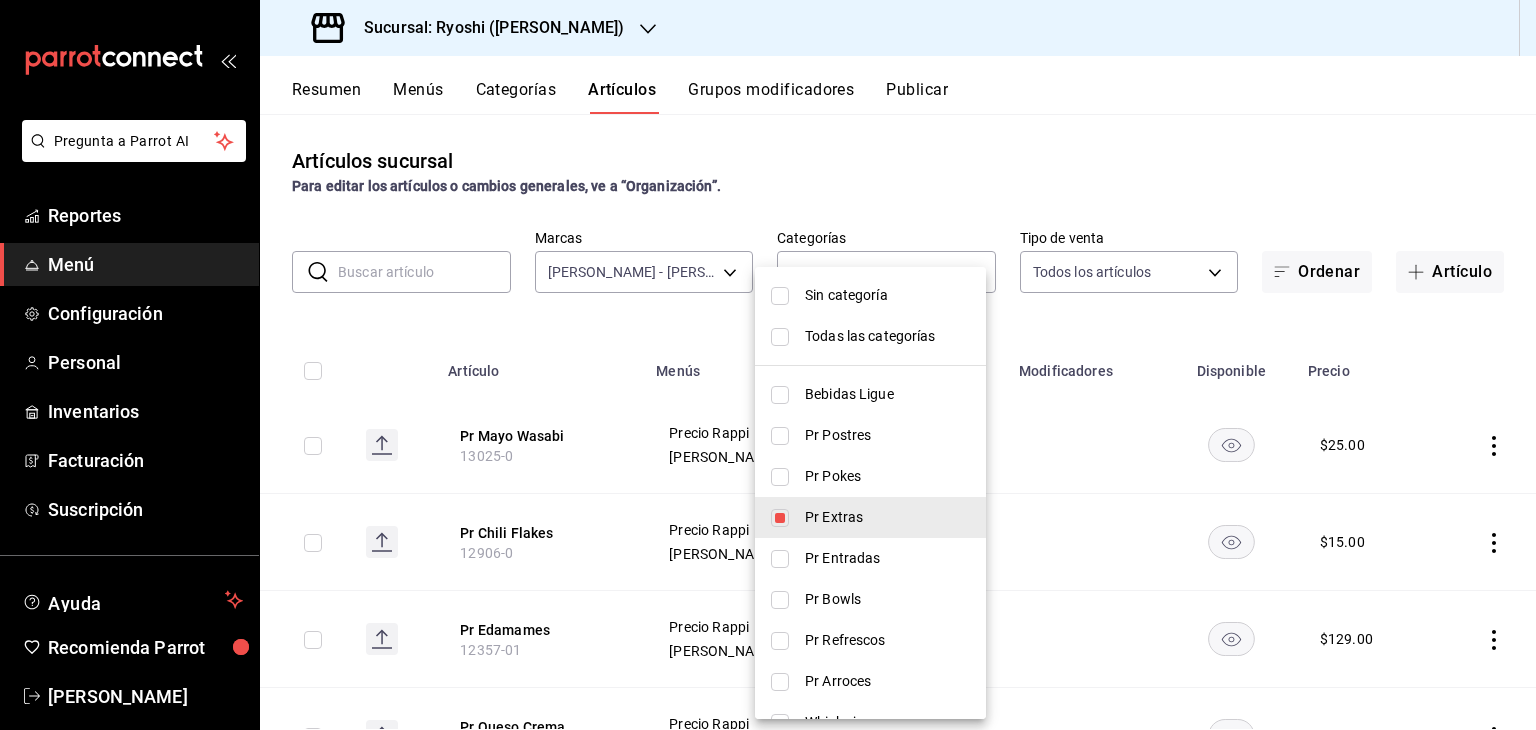 click at bounding box center (768, 365) 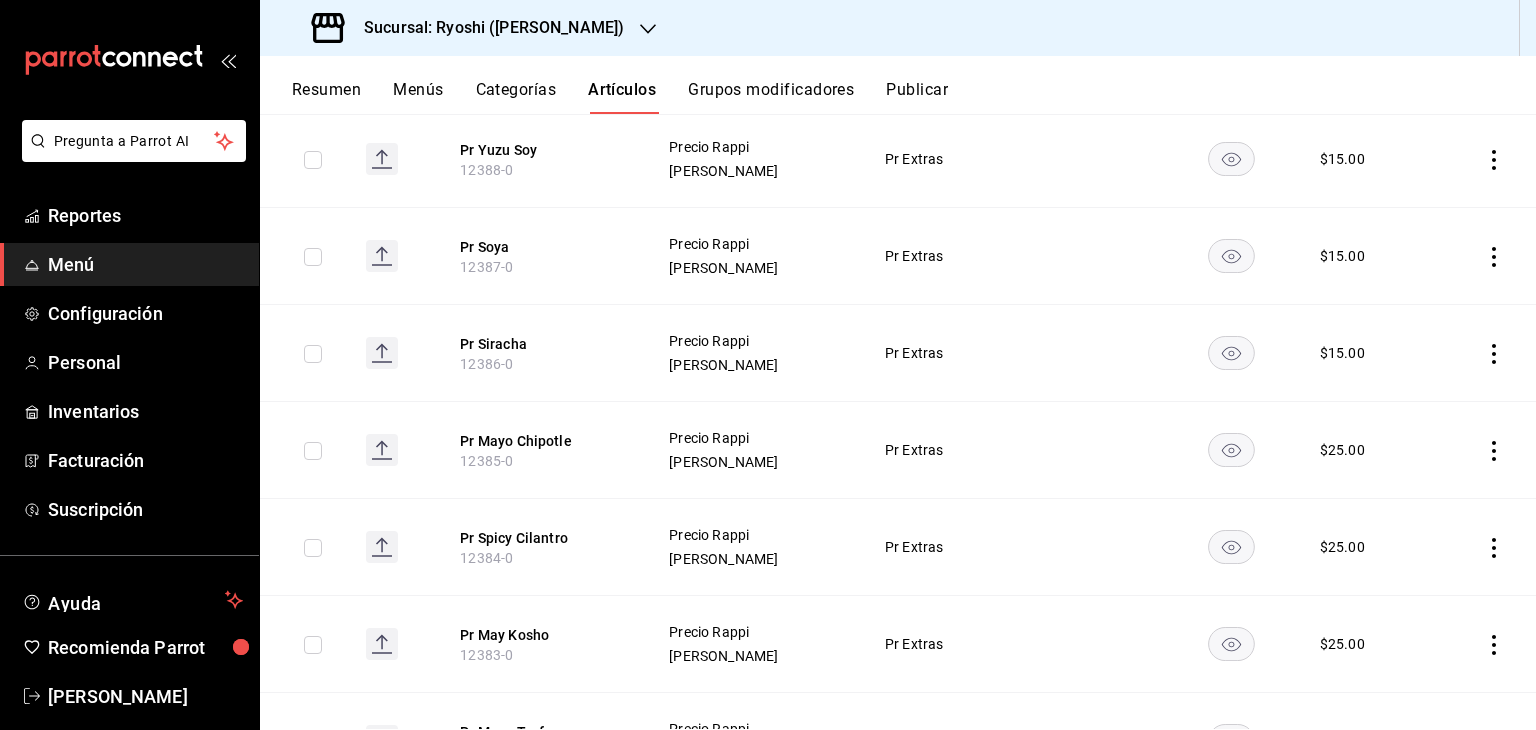 scroll, scrollTop: 2084, scrollLeft: 0, axis: vertical 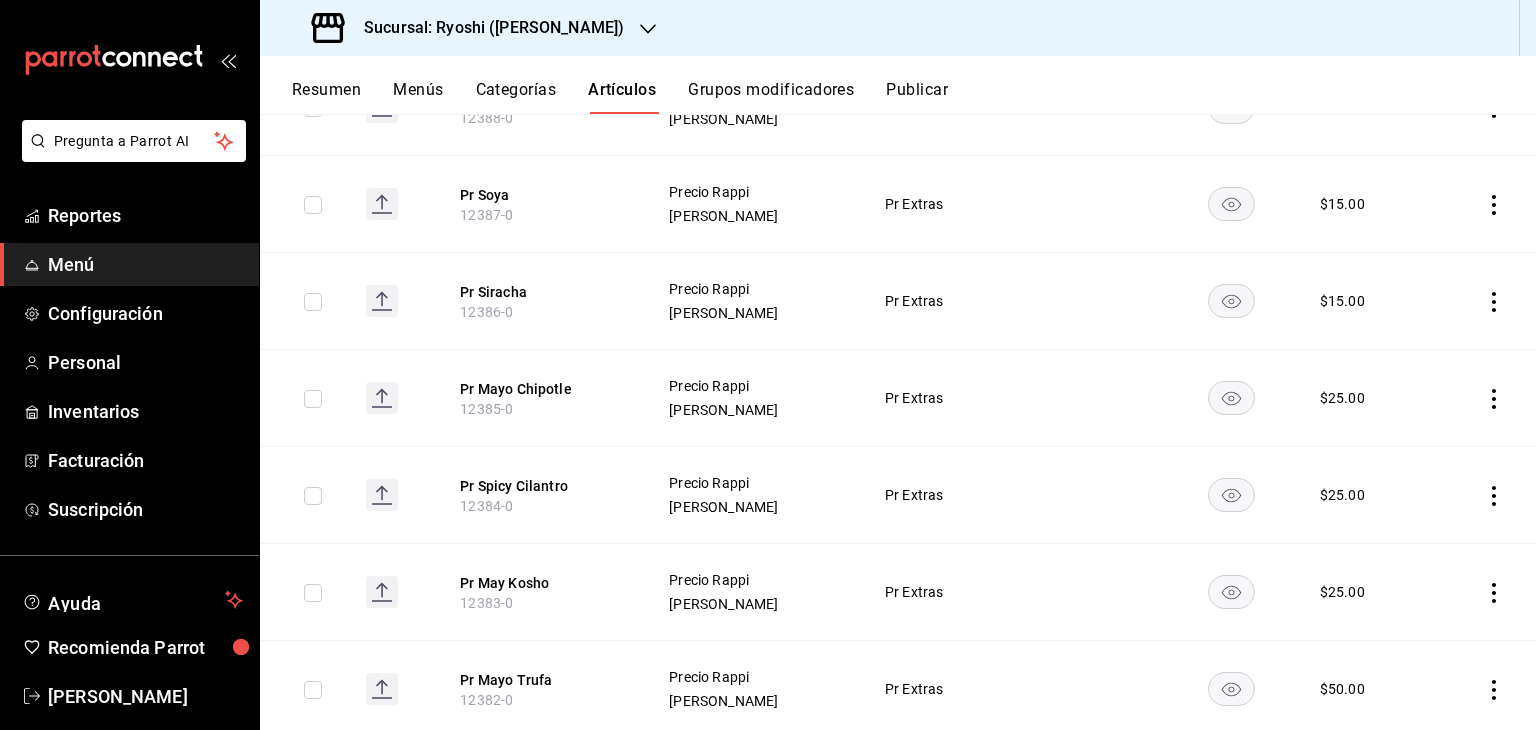click at bounding box center (1484, 495) 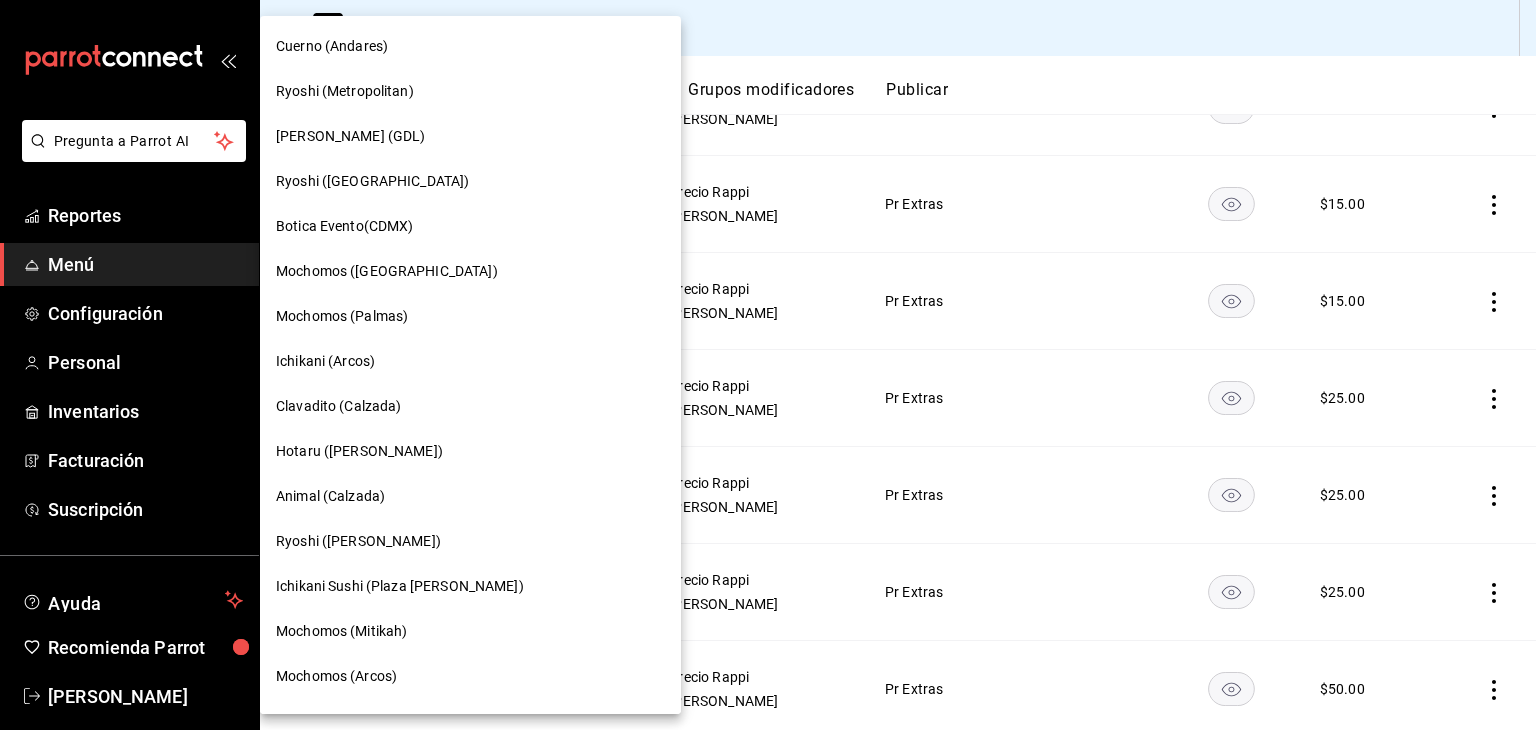 click on "Ichikani (Arcos)" at bounding box center (470, 361) 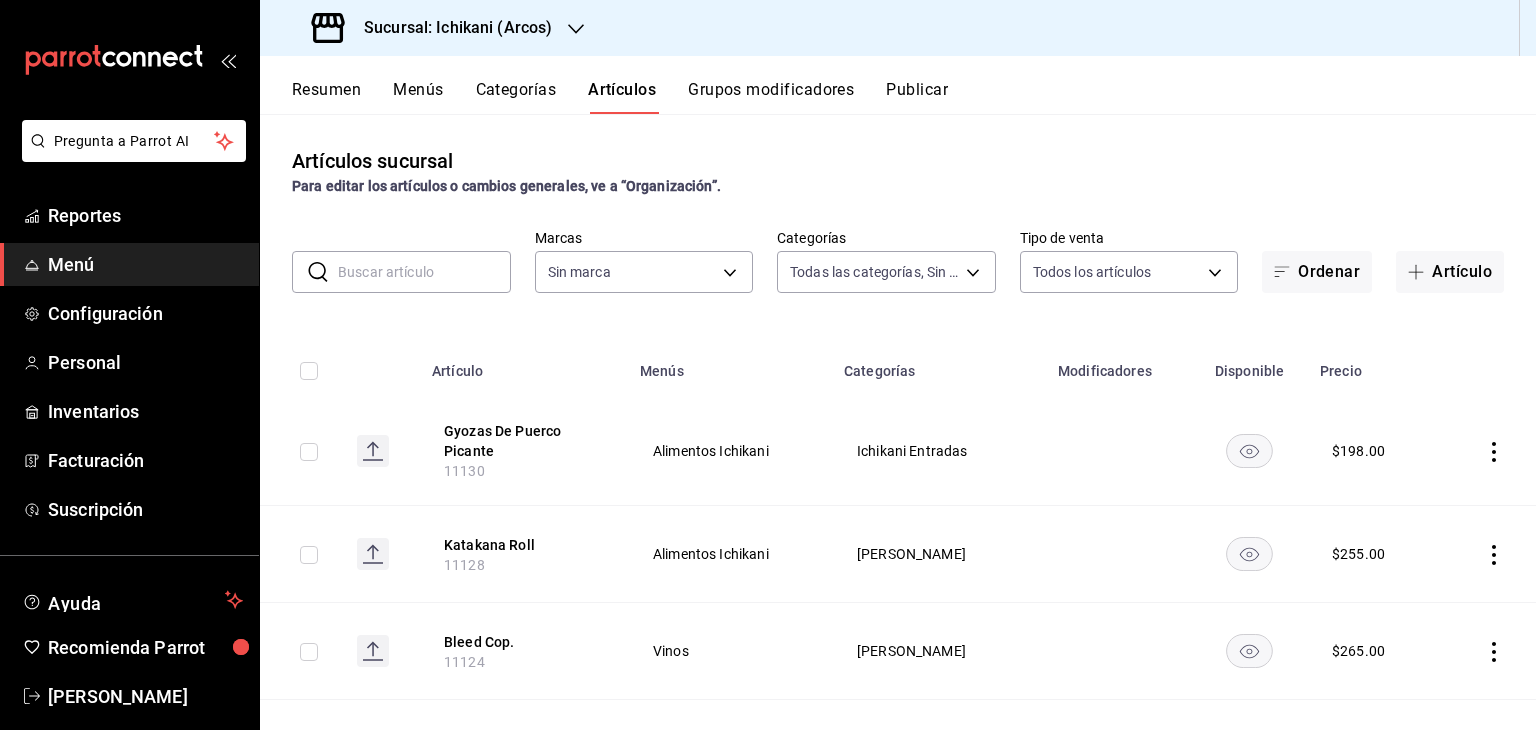 type on "082e5db2-b2e4-4ea4-81ab-d0dab4d15ad6,1675a30c-ad4c-4004-bd69-306a5eee9bbe,0b9f143f-d931-46e3-8d11-72414e3ea19f,e8b468cd-1034-4174-9e09-d9237c0a19ea,bf72f297-f4a7-4d10-885c-cdd56e8a19ad,94d13331-942a-4dca-bb6d-57ca63b0fe69,1e52dc7e-e5ba-4ea9-9e55-29332553723b,eaae503d-610a-4f15-939e-80a405ab1a56,5b7e036c-fe9d-4013-bdf4-424a78604634,c4334ceb-7bf5-4b37-b705-7fb50ec18e1b,8d6bccd2-8577-4922-83f5-02ed52b1586d,0a00b441-ba59-490c-80f5-5a10042ccc93,21fe28a5-0eac-4238-aee5-fb1650804abc,6e1668be-12a3-4ad3-9124-a6f54204f130,1c9acddf-fcfc-4cbb-b1a3-6e7e9118265d,48bd75b3-74be-43a7-ae65-8ddefee5b8b3,a91fbb21-0903-4d89-8f2b-6b82758f9efa,88912e74-692e-447d-91ac-37f40942ec66,66cc22f4-f343-41ac-8a1a-a032c8ec86da,ef8b50a8-3260-4c60-a560-9705a734d733,c8bf1581-ed55-490e-baeb-c28fdae30aad,908a2e16-0615-4f14-a2d7-15ae0f23913a,4fbcc307-49f1-429b-adb1-e77c7e42feeb,07c1c730-0a15-4302-846b-59db27999e2d,806e46be-041c-4cf5-a6ed-3c5953acc67d,13e85e46-1a9d-4ce4-94d9-648e9b2a0e22,edbd5797-af89-46e4-a5ff-d72367cc8924,60cbf6a9-471b-4a76-abb..." 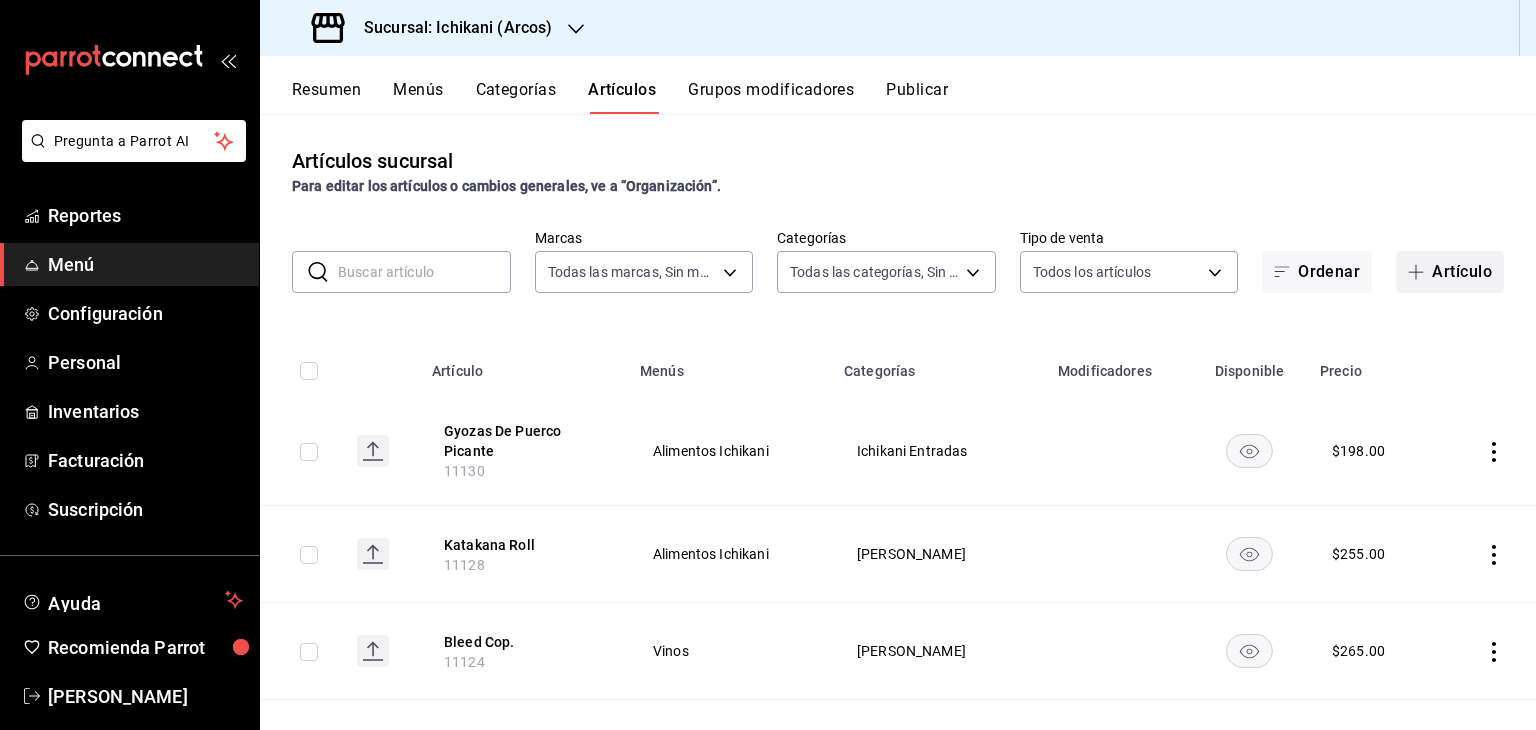 click on "Artículo" at bounding box center (1450, 272) 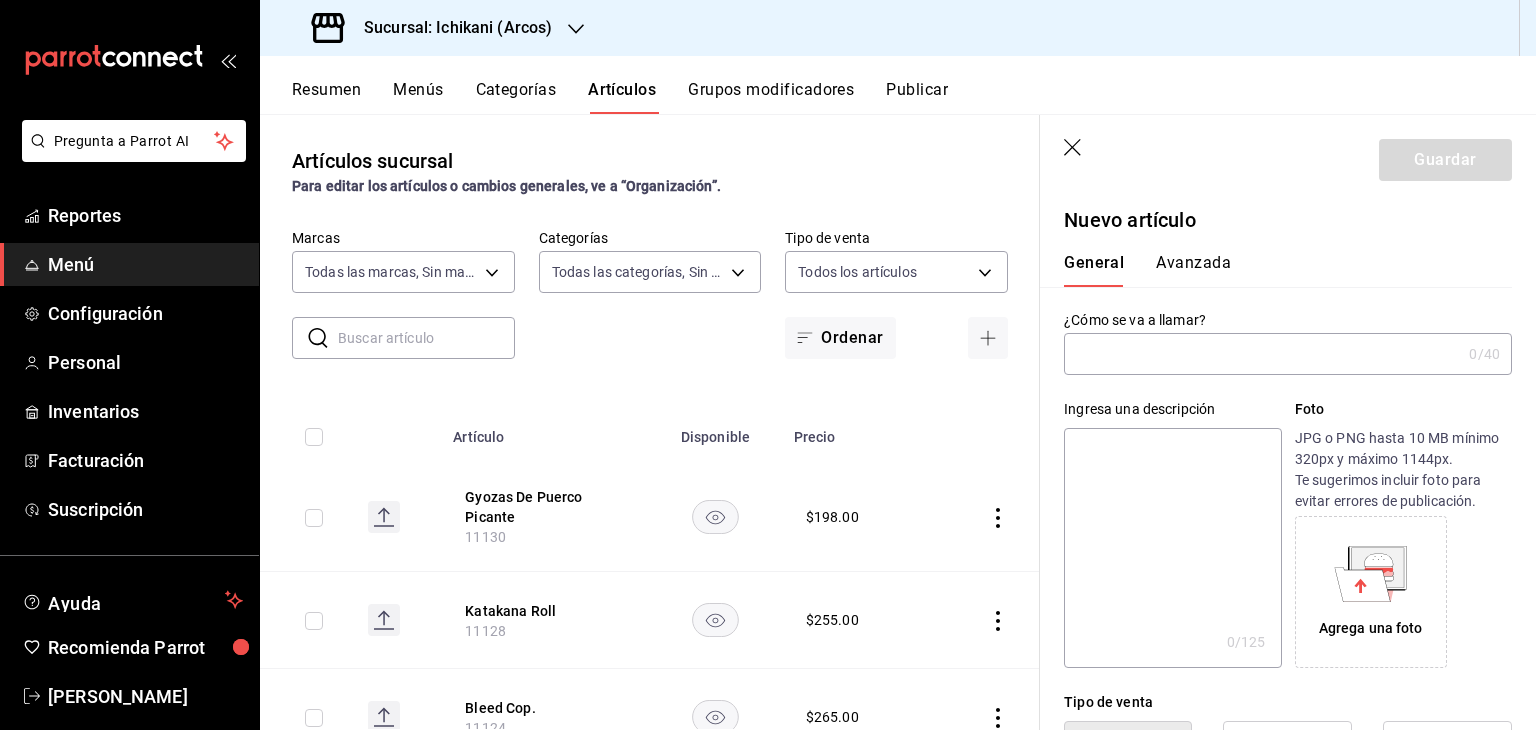 type on "AR-1752937923384" 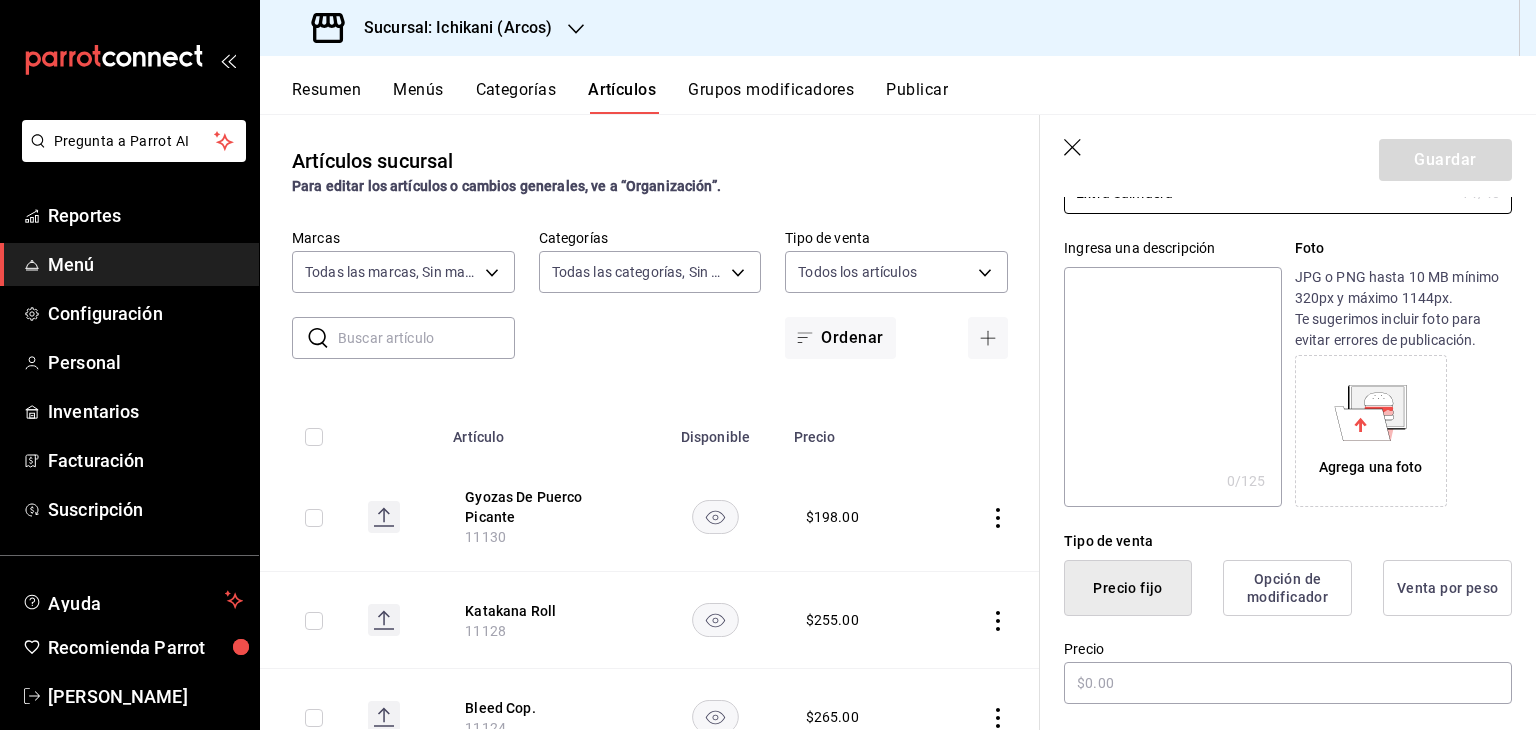 scroll, scrollTop: 184, scrollLeft: 0, axis: vertical 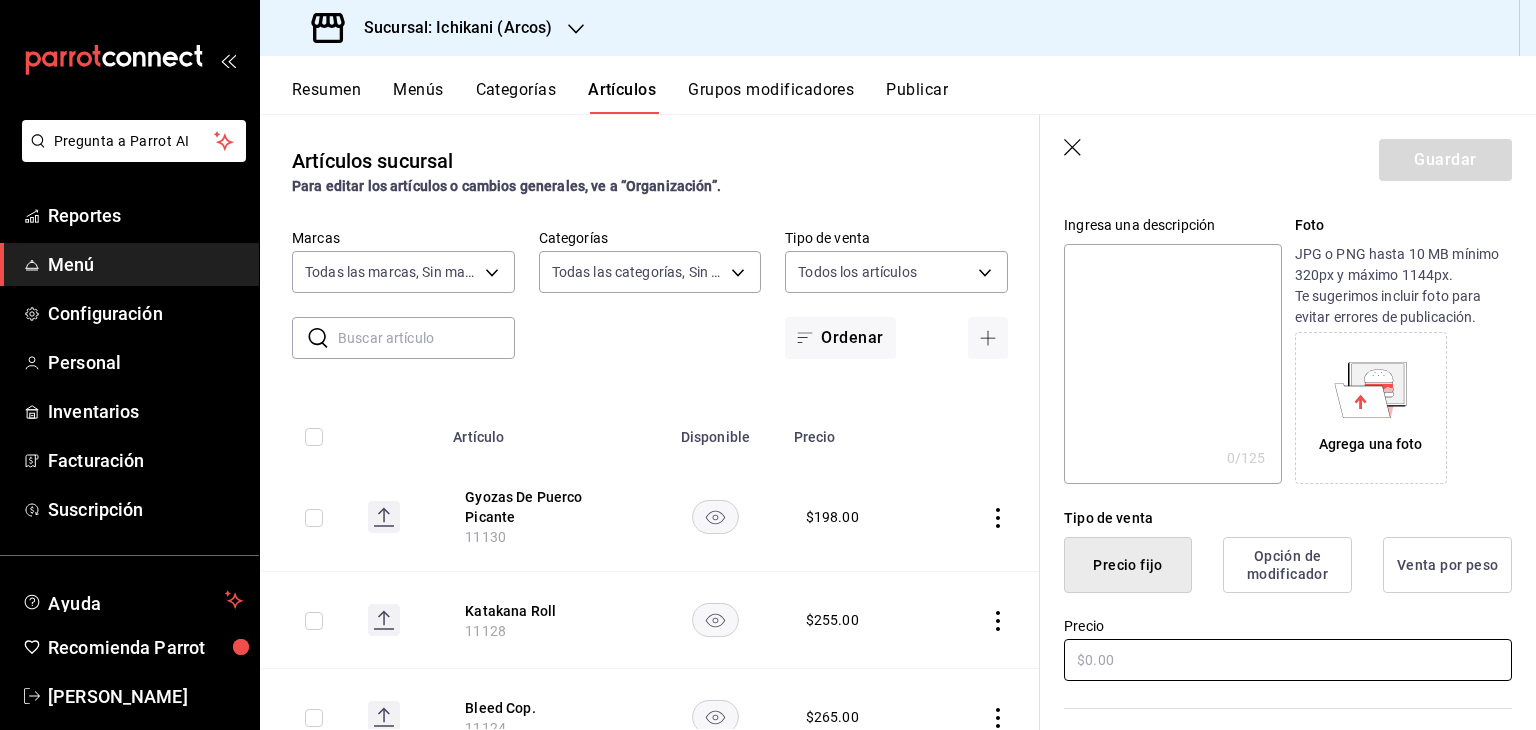 type on "Extra Salmuera" 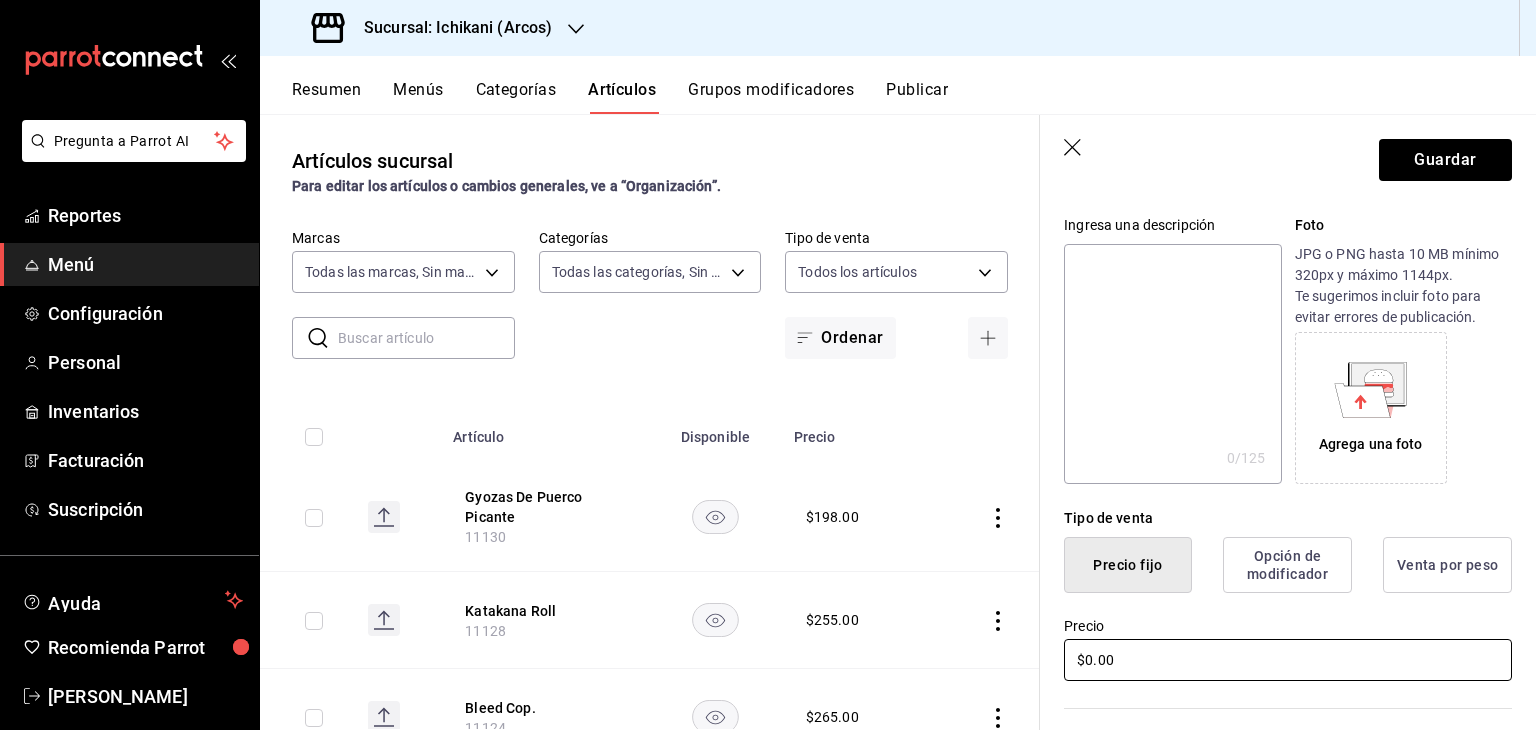 scroll, scrollTop: 868, scrollLeft: 0, axis: vertical 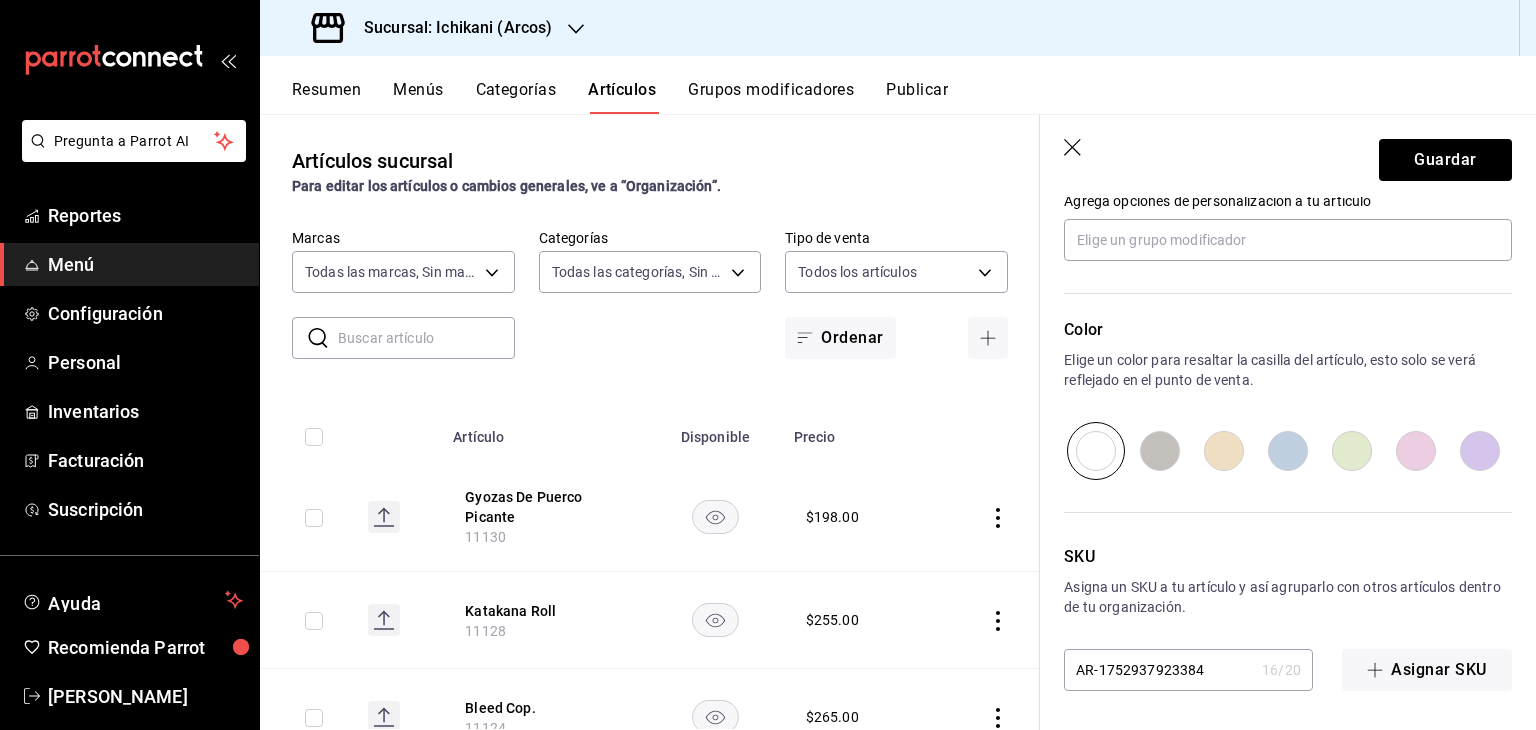 type on "$0.00" 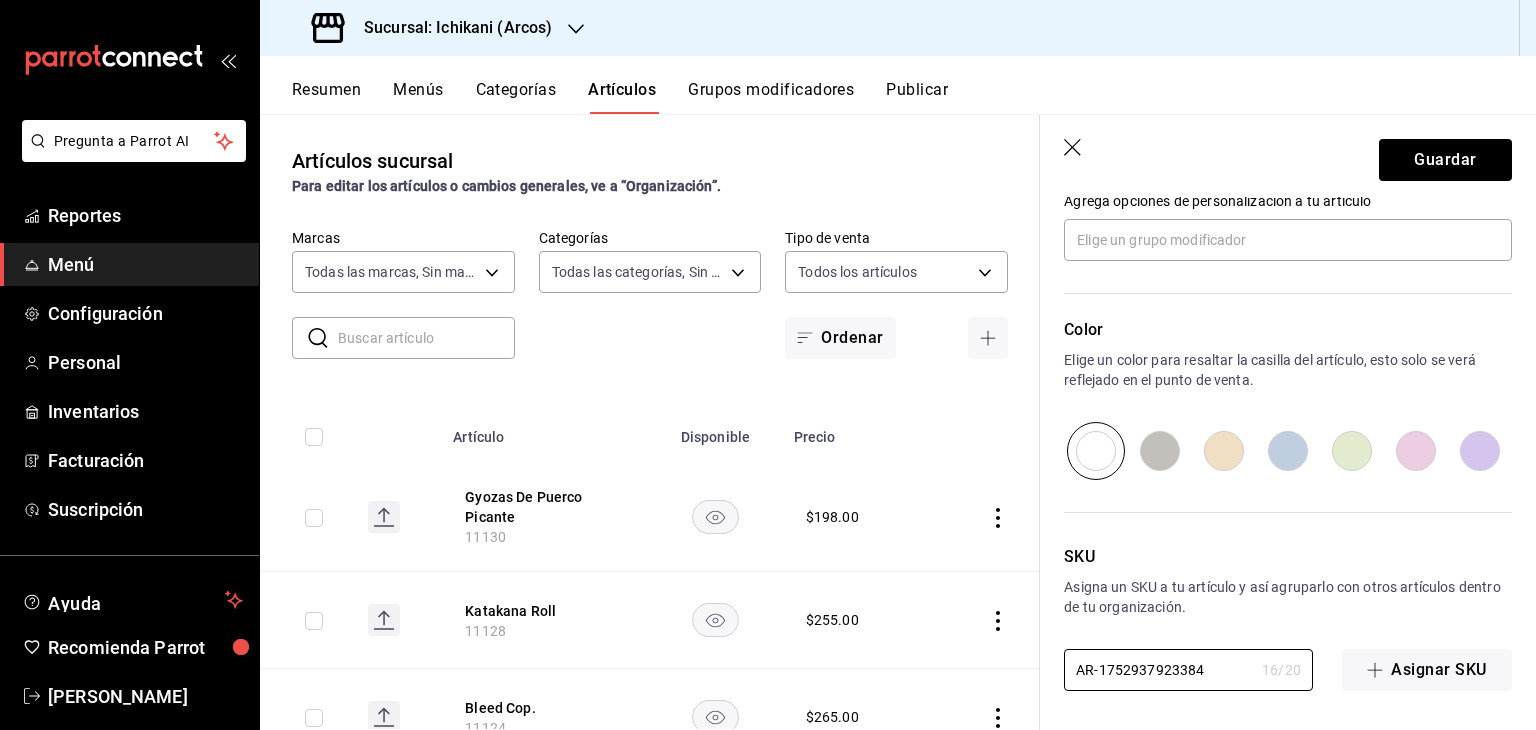 drag, startPoint x: 1206, startPoint y: 665, endPoint x: 967, endPoint y: 669, distance: 239.03348 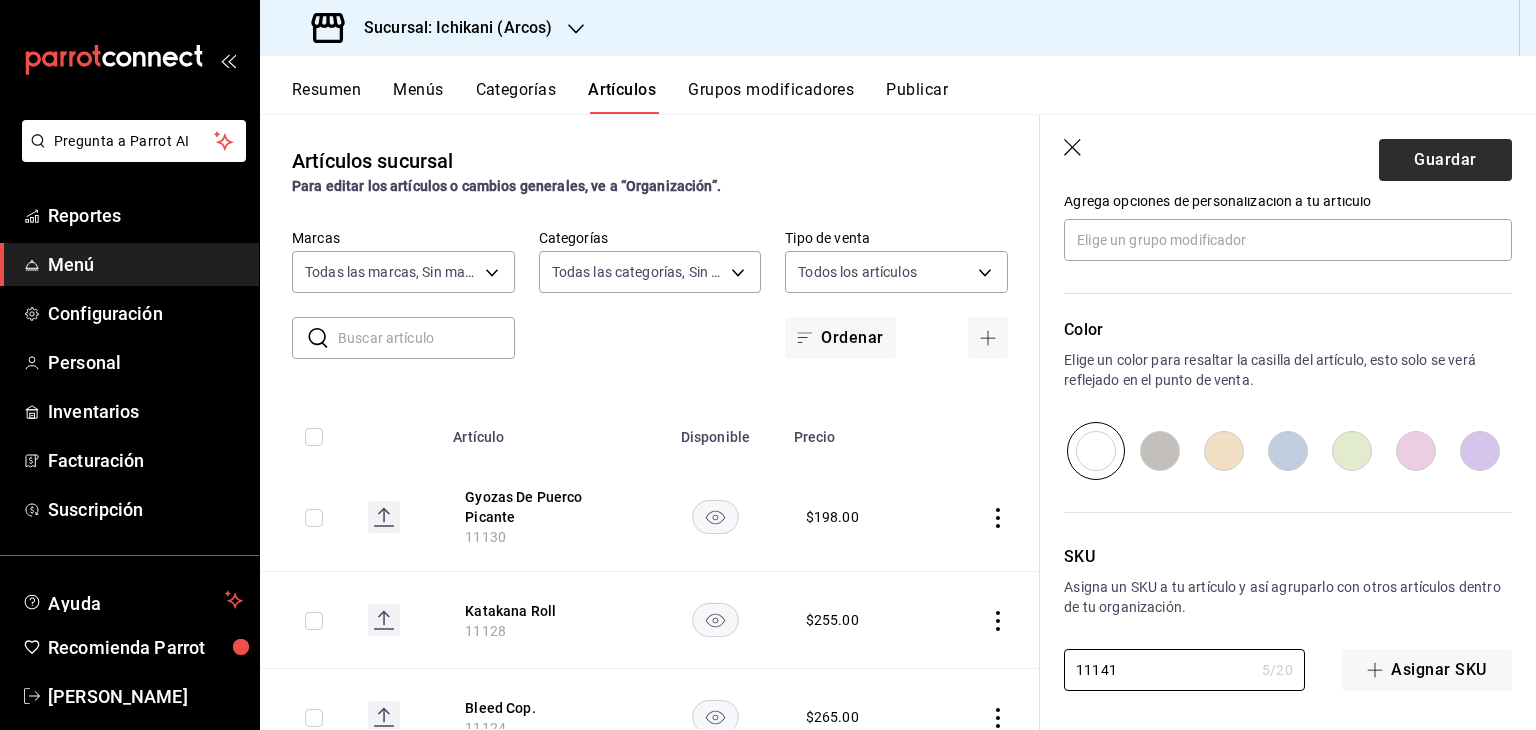 type on "11141" 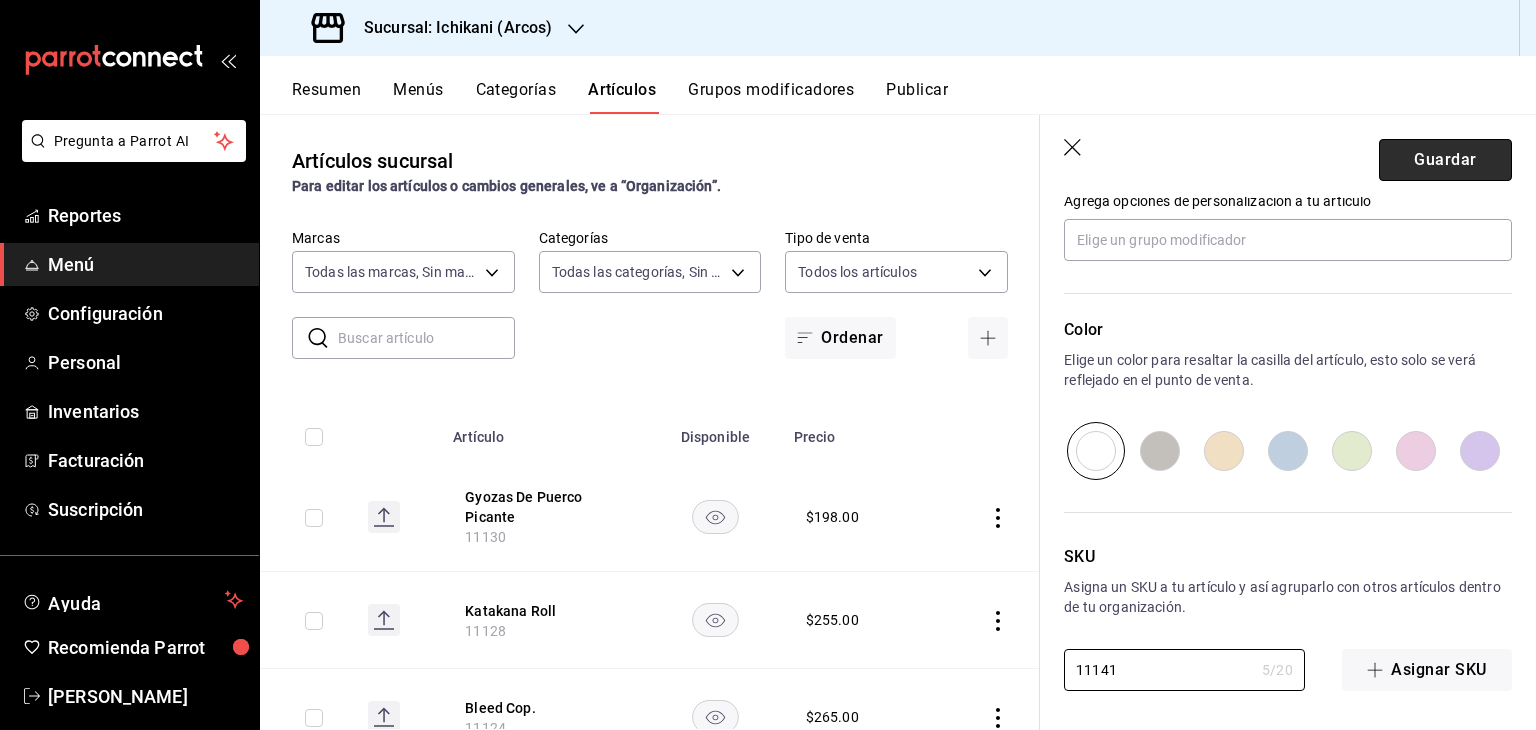 click on "Guardar" at bounding box center [1445, 160] 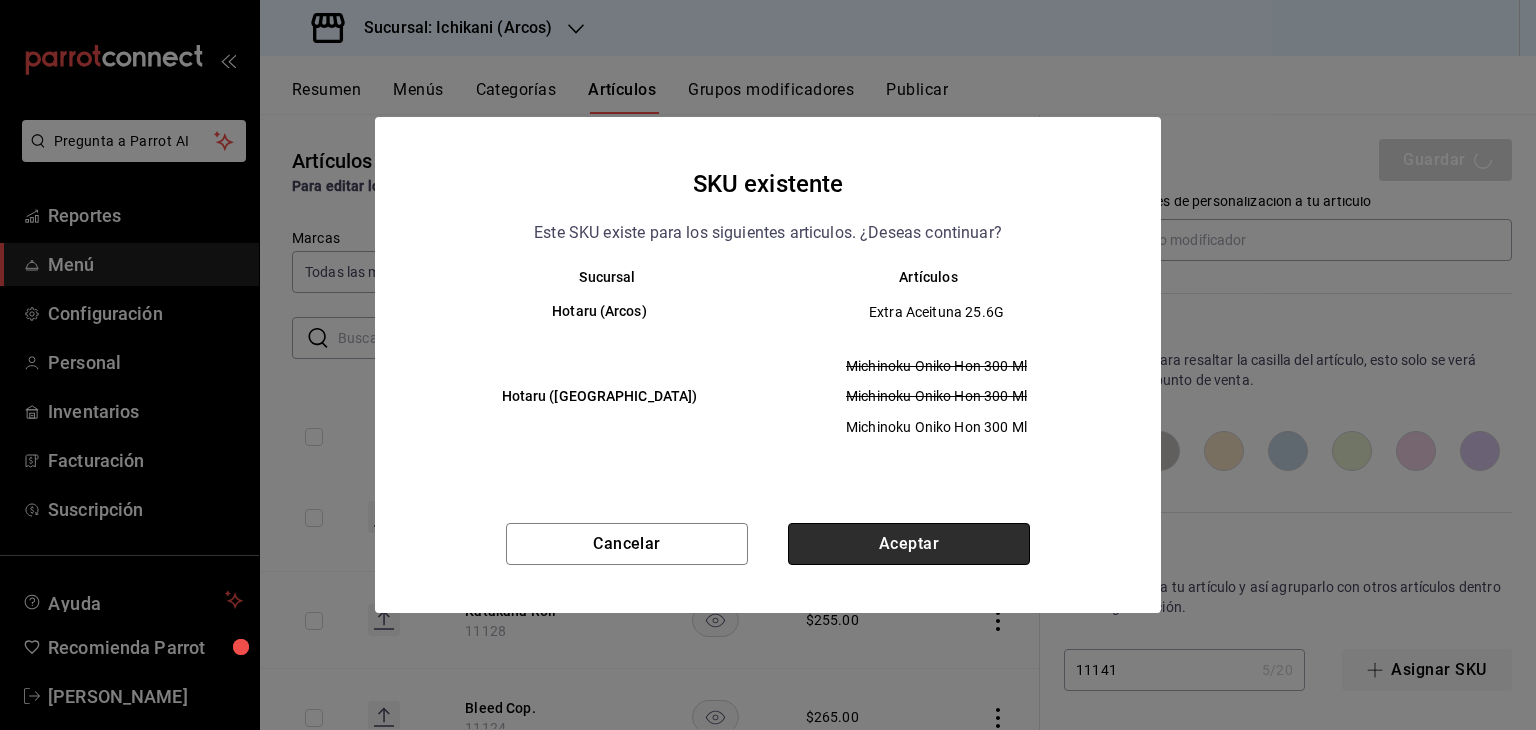 click on "Aceptar" at bounding box center [909, 544] 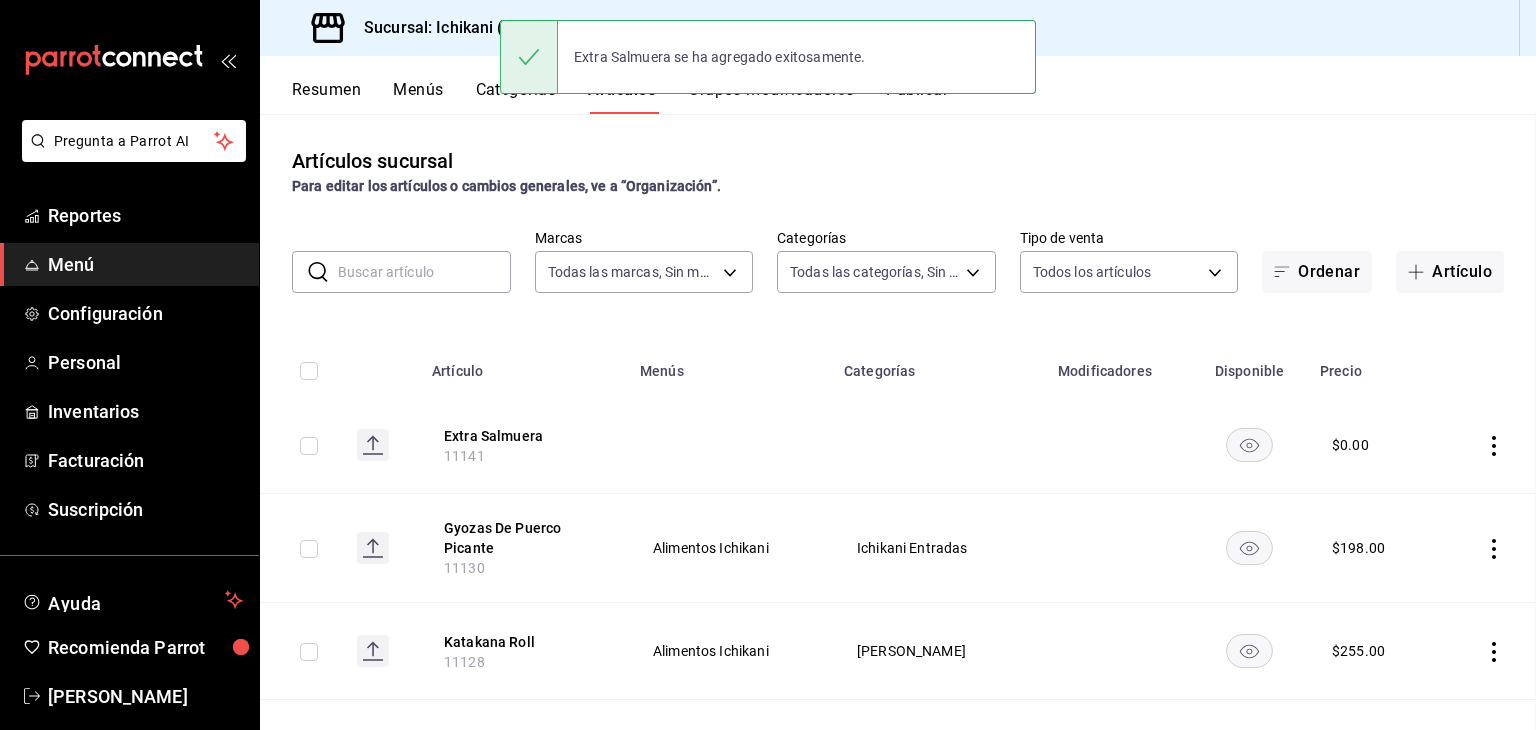 scroll, scrollTop: 0, scrollLeft: 0, axis: both 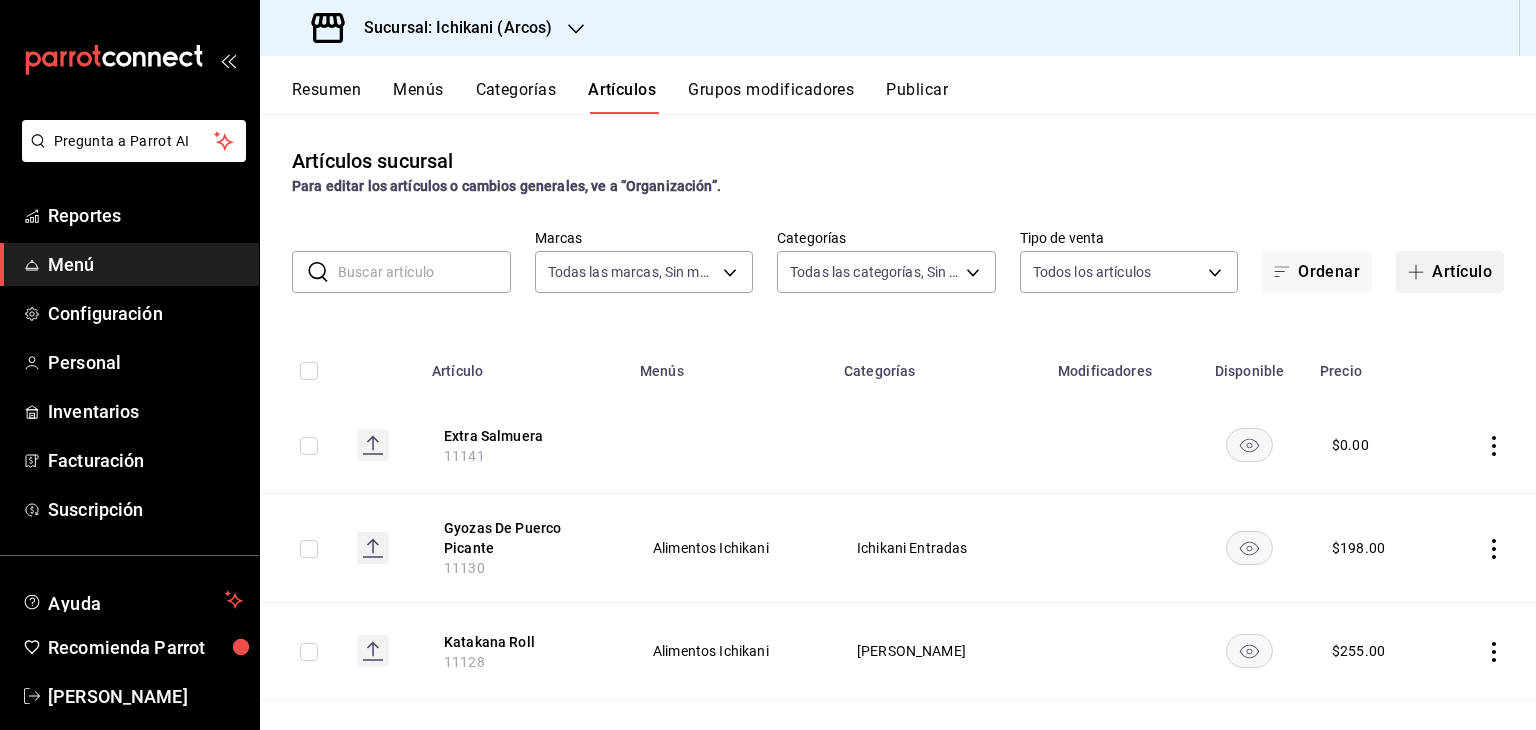 click on "Artículo" at bounding box center [1450, 272] 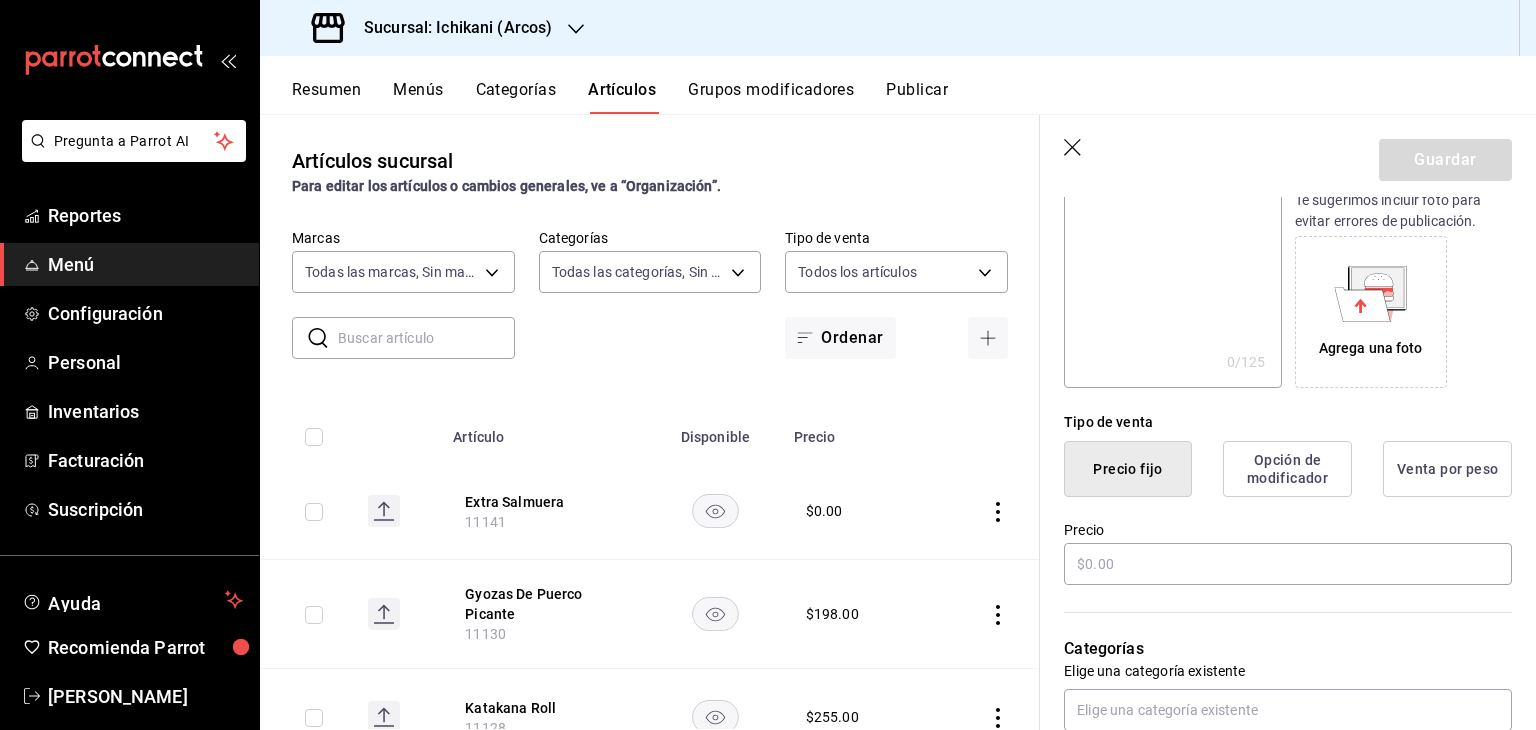 scroll, scrollTop: 283, scrollLeft: 0, axis: vertical 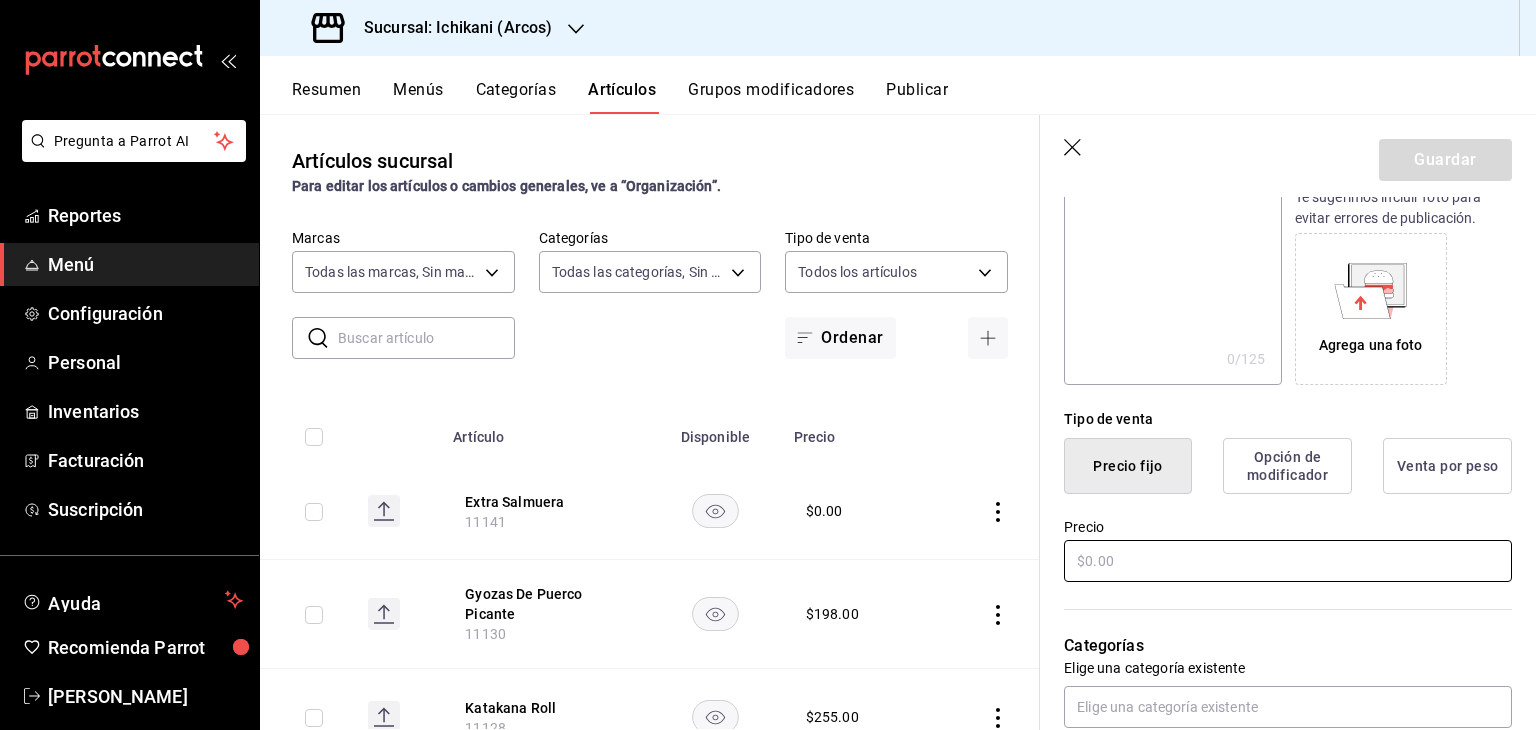 type on "11140" 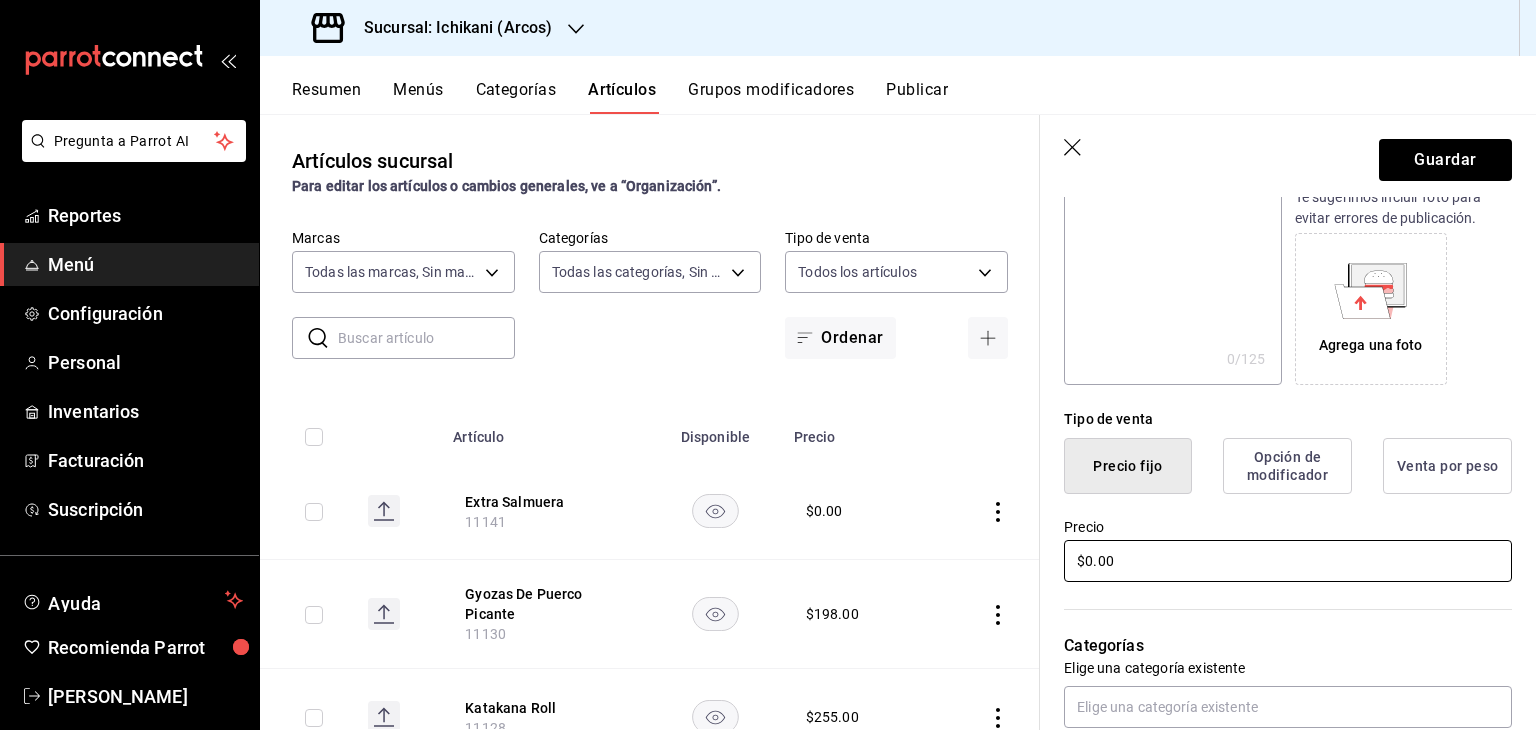 type on "$0.00" 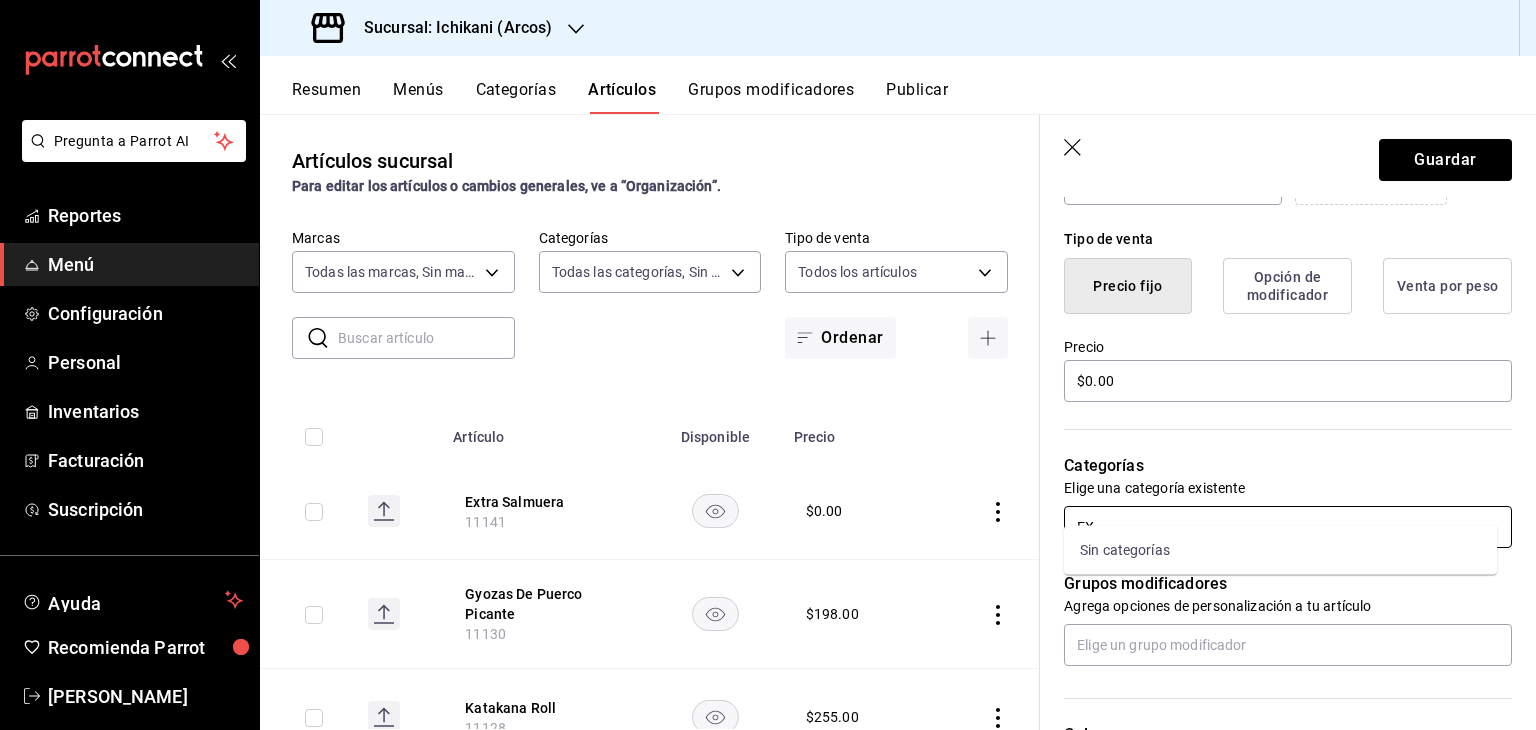 scroll, scrollTop: 481, scrollLeft: 0, axis: vertical 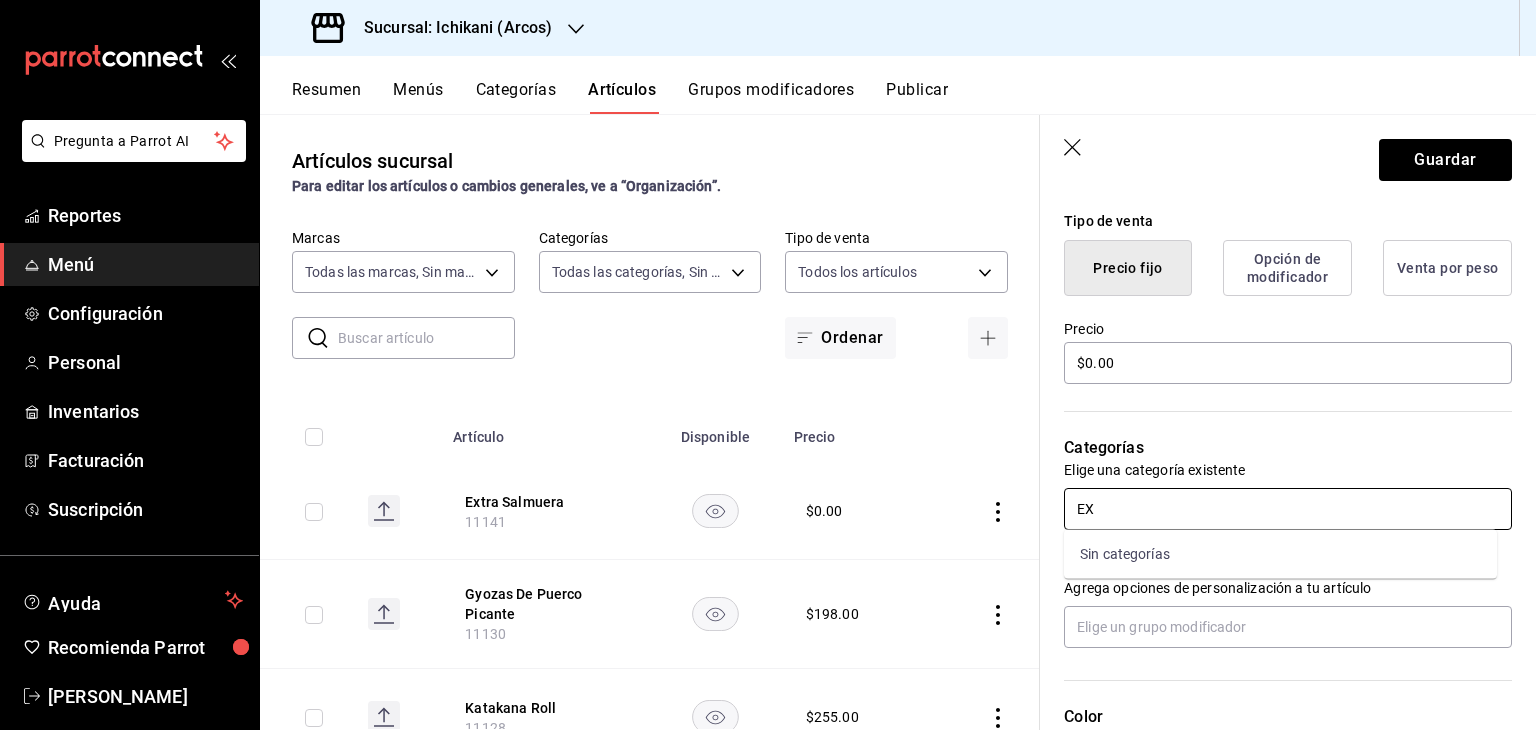 type on "E" 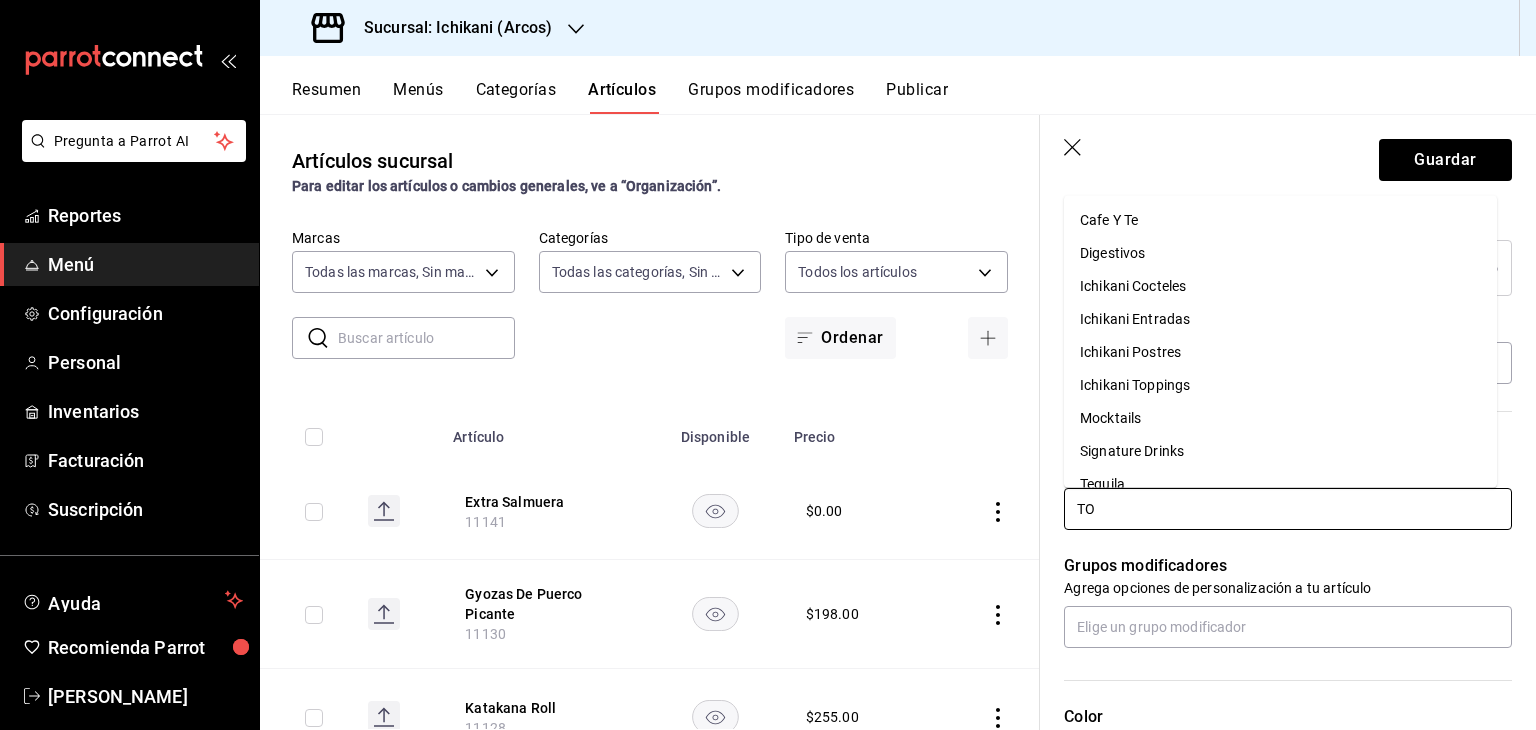 type on "TOP" 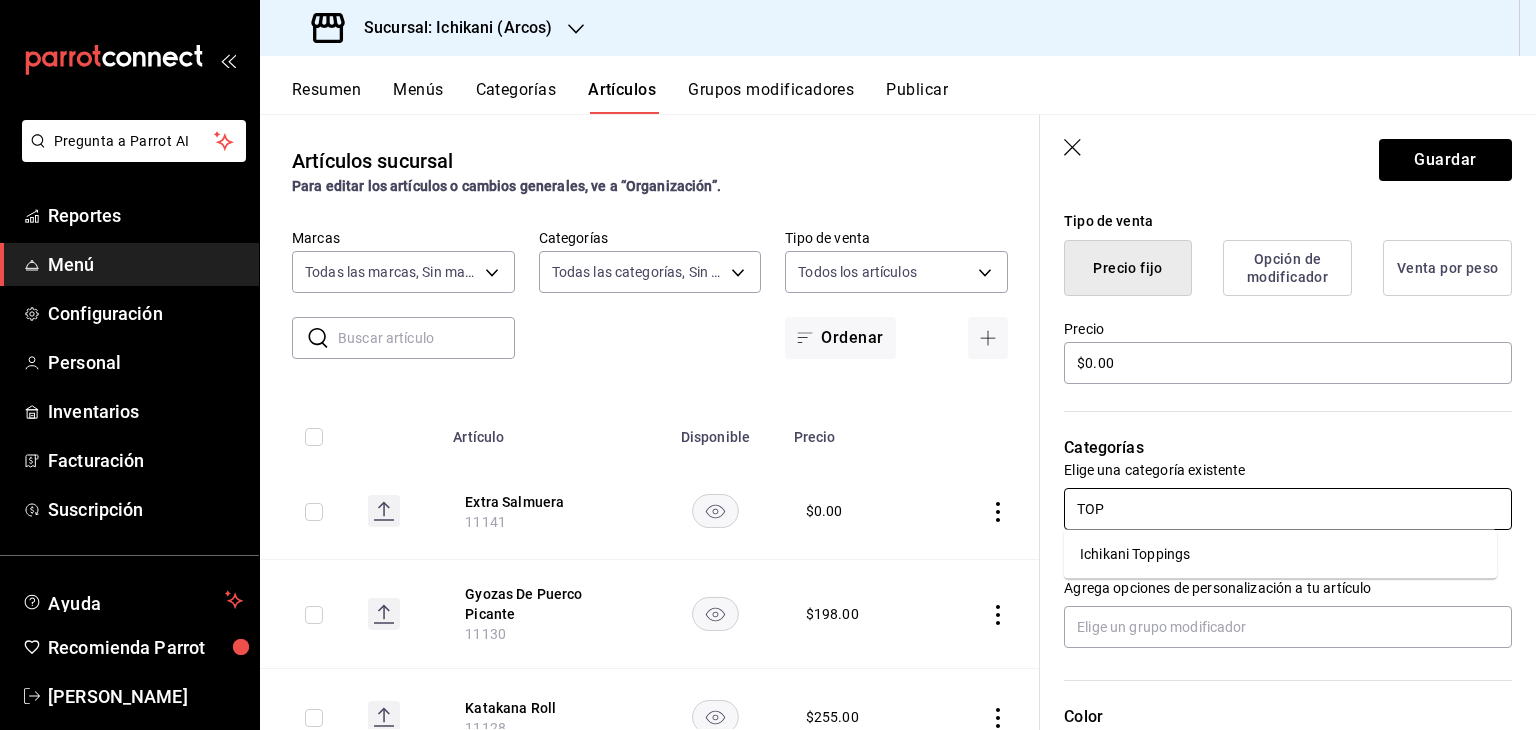 click on "Ichikani Toppings" at bounding box center [1280, 554] 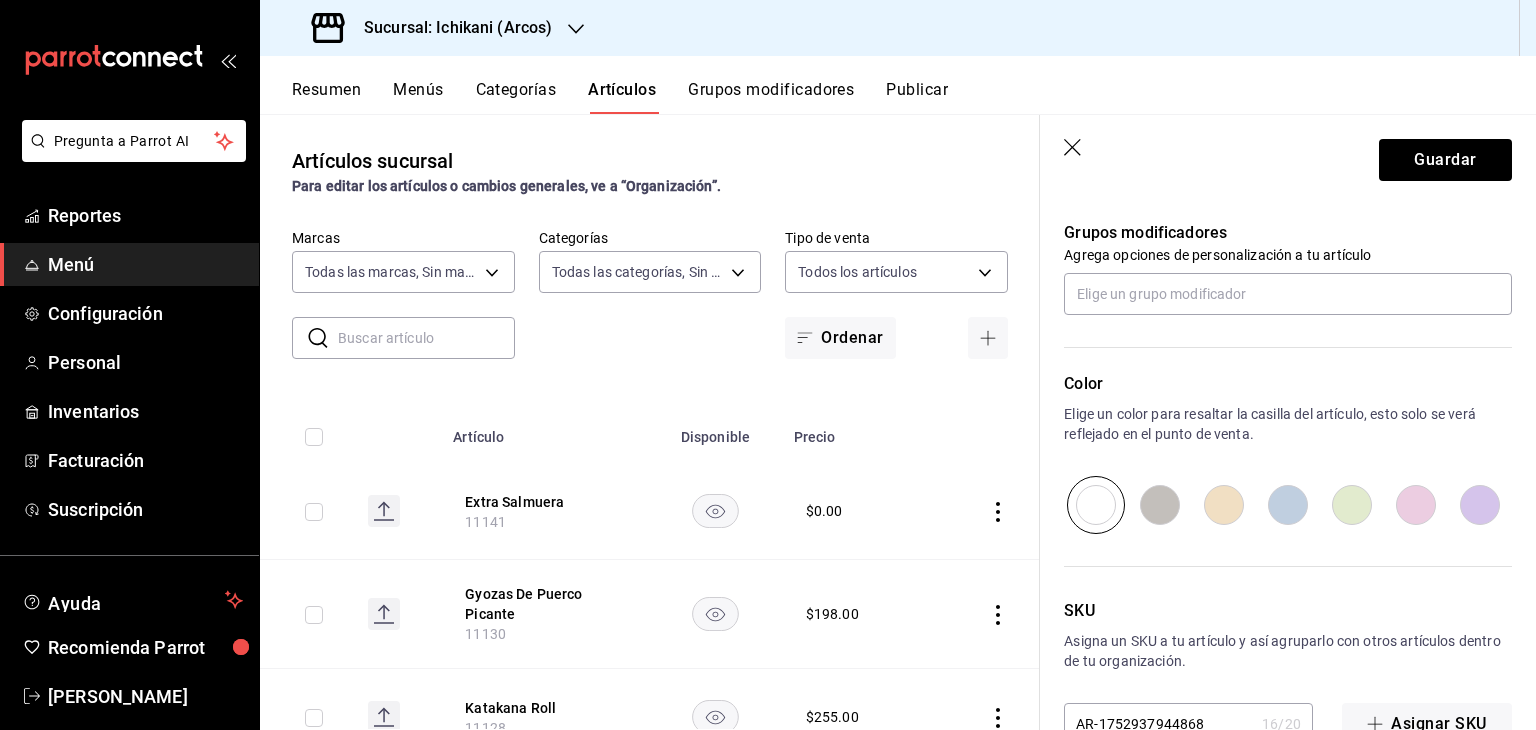 scroll, scrollTop: 914, scrollLeft: 0, axis: vertical 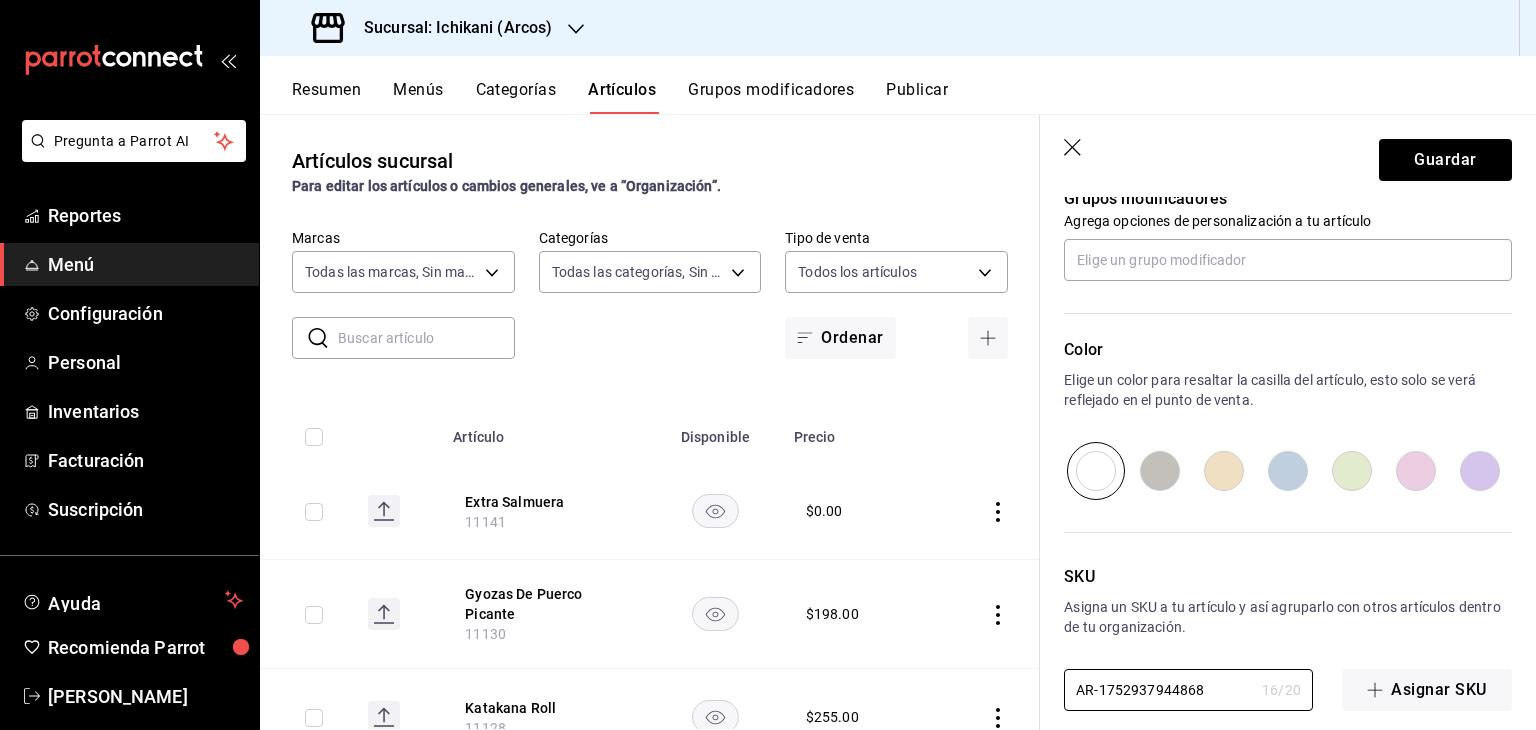 drag, startPoint x: 1221, startPoint y: 691, endPoint x: 988, endPoint y: 708, distance: 233.61935 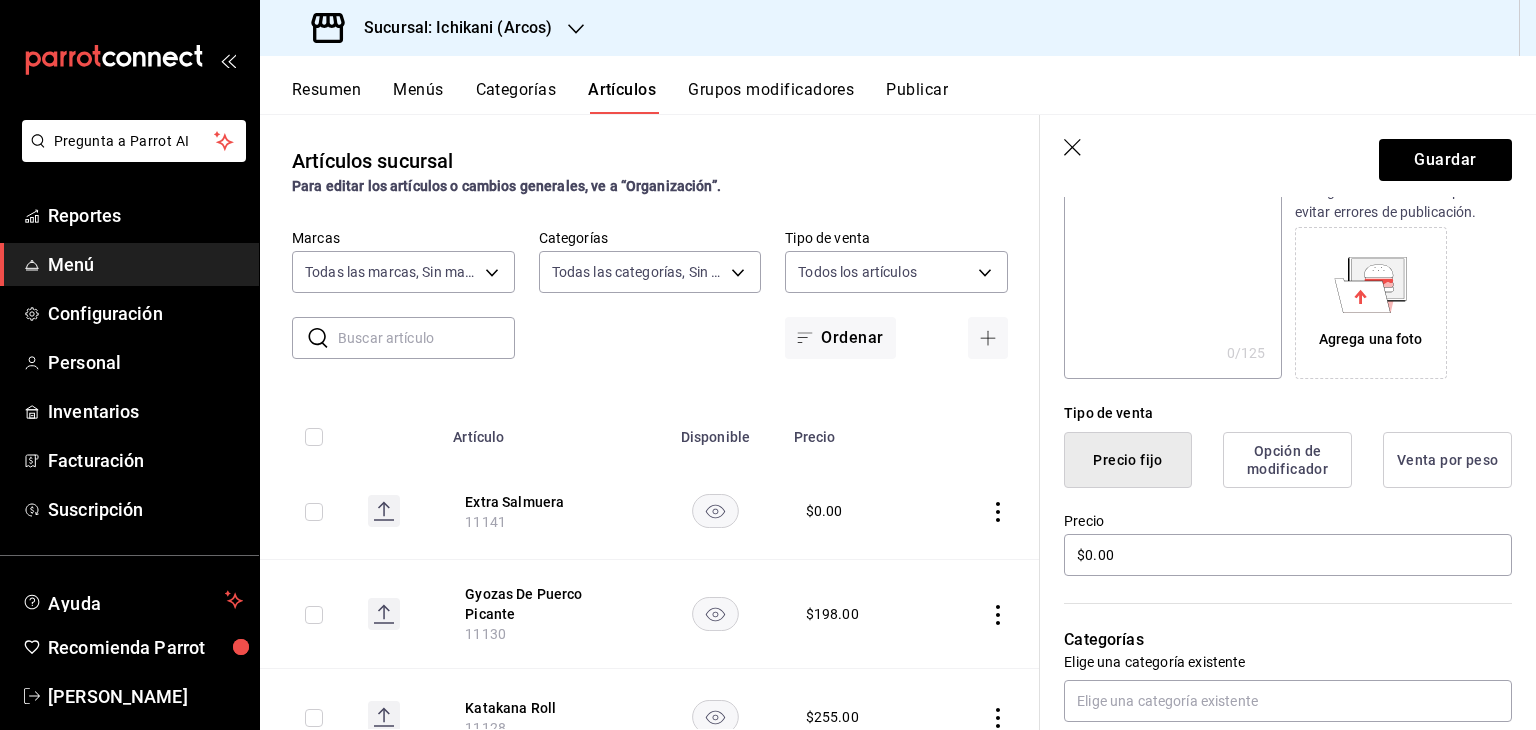 scroll, scrollTop: 122, scrollLeft: 0, axis: vertical 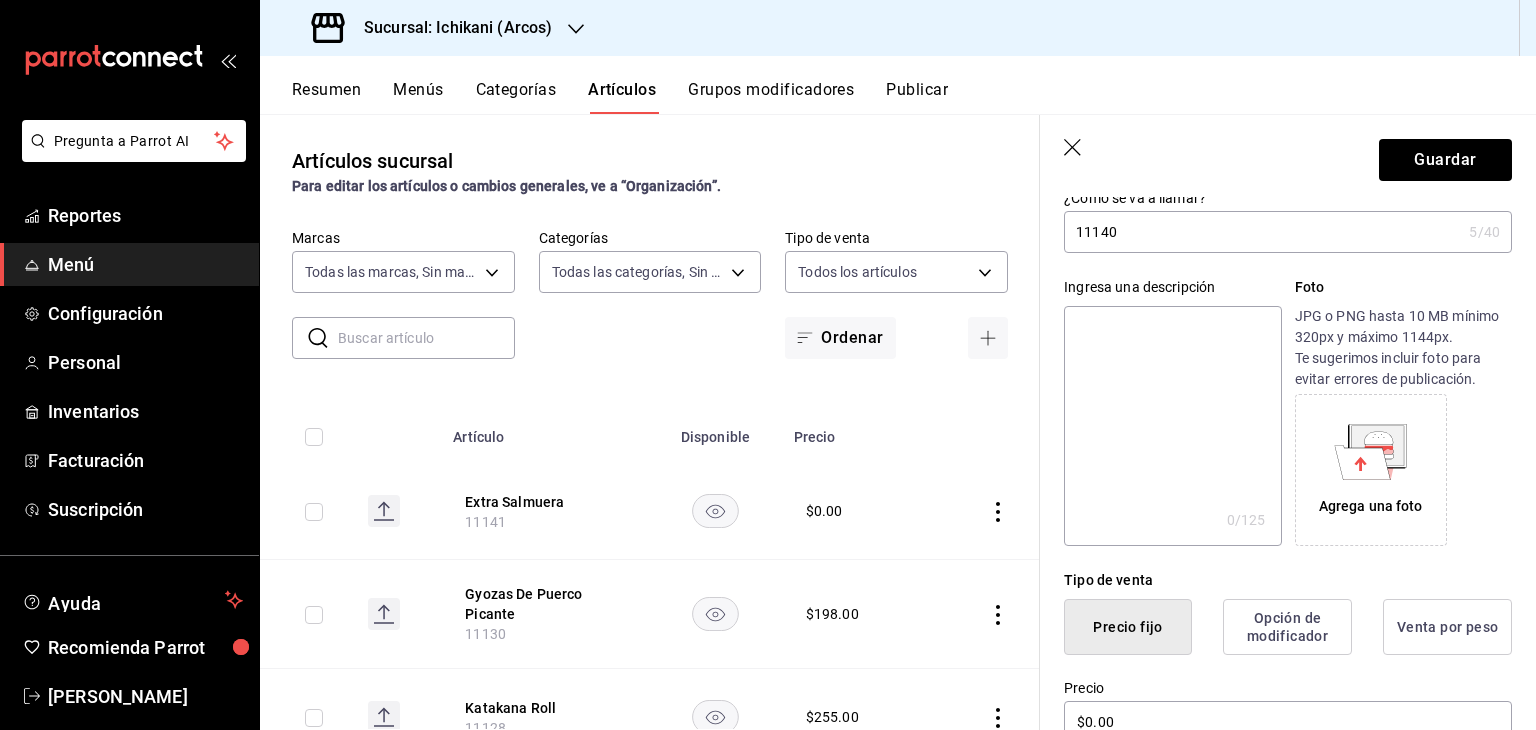 type on "11140" 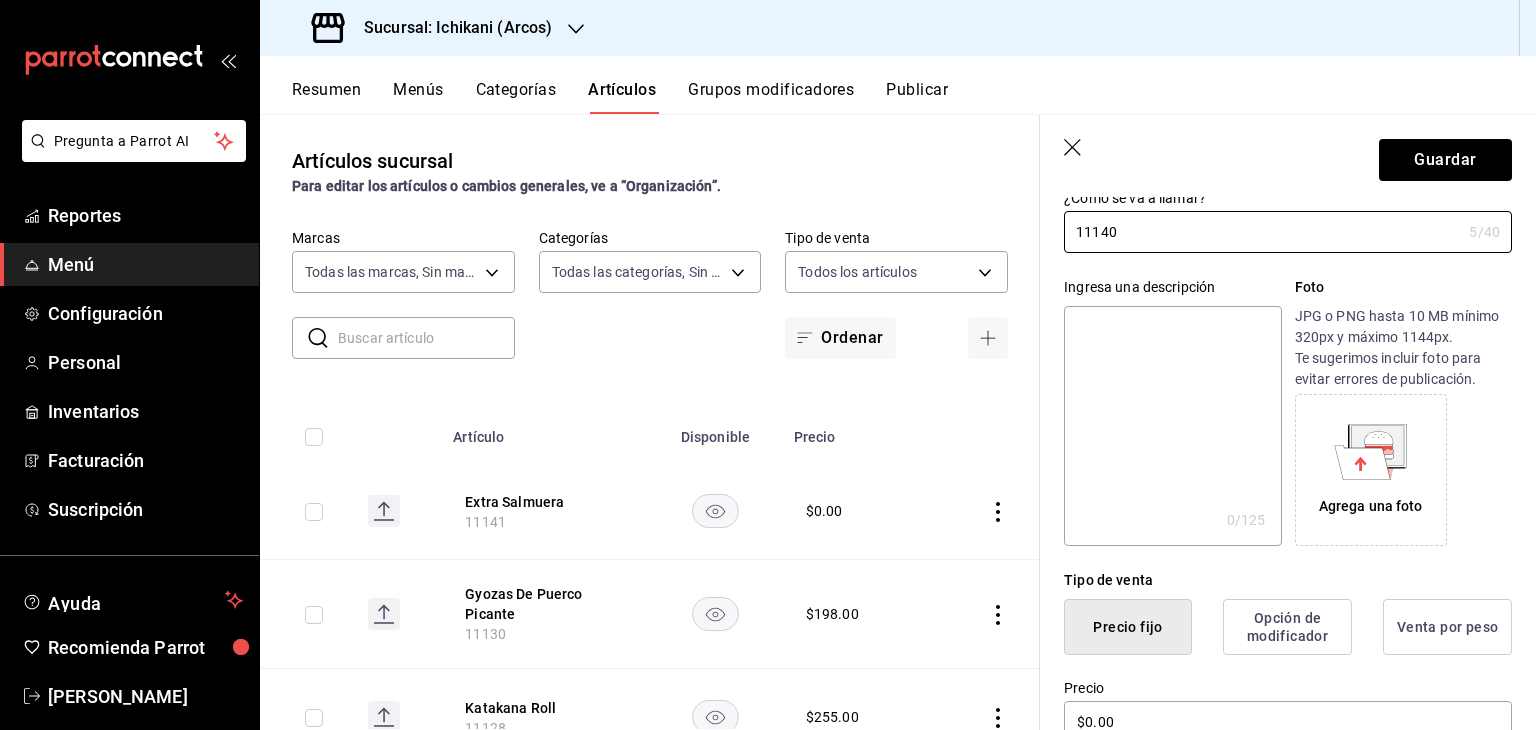 drag, startPoint x: 1308, startPoint y: 230, endPoint x: 999, endPoint y: 255, distance: 310.00967 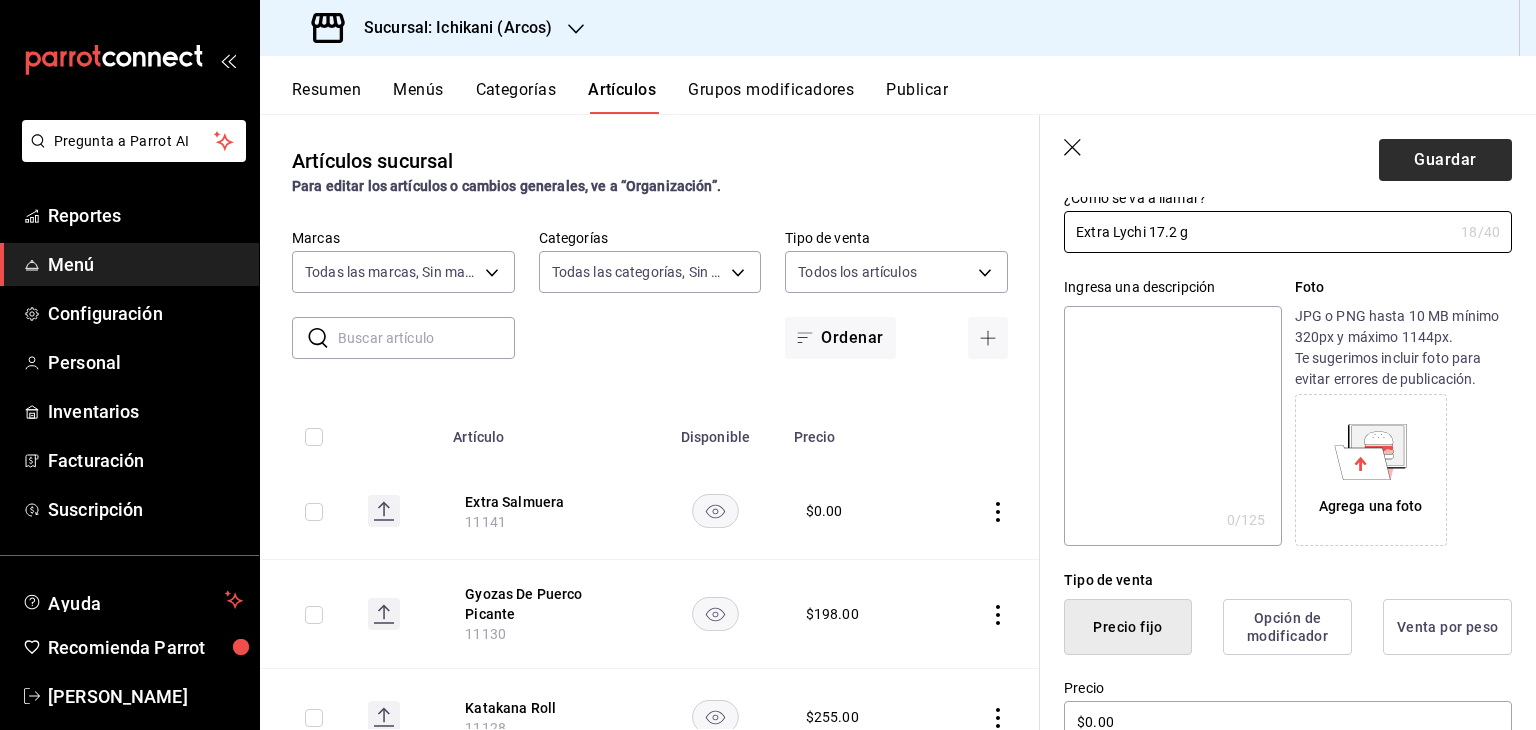 type on "Extra Lychi 17.2 g" 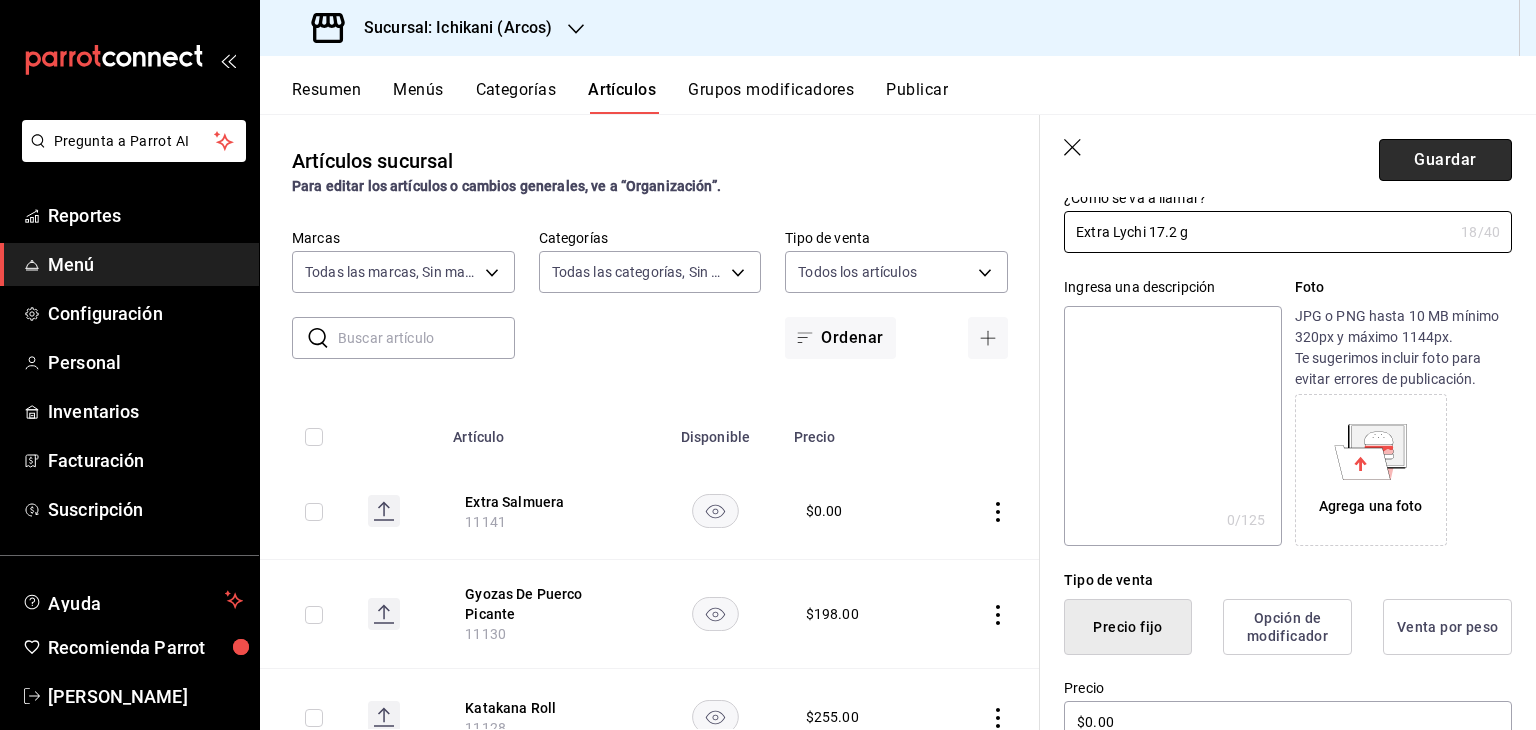 click on "Guardar" at bounding box center (1445, 160) 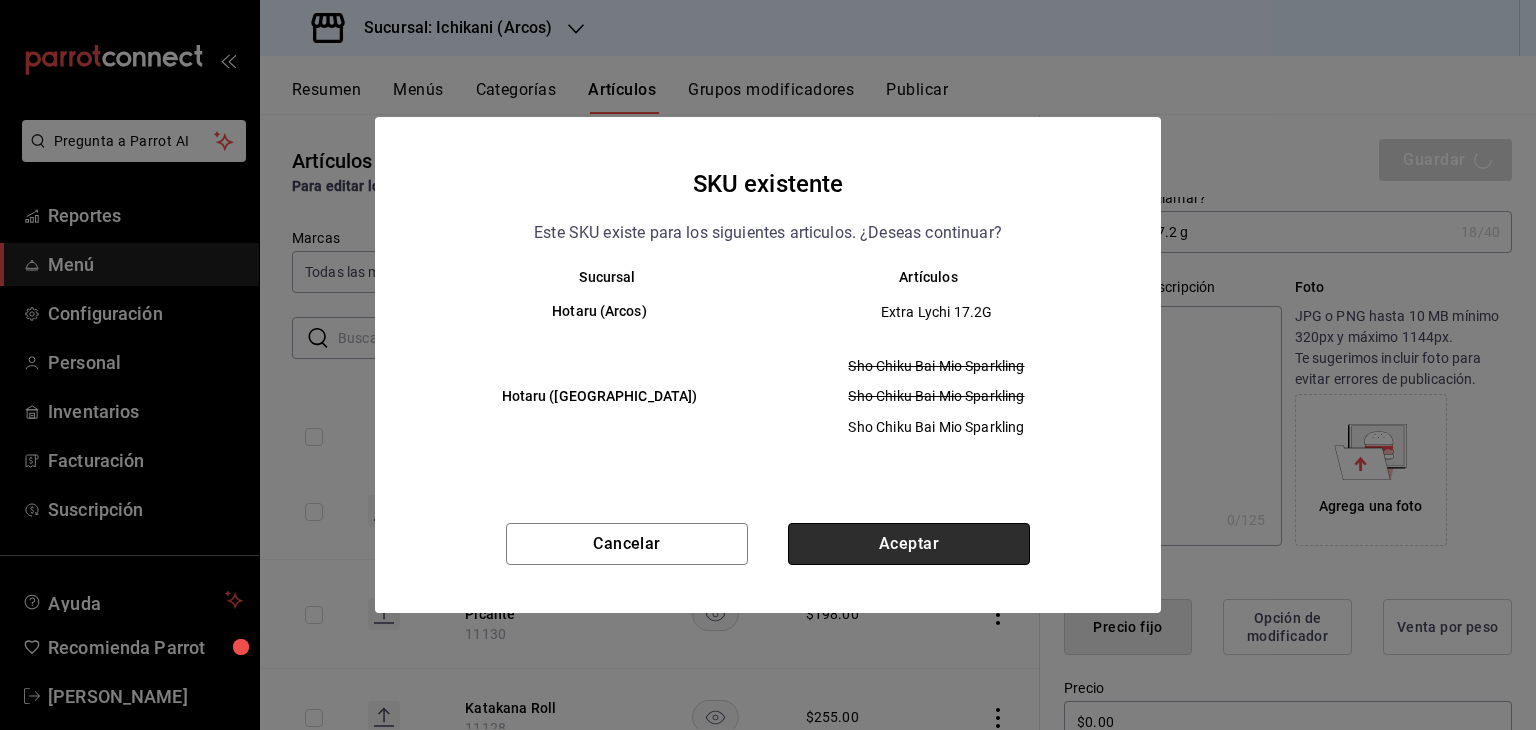 click on "Aceptar" at bounding box center [909, 544] 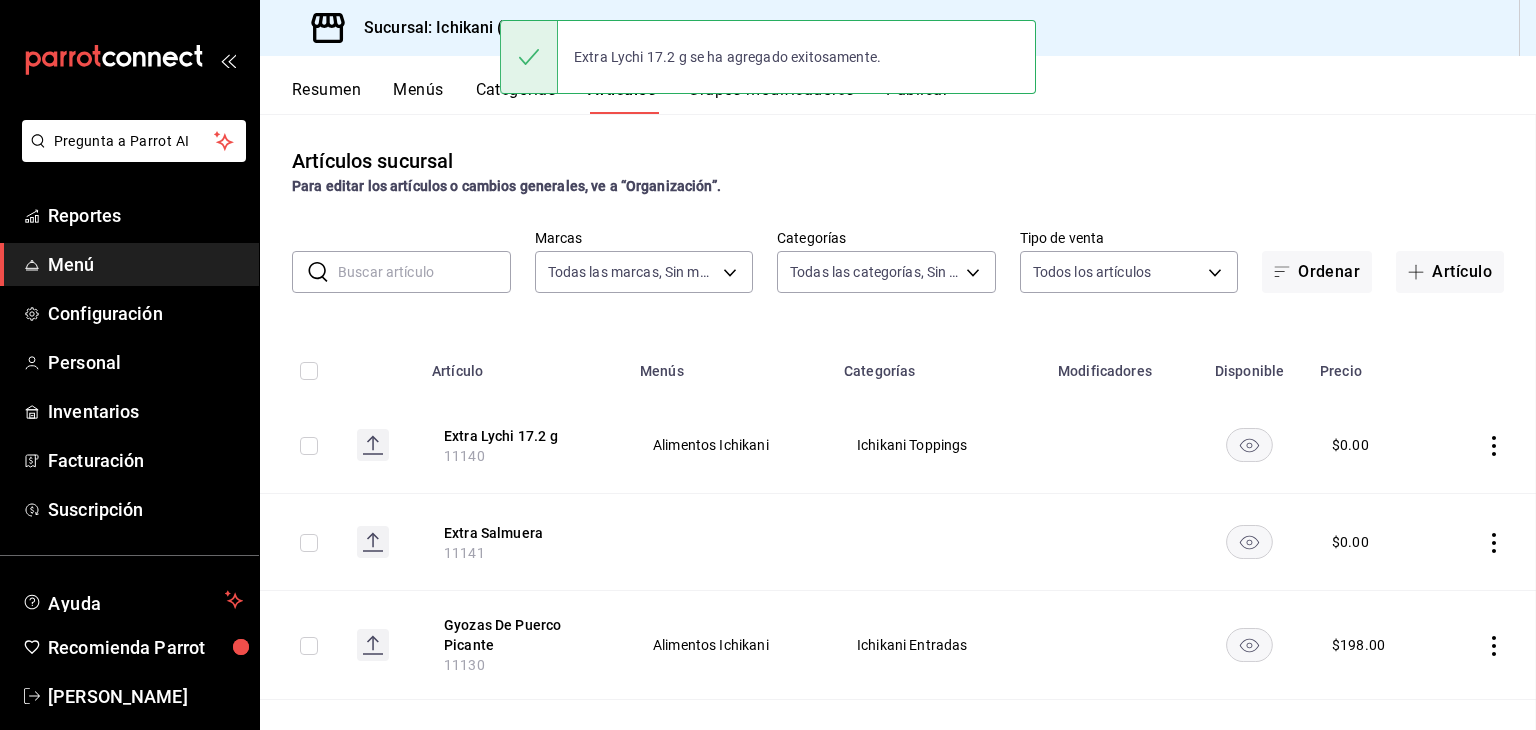 scroll, scrollTop: 0, scrollLeft: 0, axis: both 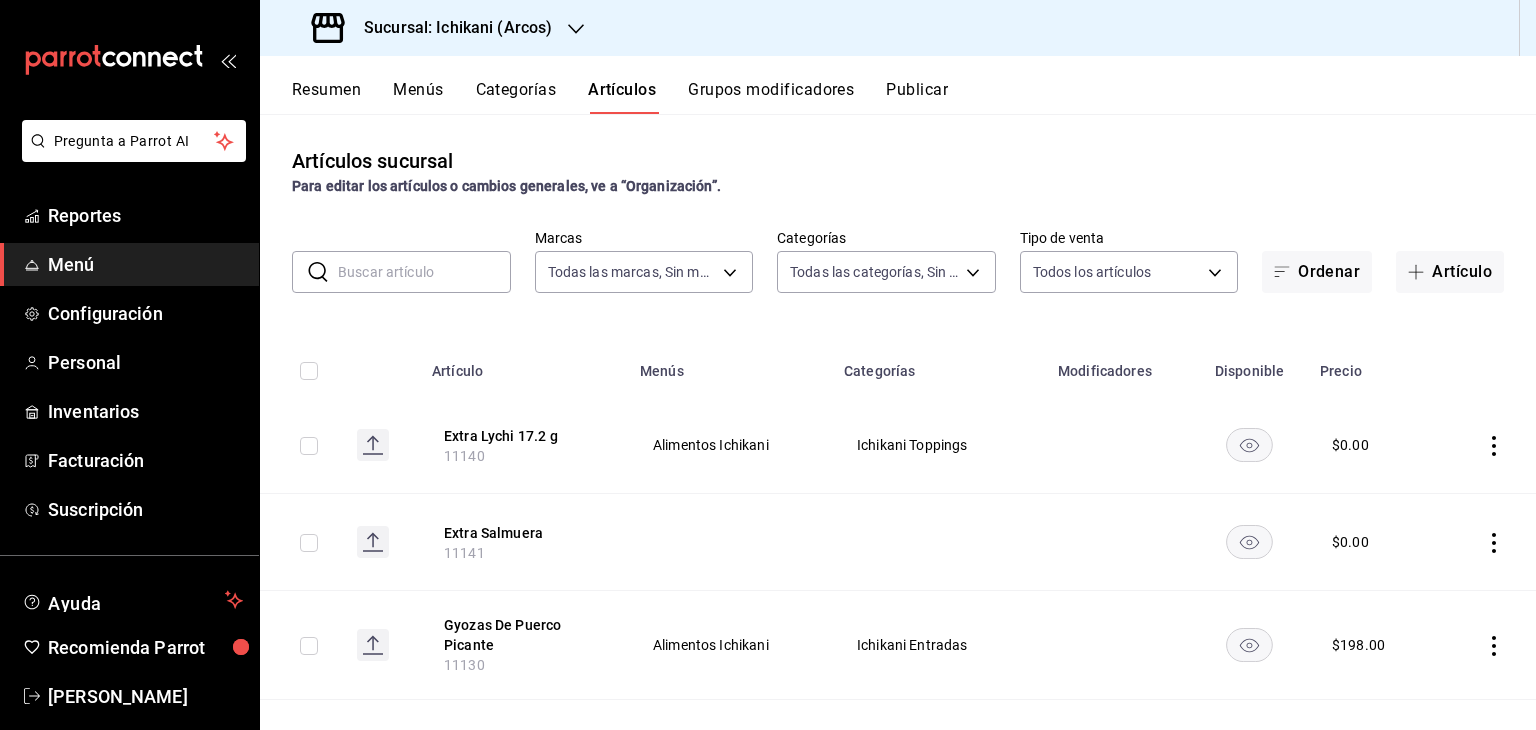 click 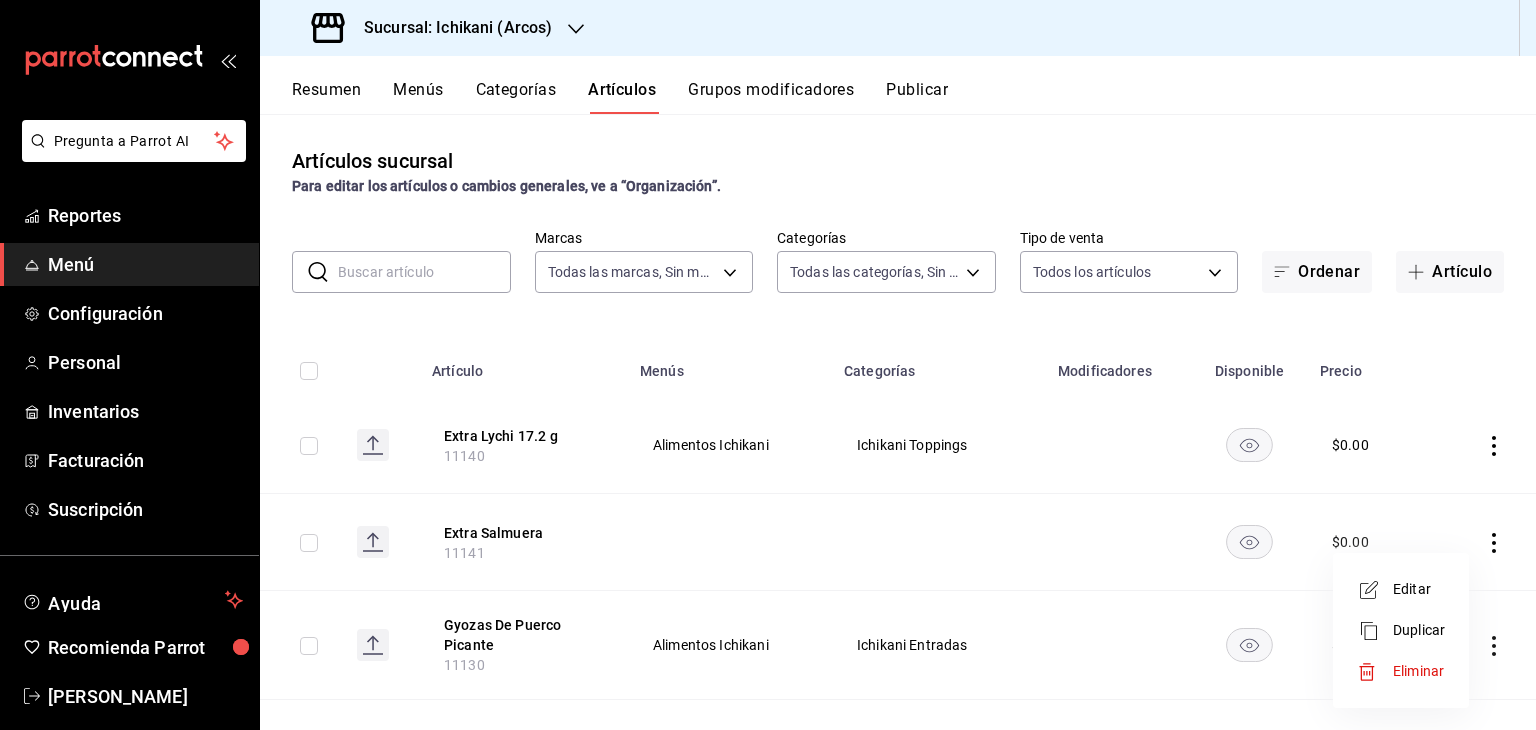 click at bounding box center (1375, 590) 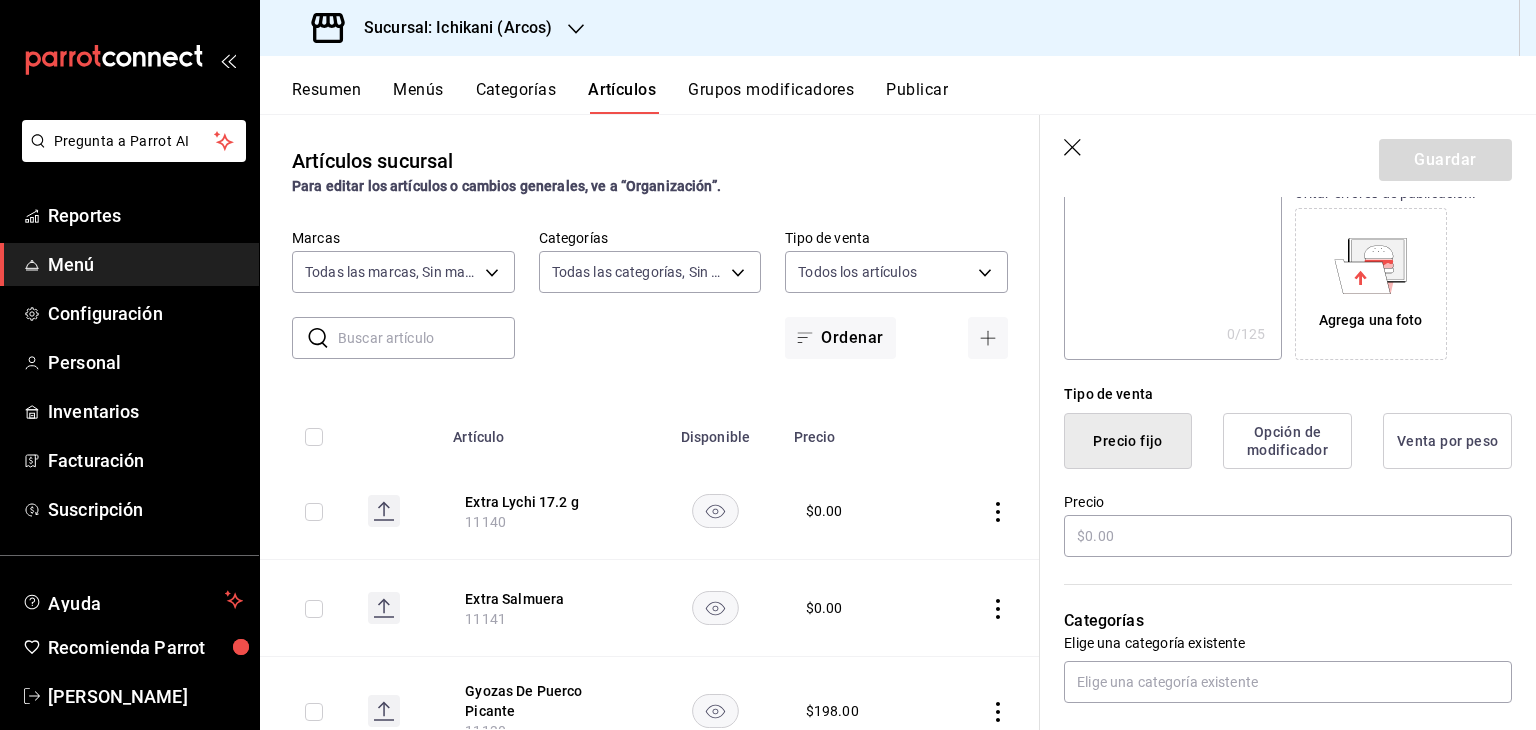 type on "$0.00" 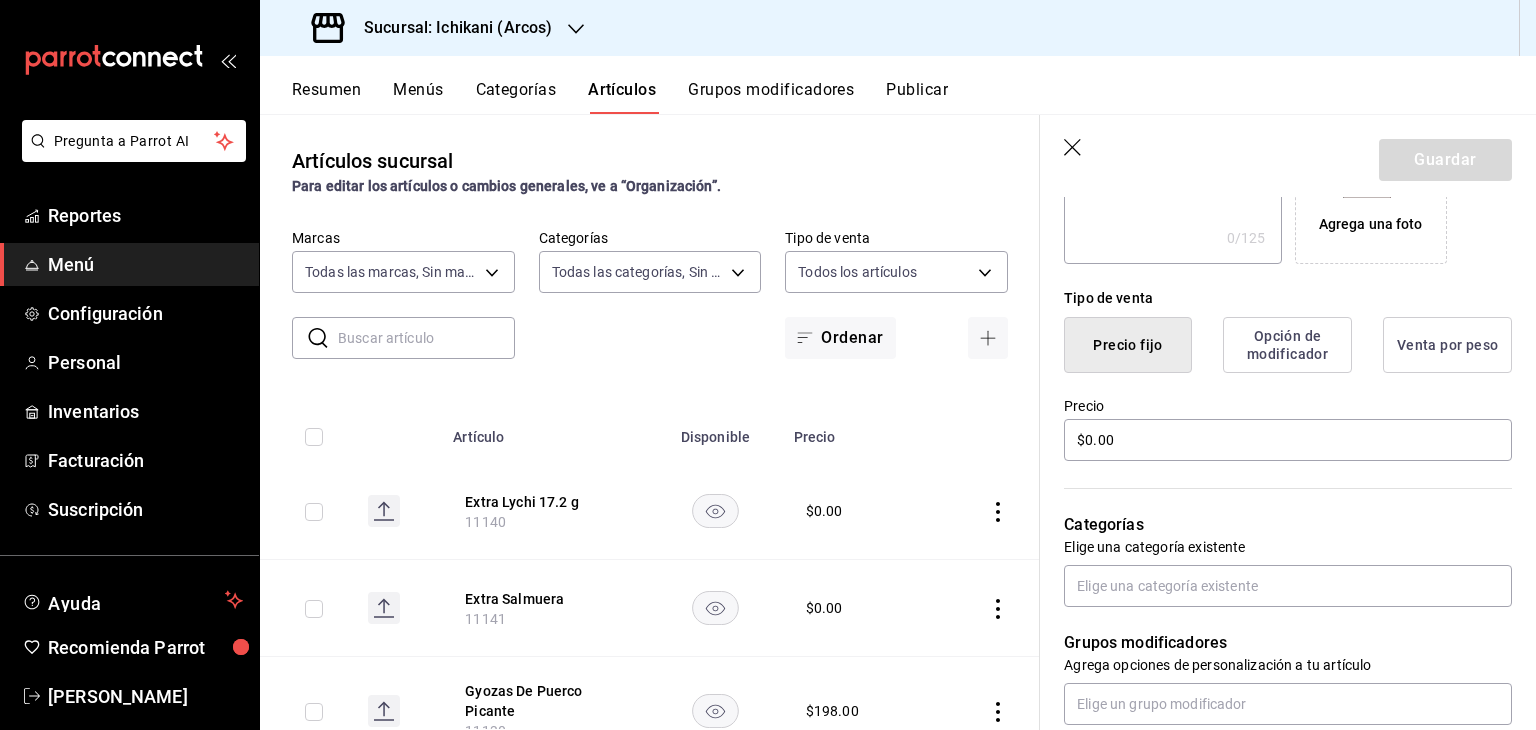 scroll, scrollTop: 416, scrollLeft: 0, axis: vertical 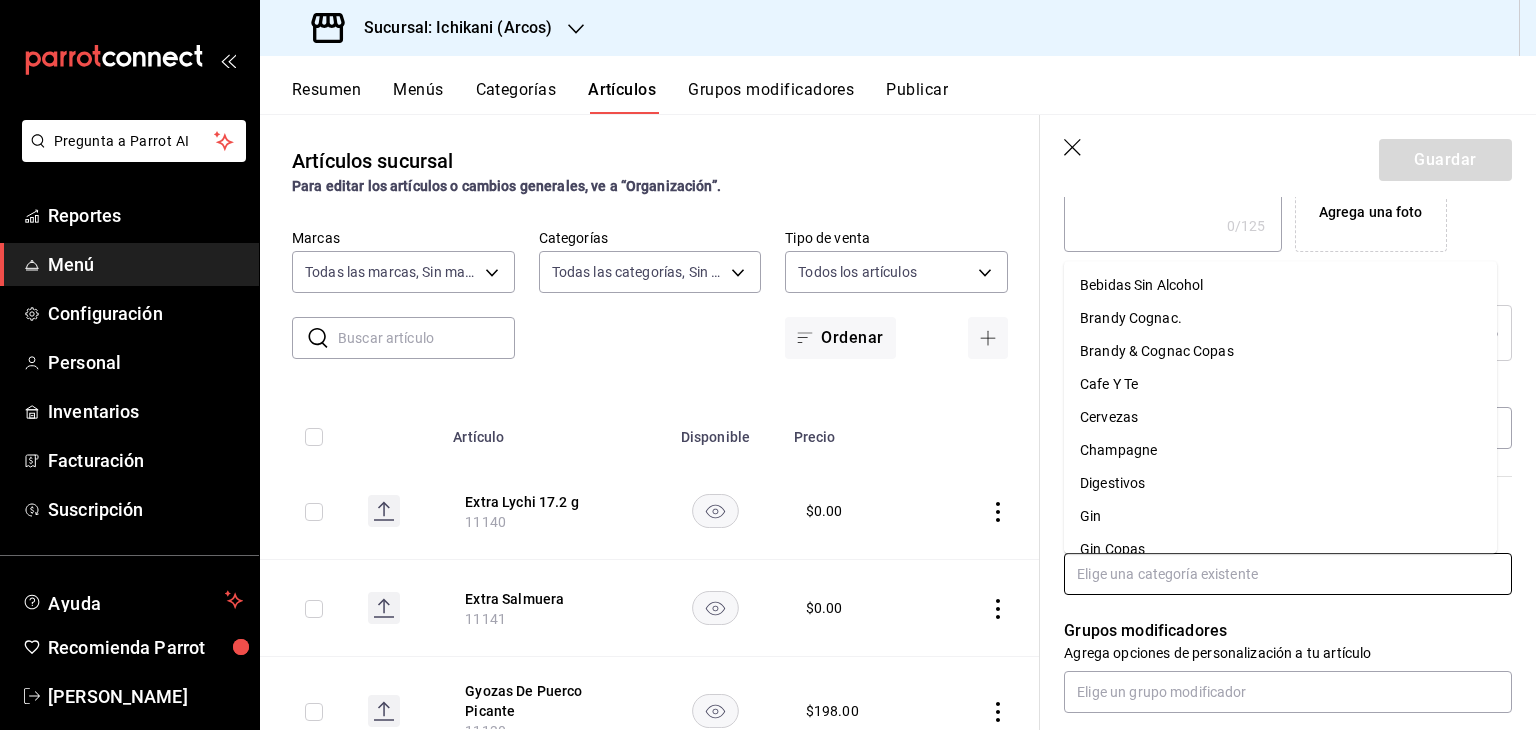 click at bounding box center (1288, 574) 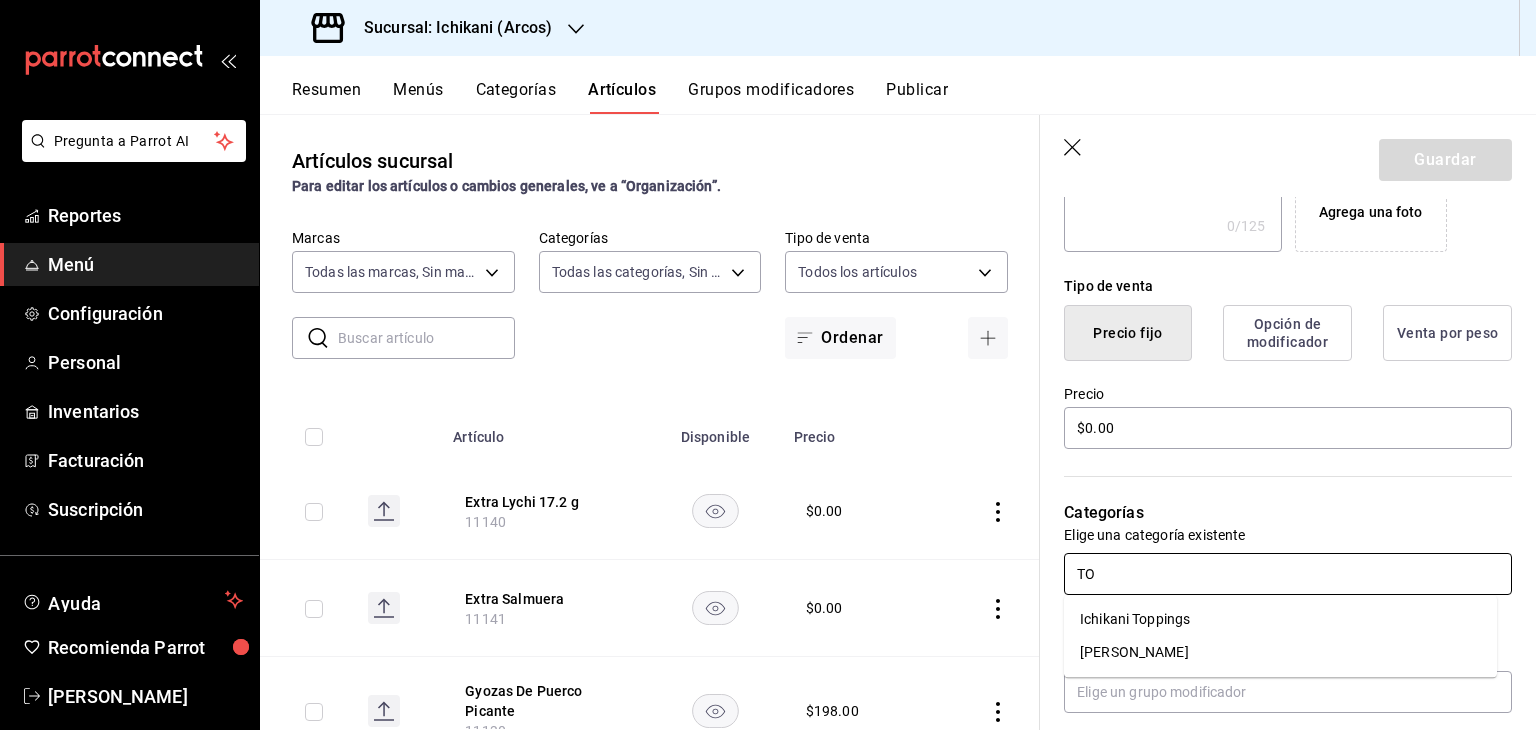 type on "TOP" 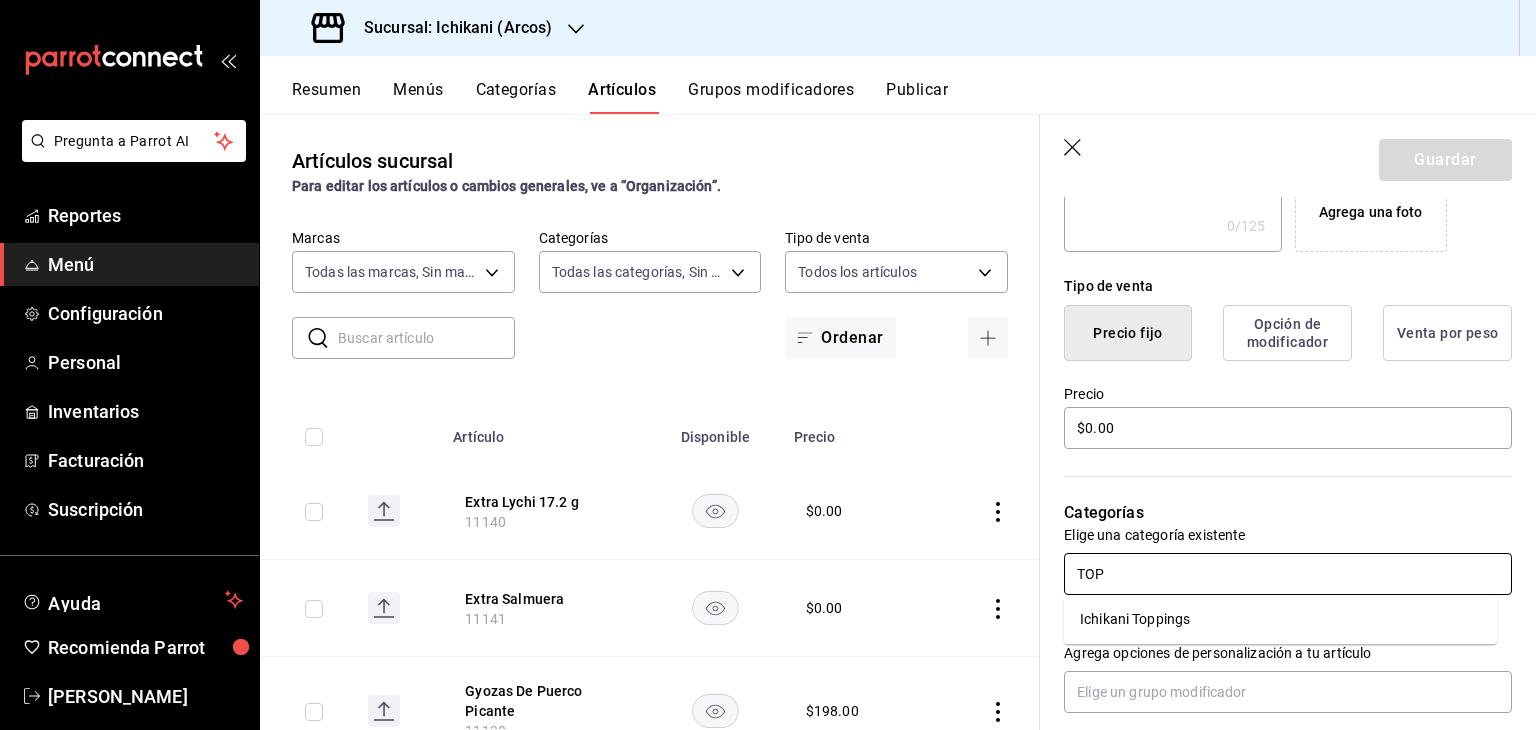 click on "Ichikani Toppings" at bounding box center (1280, 619) 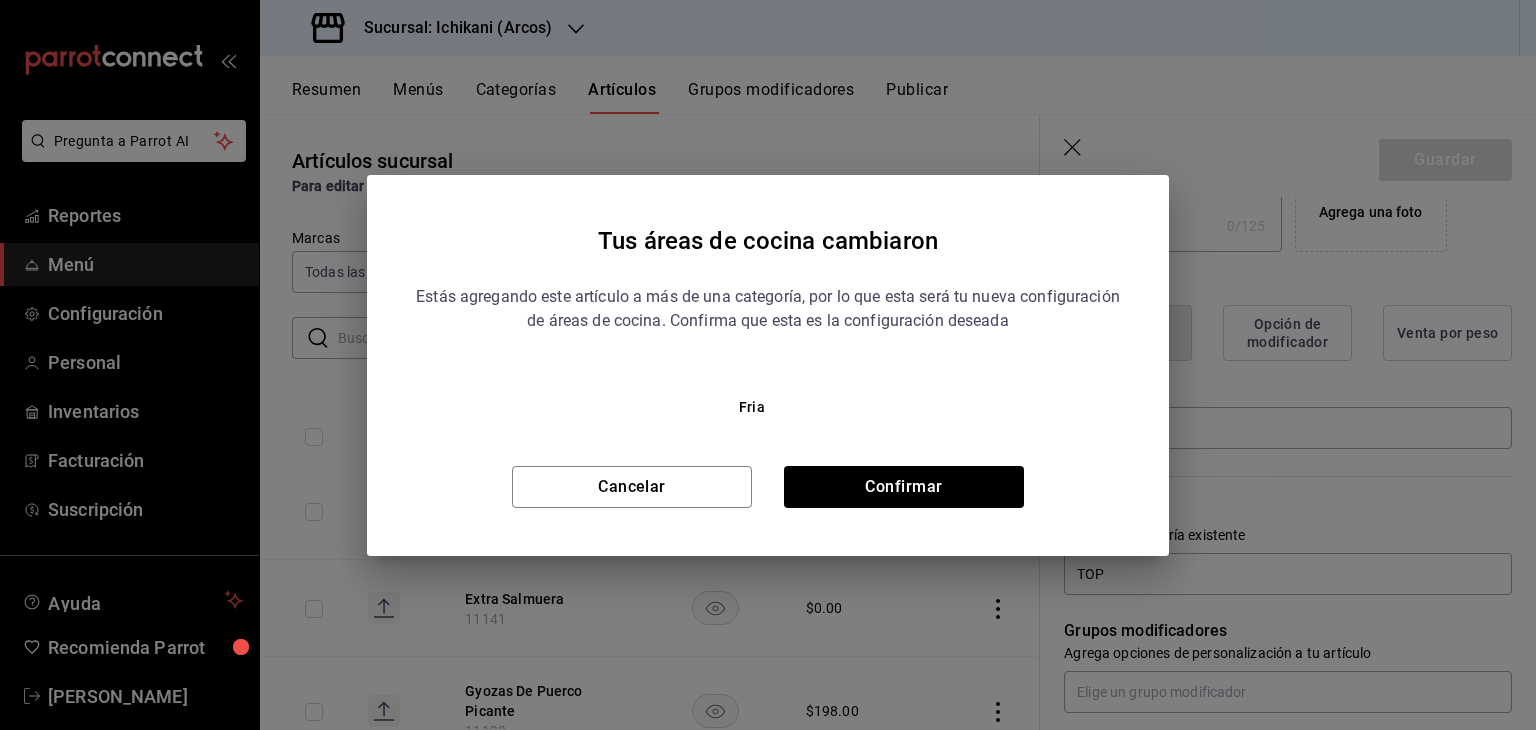 type 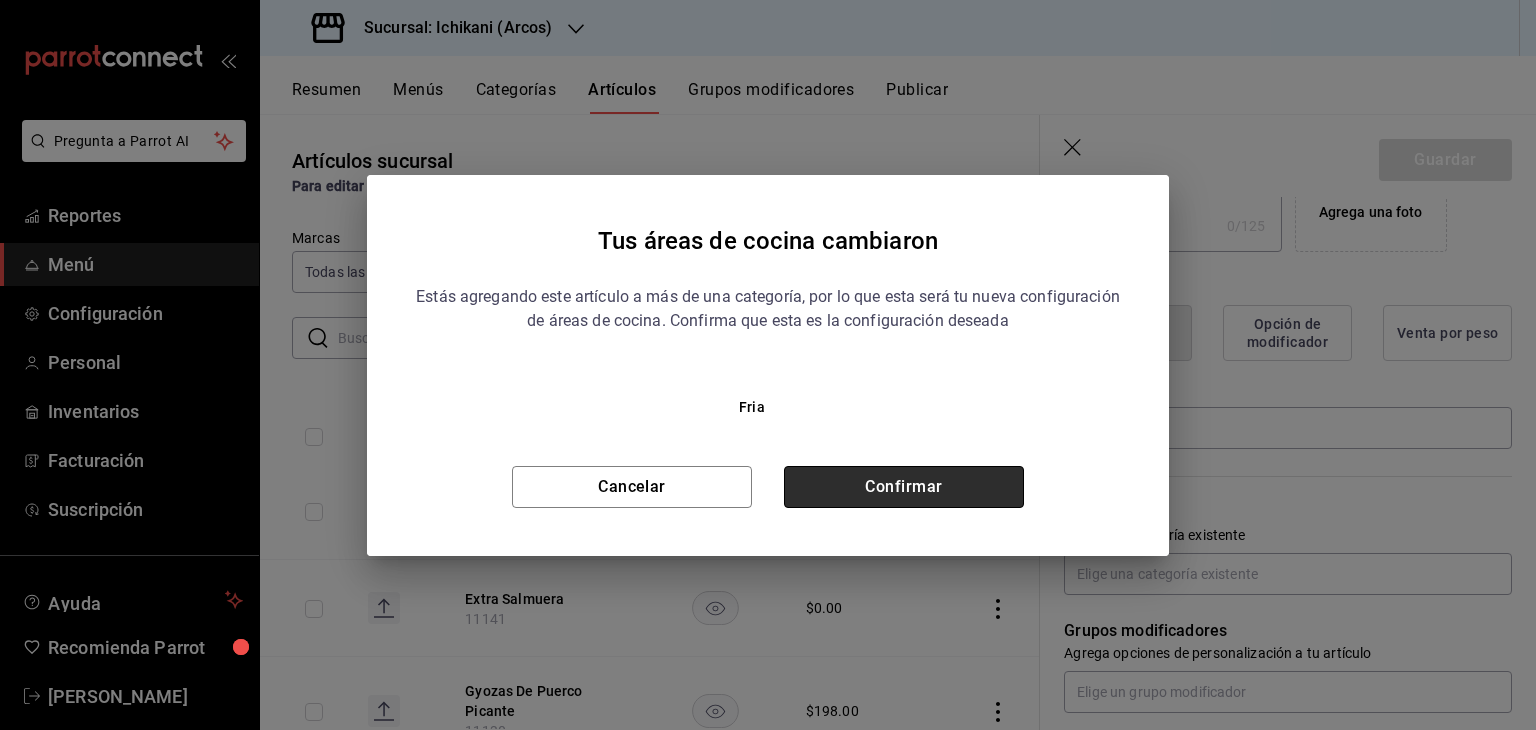 click on "Confirmar" at bounding box center [904, 487] 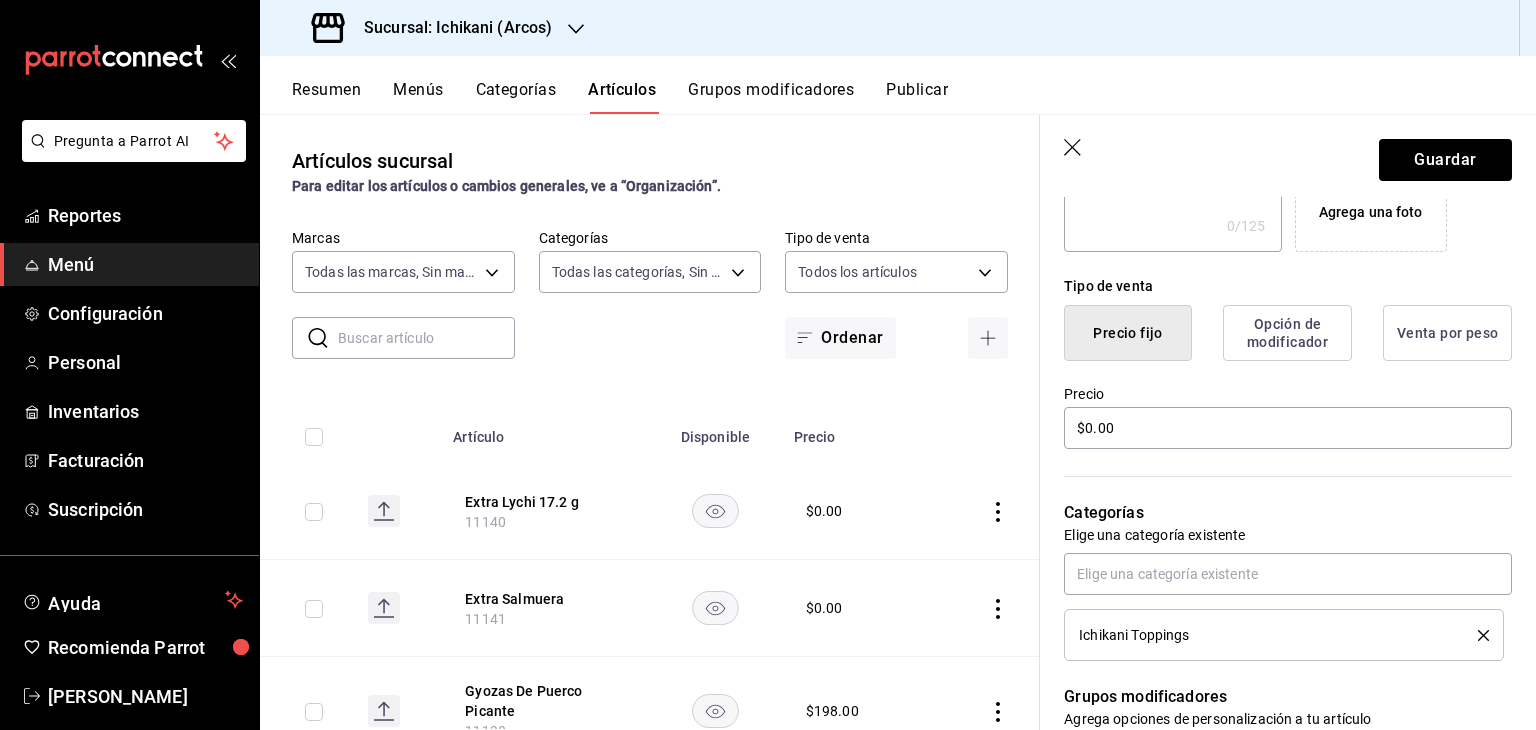 click on "Guardar" at bounding box center [1288, 156] 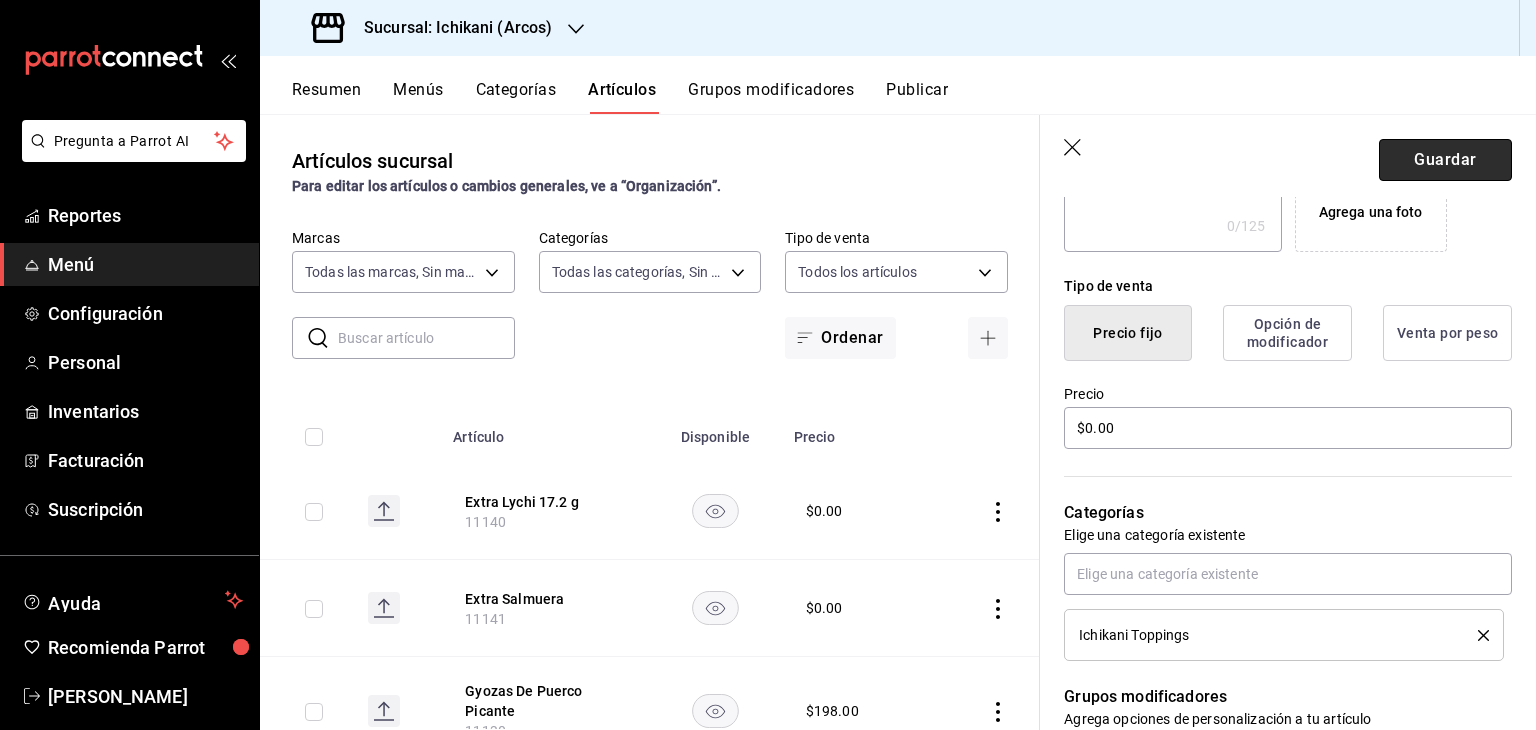 click on "Guardar" at bounding box center [1445, 160] 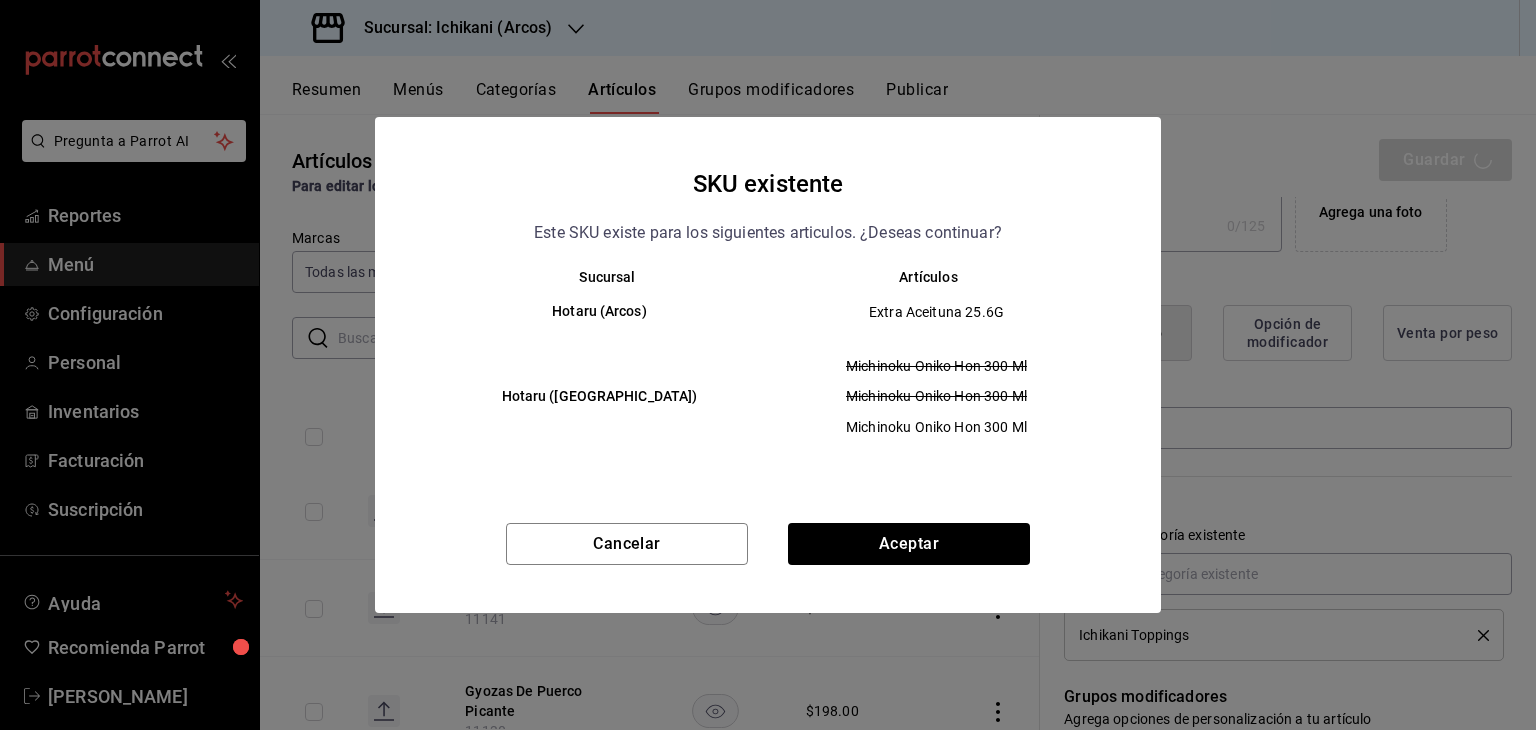 click on "Sucursal Artículos Hotaru (Arcos) Extra Aceituna  25.6G Hotaru ([GEOGRAPHIC_DATA]) Michinoku Oniko Hon 300 Ml Michinoku Oniko Hon 300 Ml Michinoku Oniko Hon 300 Ml" at bounding box center [768, 387] 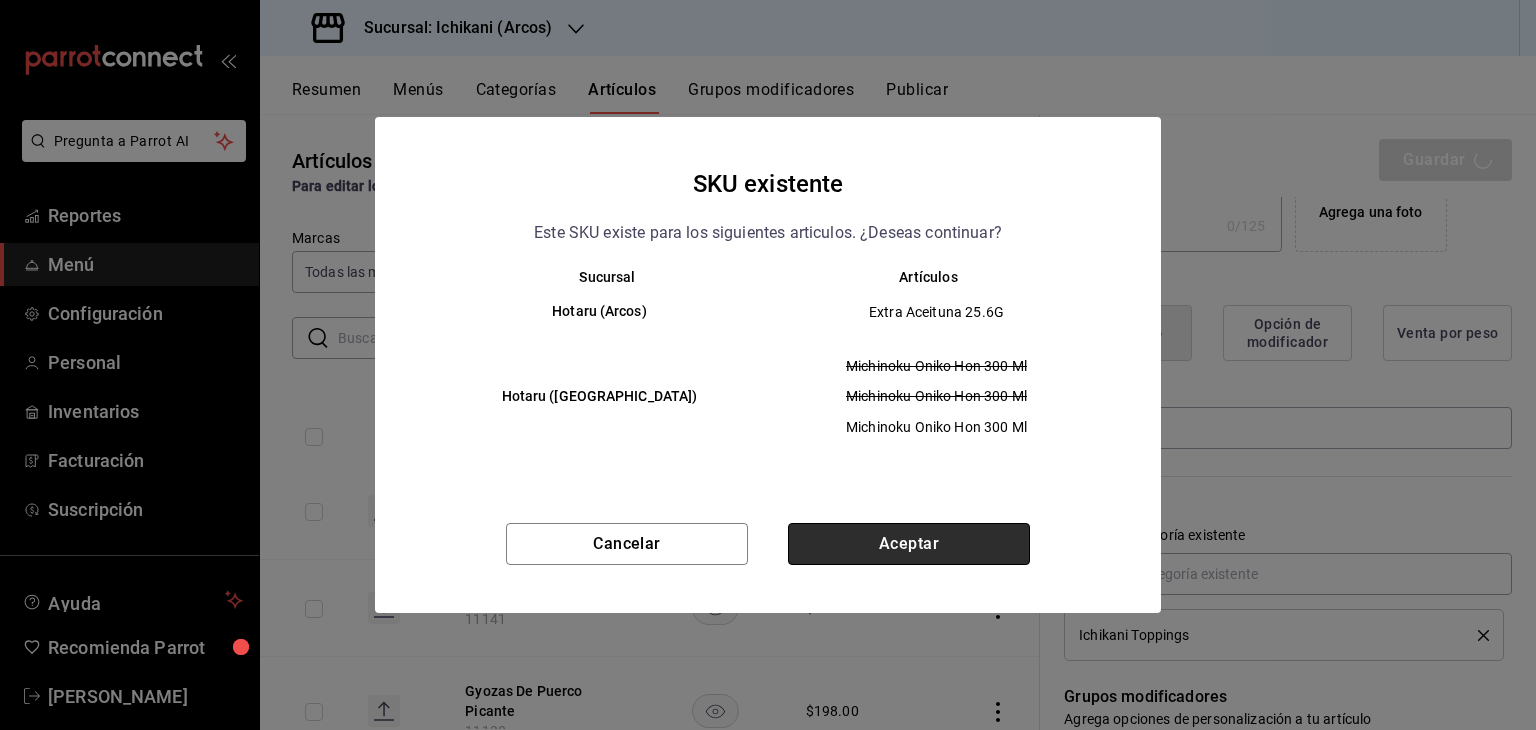 click on "Aceptar" at bounding box center [909, 544] 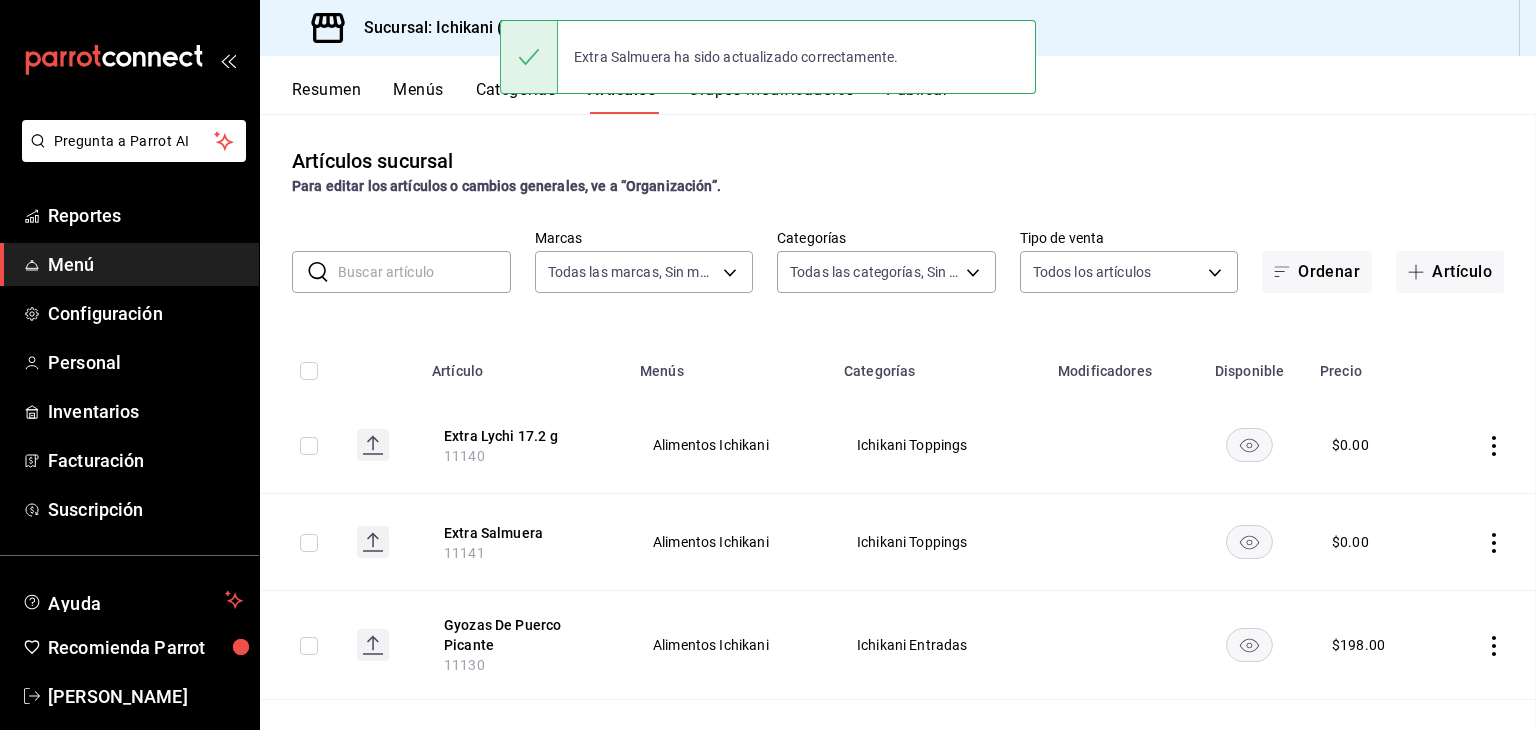 scroll, scrollTop: 0, scrollLeft: 0, axis: both 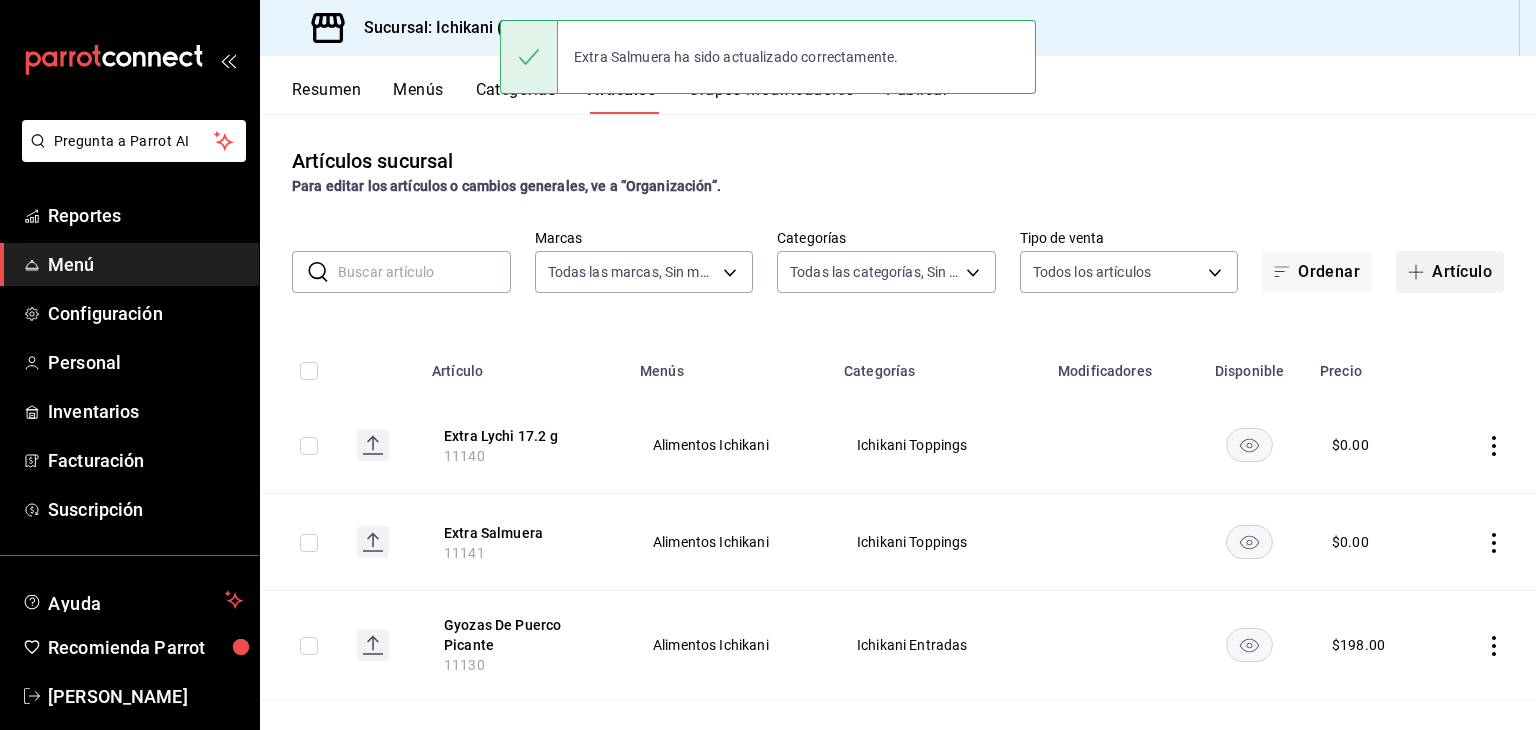 click on "Artículo" at bounding box center [1450, 272] 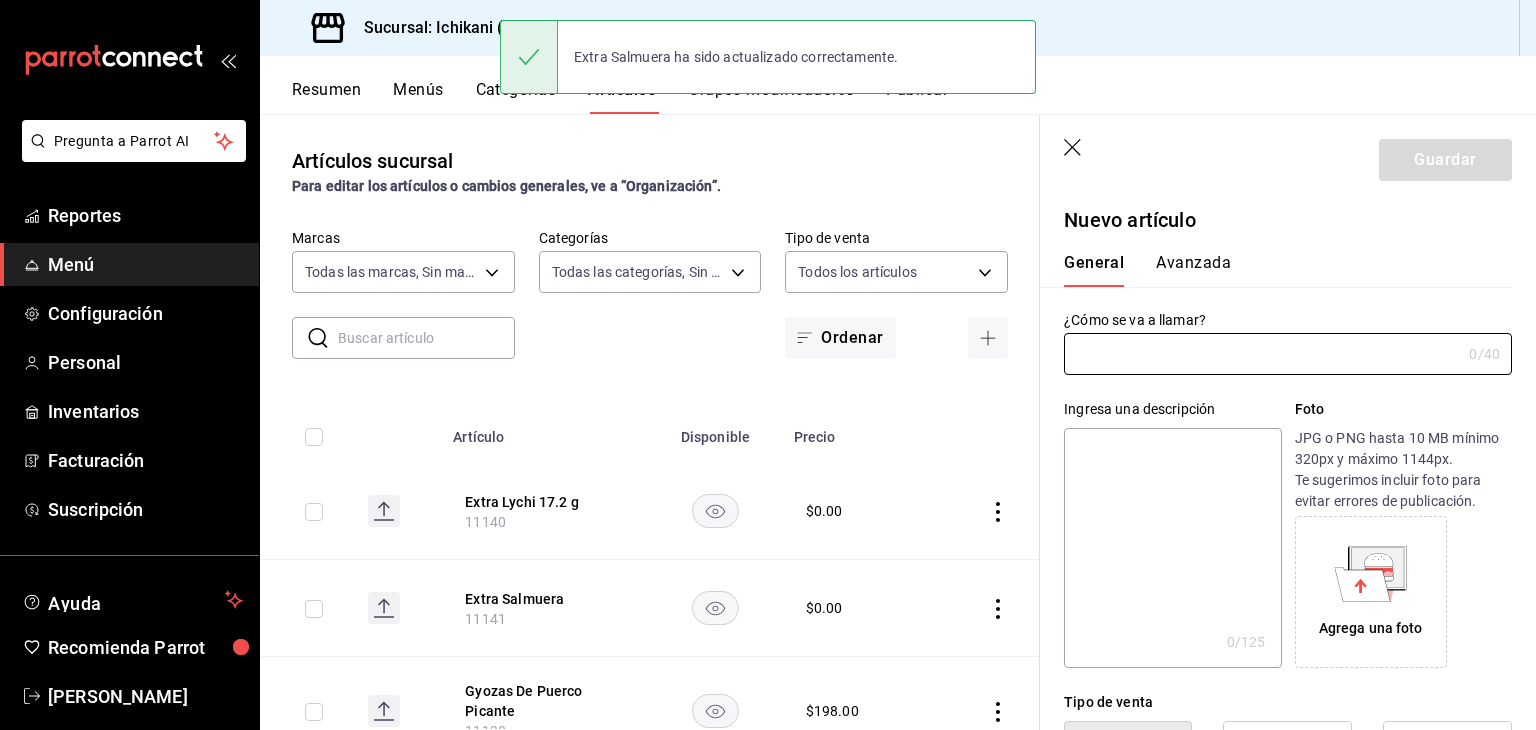 type on "AR-1752937999542" 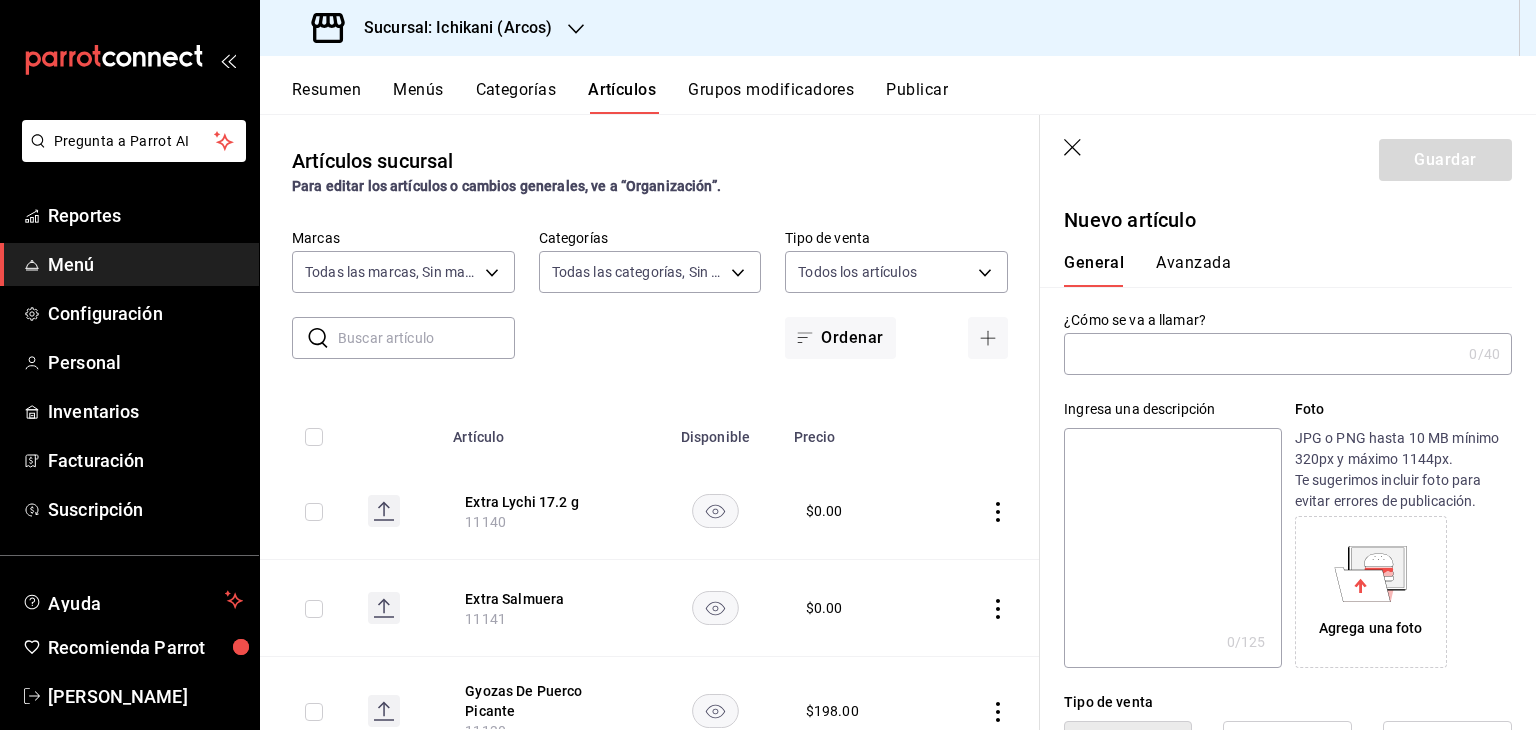 click at bounding box center [1262, 354] 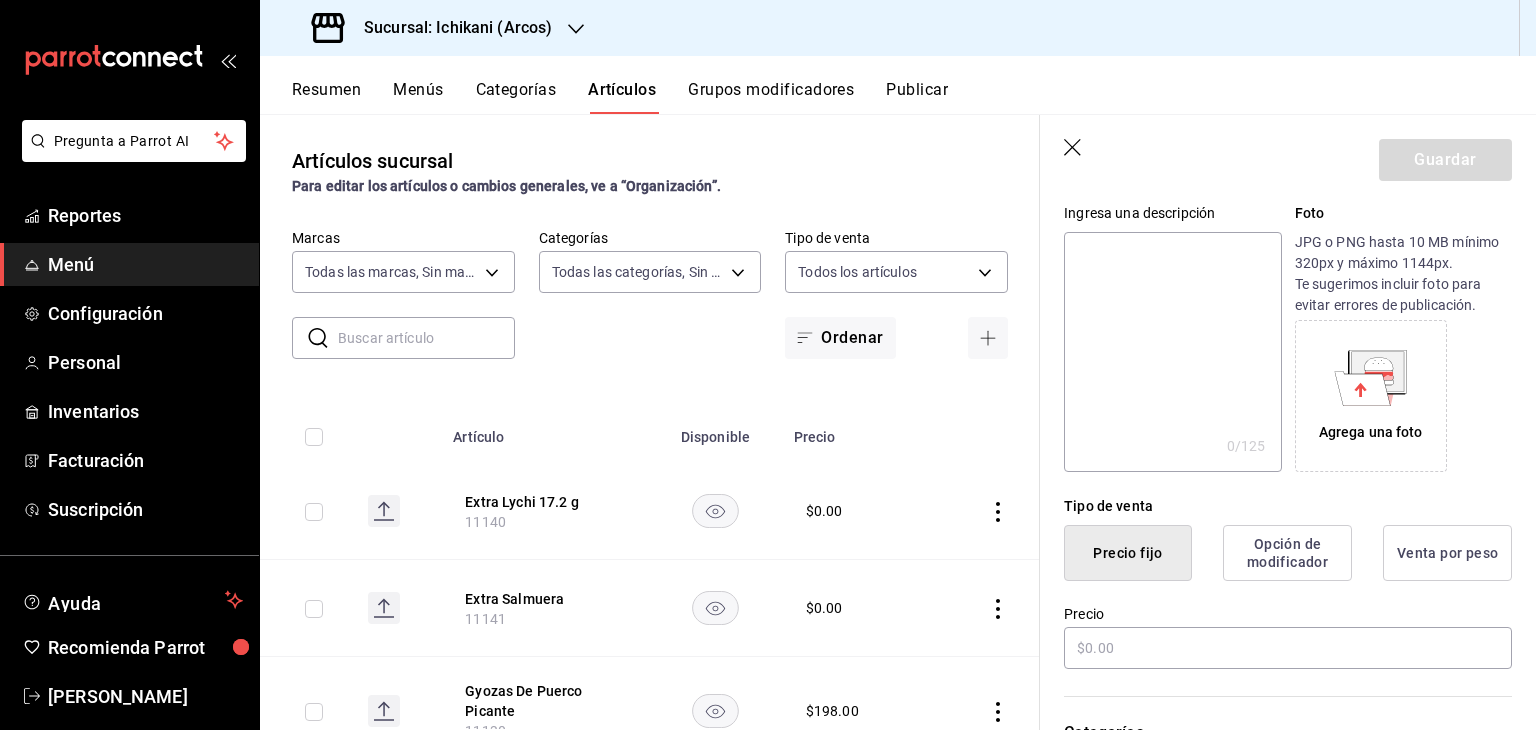 scroll, scrollTop: 211, scrollLeft: 0, axis: vertical 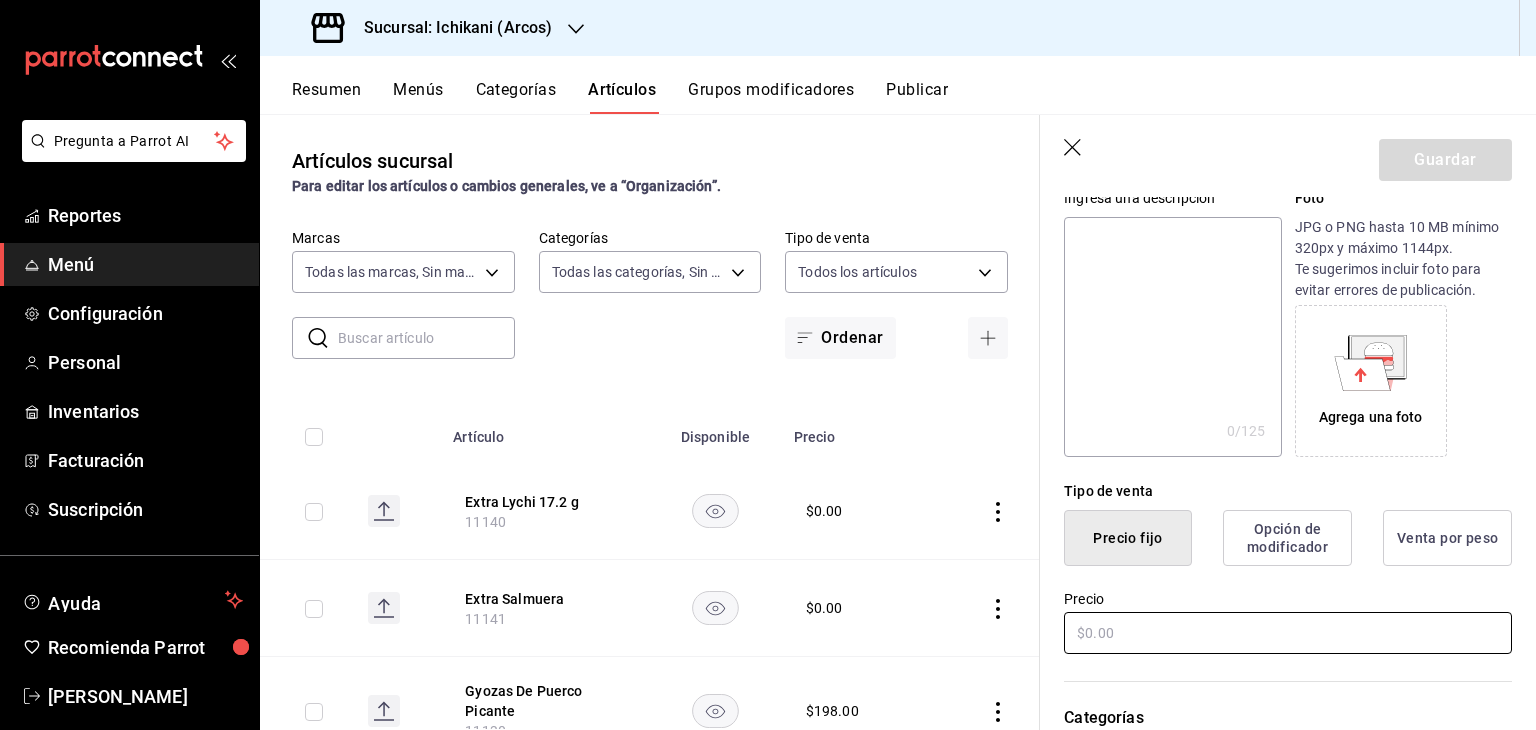 type on "Extra Aceituna 25.6" 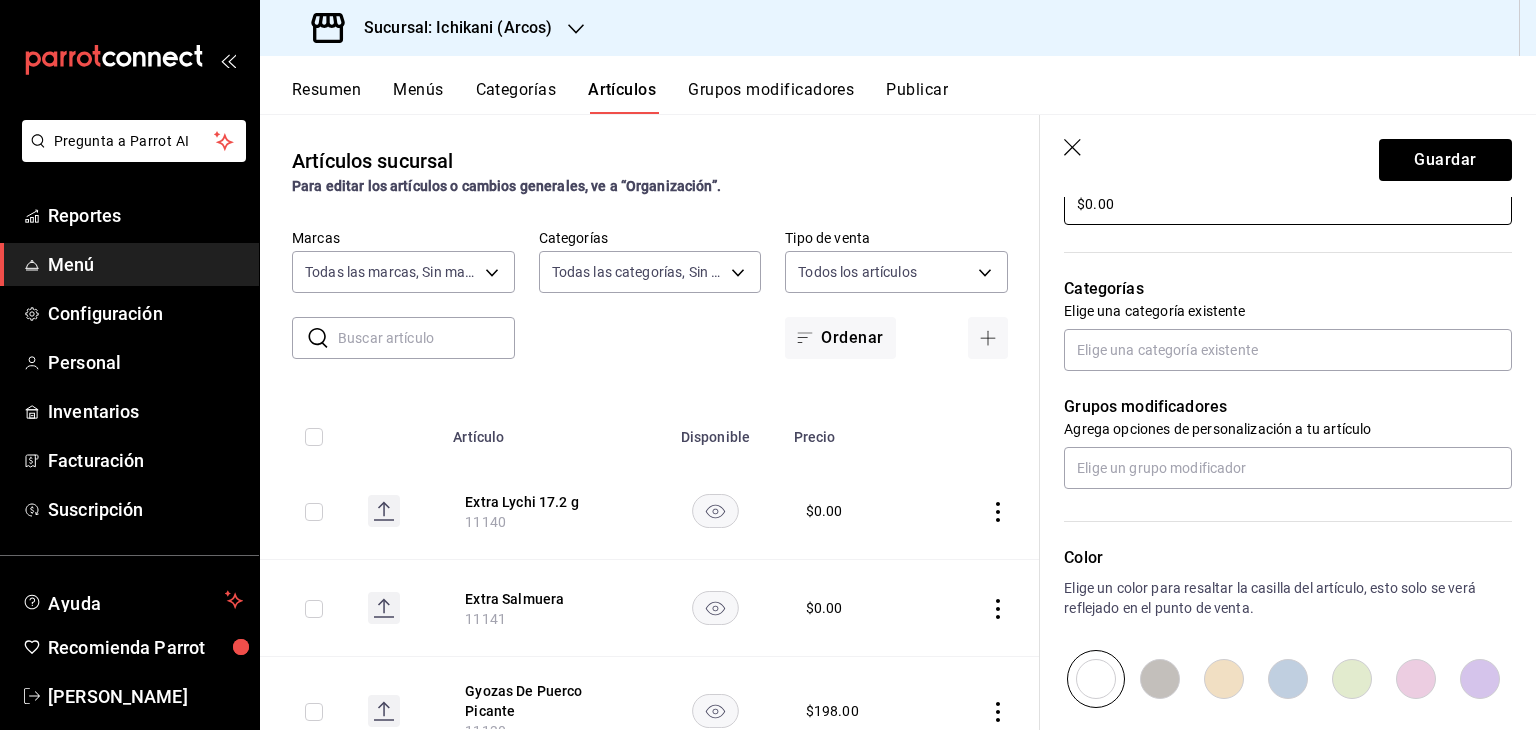 scroll, scrollTop: 637, scrollLeft: 0, axis: vertical 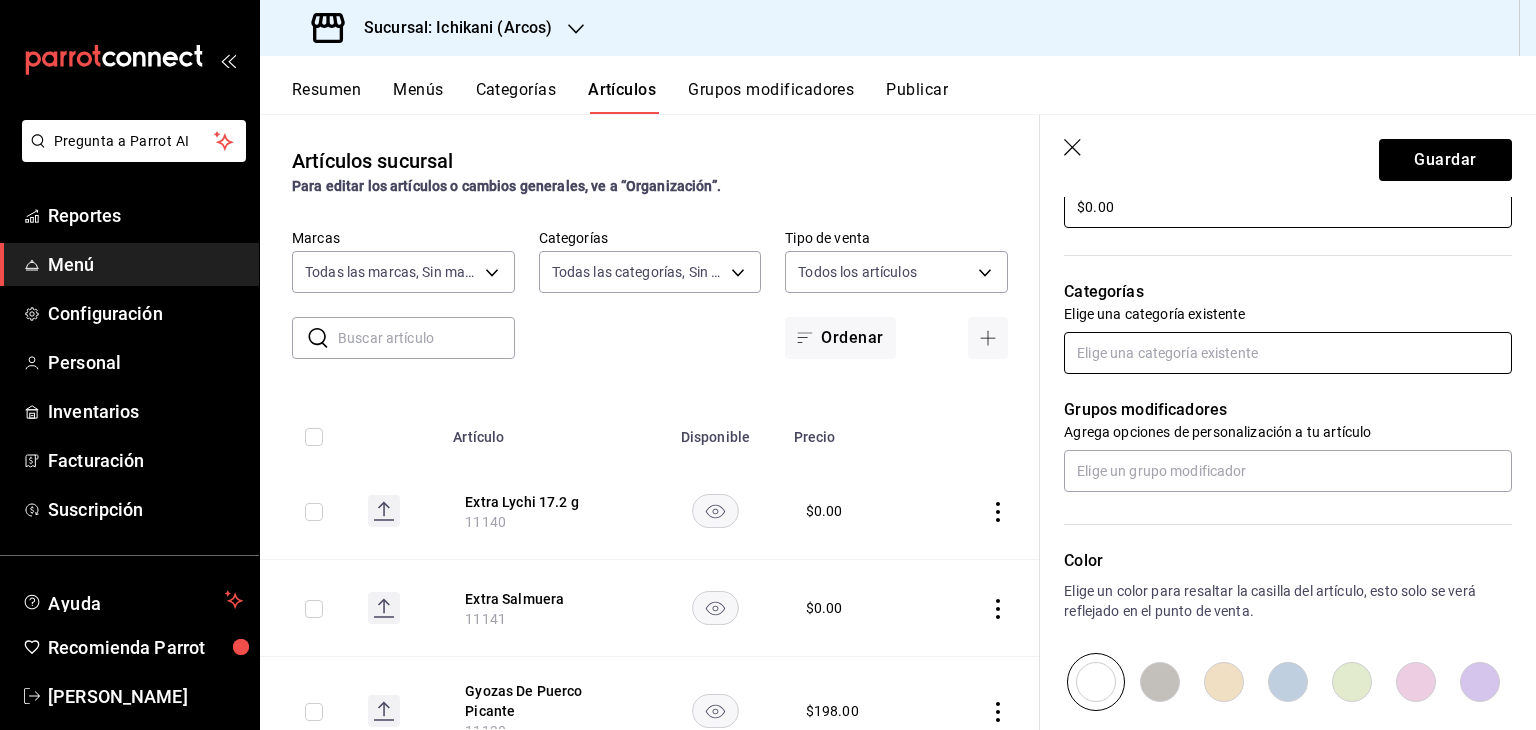 type on "$0.00" 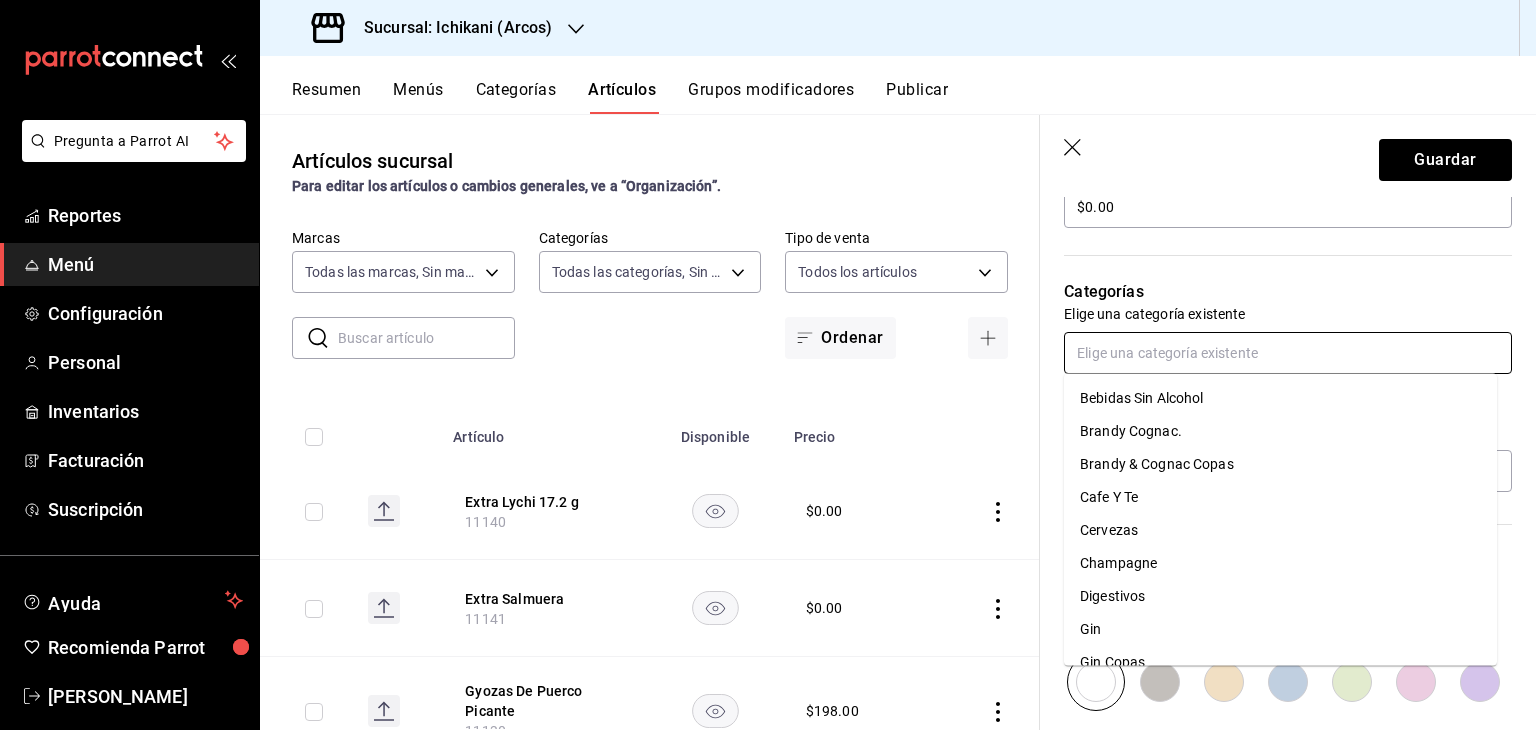 click at bounding box center (1288, 353) 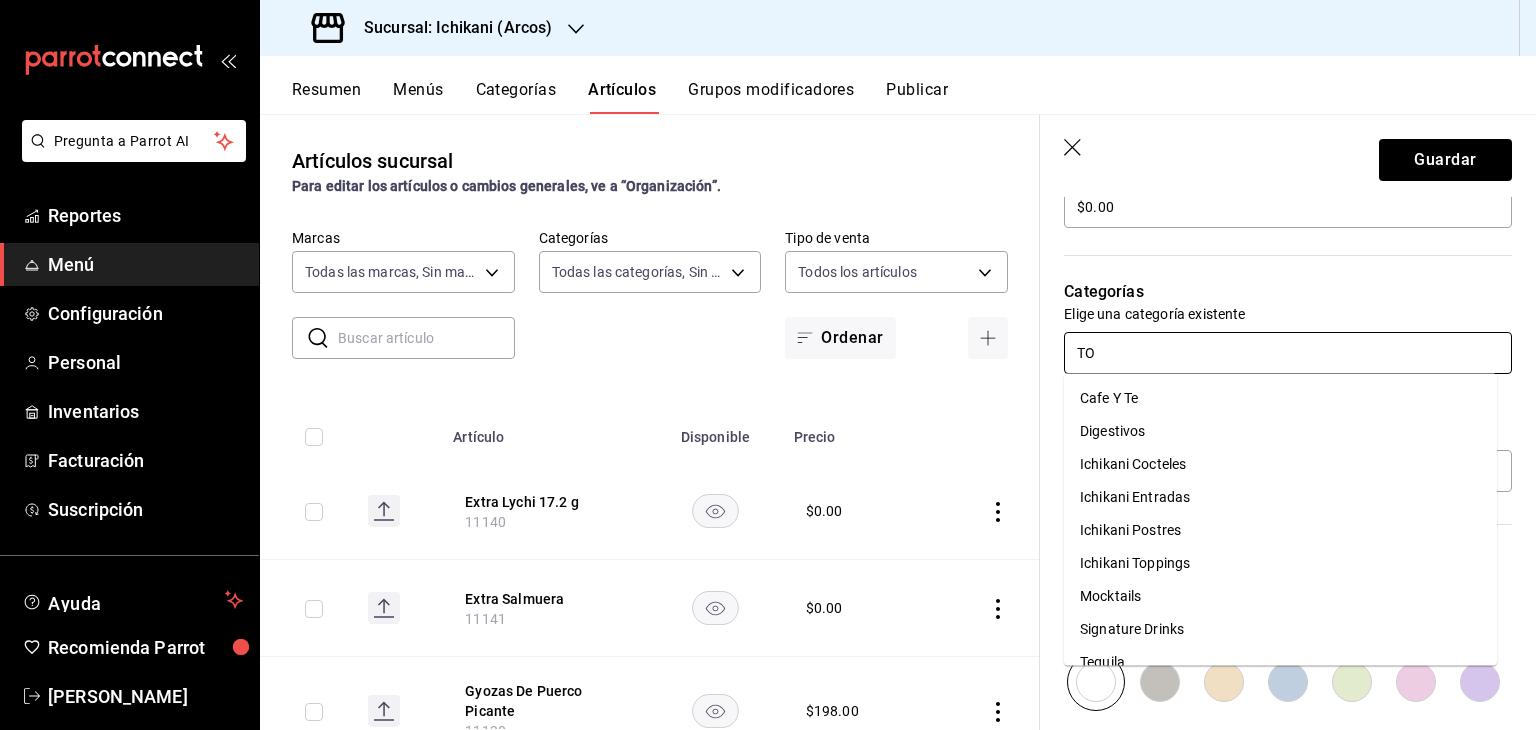 type on "TOP" 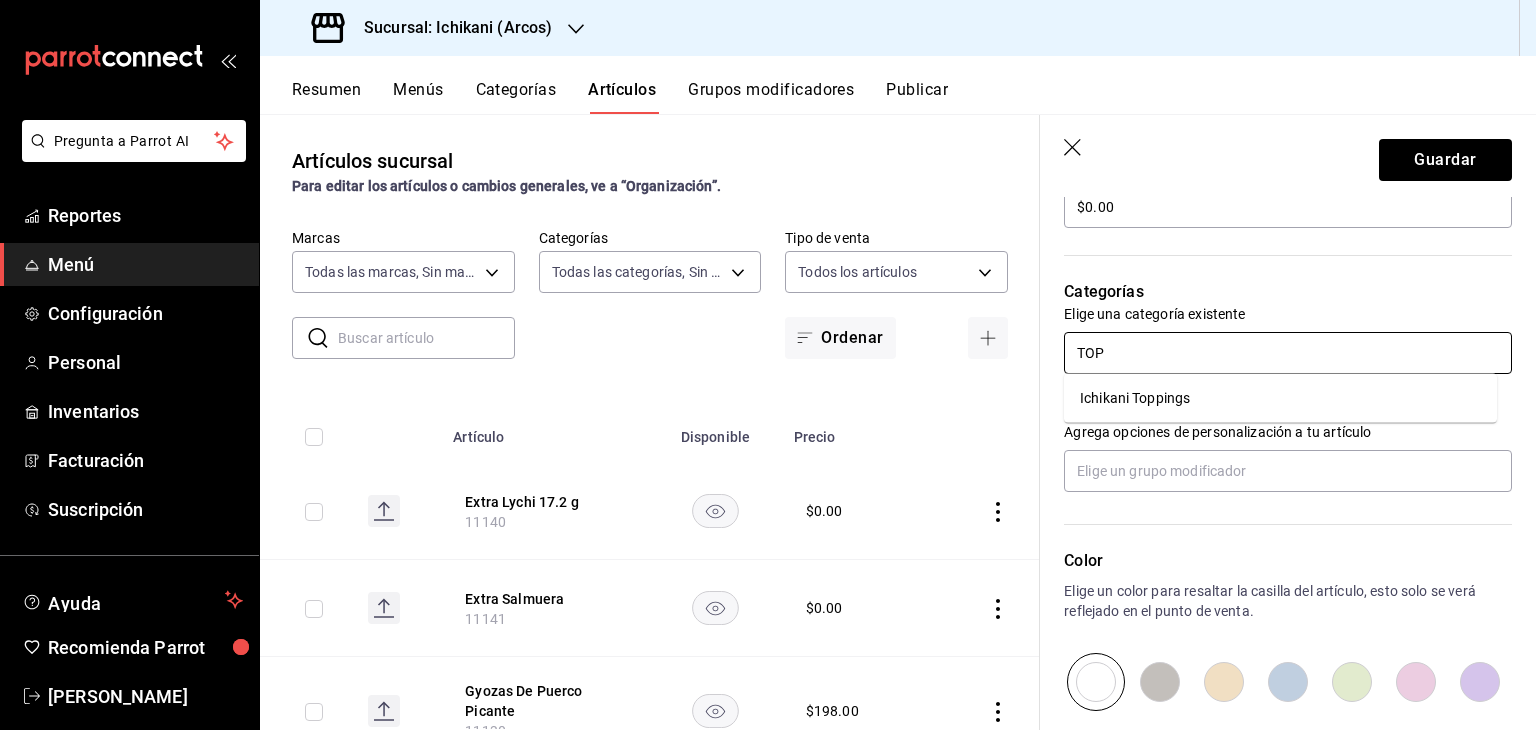 click on "Ichikani Toppings" at bounding box center [1280, 398] 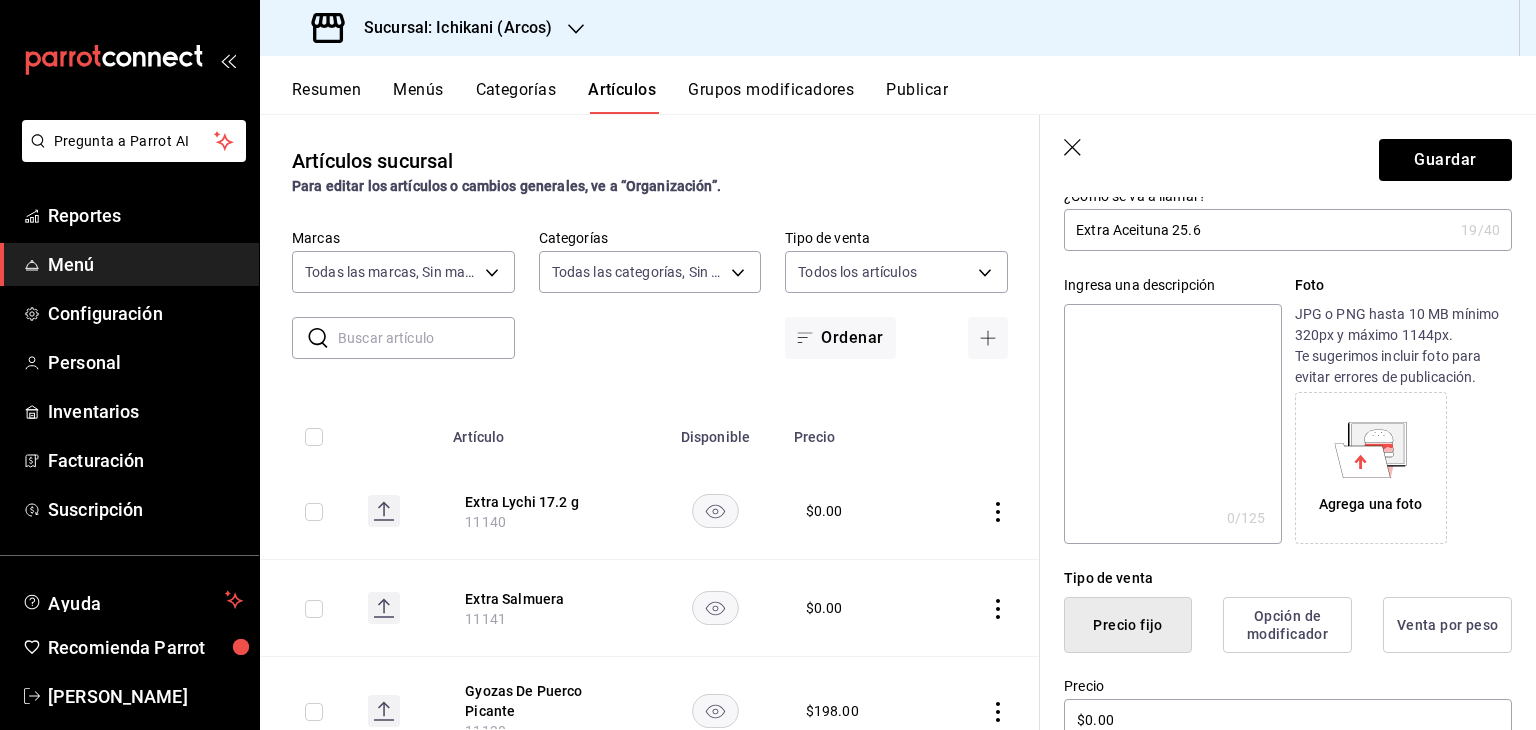 scroll, scrollTop: 934, scrollLeft: 0, axis: vertical 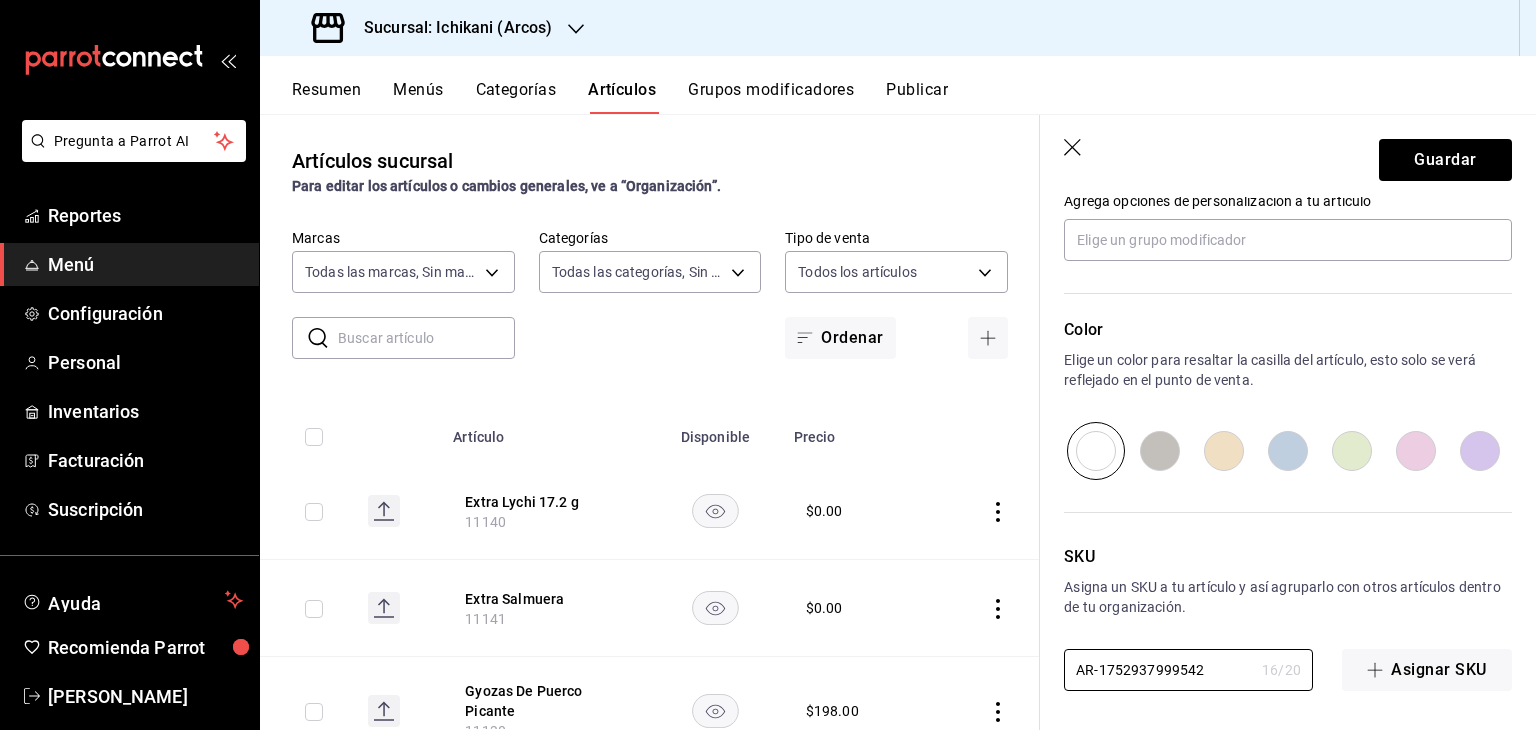 drag, startPoint x: 1202, startPoint y: 669, endPoint x: 927, endPoint y: 656, distance: 275.3071 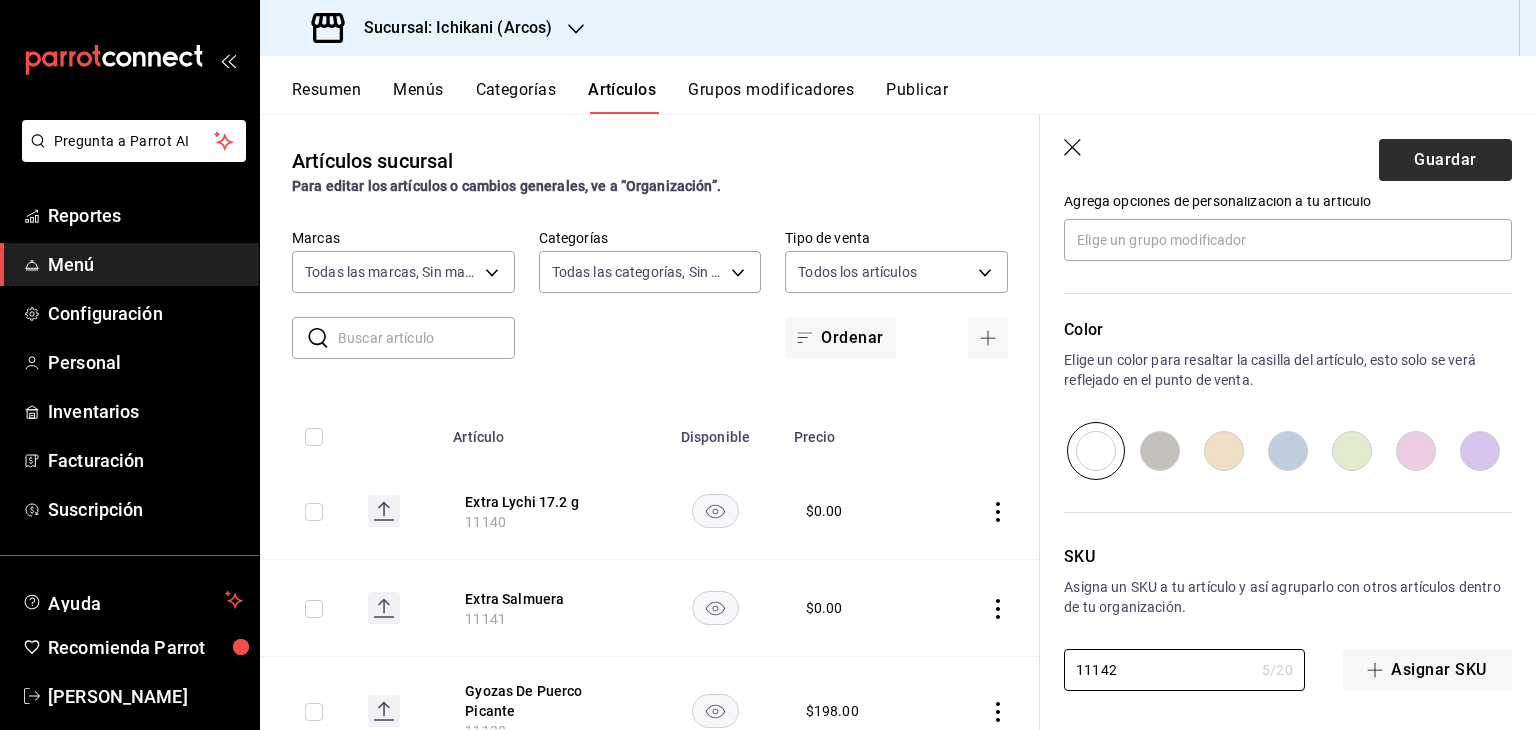 type on "11142" 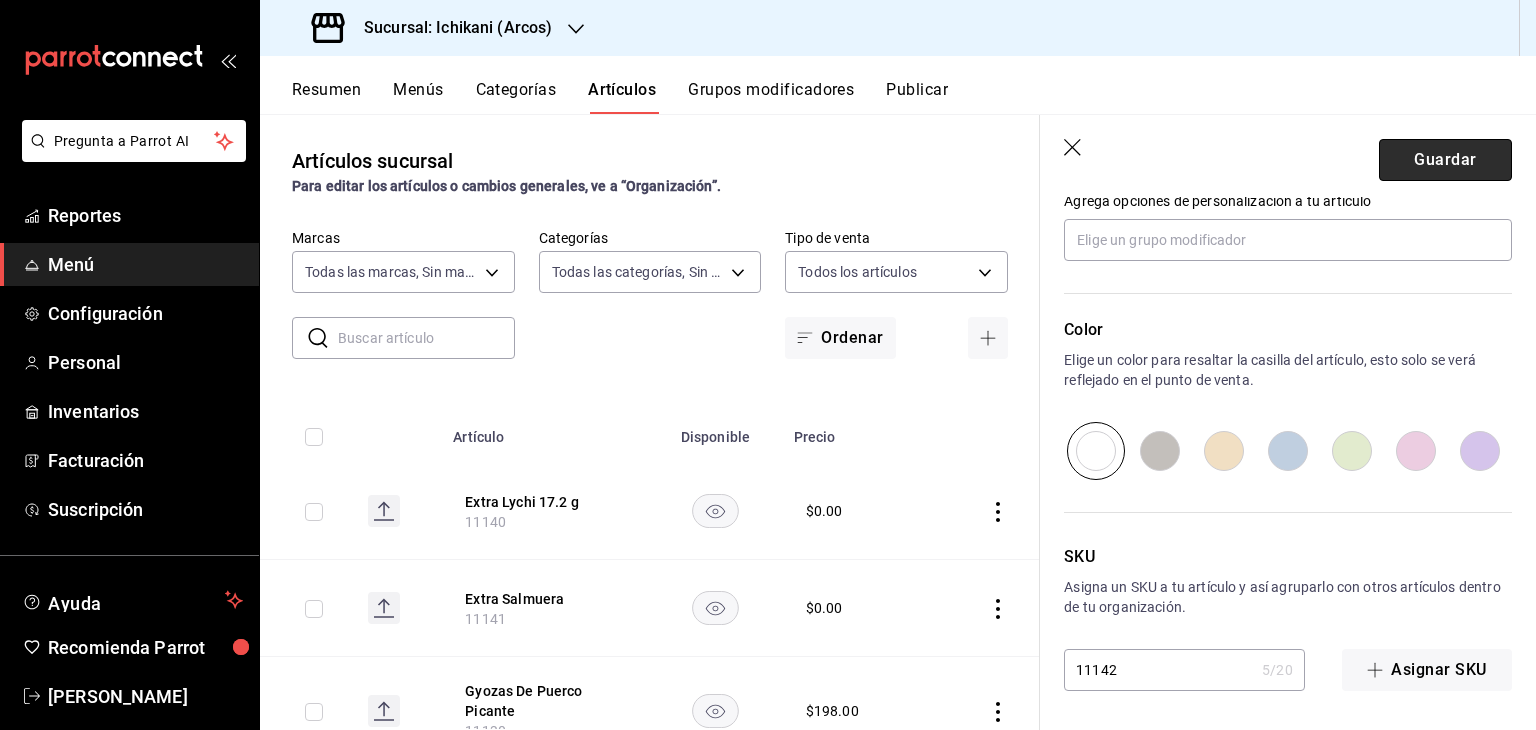 click on "Guardar" at bounding box center (1445, 160) 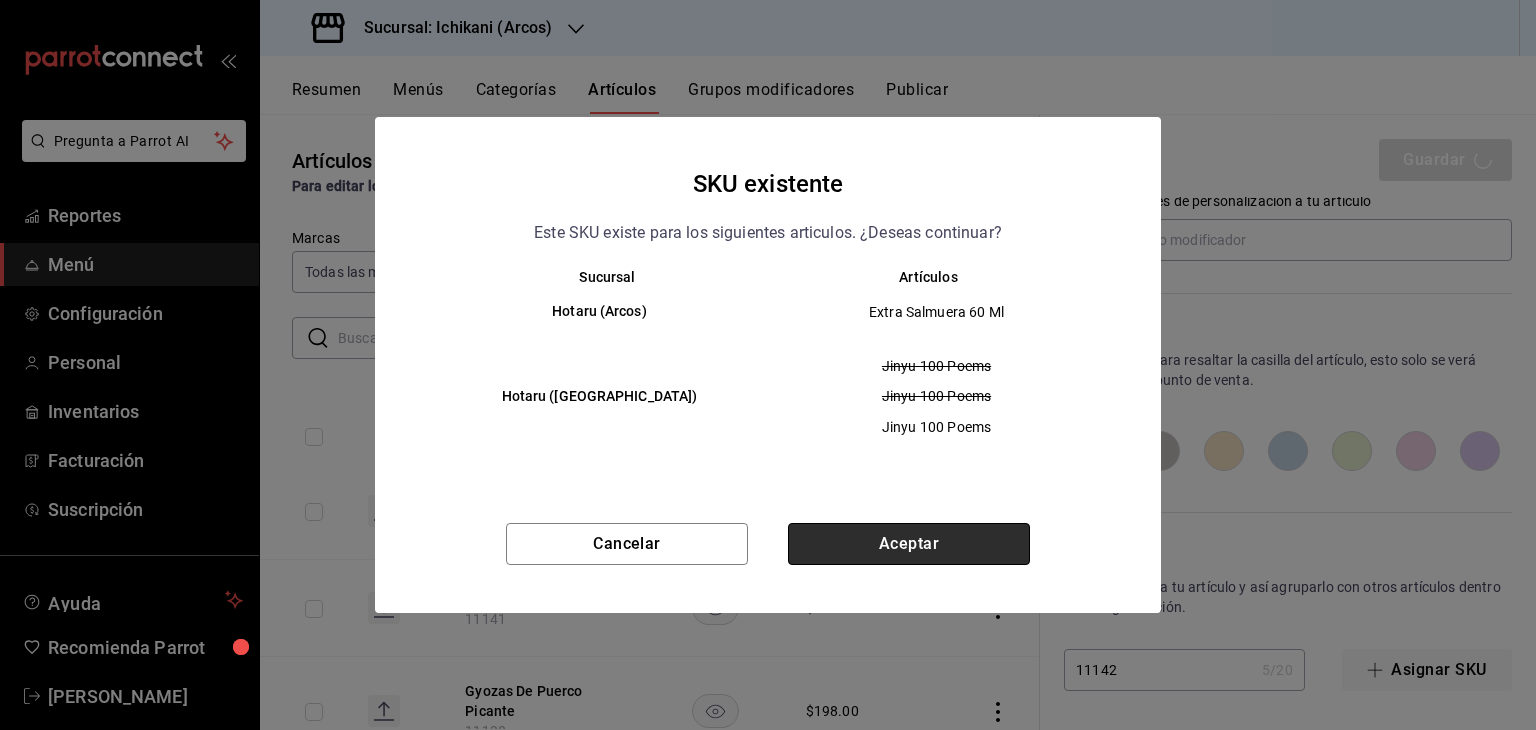 click on "Aceptar" at bounding box center [909, 544] 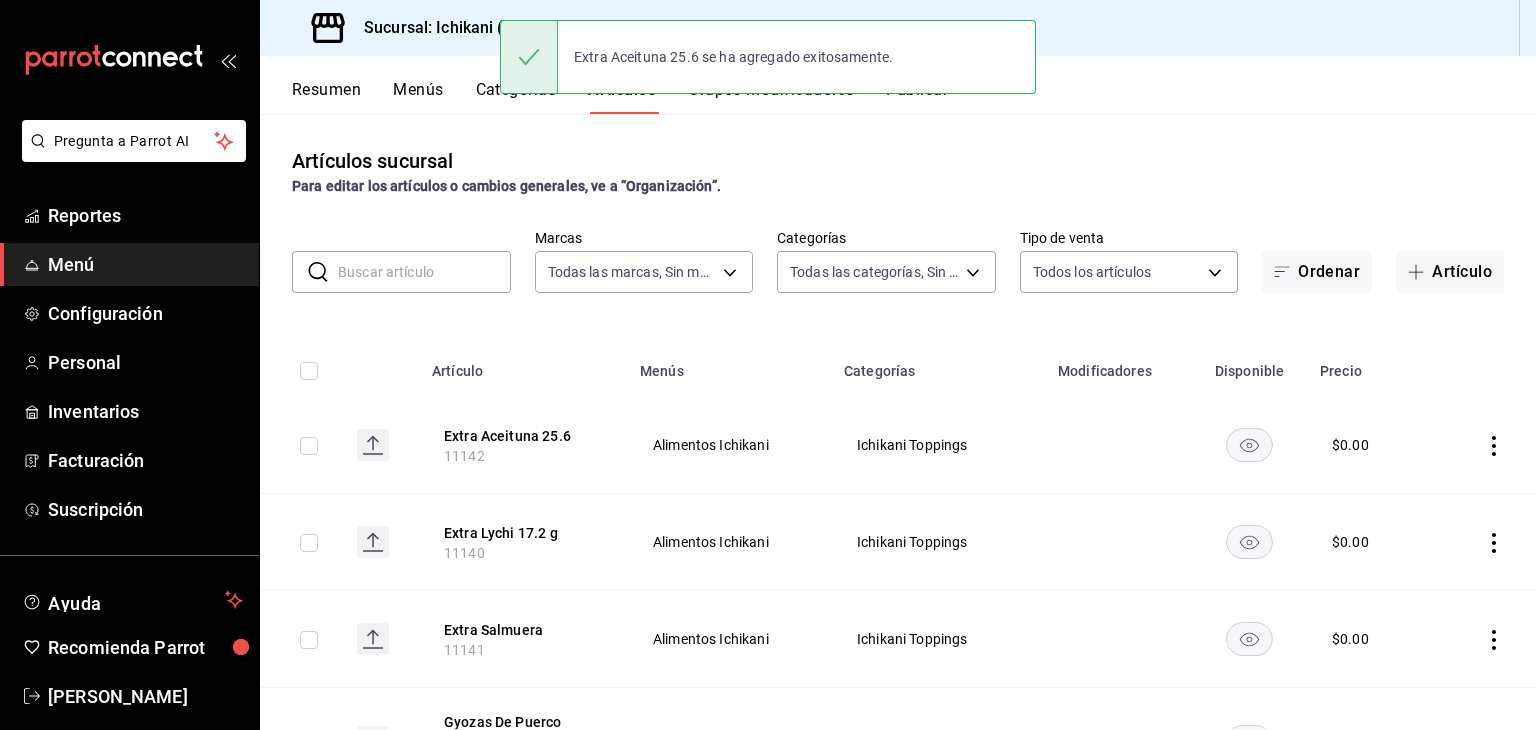 scroll, scrollTop: 0, scrollLeft: 0, axis: both 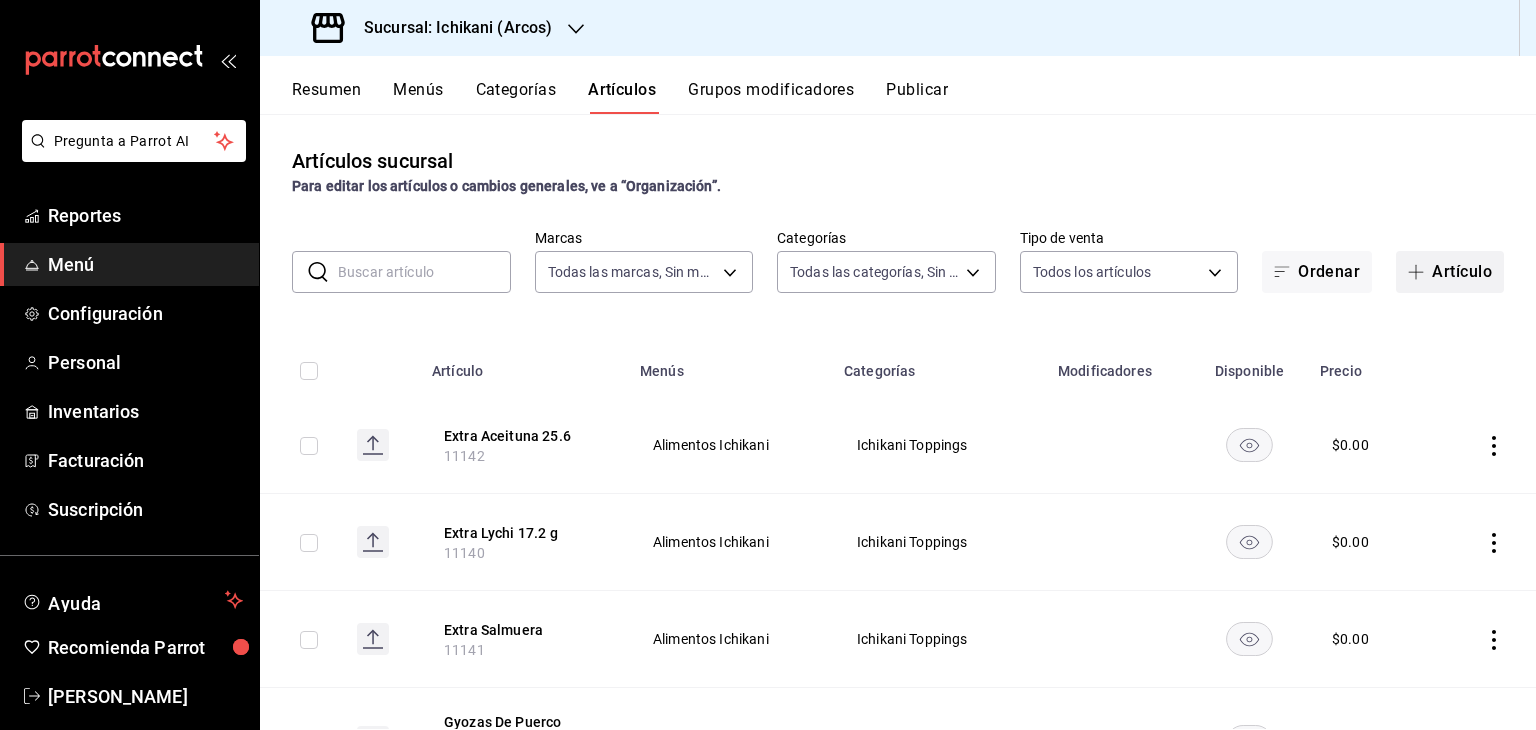 click on "Artículo" at bounding box center [1450, 272] 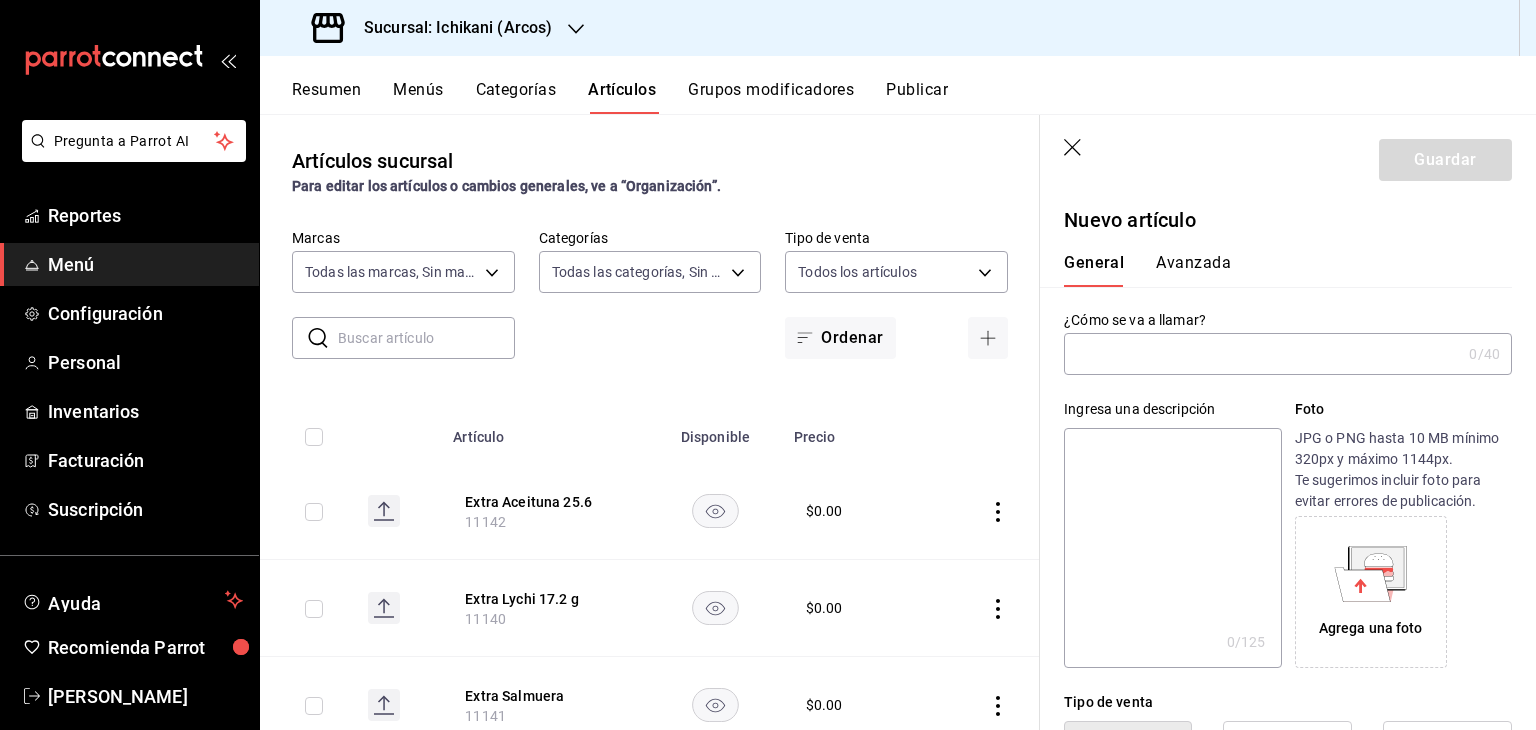 click at bounding box center [1262, 354] 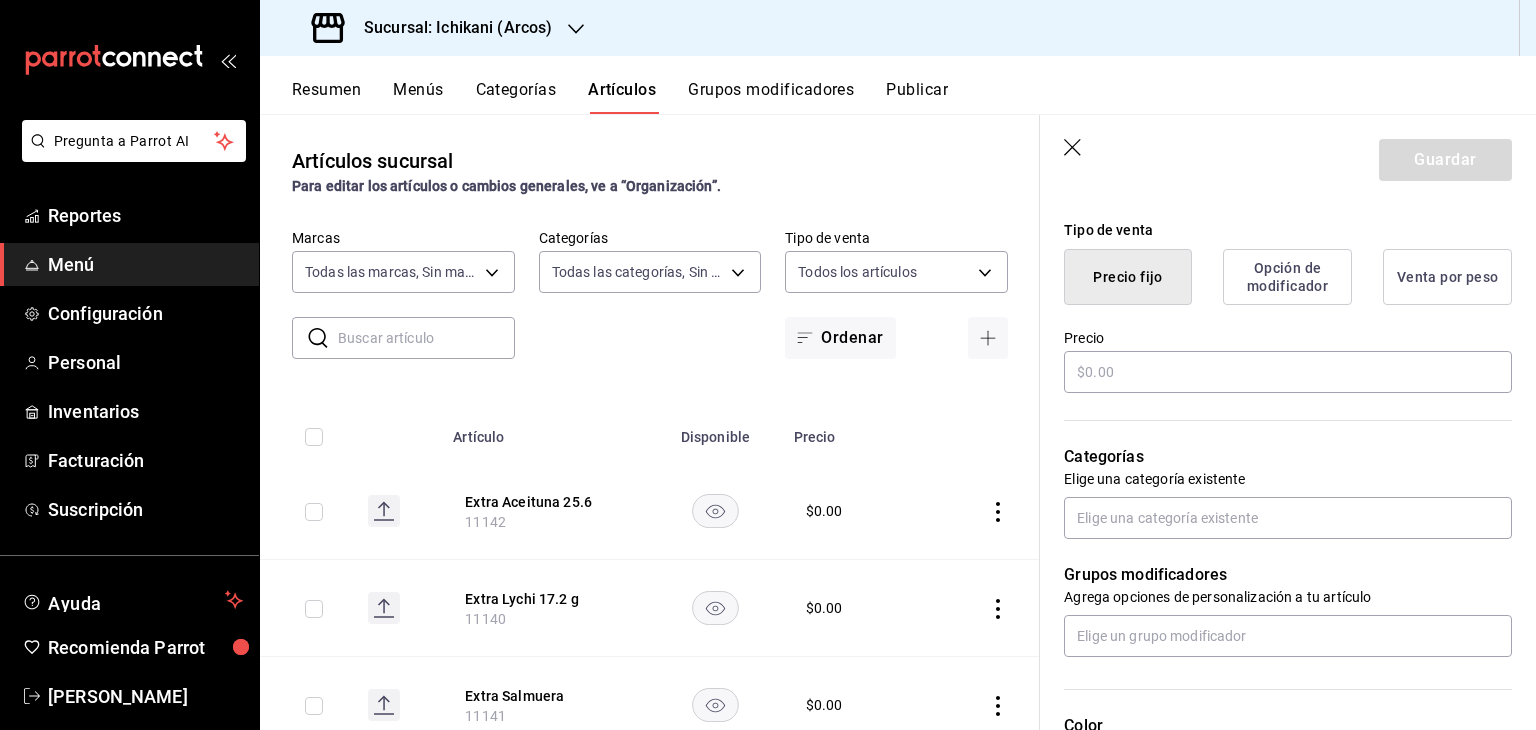 scroll, scrollTop: 480, scrollLeft: 0, axis: vertical 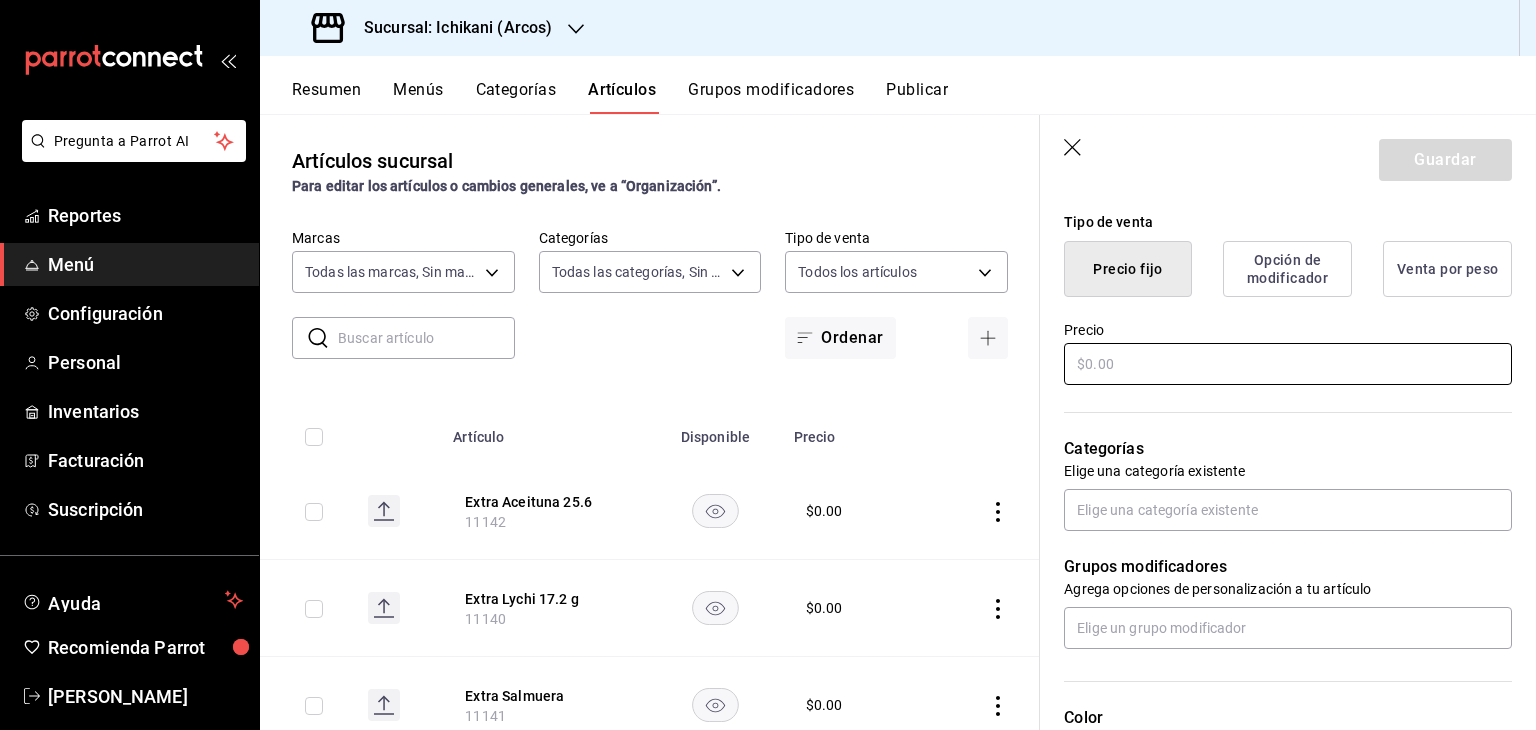 type on "Extra Pocky" 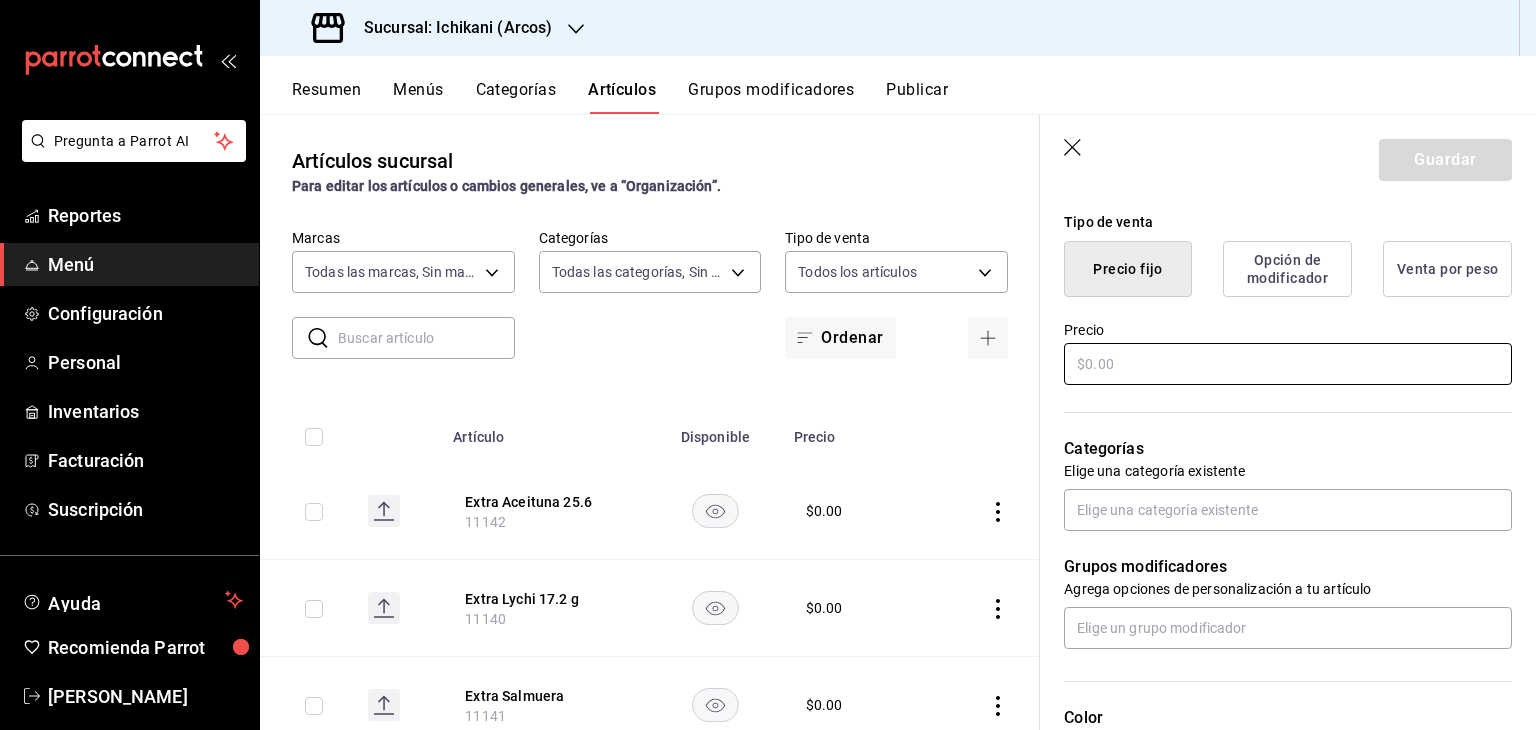 click at bounding box center (1288, 364) 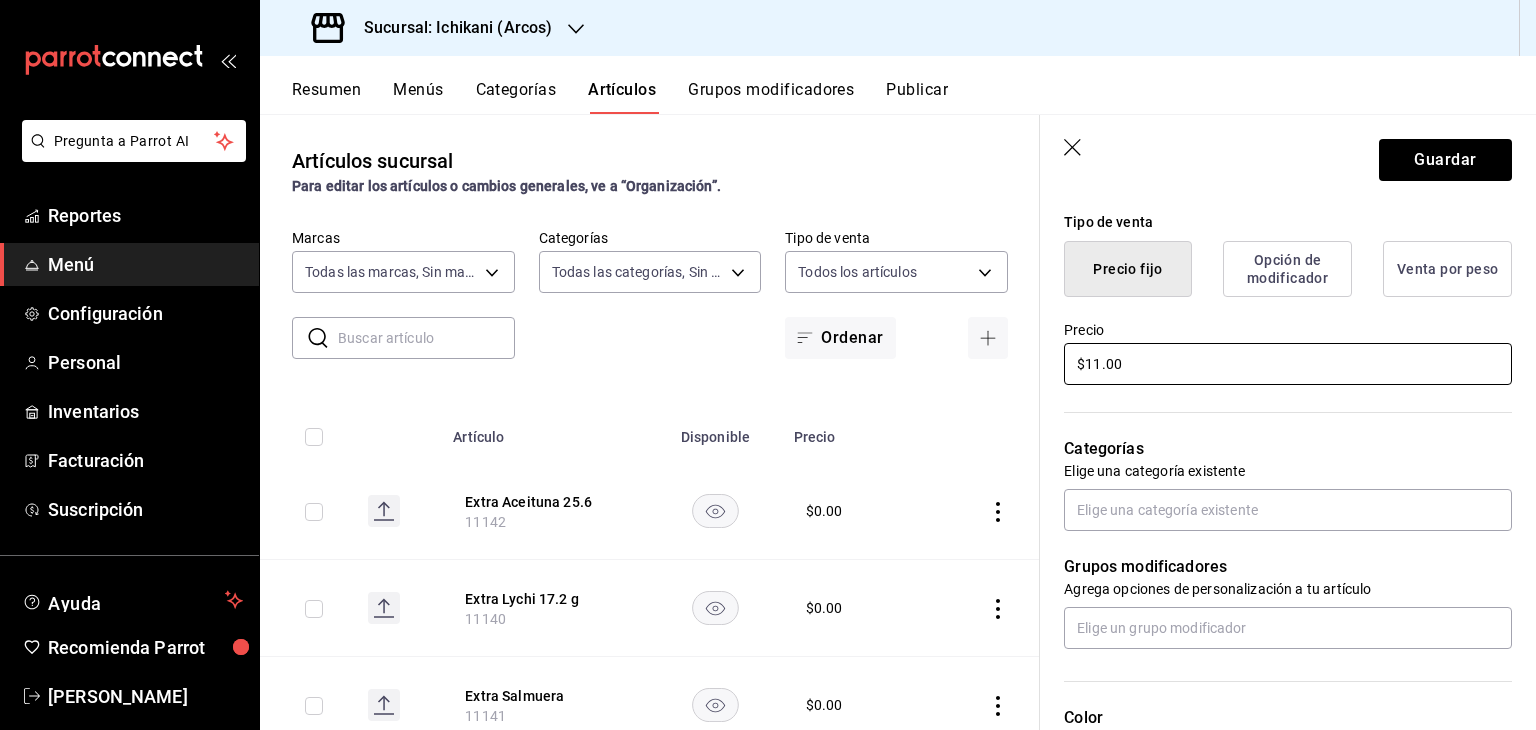 type on "$1.00" 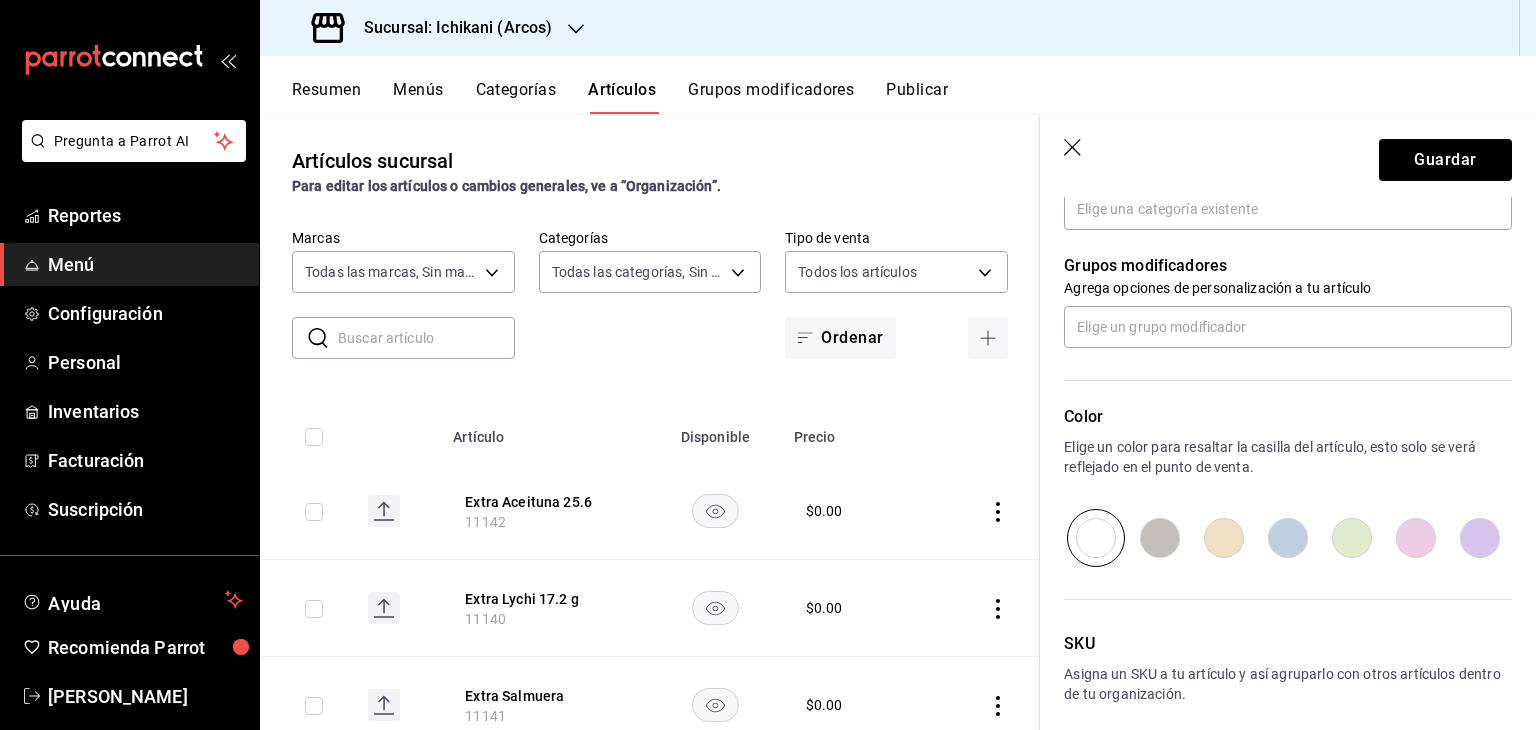 scroll, scrollTop: 868, scrollLeft: 0, axis: vertical 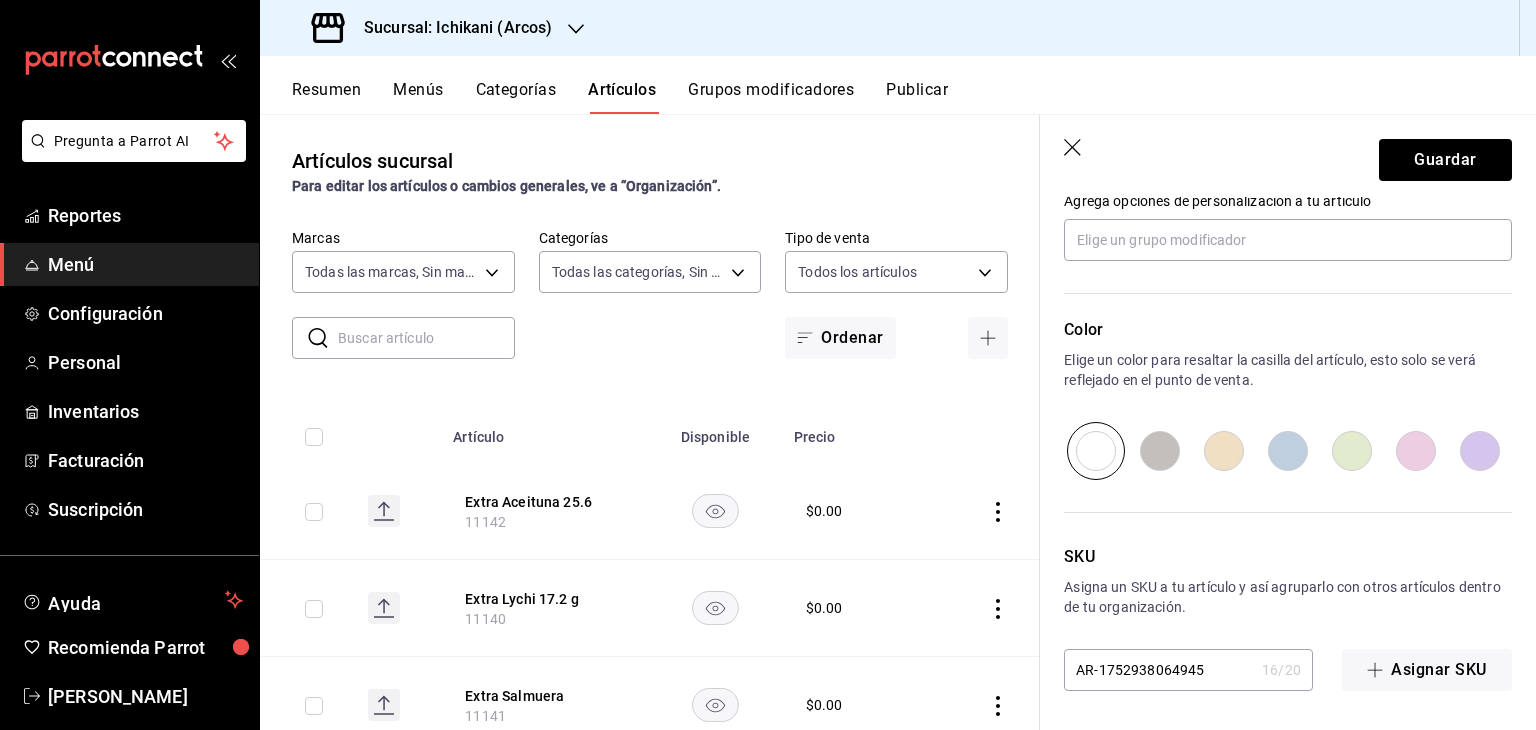 type on "$0.00" 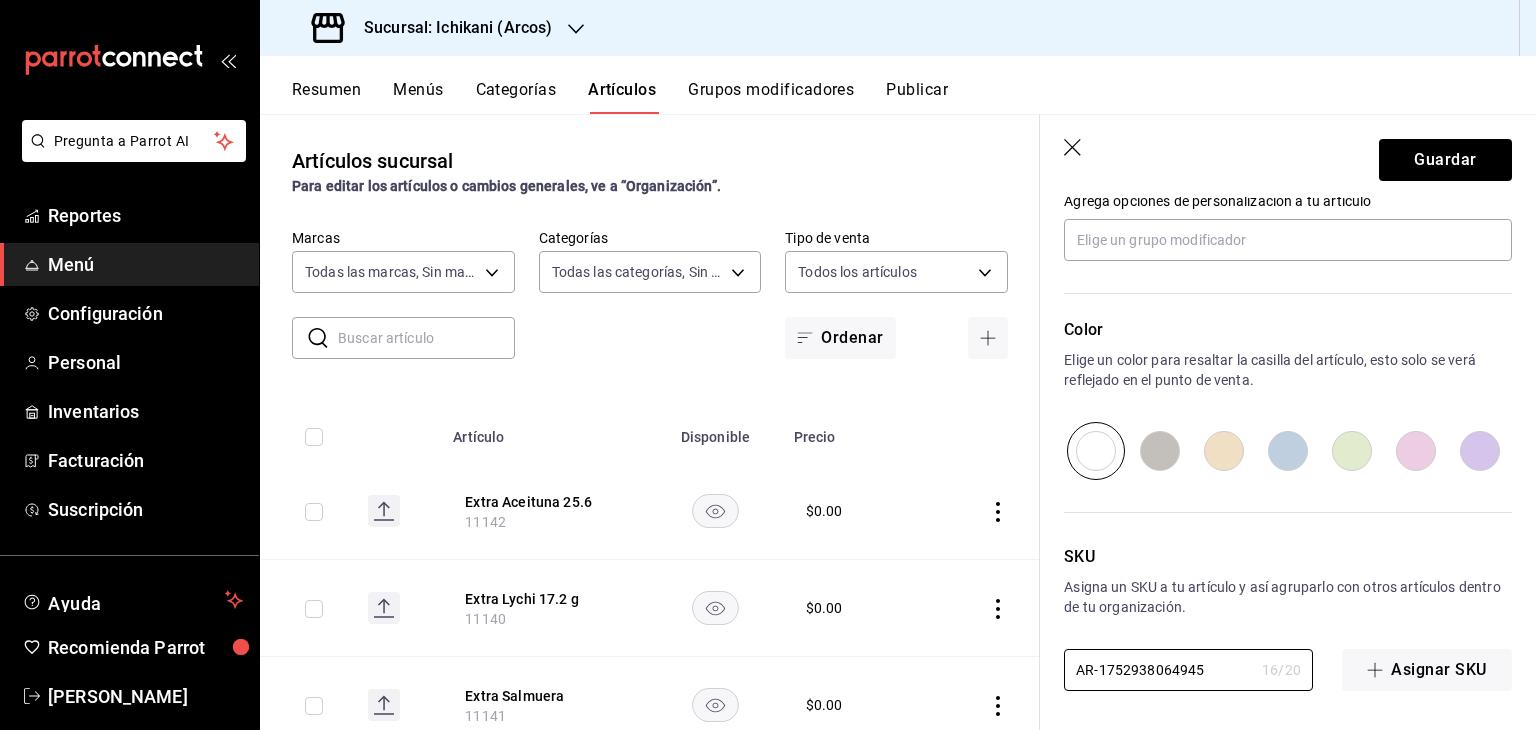 drag, startPoint x: 1229, startPoint y: 668, endPoint x: 1020, endPoint y: 654, distance: 209.46837 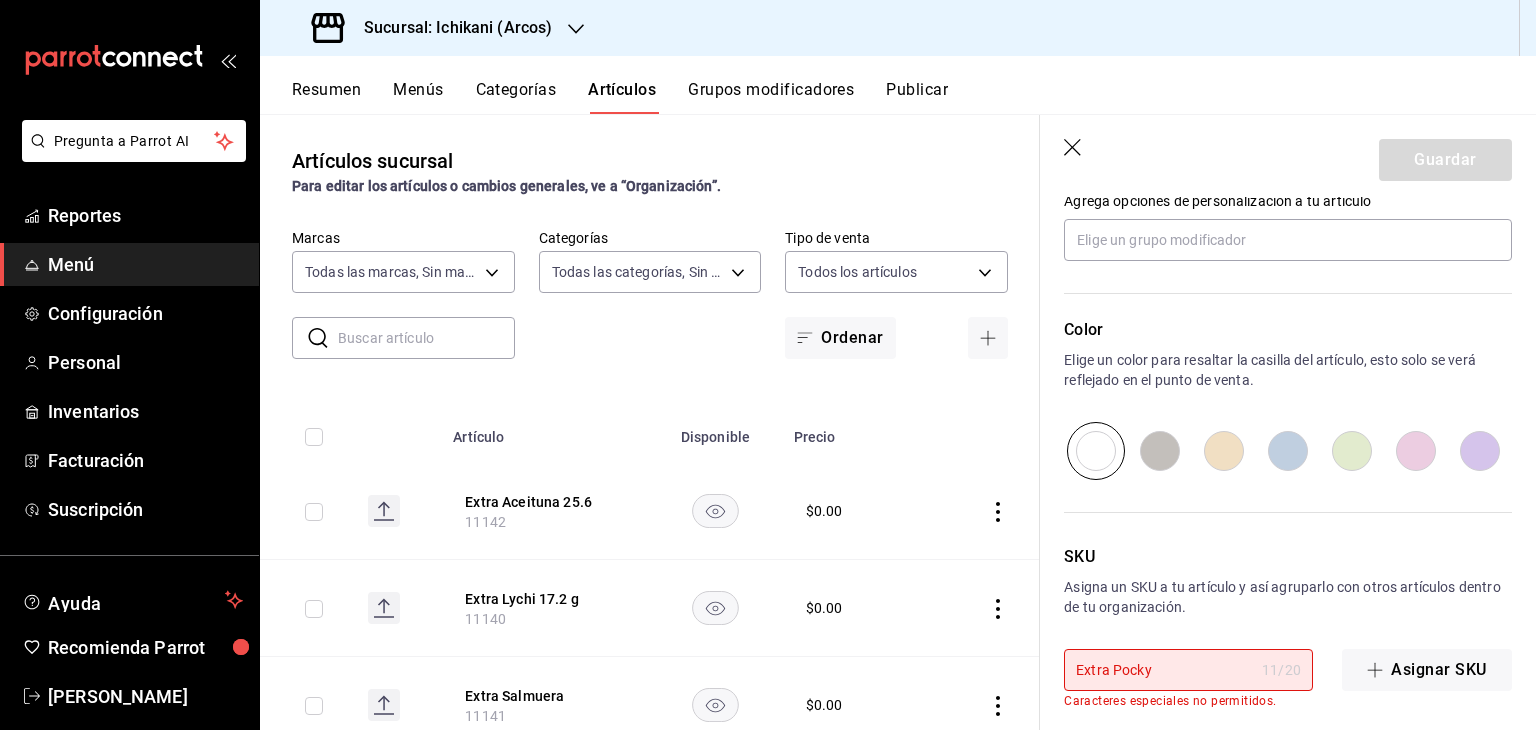 drag, startPoint x: 1194, startPoint y: 663, endPoint x: 983, endPoint y: 675, distance: 211.34096 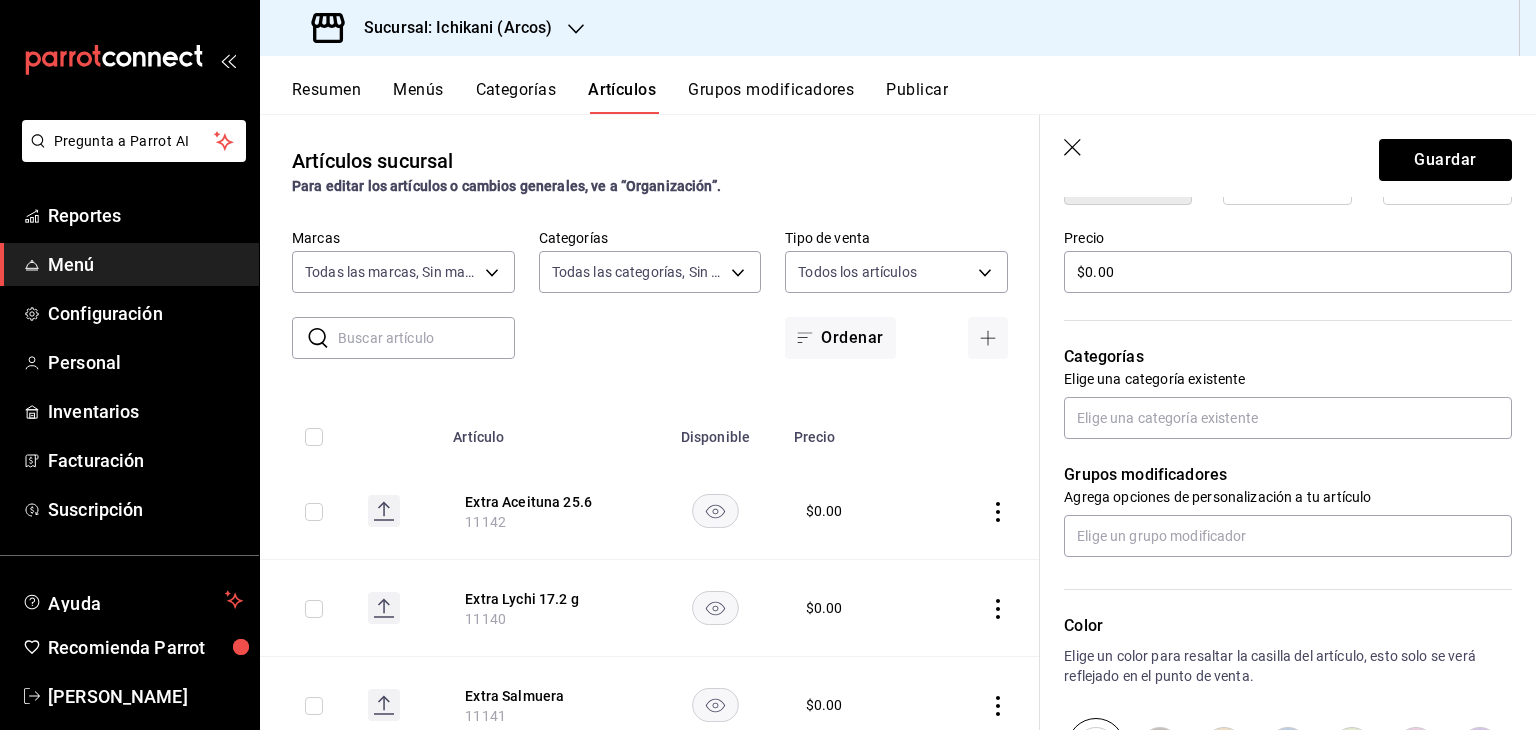 scroll, scrollTop: 574, scrollLeft: 0, axis: vertical 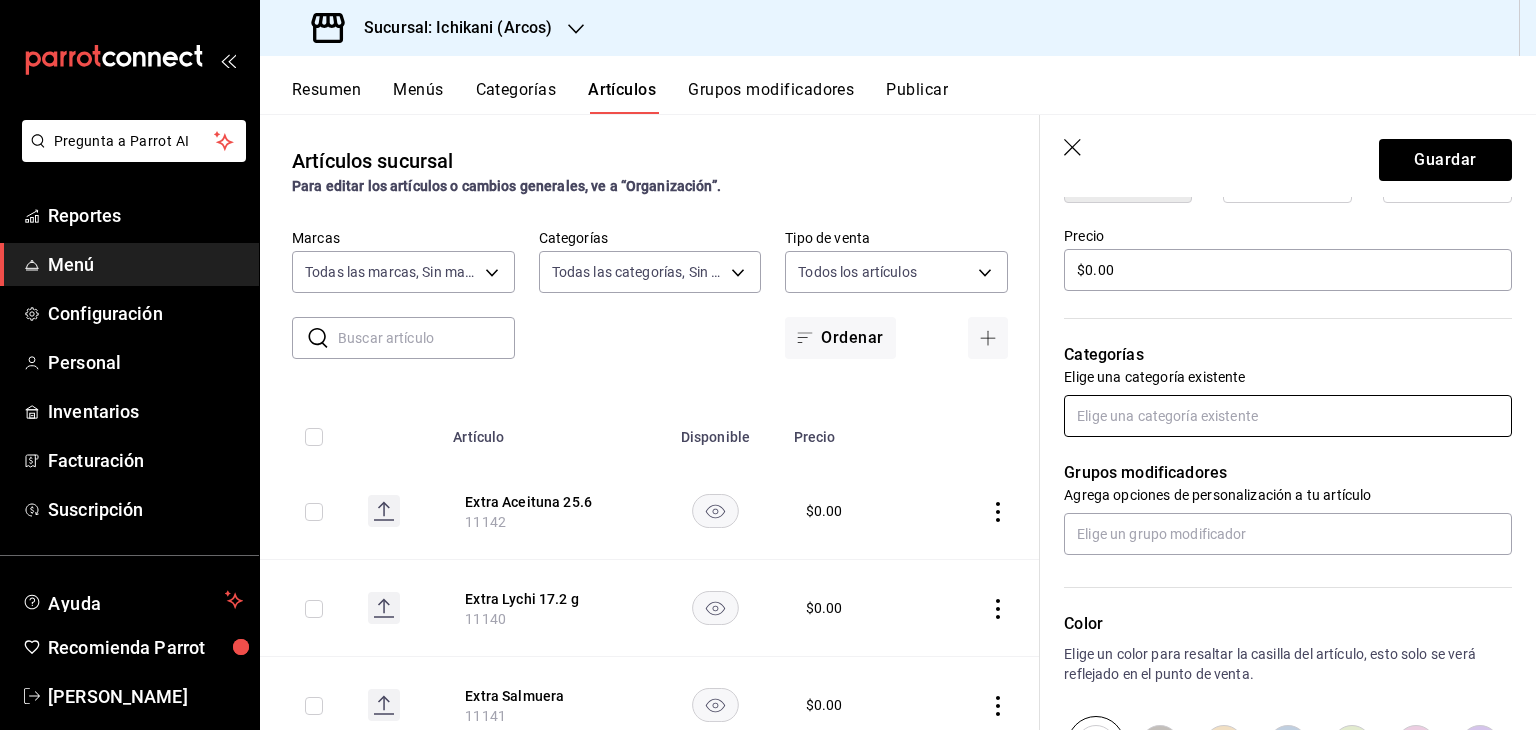 type on "11143" 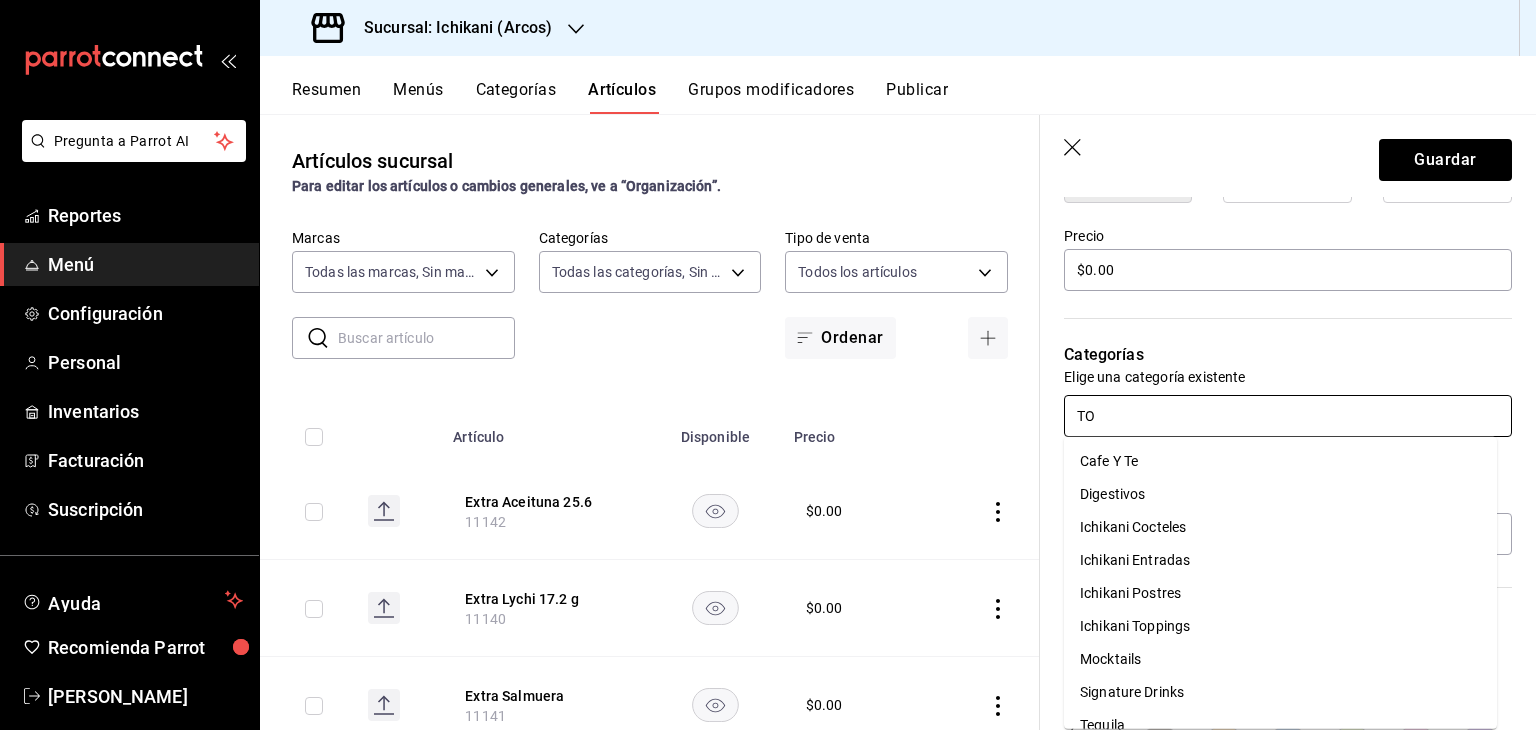 type on "TOP" 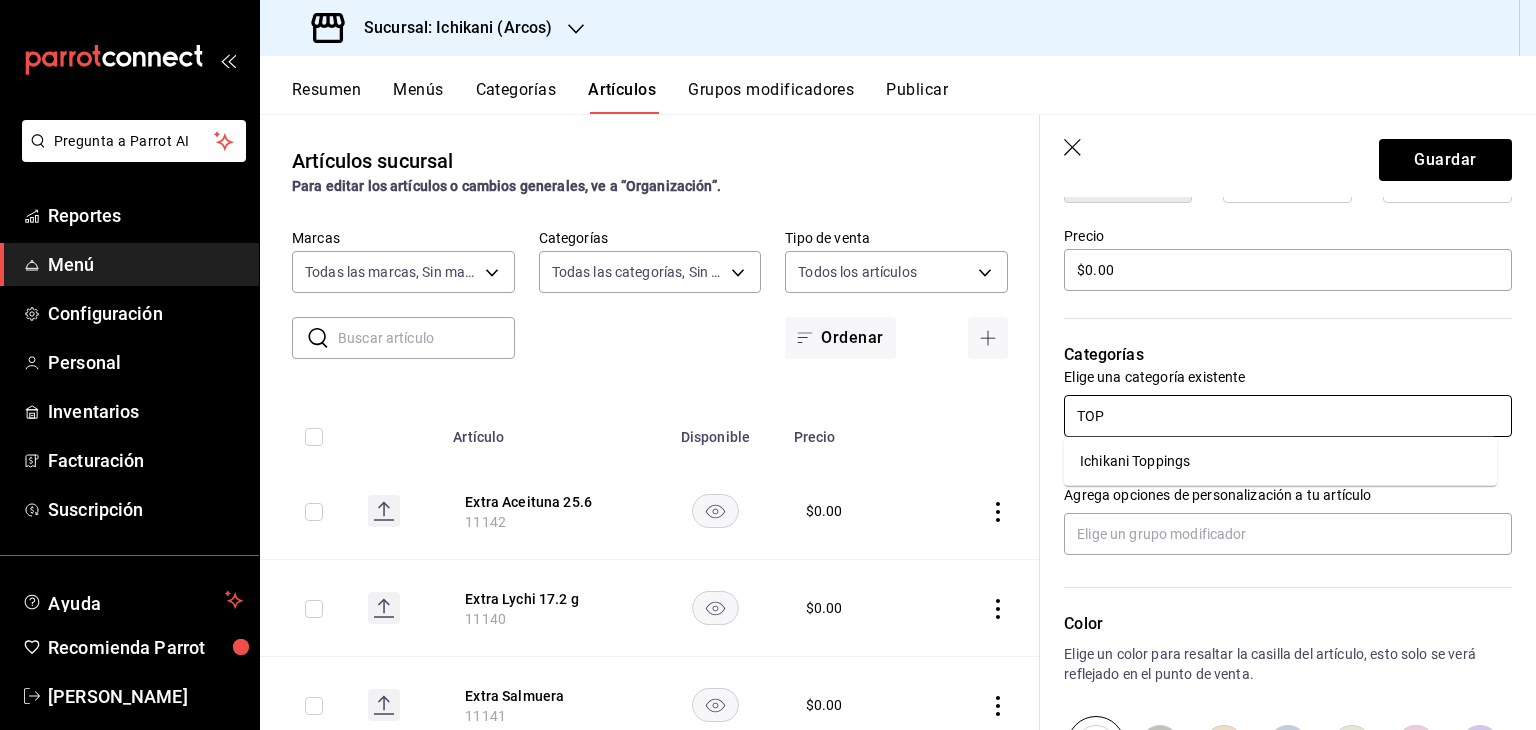 click on "Ichikani Toppings" at bounding box center (1280, 461) 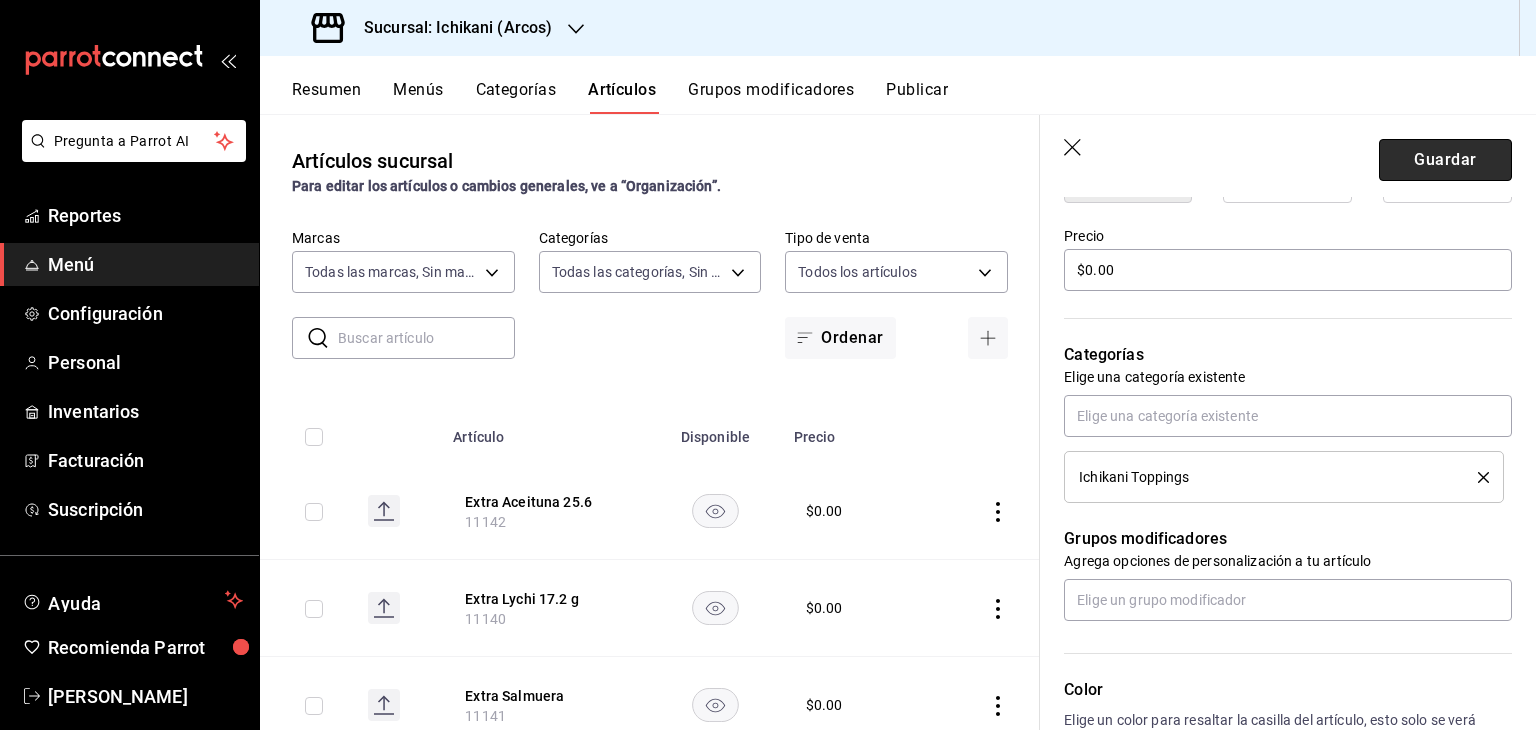 click on "Guardar" at bounding box center [1445, 160] 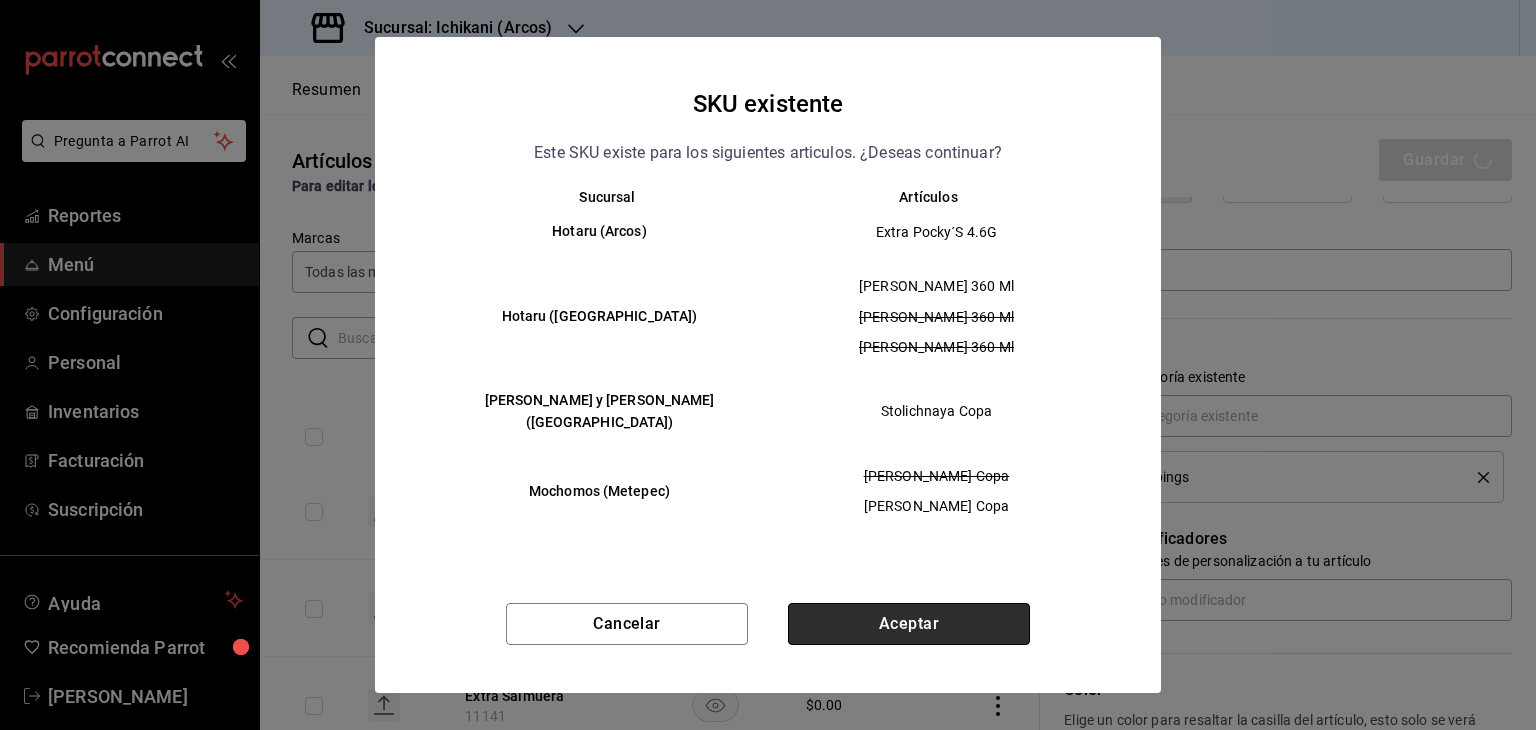 click on "Aceptar" at bounding box center (909, 624) 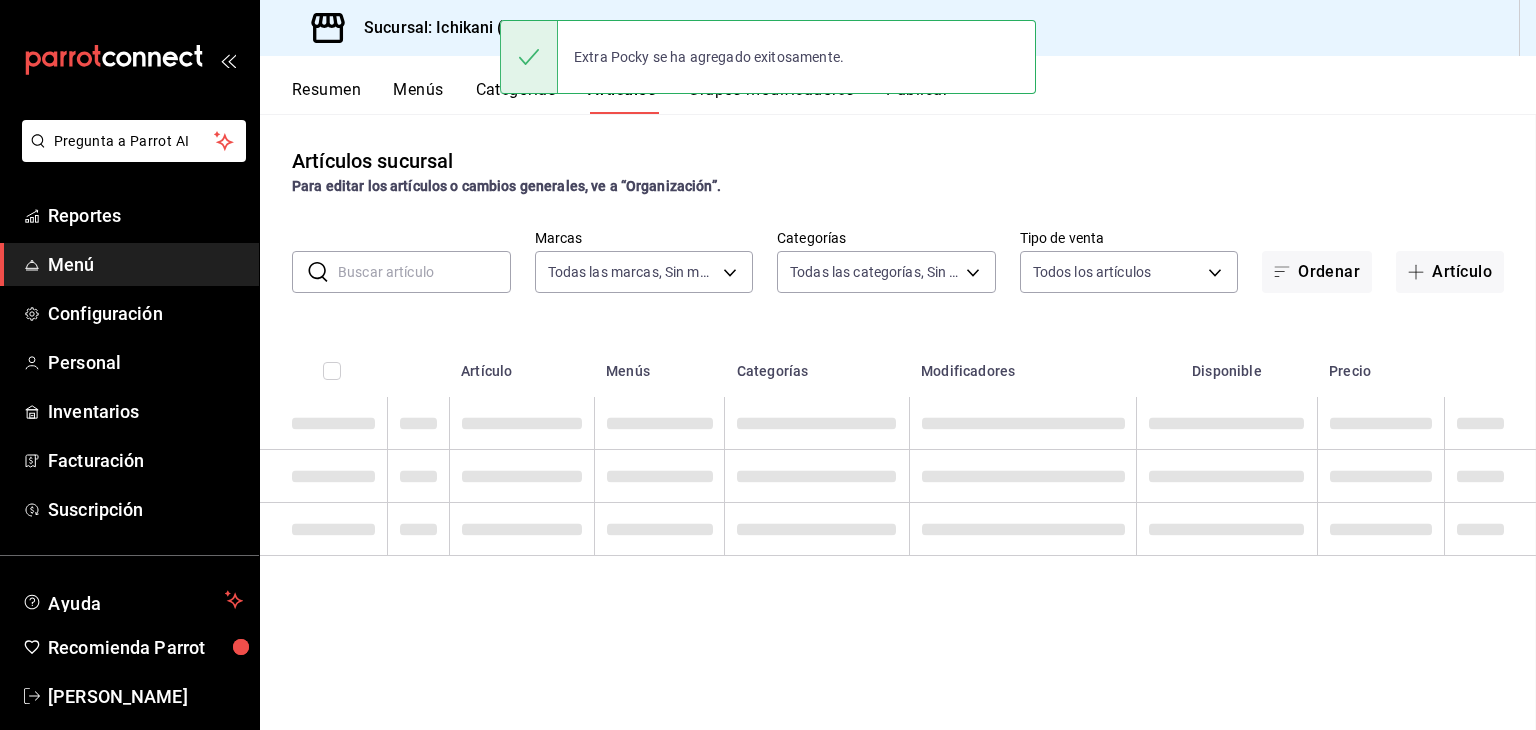 scroll, scrollTop: 0, scrollLeft: 0, axis: both 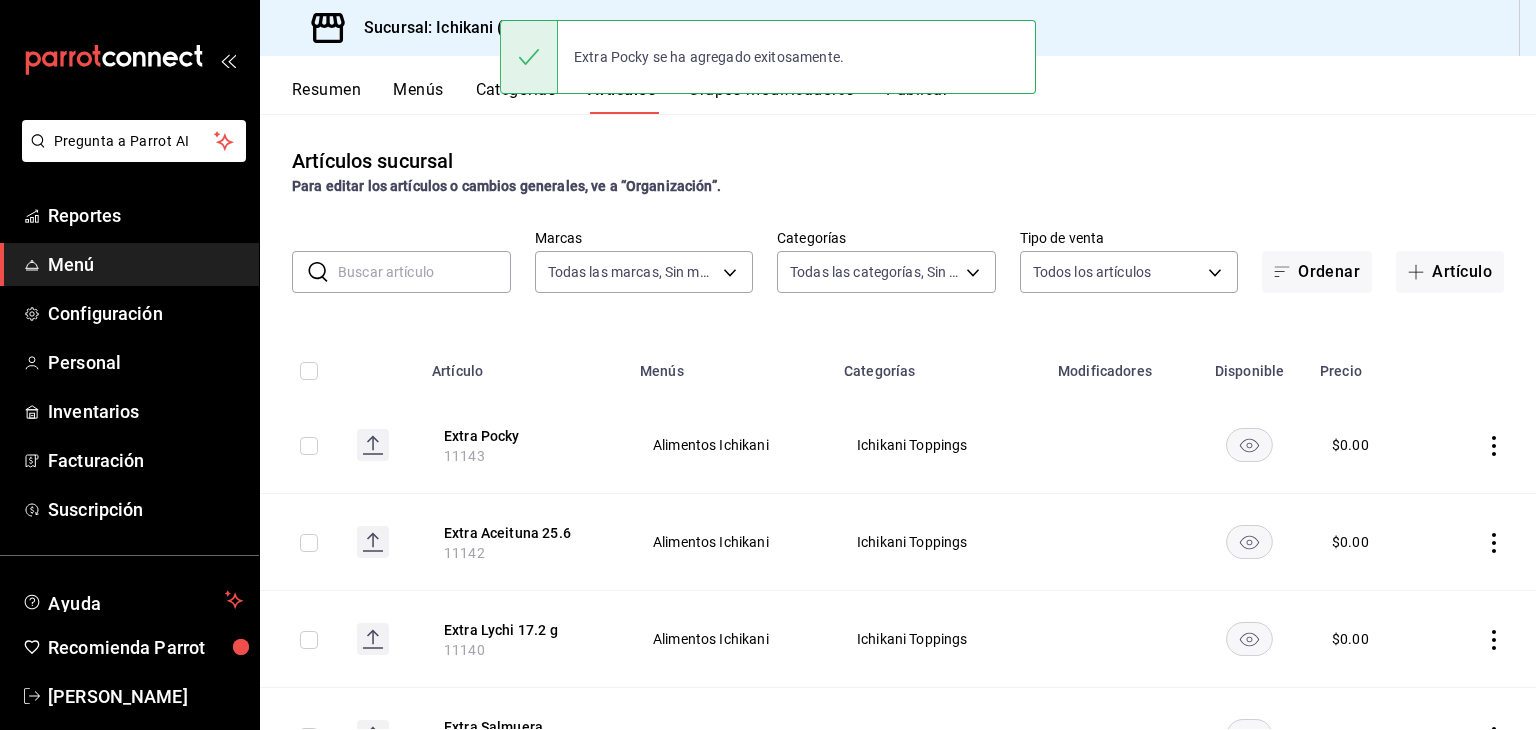 click on "Artículos sucursal Para editar los artículos o cambios generales, ve a “Organización”. ​ ​ Marcas Todas las marcas, Sin marca 5b36b593-4404-40a8-ab52-4e9fd09f90e2 Categorías Todas las categorías, Sin categoría Tipo de venta Todos los artículos ALL Ordenar Artículo Artículo Menús Categorías Modificadores Disponible Precio Extra Pocky 11143 Alimentos Ichikani Ichikani Toppings $ 0.00 Extra Aceituna 25.6 11142 Alimentos Ichikani Ichikani Toppings $ 0.00 Extra Lychi 17.2 g 11140 Alimentos Ichikani Ichikani Toppings $ 0.00 Extra Salmuera 11141 Alimentos Ichikani Ichikani Toppings $ 0.00 Gyozas De Puerco Picante 11130 Alimentos Ichikani Ichikani Entradas $ 198.00 Katakana Roll 11128 Alimentos Ichikani Ichikani Makis $ 255.00 Bleed Cop. 11124 Vinos Vino Tinto $ 265.00 Bleed 750 Ml 11126 Vinos Vino Tinto $ 1040.00 XX Laguer 11121 Bebidas Cervezas $ 59.00 Heineken 0 11060 Bebidas Cervezas $ 59.00 Suntory Toki Cortesia 11123 Bebidas Whisky Copas $ 0.00 Timbal de Atun (1pz) 11120 Alimentos Ichikani $" at bounding box center (898, 421) 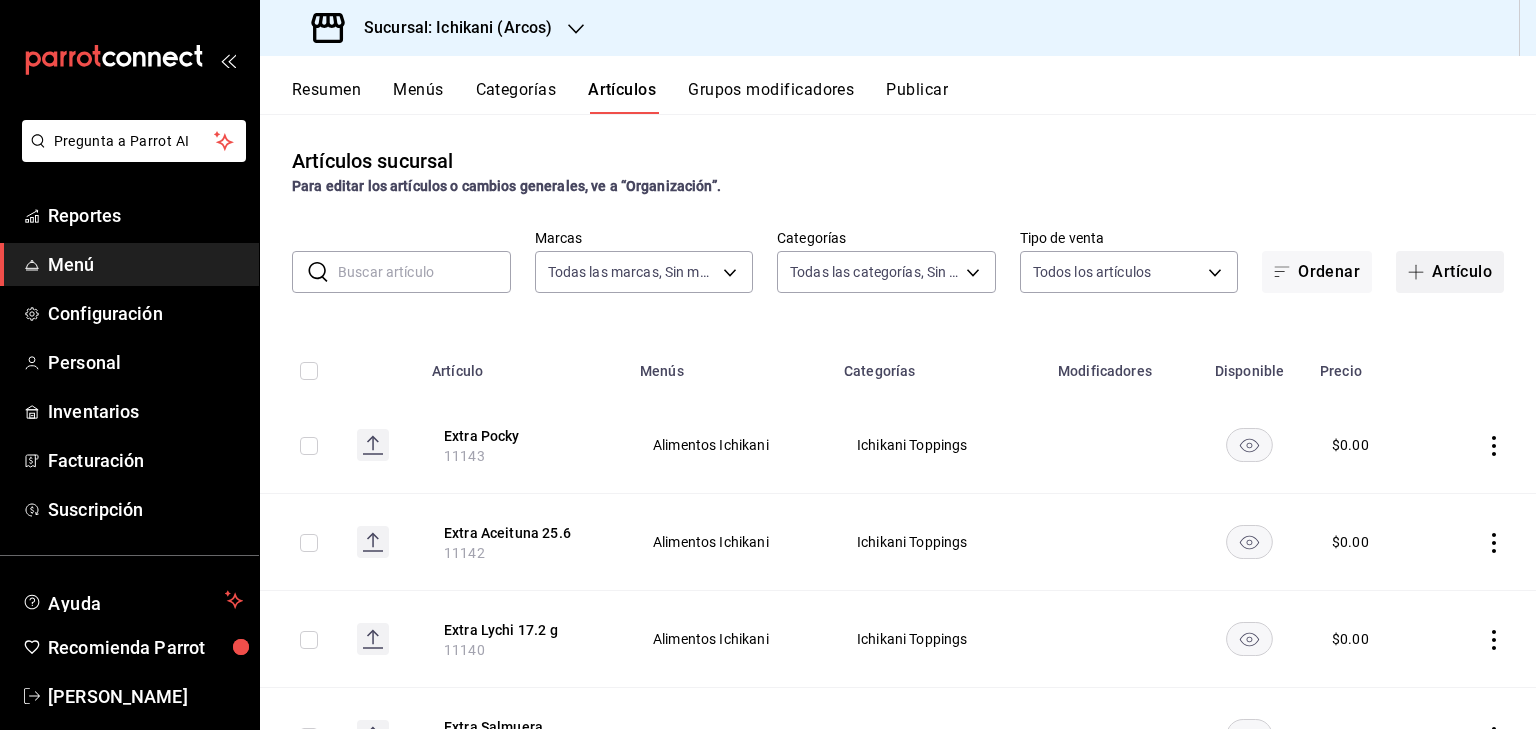 click on "Artículo" at bounding box center (1450, 272) 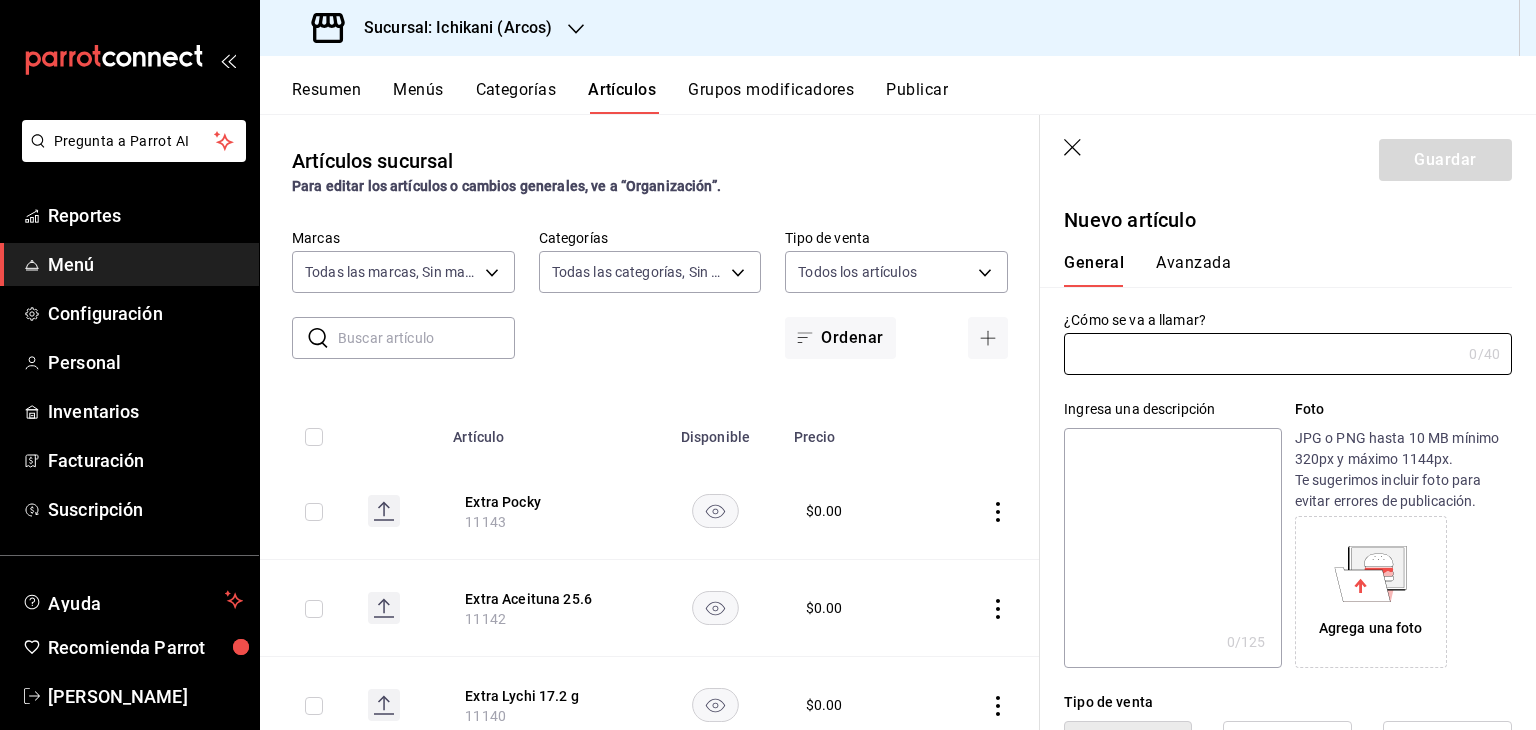 click at bounding box center [1262, 354] 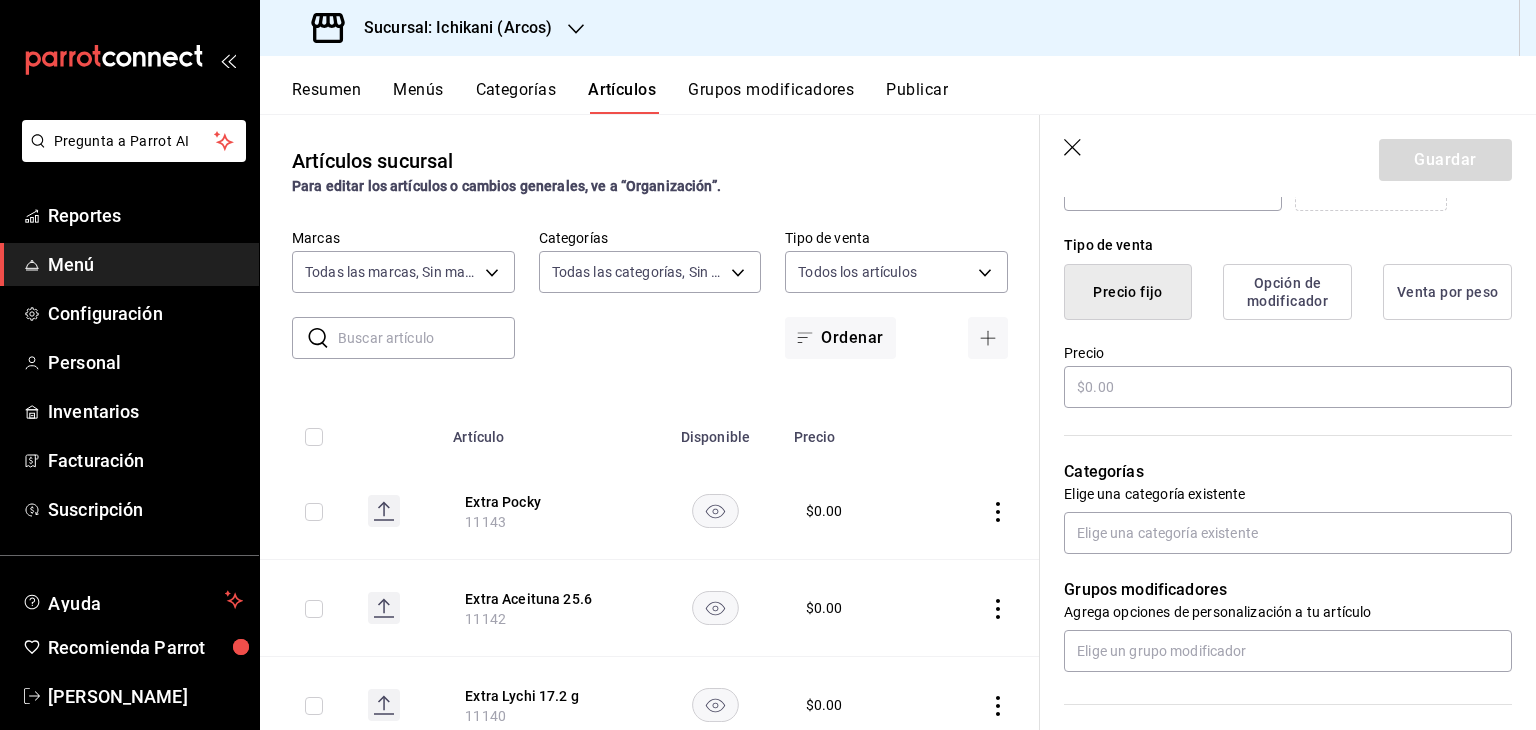 scroll, scrollTop: 494, scrollLeft: 0, axis: vertical 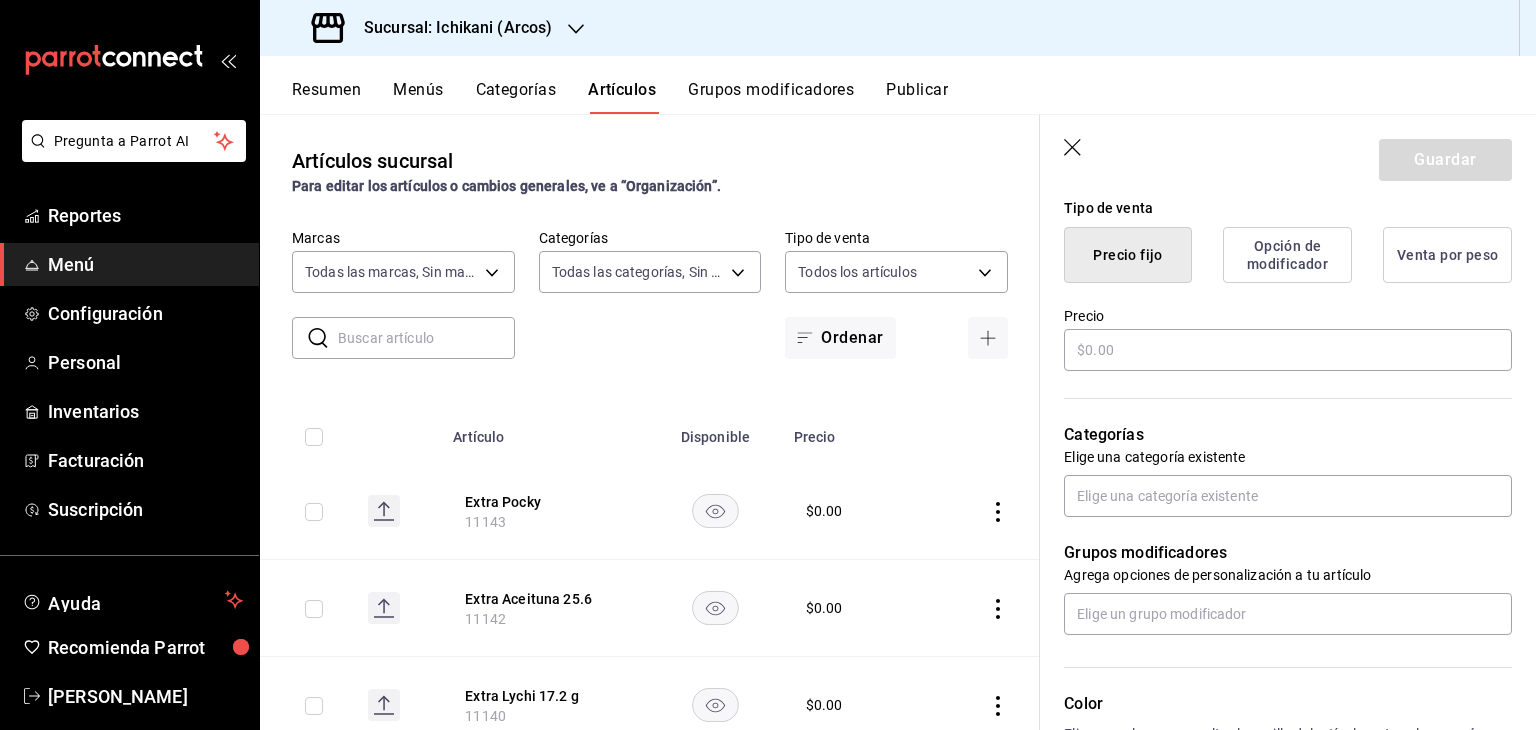type on "Galleta lotus" 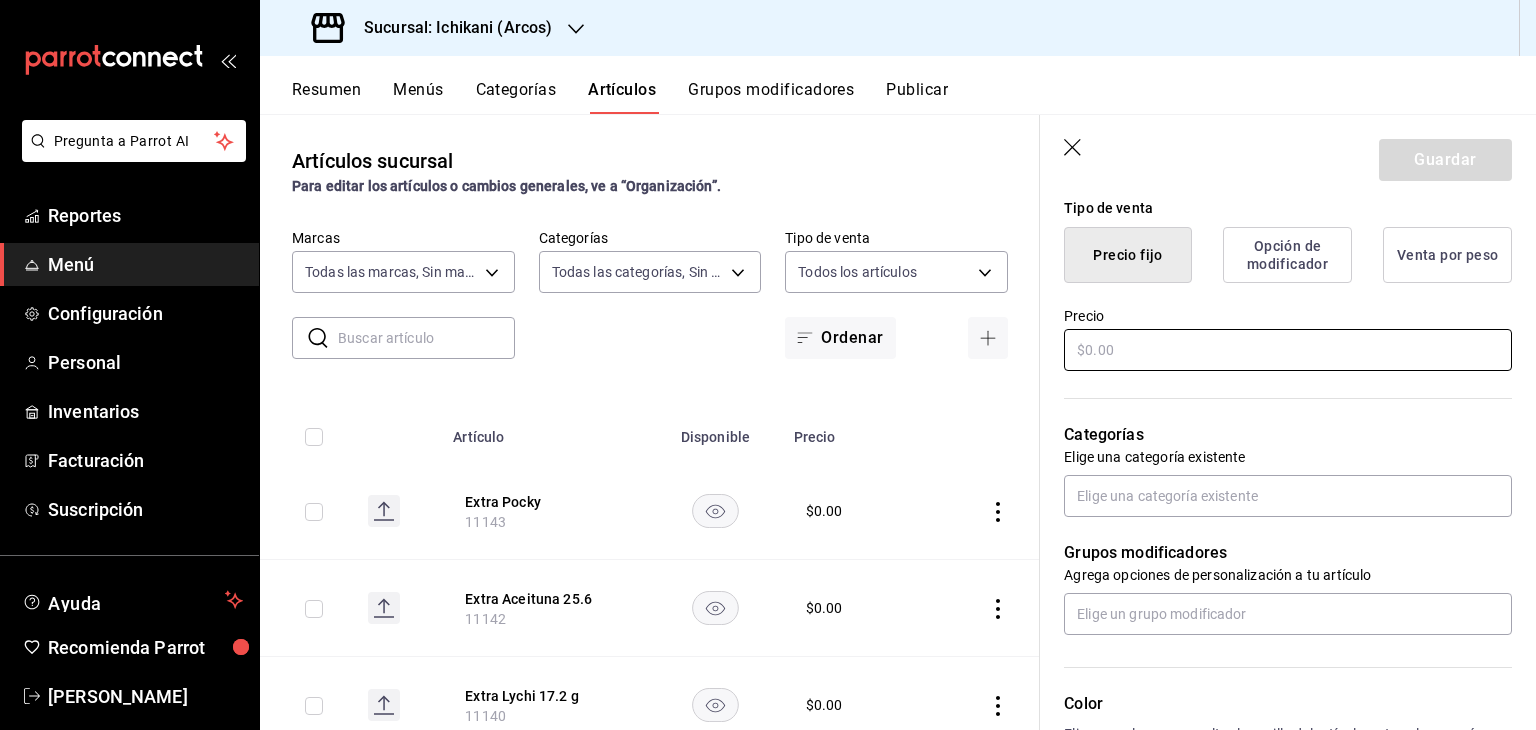 click at bounding box center (1288, 350) 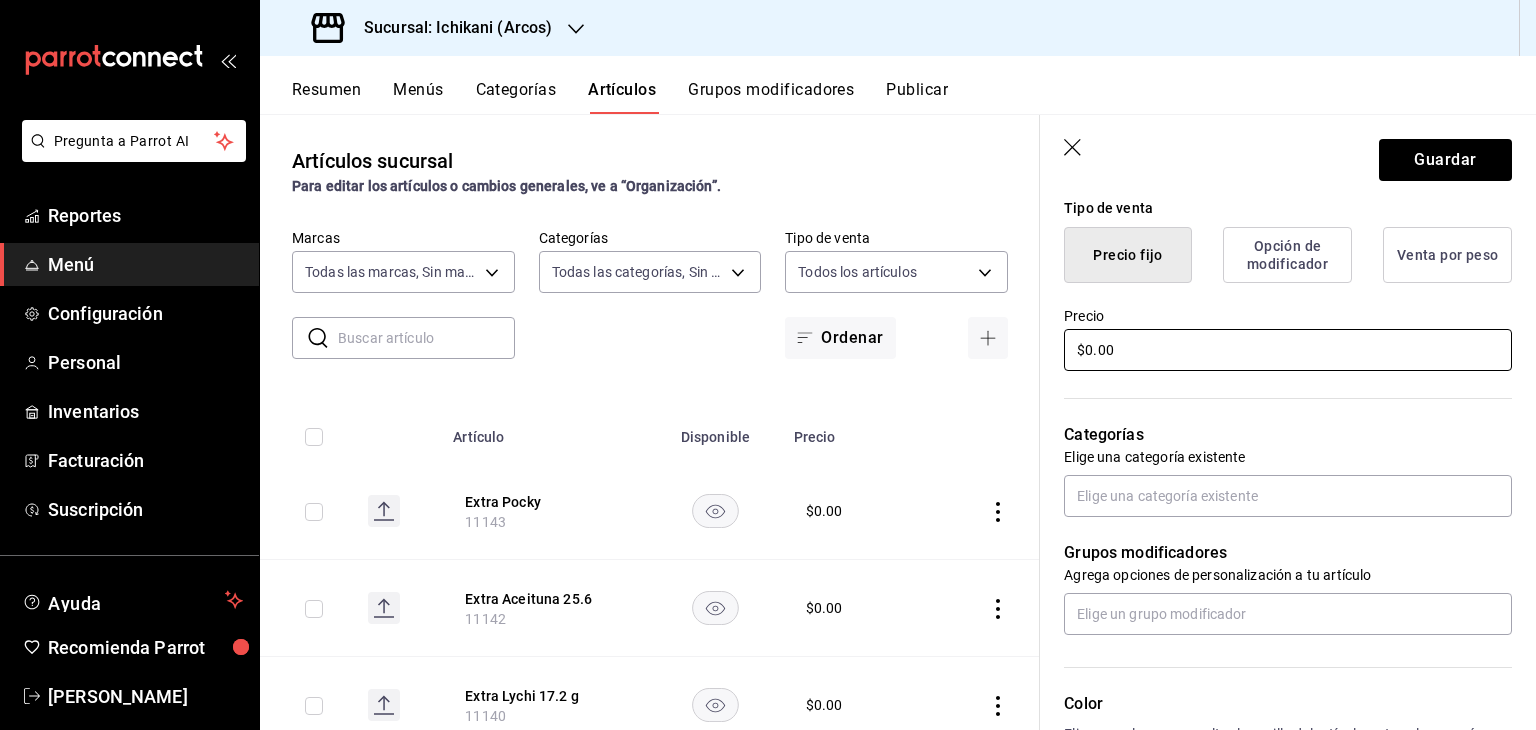 type on "$0.00" 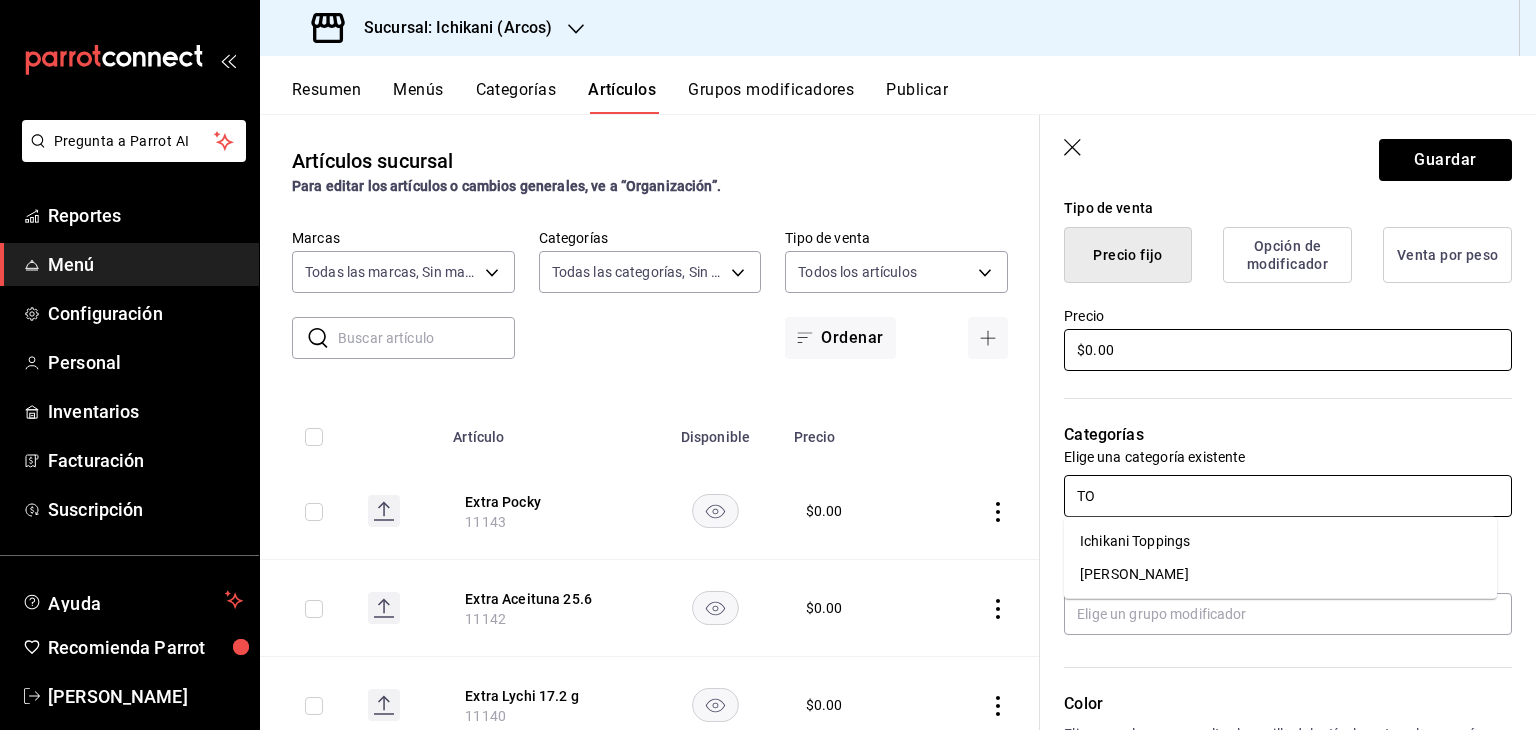 type on "TOP" 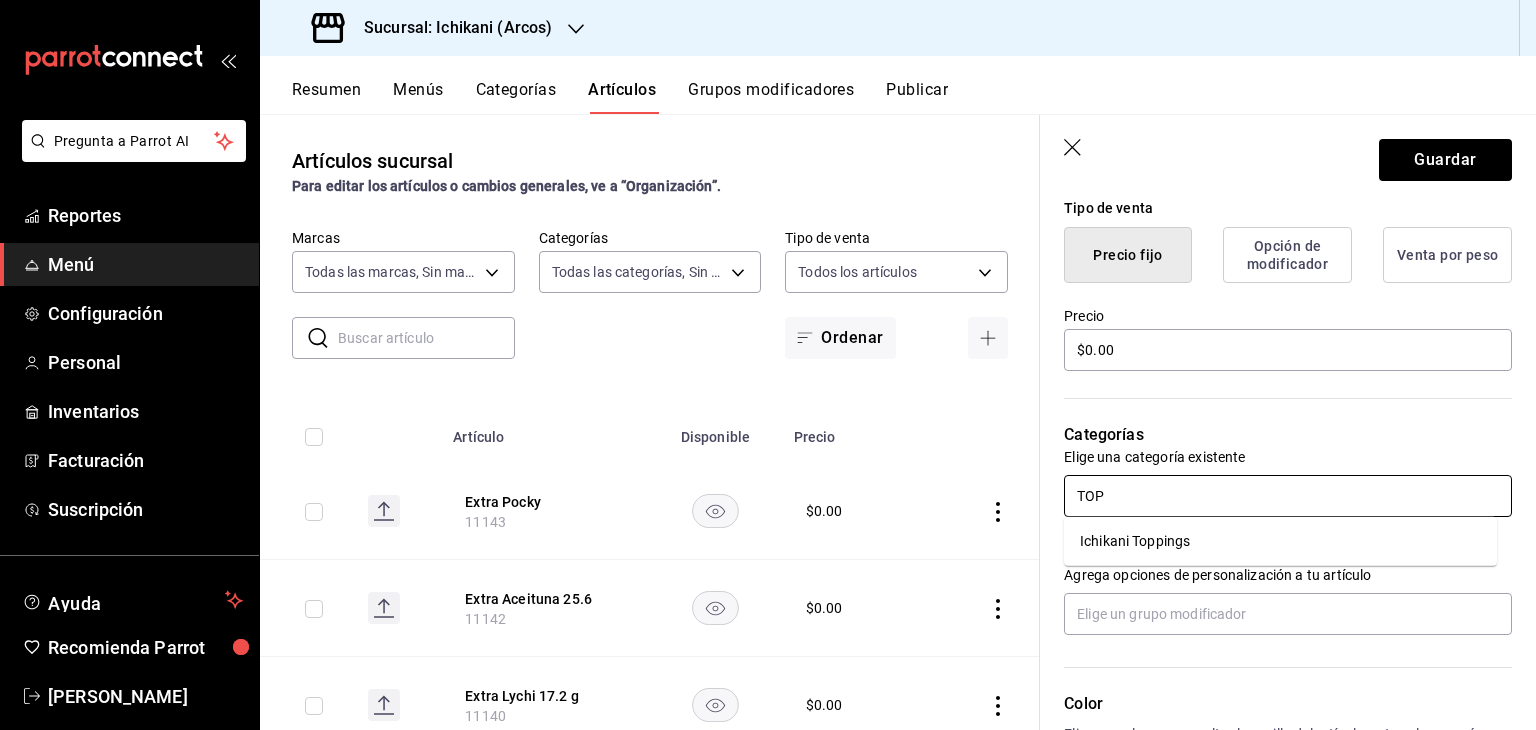 click on "Ichikani Toppings" at bounding box center [1280, 541] 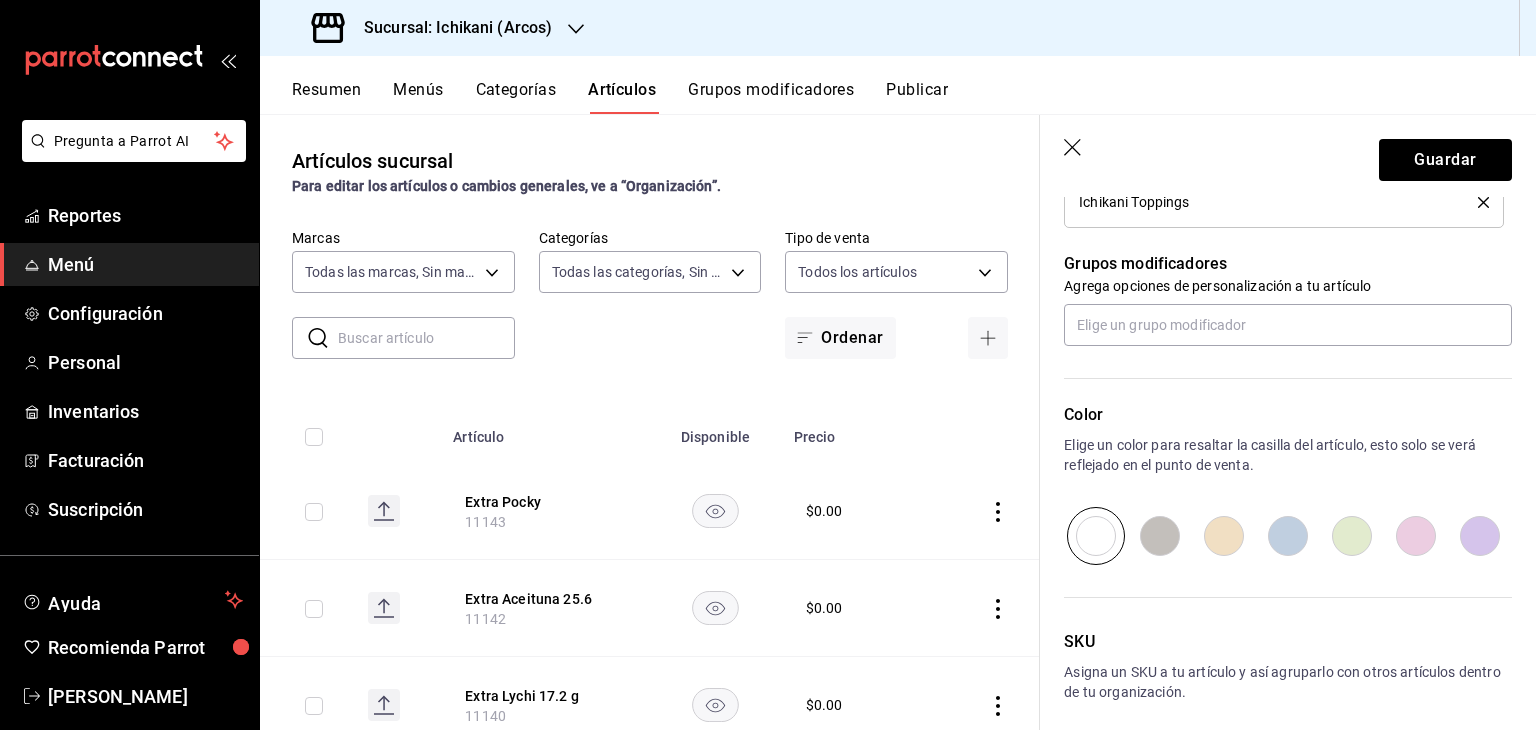 scroll, scrollTop: 934, scrollLeft: 0, axis: vertical 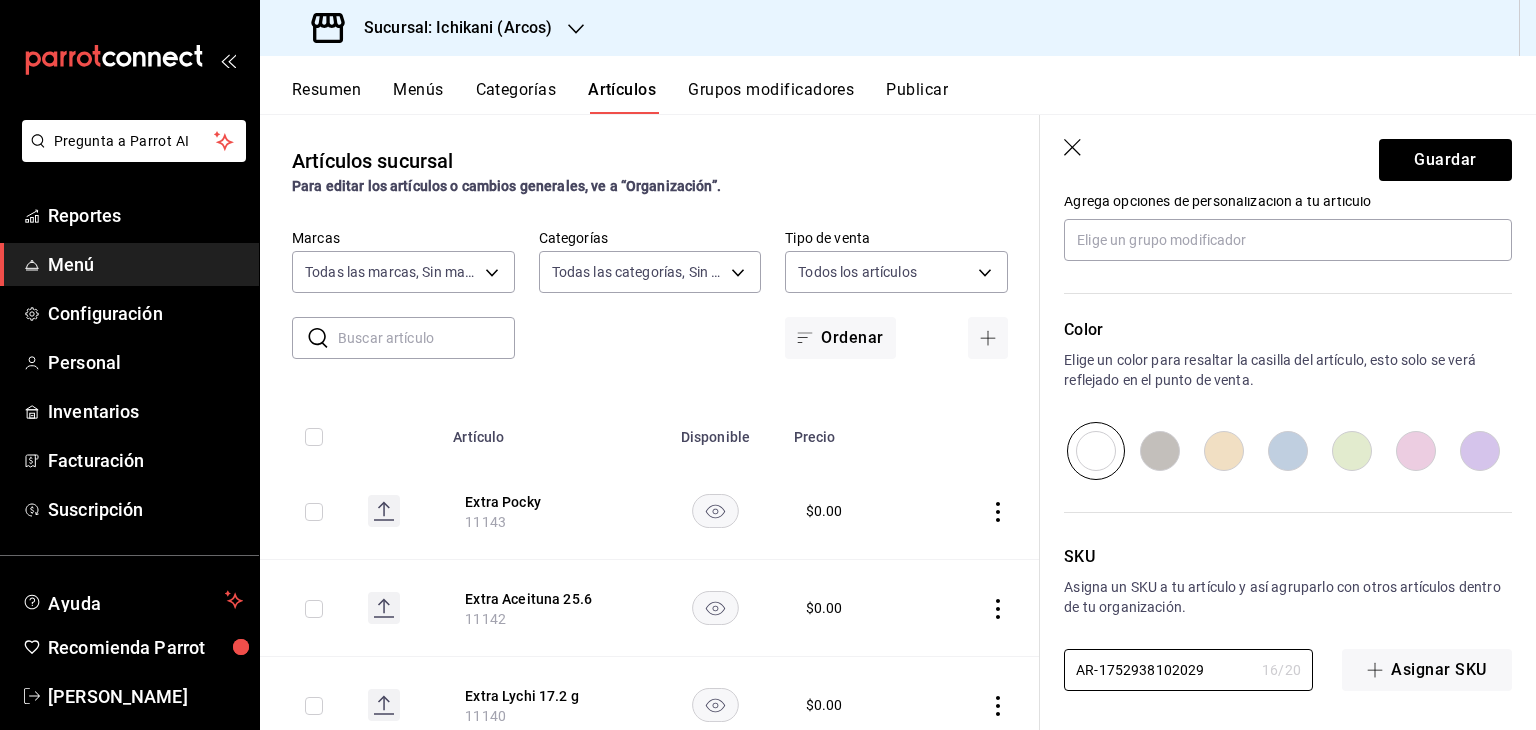 drag, startPoint x: 1208, startPoint y: 665, endPoint x: 931, endPoint y: 669, distance: 277.02887 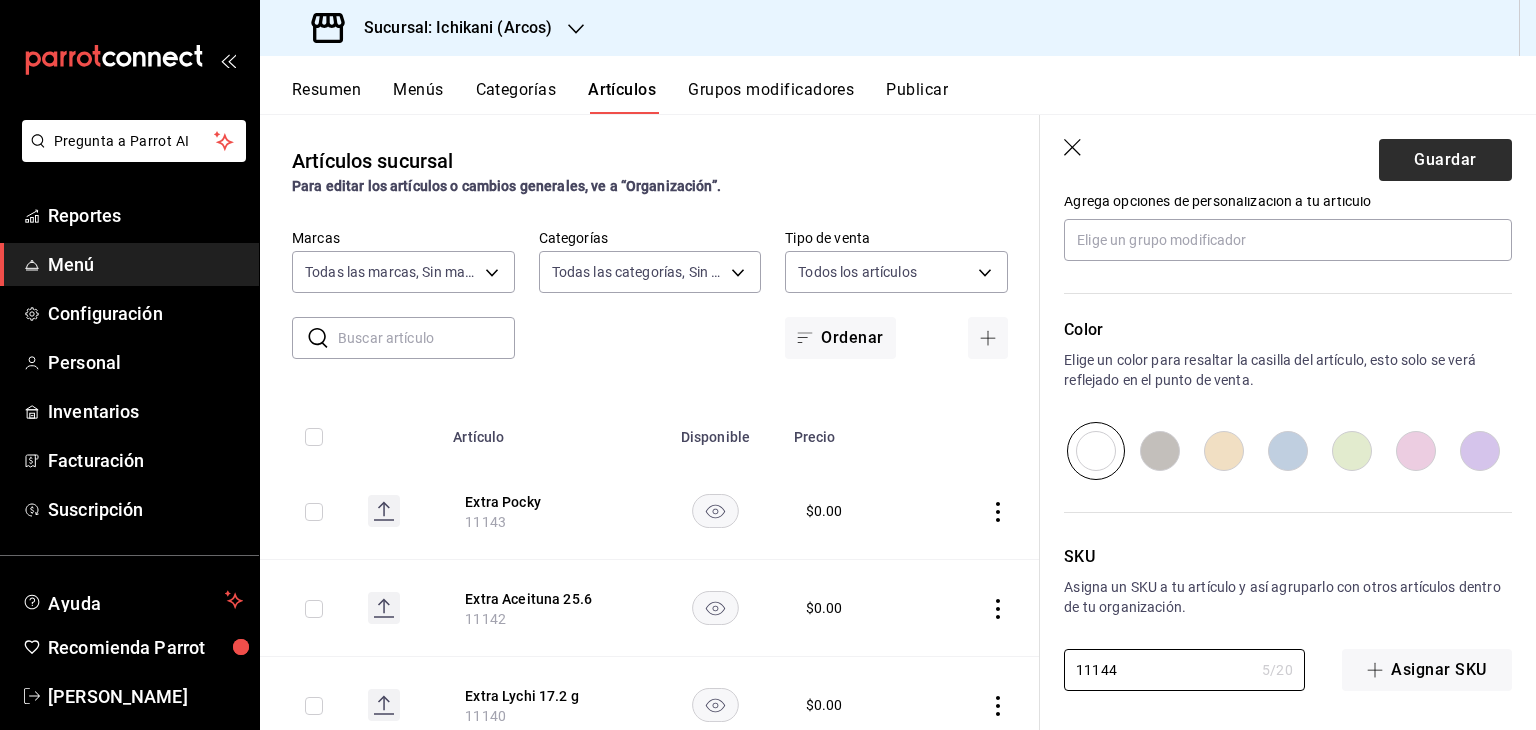 type on "11144" 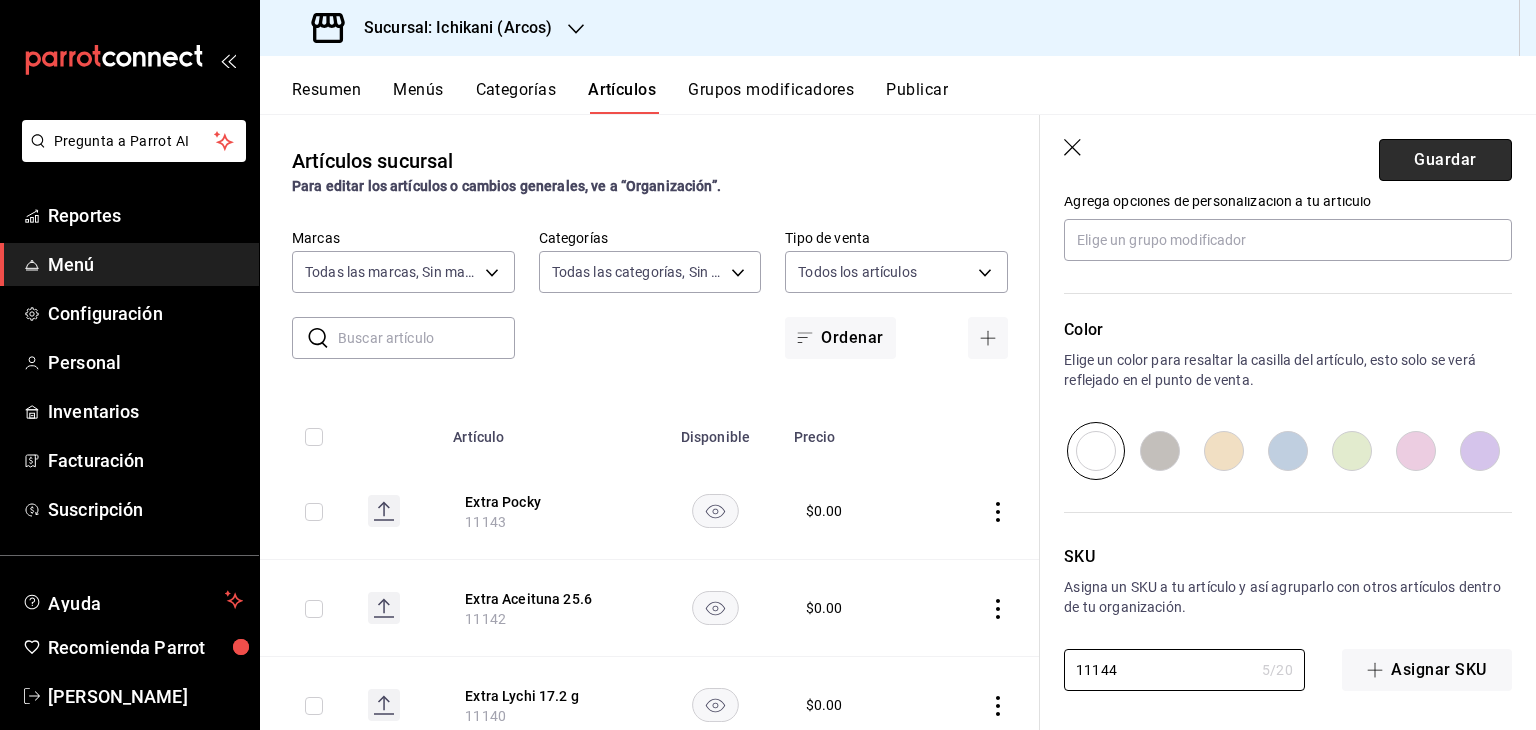 click on "Guardar" at bounding box center (1445, 160) 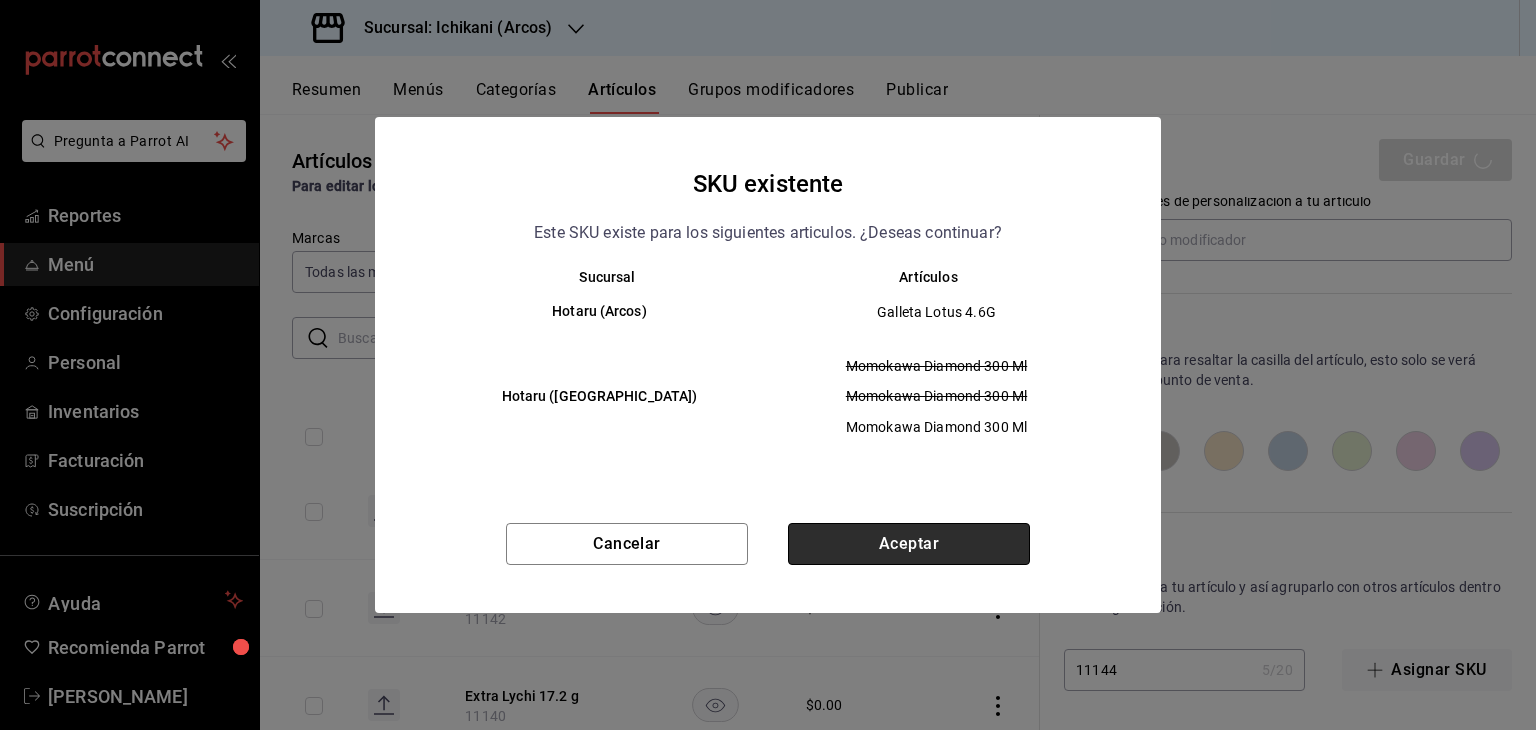 click on "Aceptar" at bounding box center [909, 544] 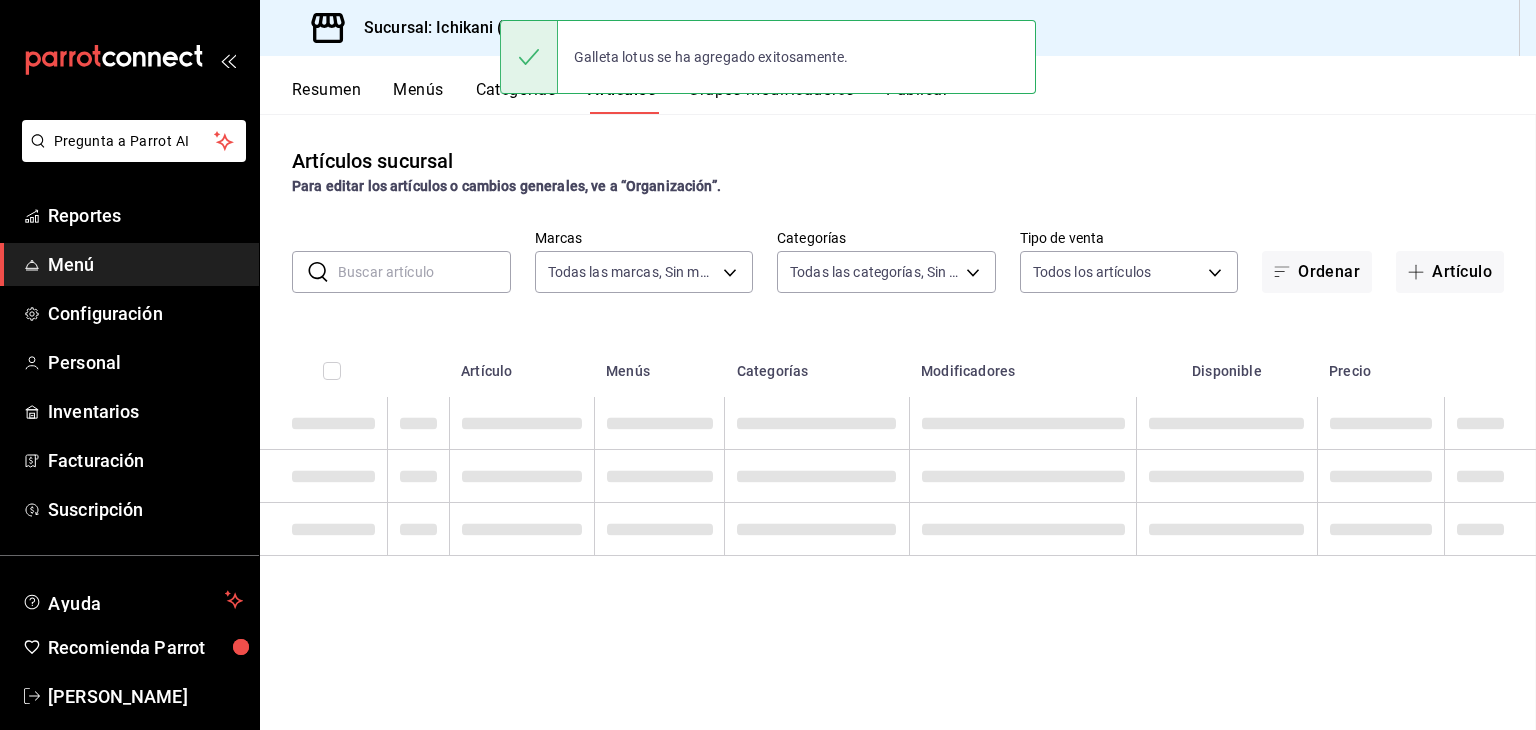 scroll, scrollTop: 0, scrollLeft: 0, axis: both 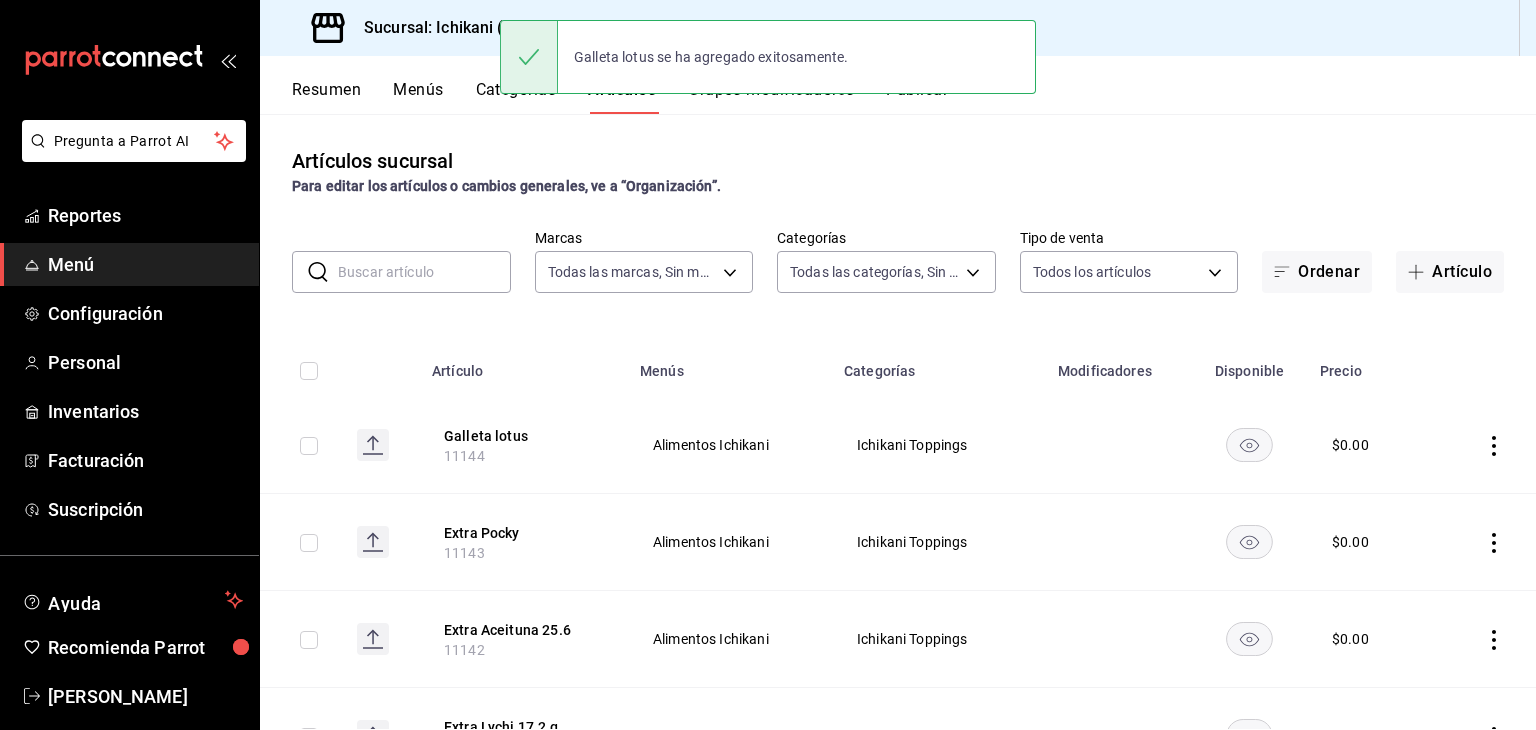click on "Artículos sucursal Para editar los artículos o cambios generales, ve a “Organización”. ​ ​ Marcas Todas las marcas, Sin marca 5b36b593-4404-40a8-ab52-4e9fd09f90e2 Categorías Todas las categorías, Sin categoría Tipo de venta Todos los artículos ALL Ordenar Artículo Artículo Menús Categorías Modificadores Disponible Precio Galleta lotus 11144 Alimentos Ichikani Ichikani Toppings $ 0.00 Extra Pocky 11143 Alimentos Ichikani Ichikani Toppings $ 0.00 Extra Aceituna 25.6 11142 Alimentos Ichikani Ichikani Toppings $ 0.00 Extra Lychi 17.2 g 11140 Alimentos Ichikani Ichikani Toppings $ 0.00 Extra Salmuera 11141 Alimentos Ichikani Ichikani Toppings $ 0.00 Gyozas De Puerco Picante 11130 Alimentos Ichikani Ichikani Entradas $ 198.00 Katakana Roll 11128 Alimentos Ichikani Ichikani Makis $ 255.00 Bleed Cop. 11124 Vinos Vino Tinto $ 265.00 Bleed 750 Ml 11126 Vinos Vino Tinto $ 1040.00 XX Laguer 11121 Bebidas Cervezas $ 59.00 Heineken 0 11060 Bebidas Cervezas $ 59.00 Suntory Toki Cortesia 11123 Bebidas $ $" at bounding box center [898, 421] 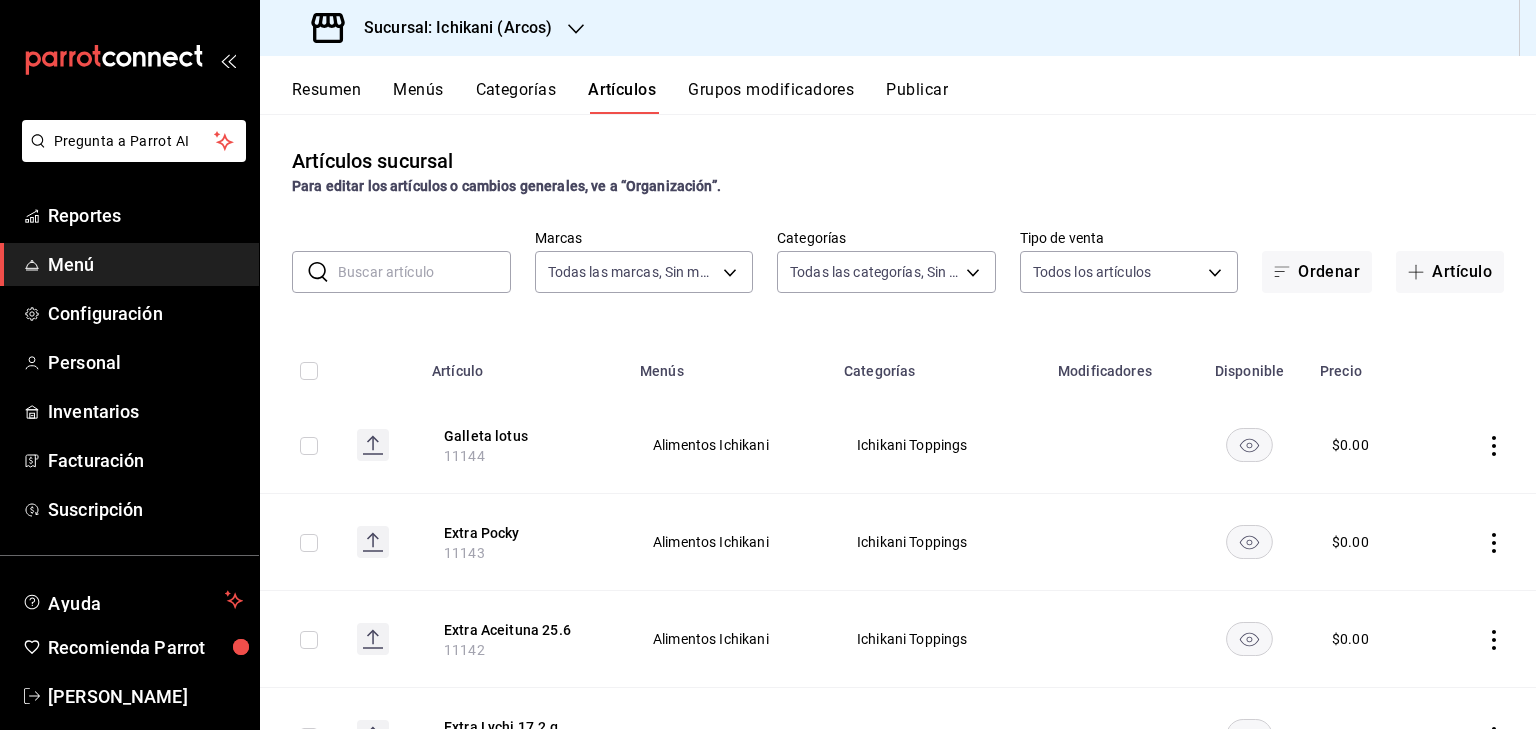 click at bounding box center (424, 272) 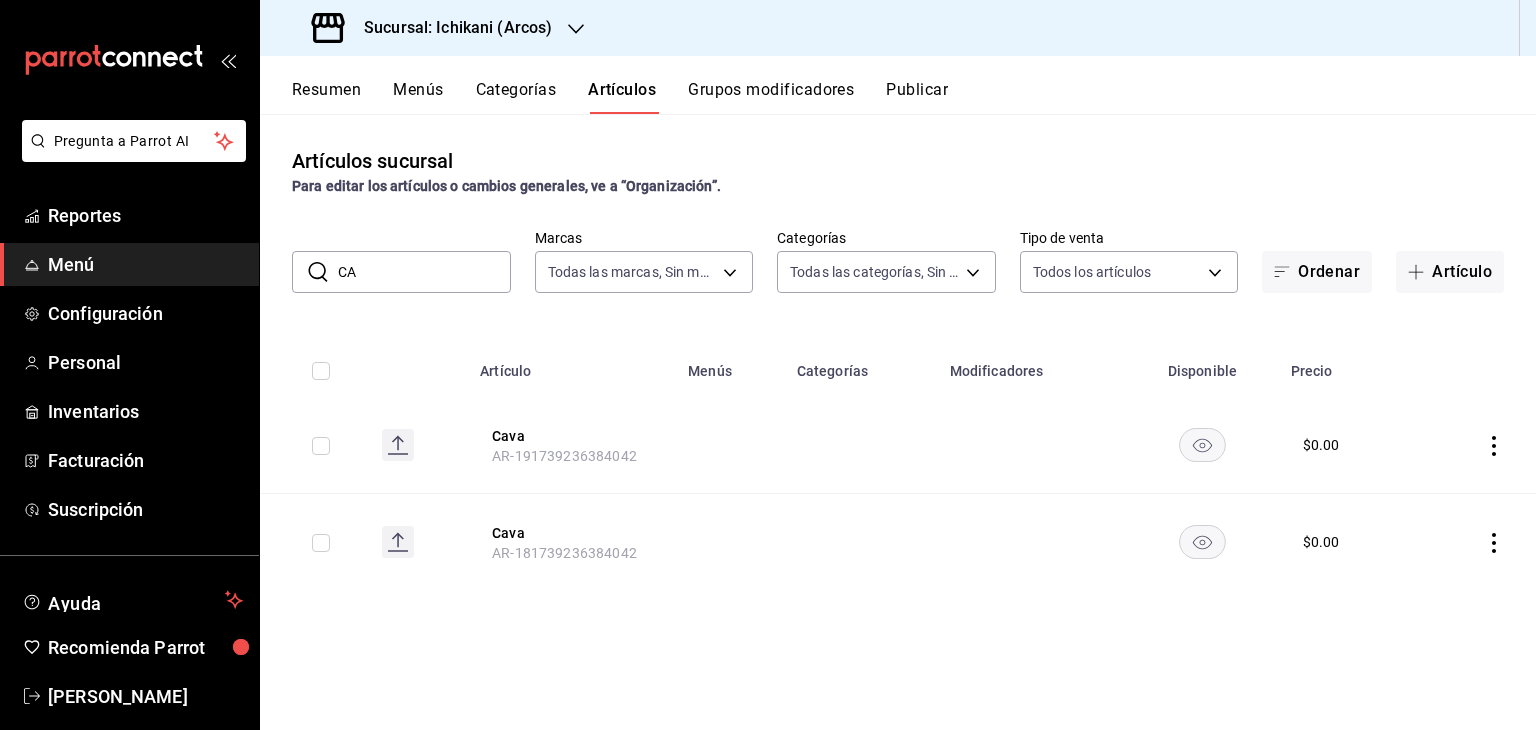 type on "C" 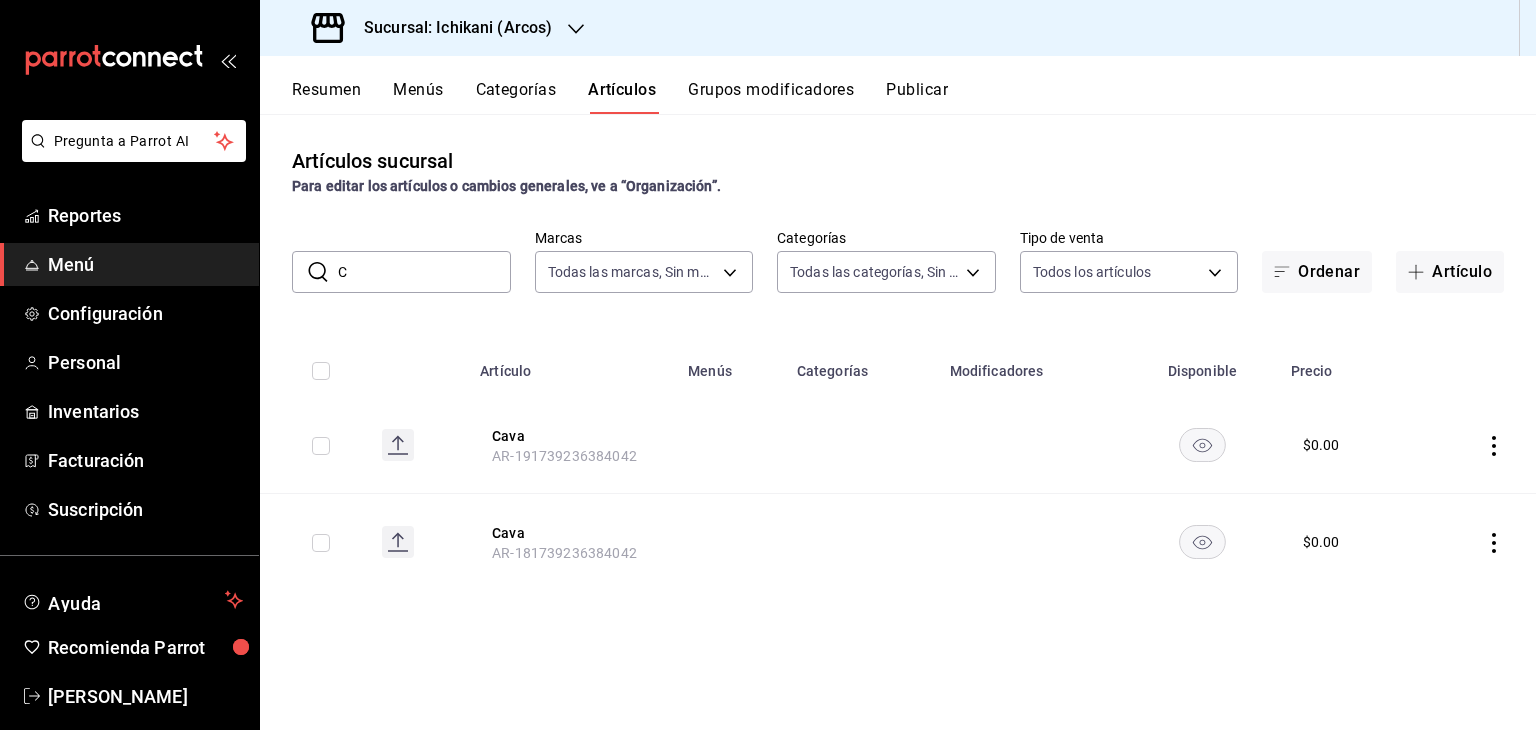 type 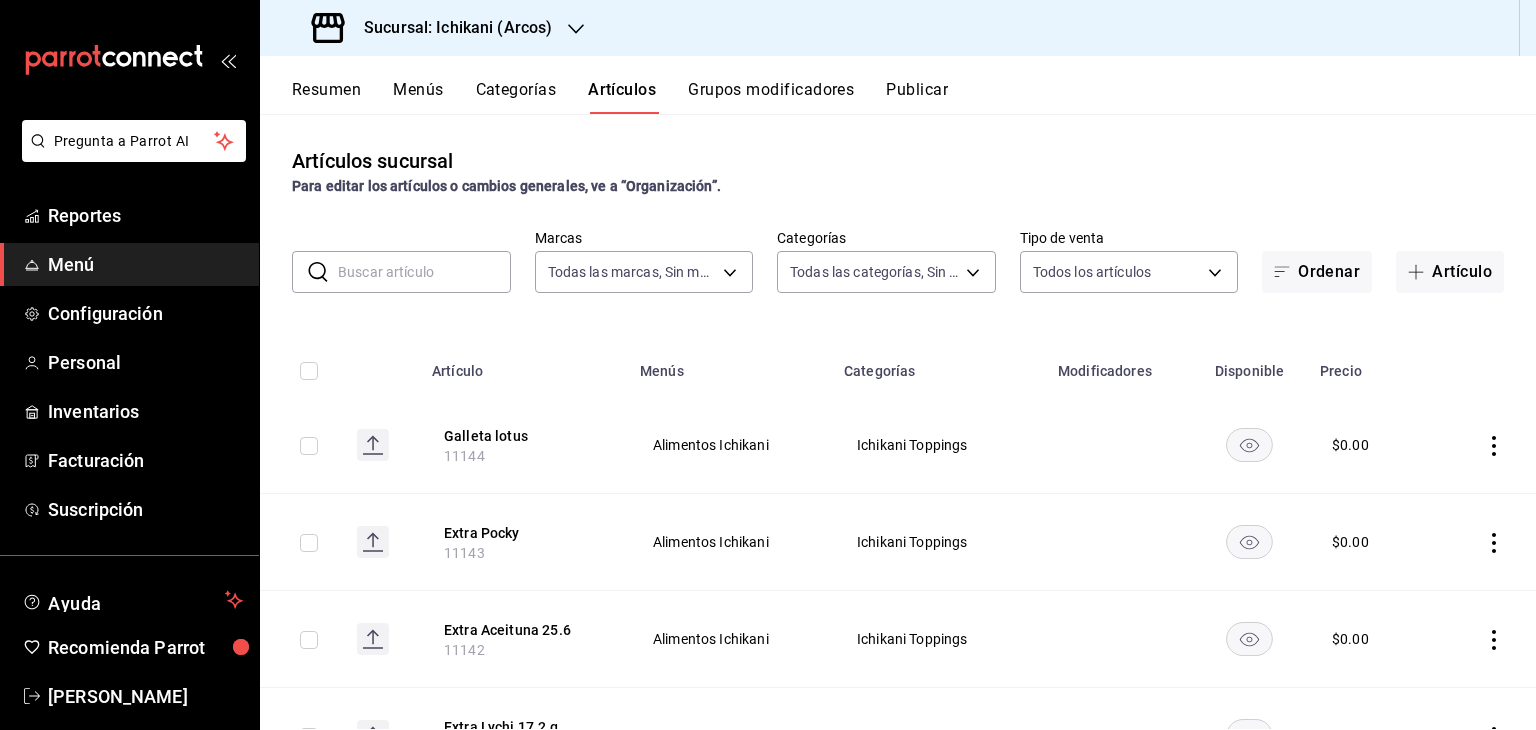 click on "Sucursal: Ichikani (Arcos)" at bounding box center (450, 28) 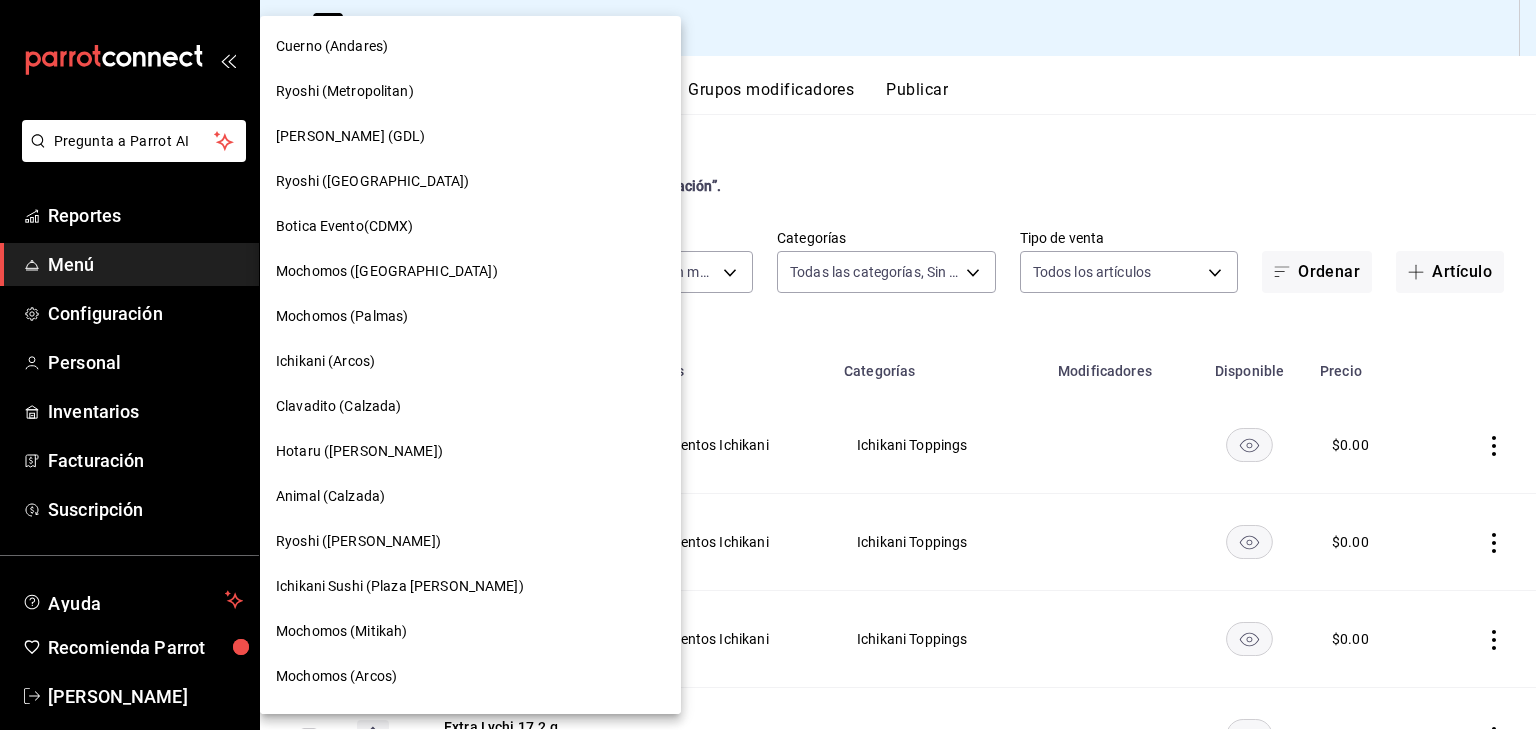click at bounding box center (768, 365) 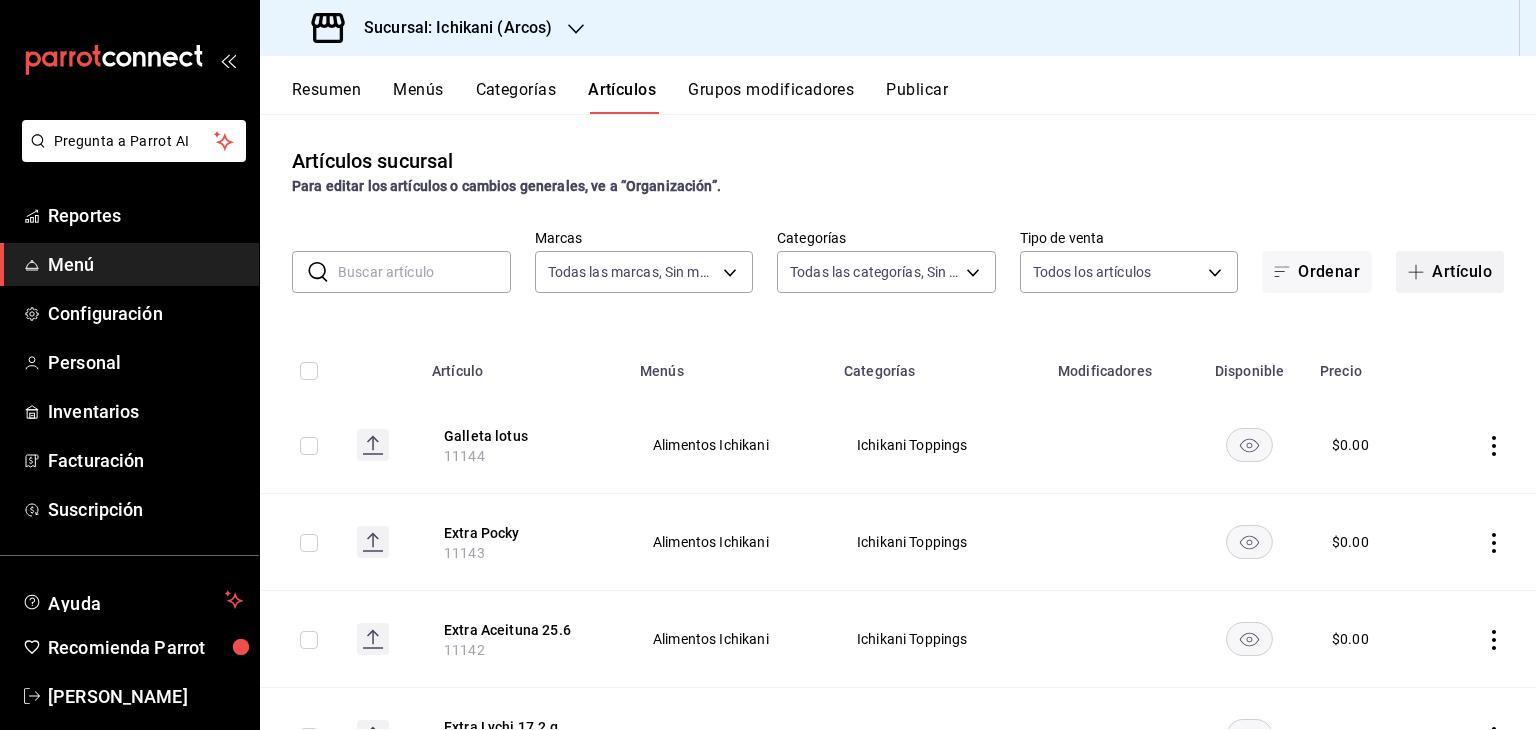 click on "Artículo" at bounding box center (1450, 272) 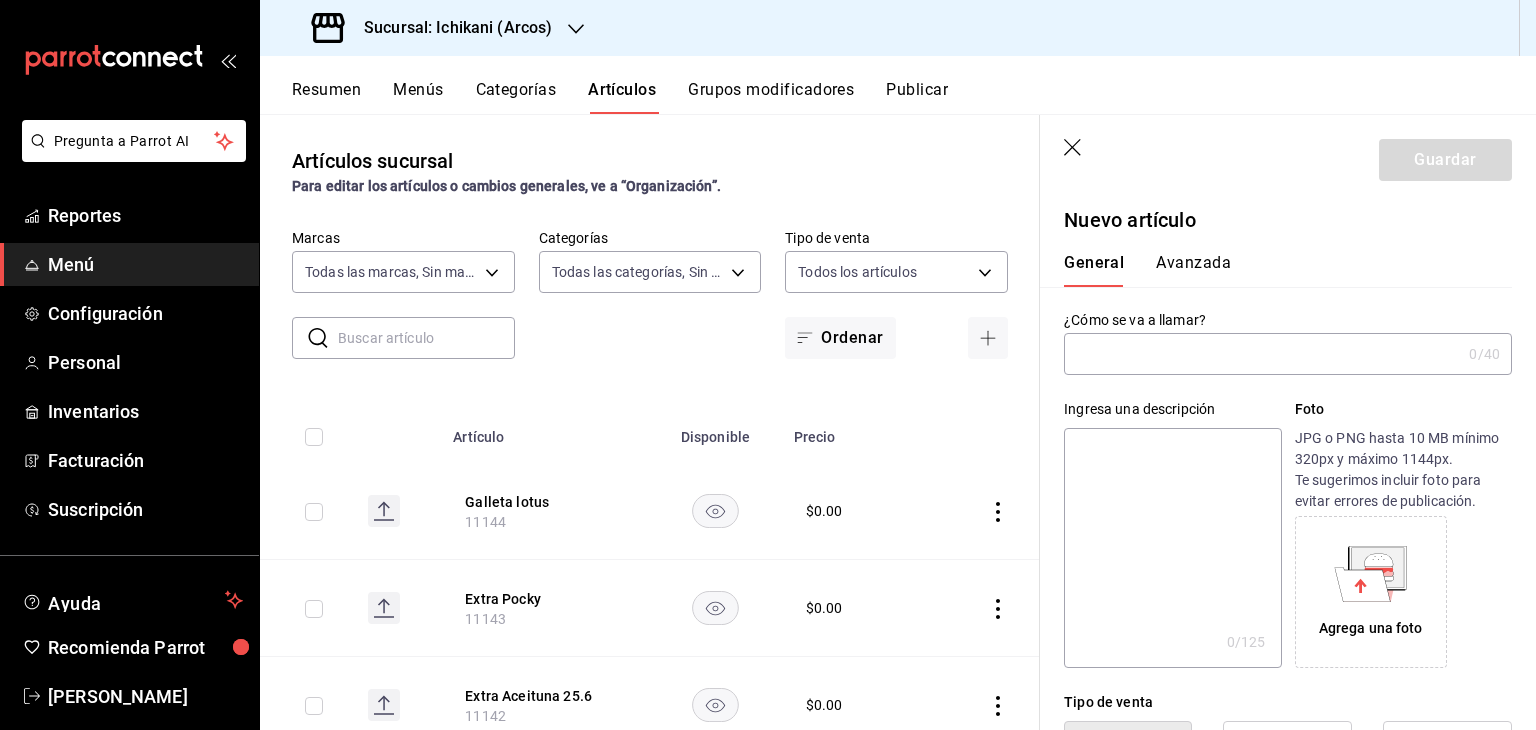 click at bounding box center [1262, 354] 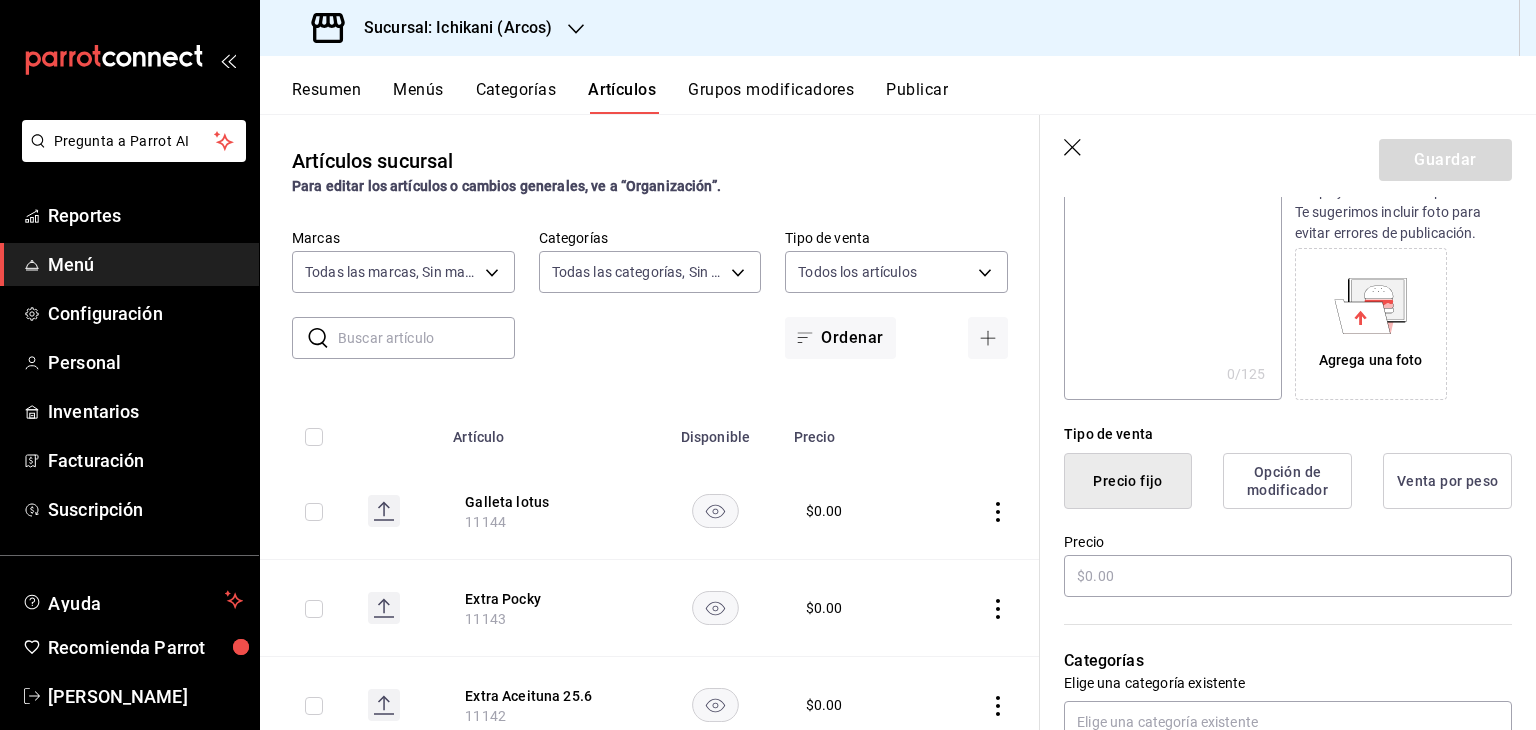 scroll, scrollTop: 266, scrollLeft: 0, axis: vertical 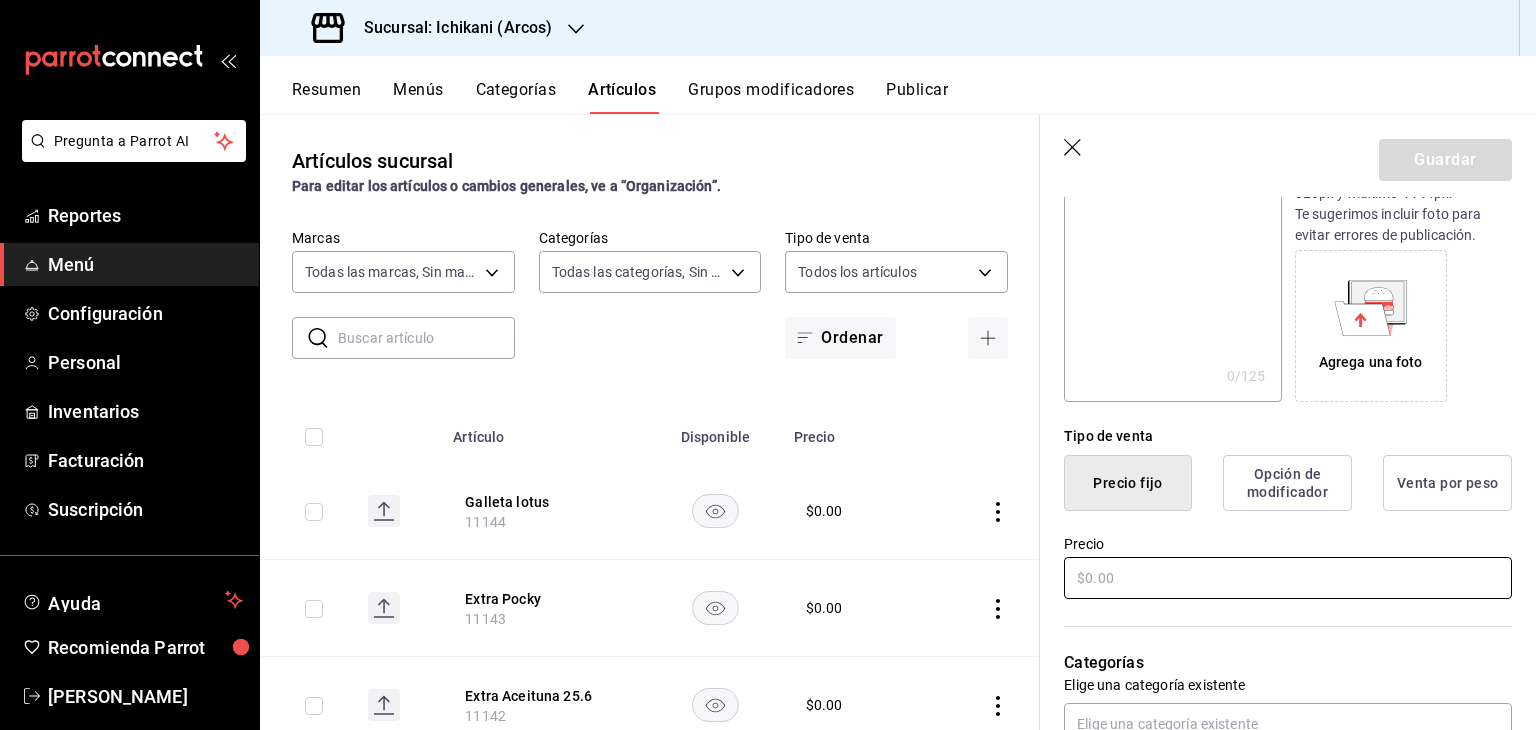 type on "Caviar" 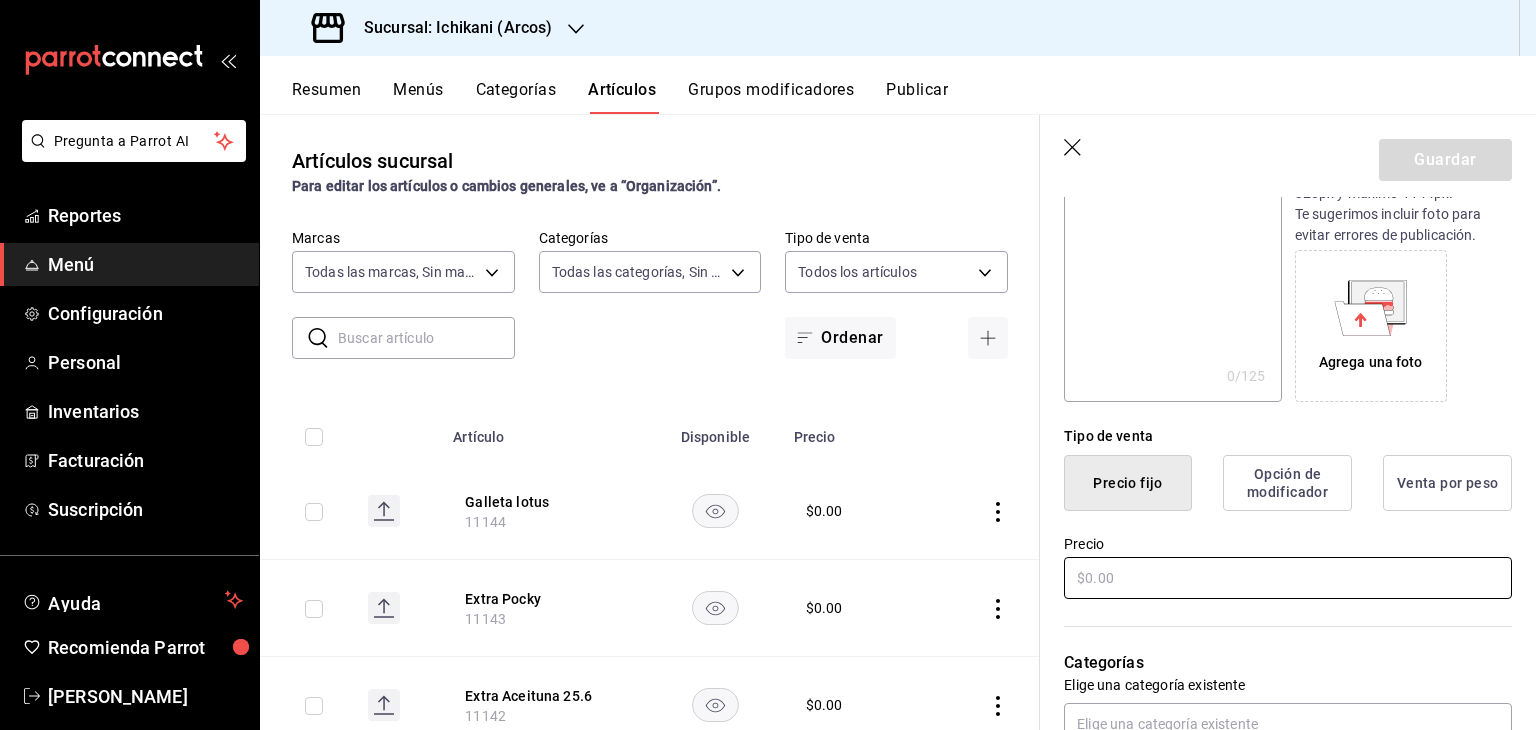click at bounding box center [1288, 578] 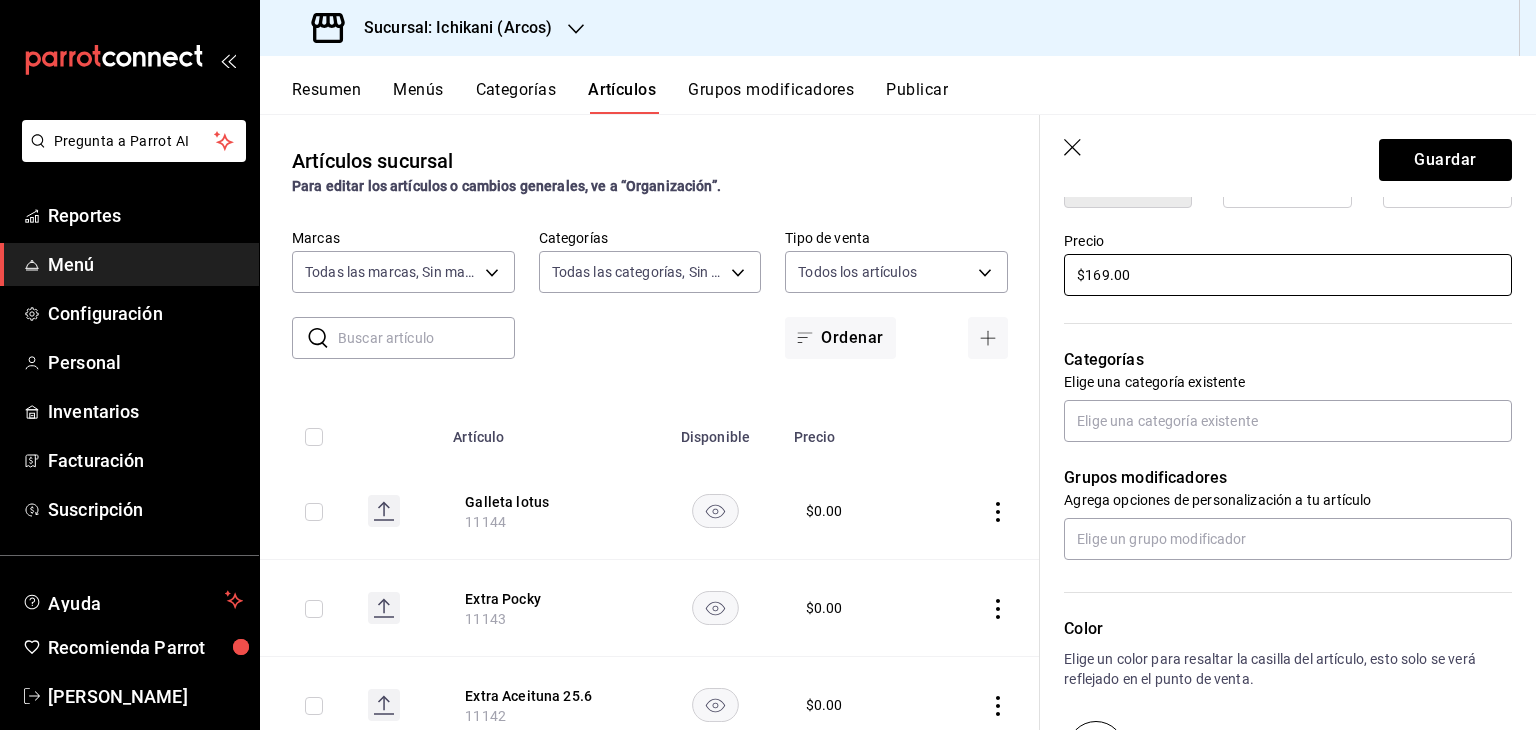 scroll, scrollTop: 555, scrollLeft: 0, axis: vertical 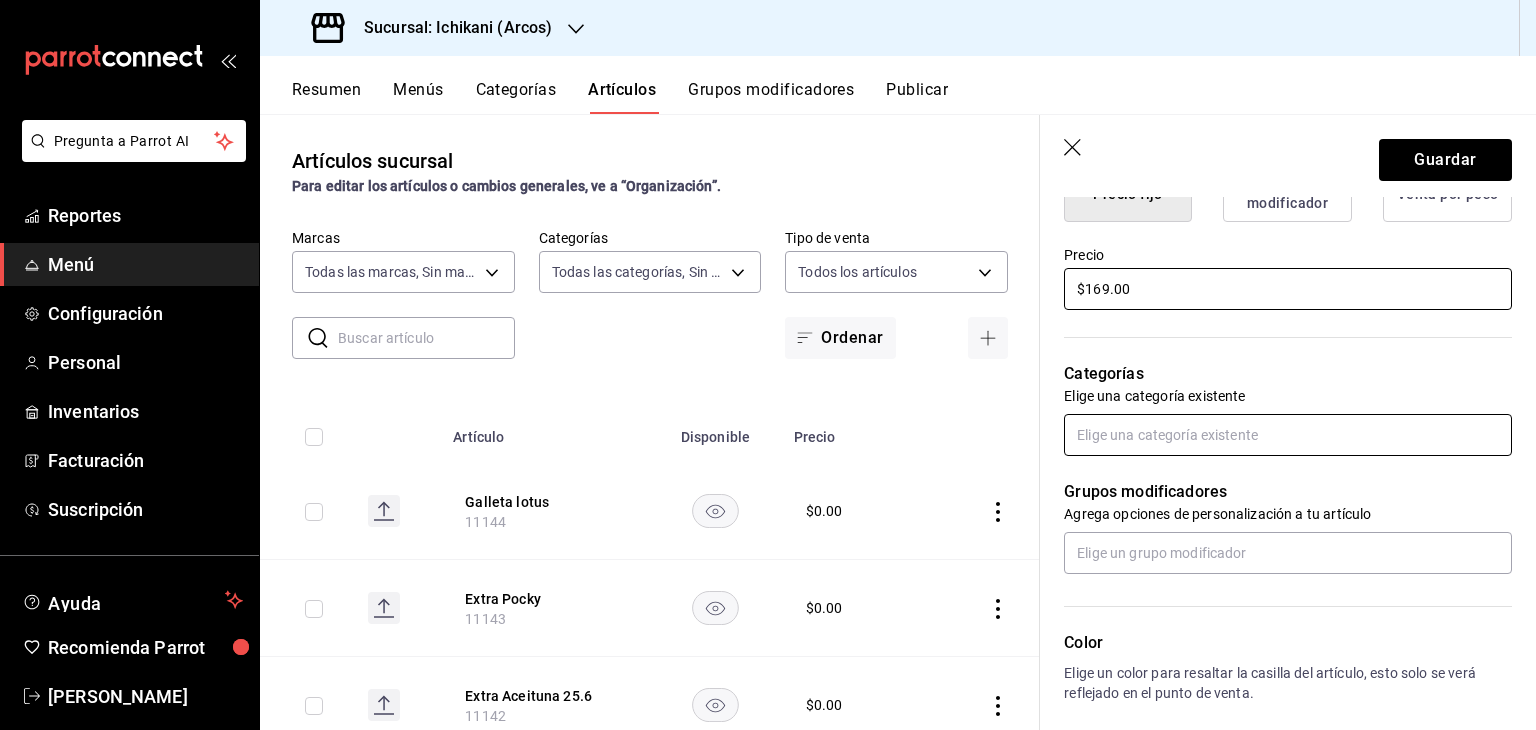 type on "$169.00" 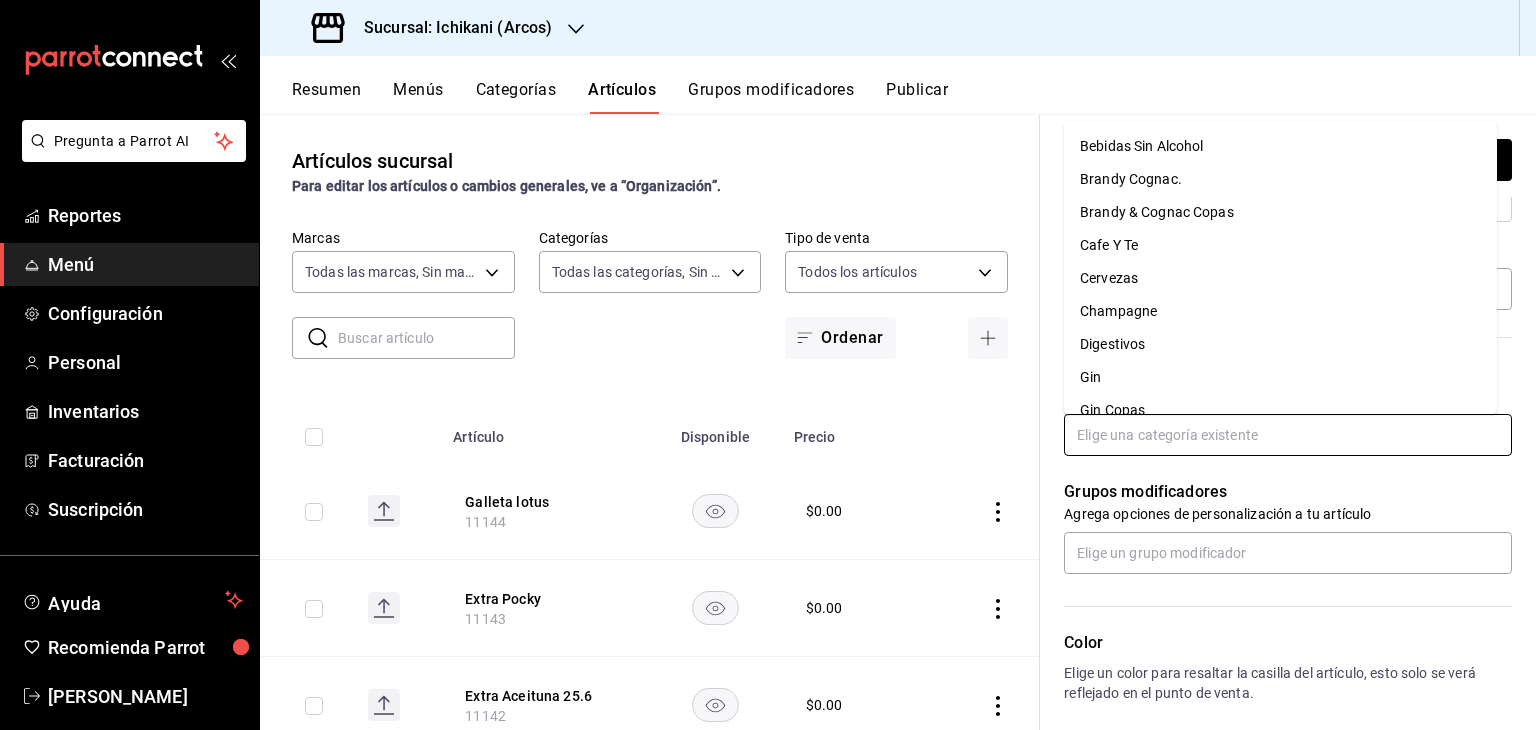 click at bounding box center [1288, 435] 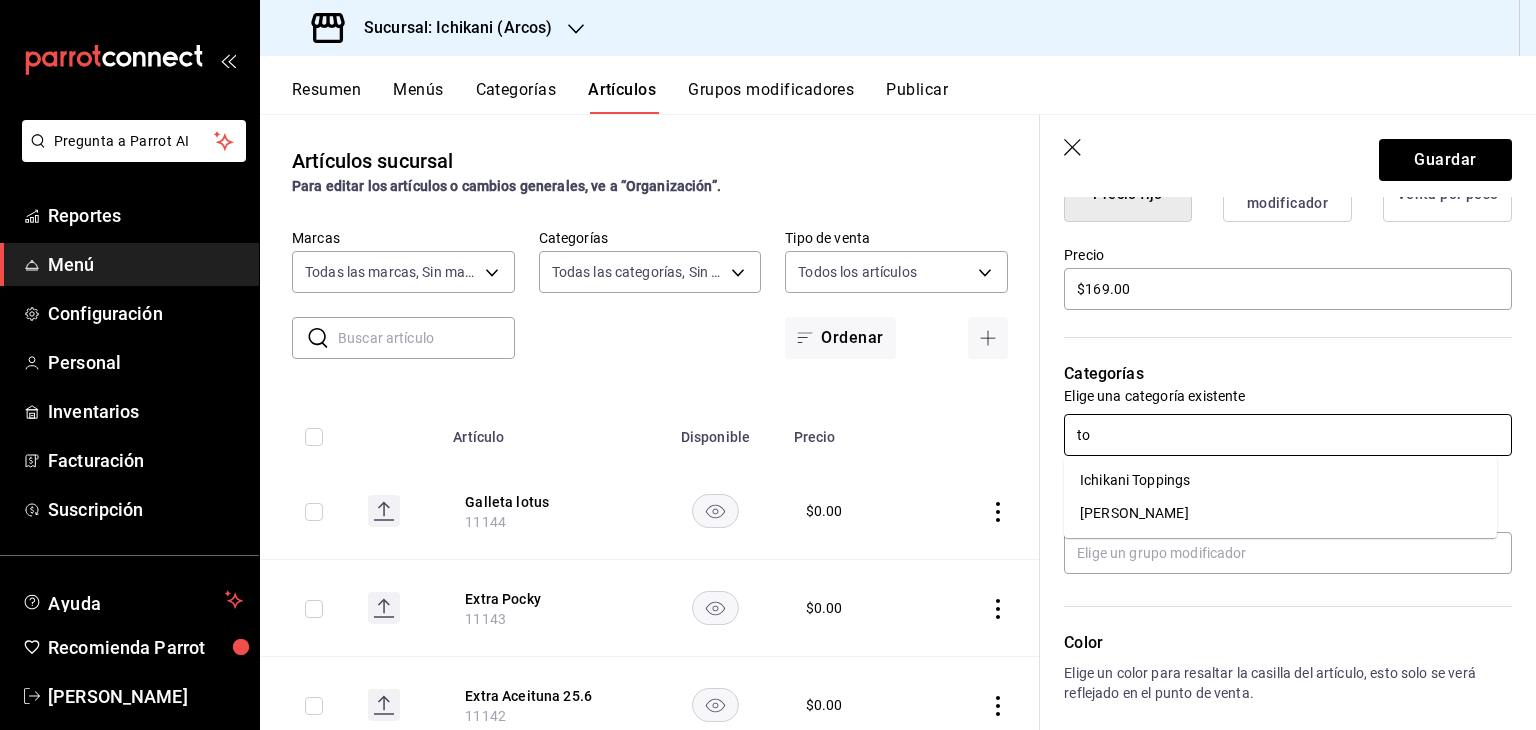 type on "top" 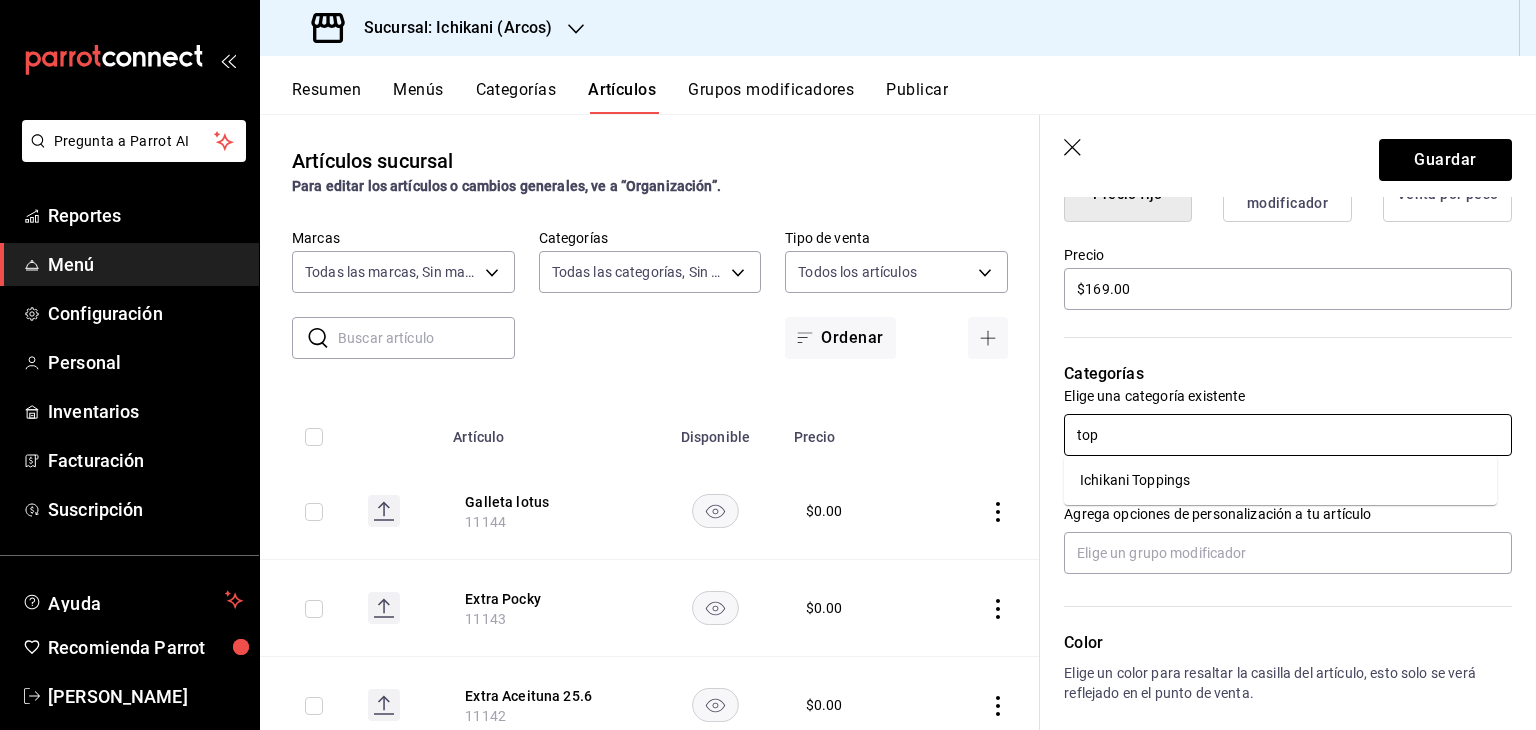 click on "Ichikani Toppings" at bounding box center (1280, 480) 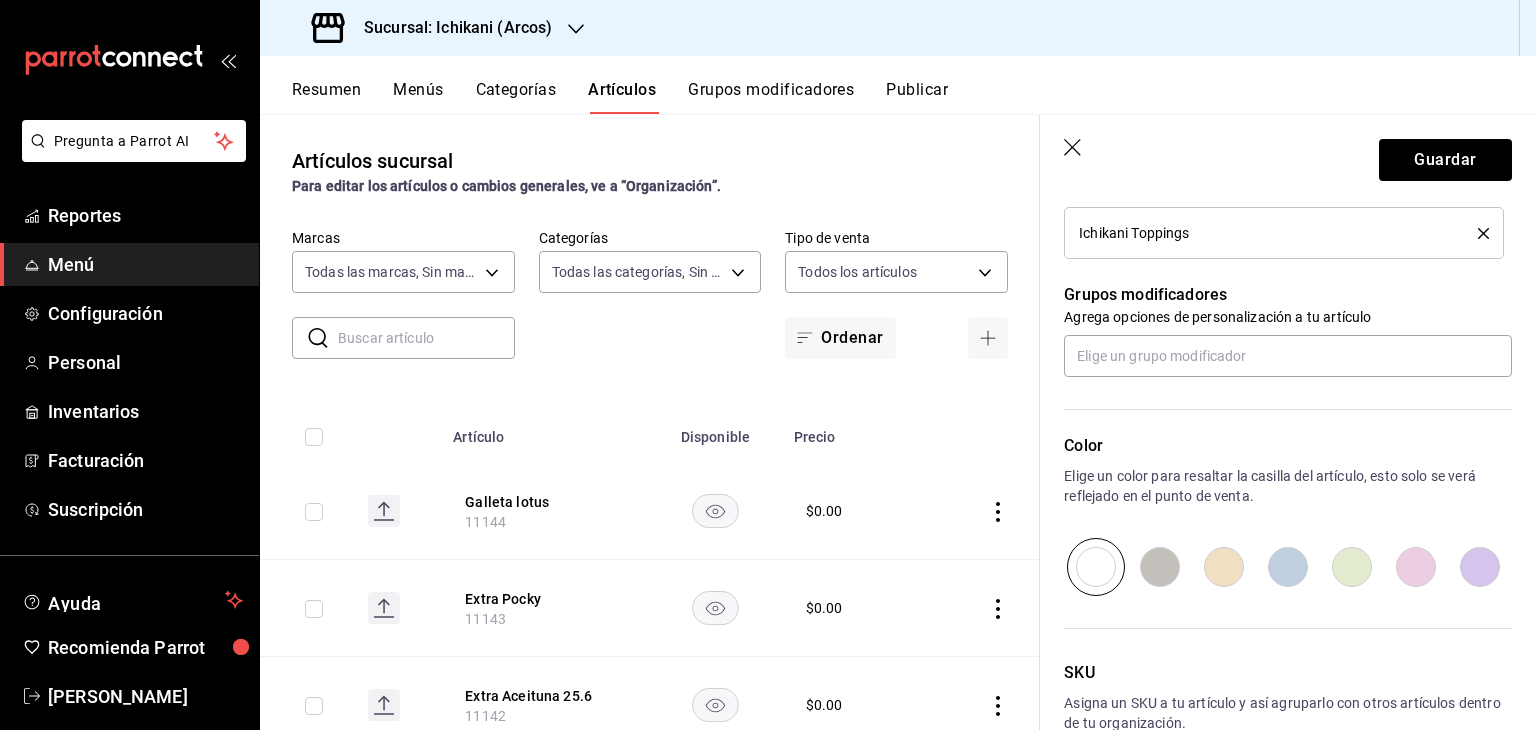 scroll, scrollTop: 934, scrollLeft: 0, axis: vertical 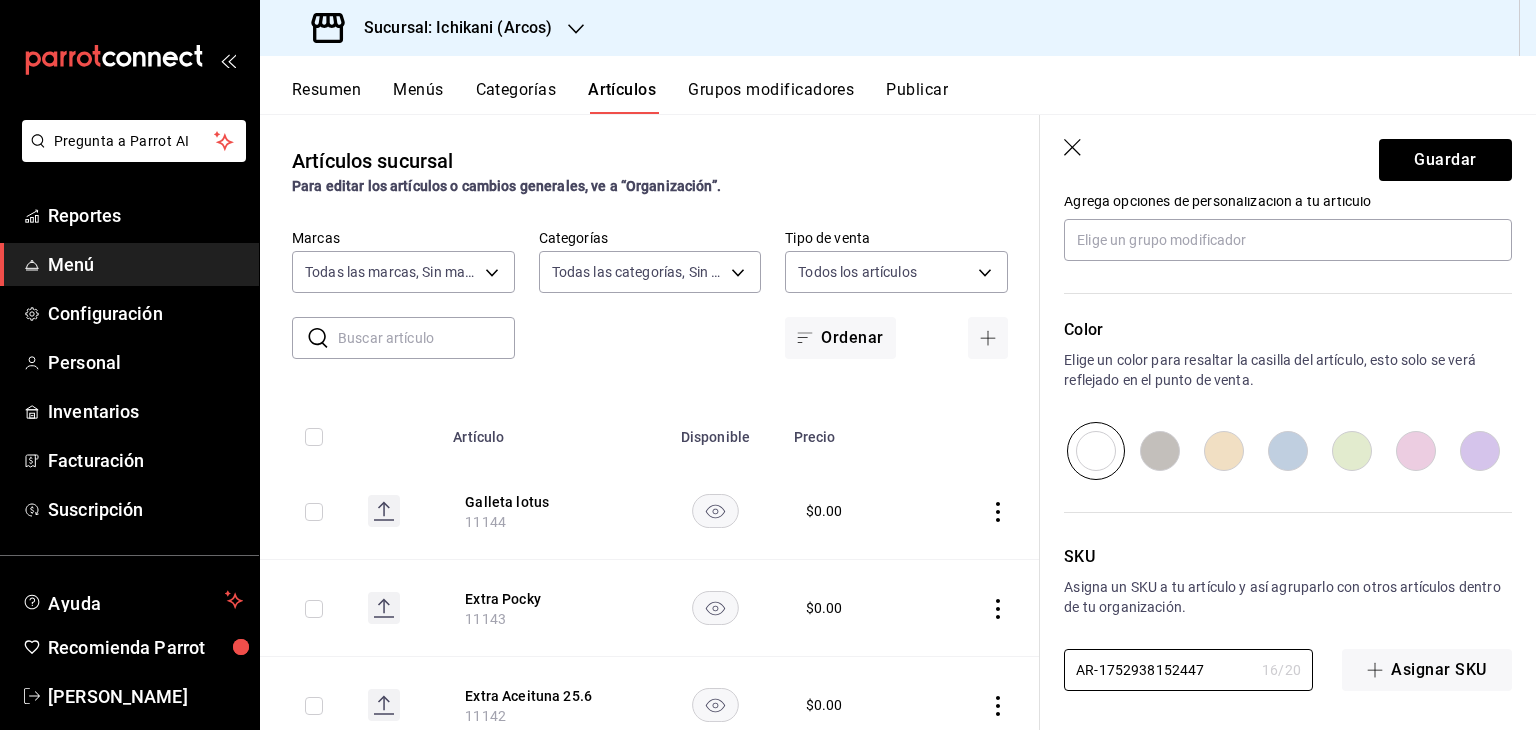 drag, startPoint x: 1211, startPoint y: 673, endPoint x: 949, endPoint y: 675, distance: 262.00763 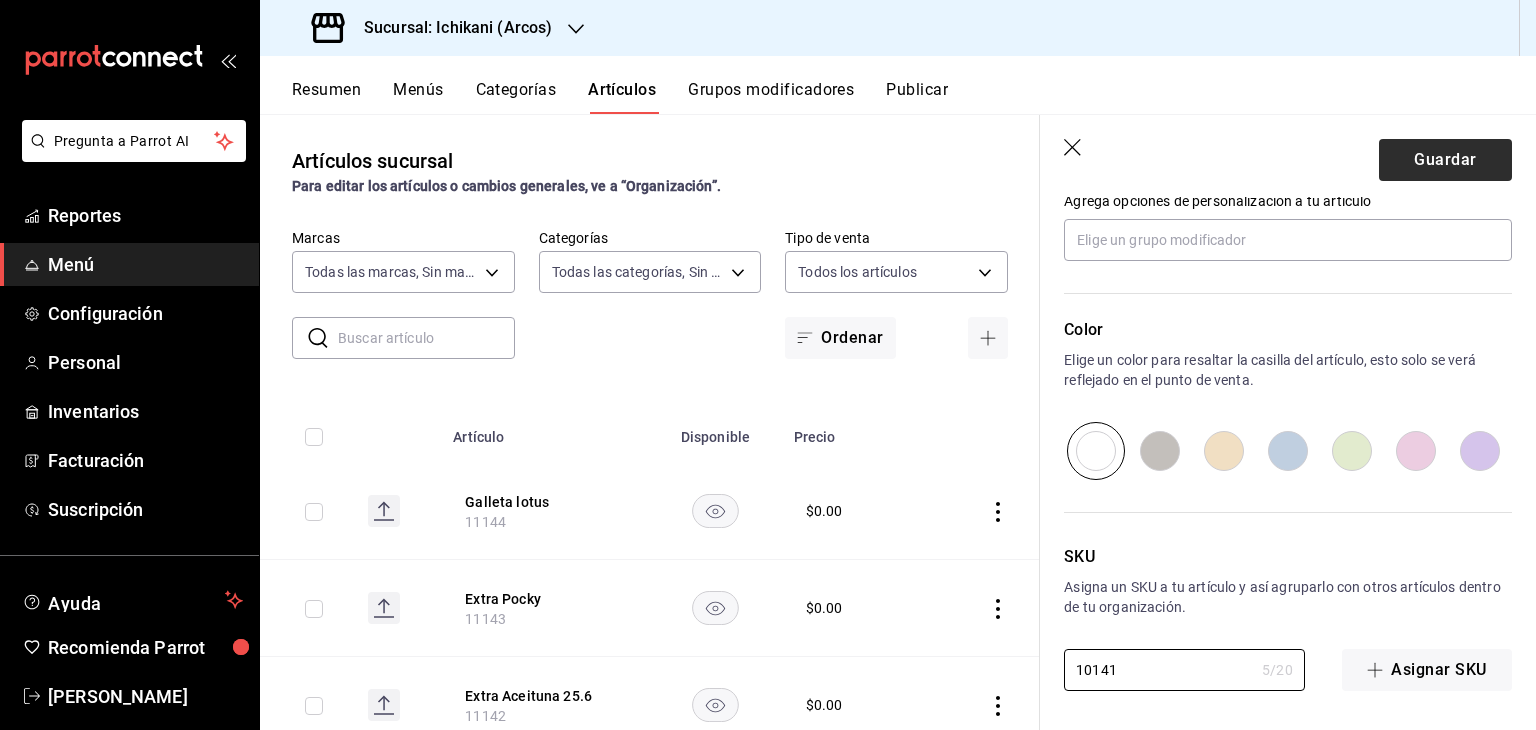 type on "10141" 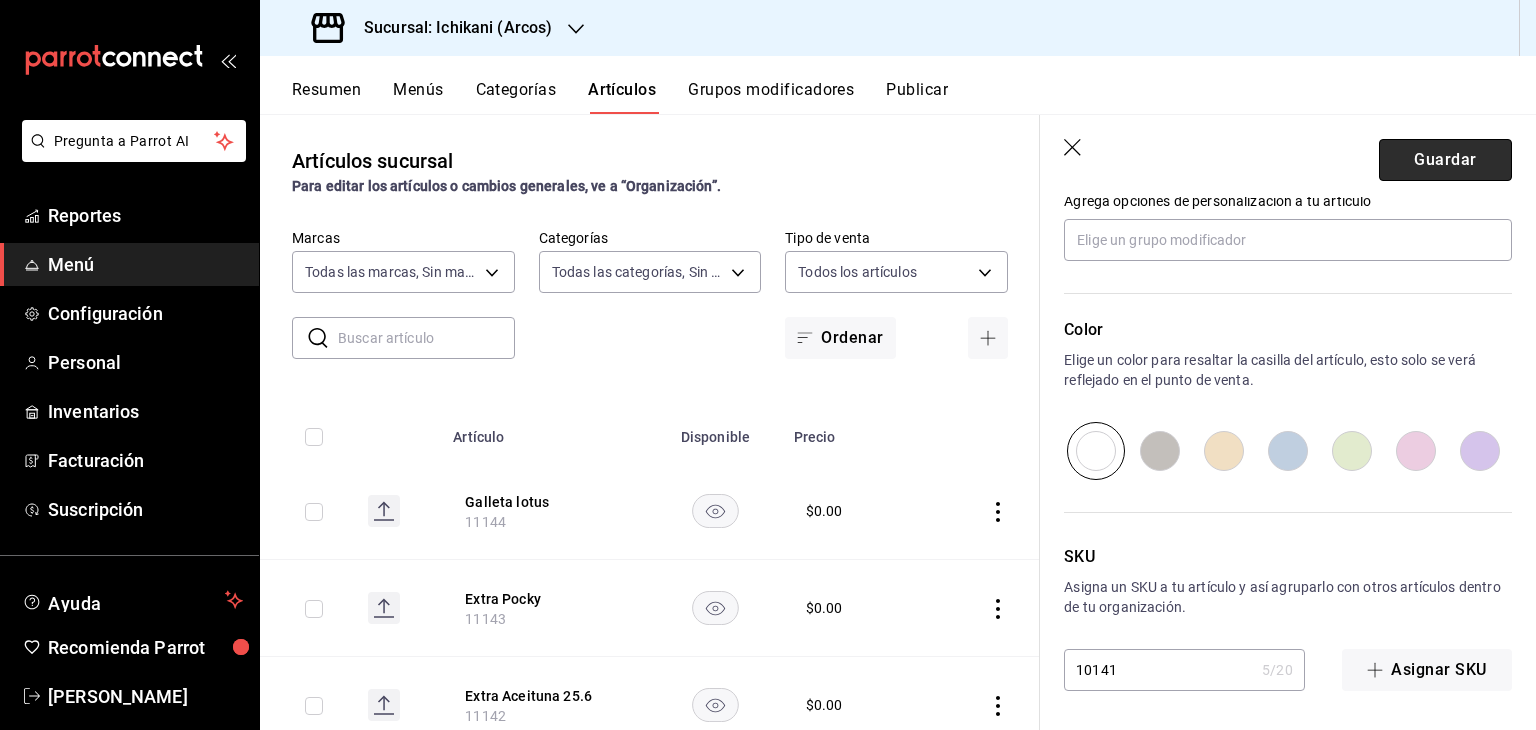 click on "Guardar" at bounding box center (1445, 160) 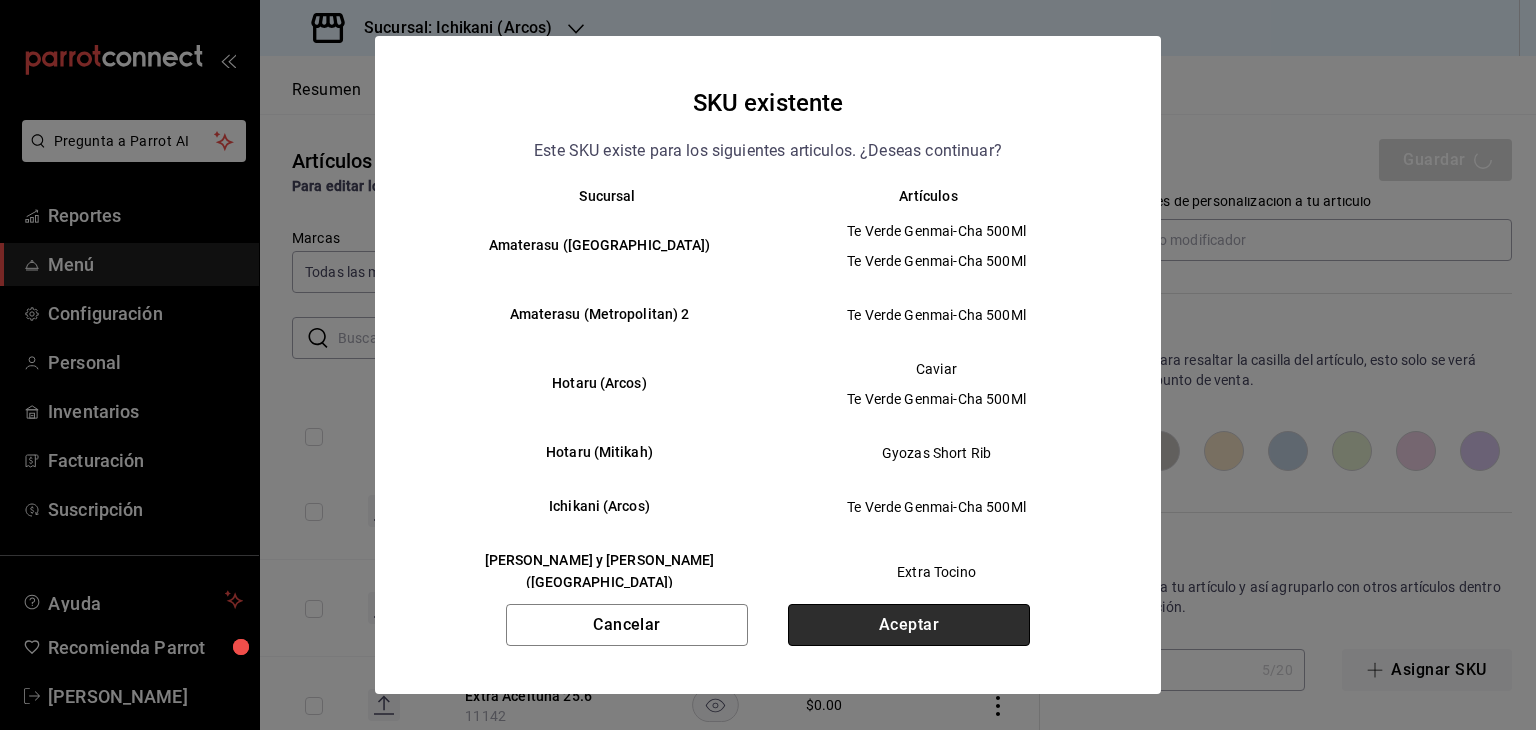click on "Aceptar" at bounding box center [909, 625] 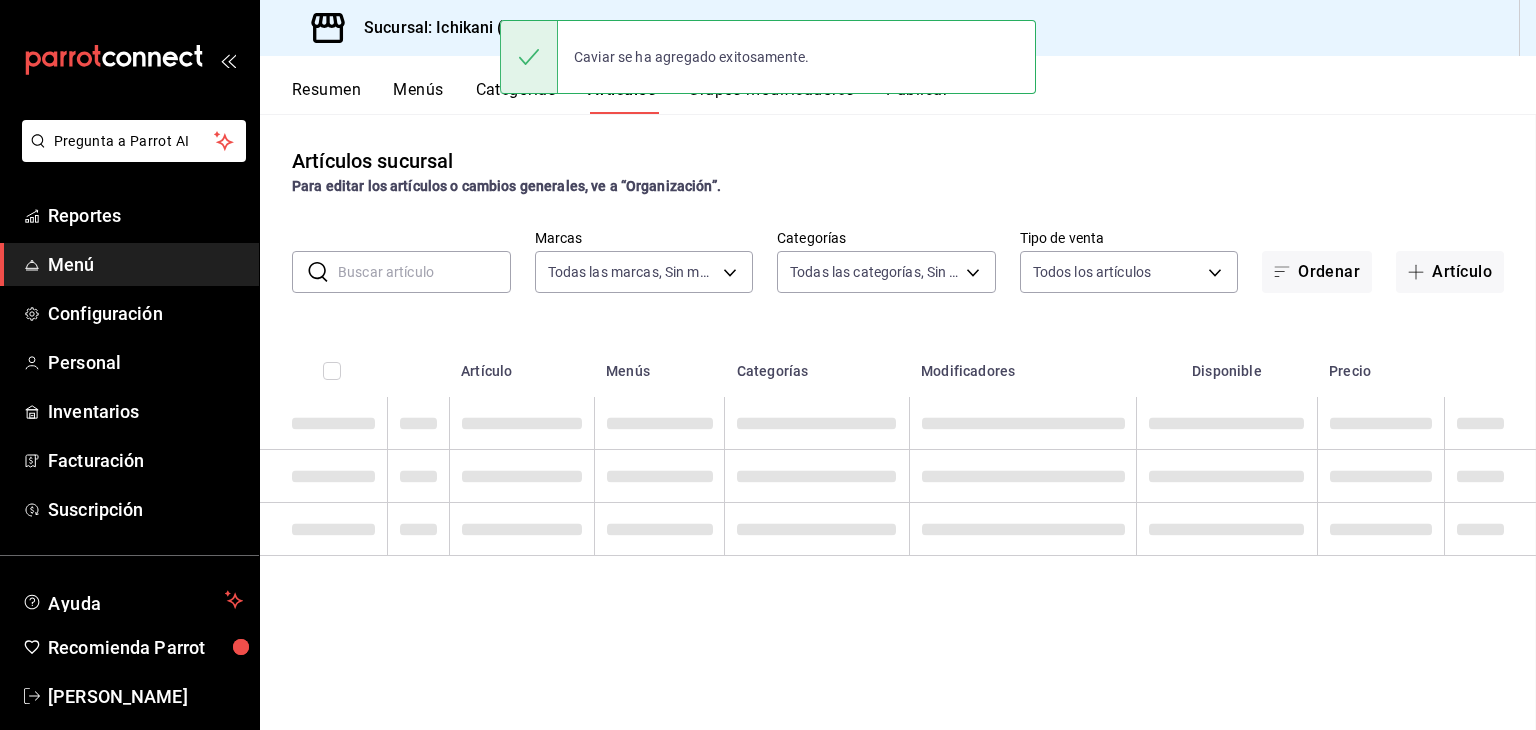 scroll, scrollTop: 0, scrollLeft: 0, axis: both 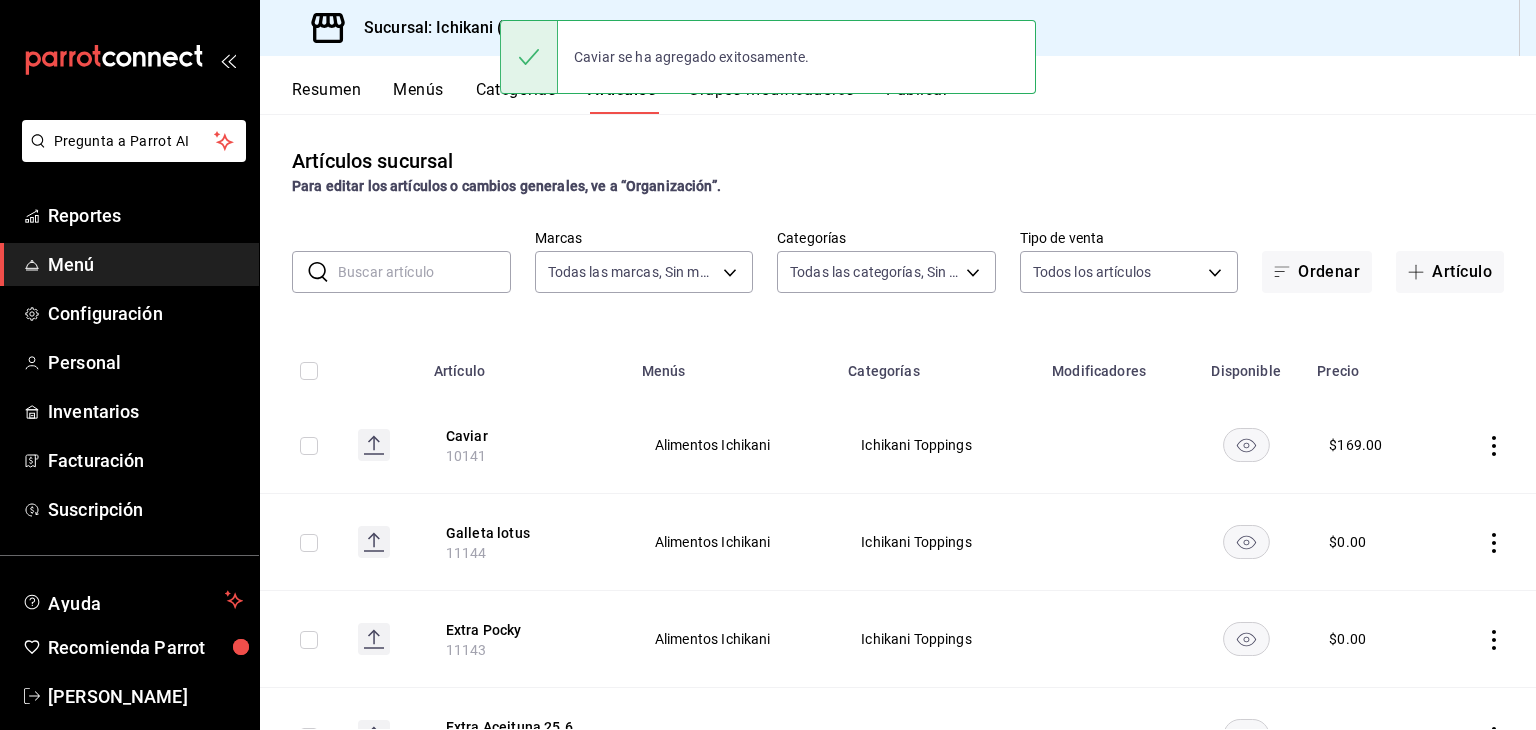 click on "Sucursal: Ichikani (Arcos)" at bounding box center (434, 28) 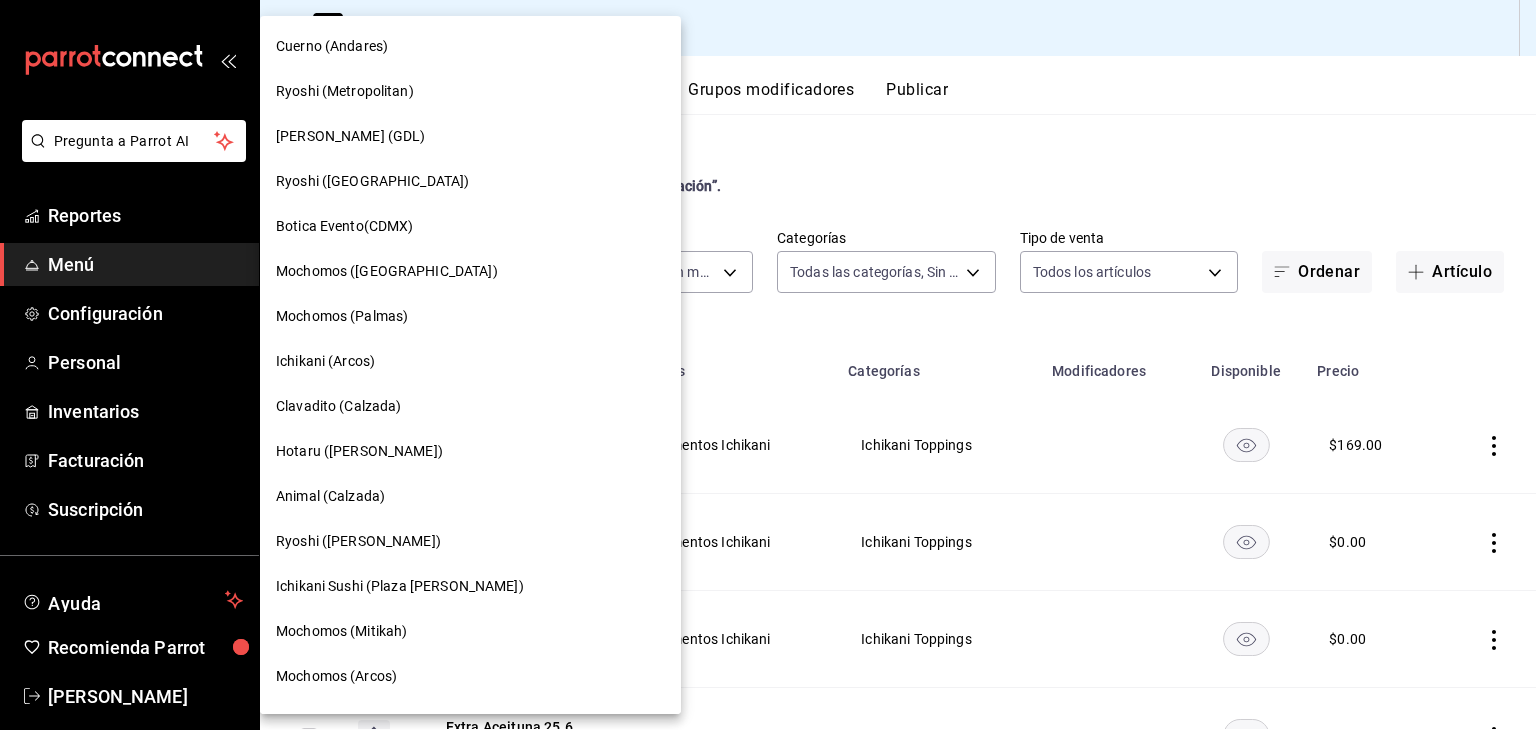 click on "Ichikani (Arcos)" at bounding box center (470, 361) 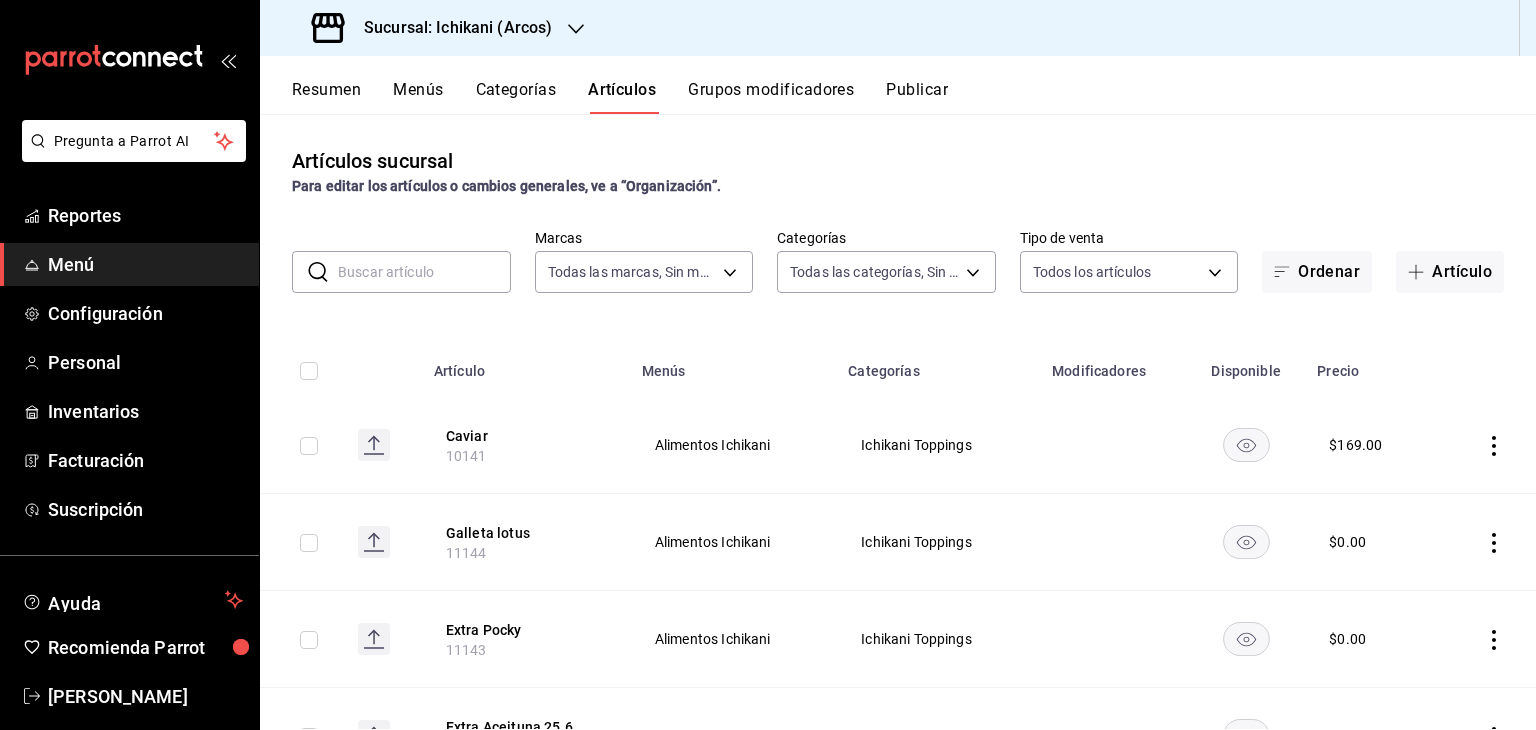 click on "Sucursal: Ichikani (Arcos)" at bounding box center (450, 28) 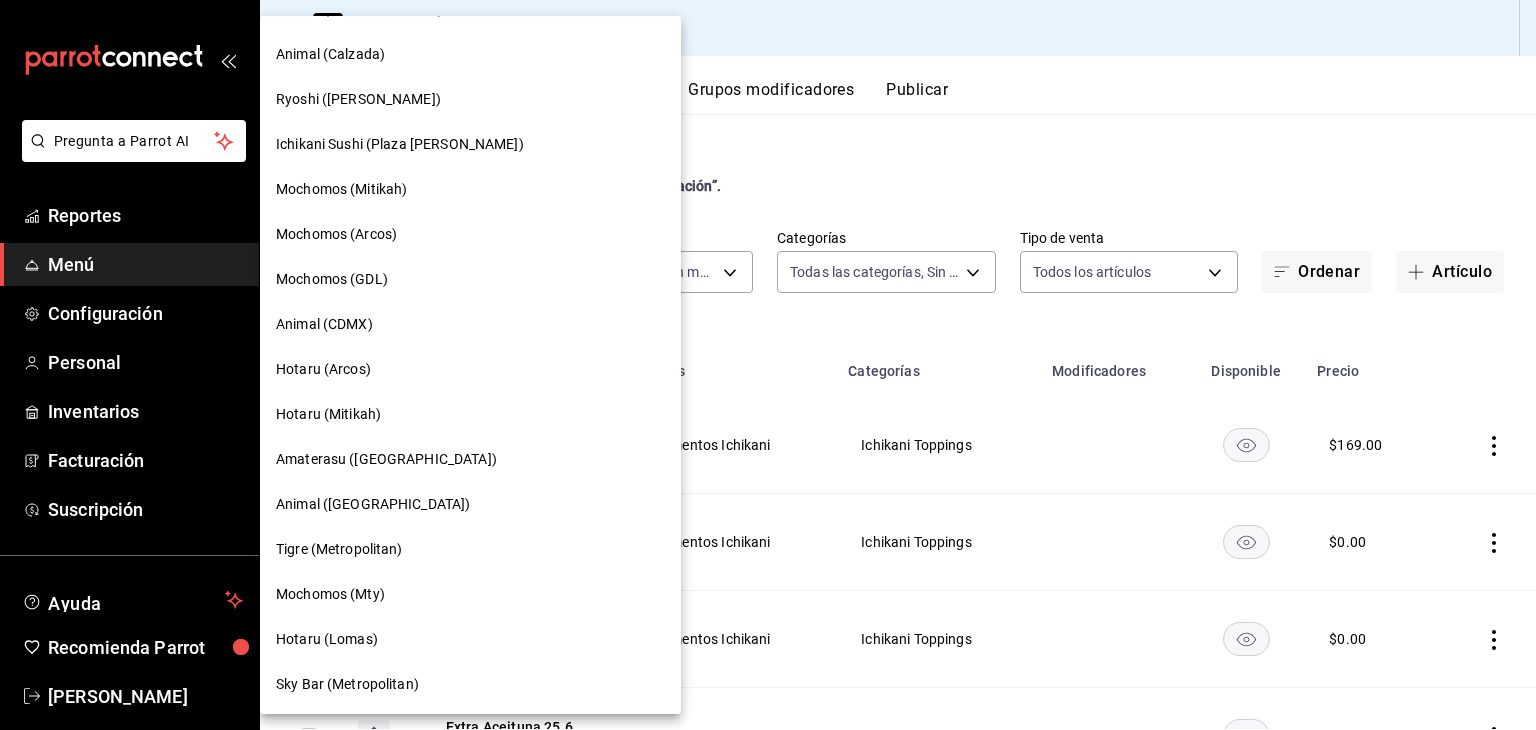 scroll, scrollTop: 417, scrollLeft: 0, axis: vertical 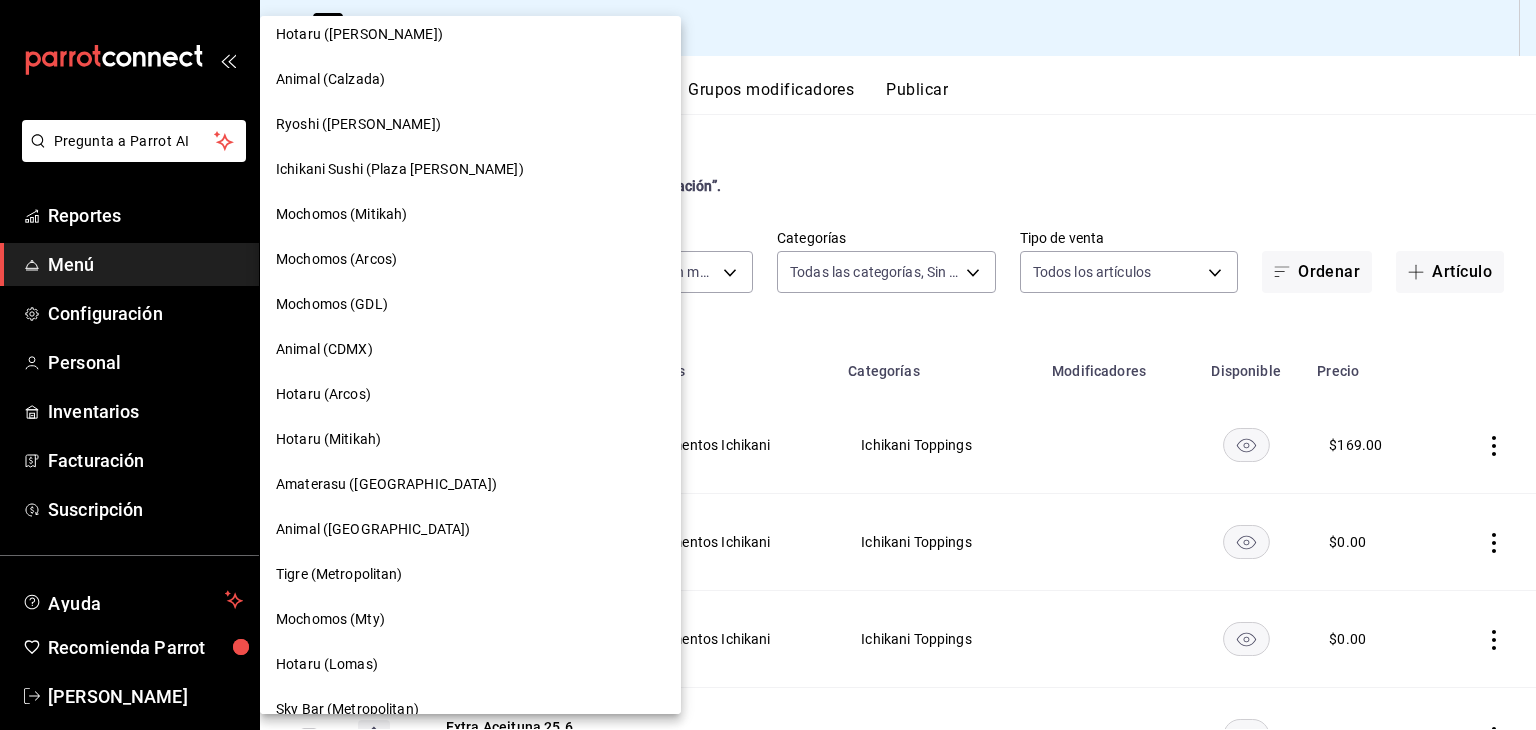 click on "Hotaru (Arcos)" at bounding box center (470, 394) 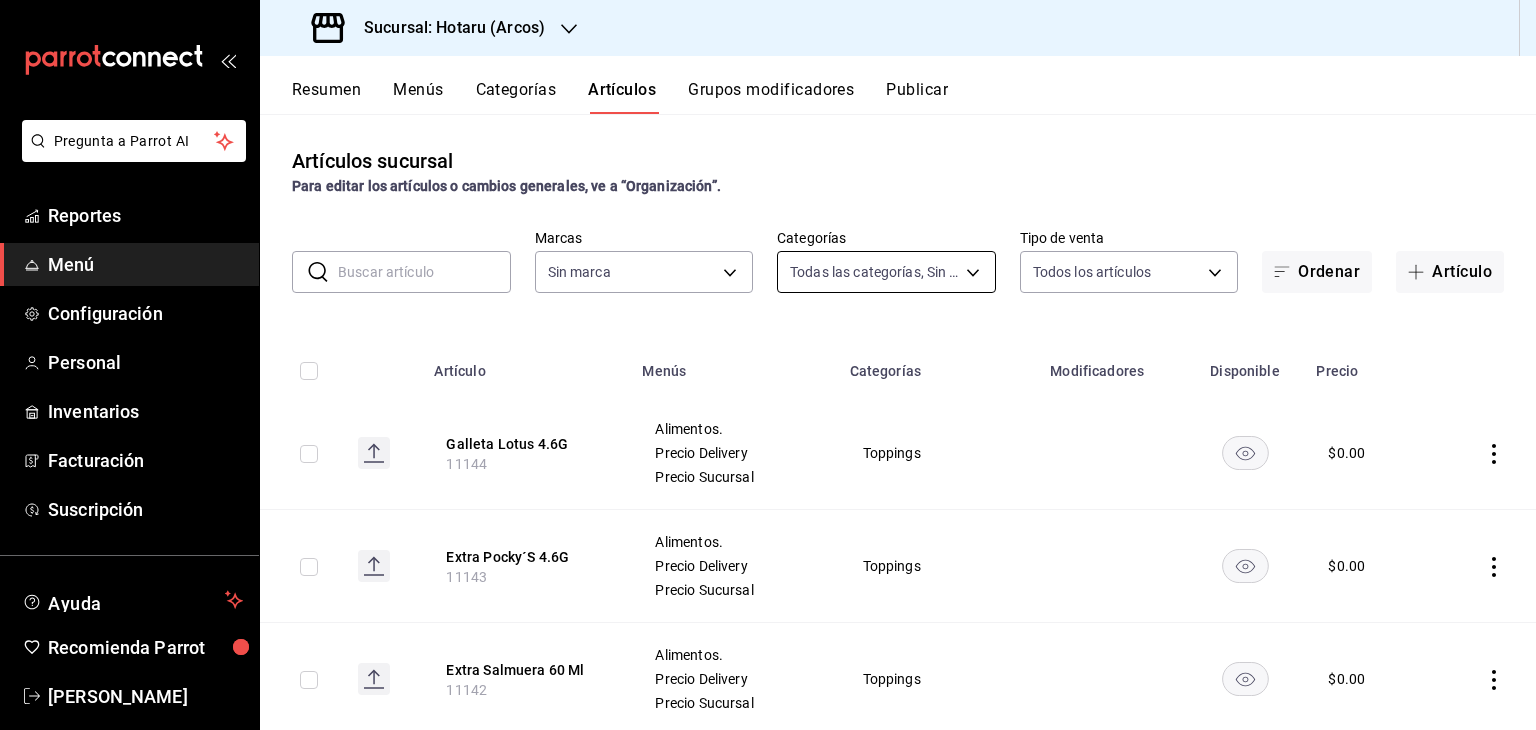 type on "af0fa7ff-854a-4bfb-817f-8061951aea4b,98c40ba0-5fcc-40b0-ad47-58e6283fb45d,d8773d16-2072-441c-95fd-b29cd841ad99,12869a51-c3f4-42bd-a28f-5ed12a86b609,13a2a685-c750-4138-8a75-aa4859f30515,6e99ac08-0f71-4ac7-b5e7-538814436a6f,bf787a5f-b6b5-4f10-a17b-8f5afcf5eab4,e3049187-5f57-4796-ab91-00ee1fa8dd6a,aff80d0b-1944-48f4-a98d-60867417ed6a,5307b469-9f11-48b6-9270-130bdb8be837,44f70a1c-ba71-42b5-b2c3-019157ac8287,d4e6dd79-3e75-4671-974c-90d16be7ab63,0365e660-5caa-43f9-8676-2467a53f1ac9,f971023e-2f1e-4409-8b3c-f21f58688e1e,03bdb2a6-fe88-44d3-b6dd-17facb08ac5e,d2b87f27-433a-46b4-aa62-a9db913f7578,e02ff664-f6d7-46e6-a195-42bea87c79c8,4fad770b-dbaa-4d21-ac20-ae956538371f,74f76086-96bb-47fd-ac88-14b51a498719,7d516f41-5205-4a10-823a-bf9b99cd179b,8dc2188e-ba6e-4ec8-9c2b-00bea9e214f1,f6a6aa66-1d2e-4b59-8892-1b0388857d58,fca8d96e-da3d-4875-b167-e048a5f5c219,f21aca79-6b60-4117-af61-71e30bdd59e9,5f07700d-3ce1-4af1-8660-c732205d6431,0d0c71ee-4947-4e89-ae0f-5ad14224564b,5701e686-3322-4817-91bc-2002cffa0cd8,4ba2af74-b9dd-4e78-8a9..." 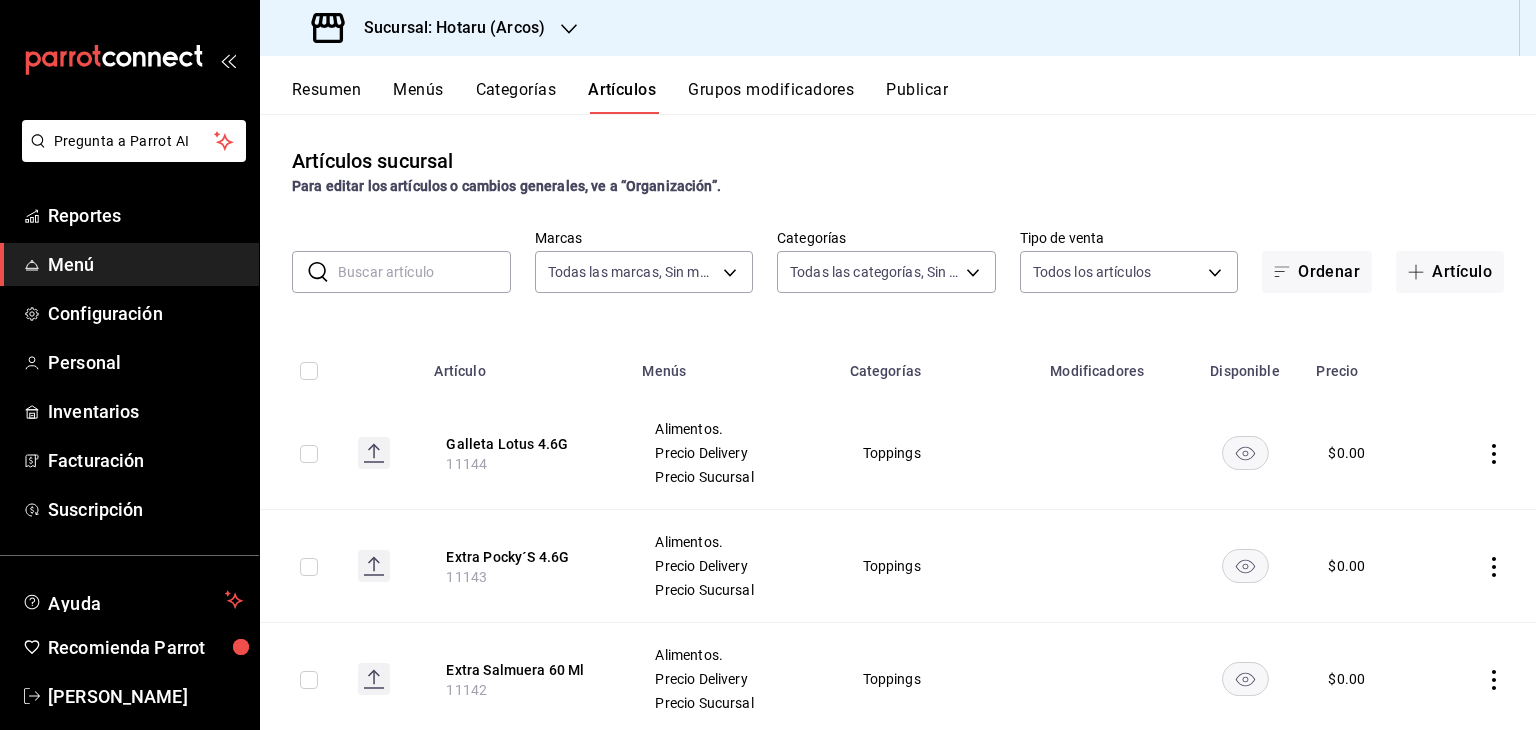 type on "63fd3758-a1b5-4c03-9065-df3279ac1636,22e90613-d08a-4757-a76e-a905fd2e086b,00e97a15-8407-49df-b6a9-fcf9c5cd7dad" 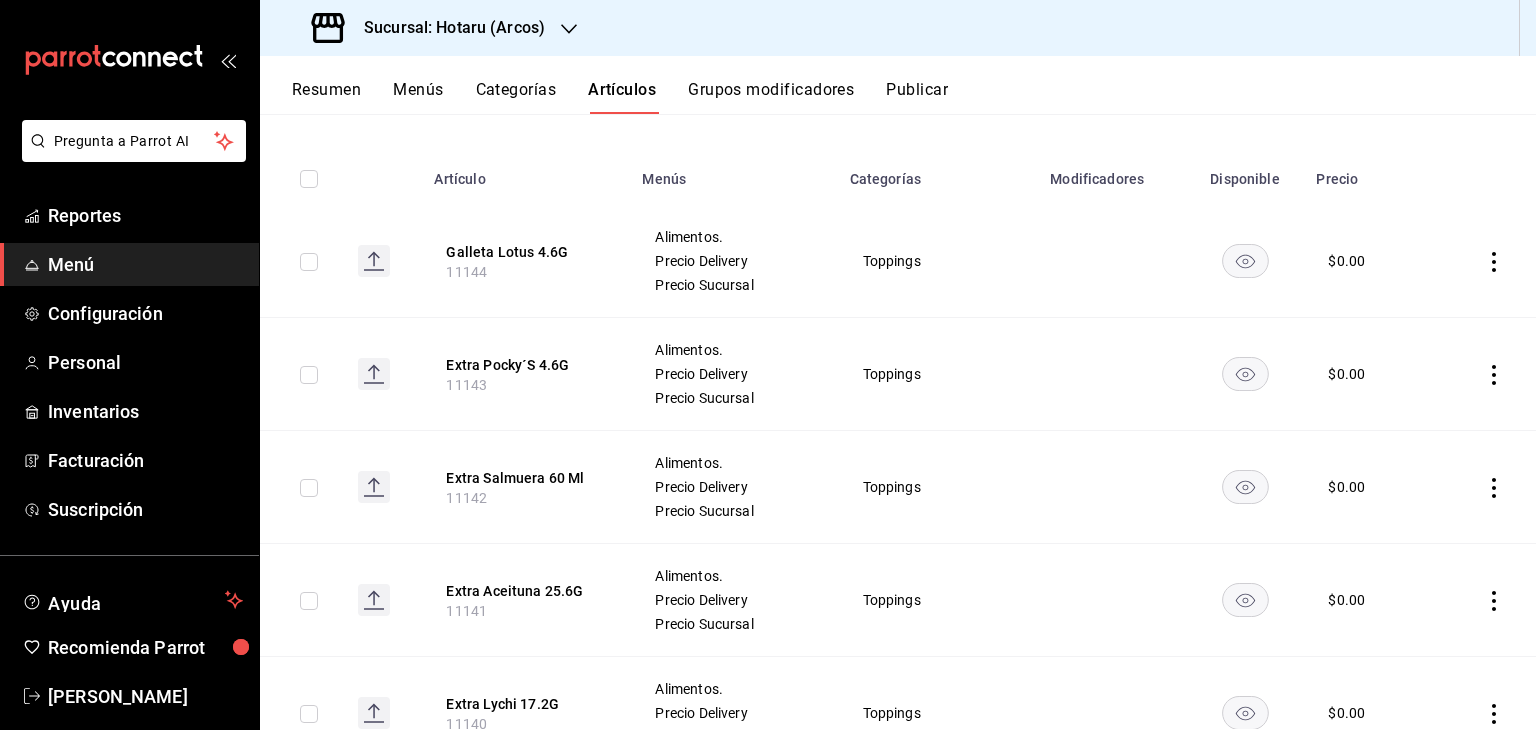 scroll, scrollTop: 0, scrollLeft: 0, axis: both 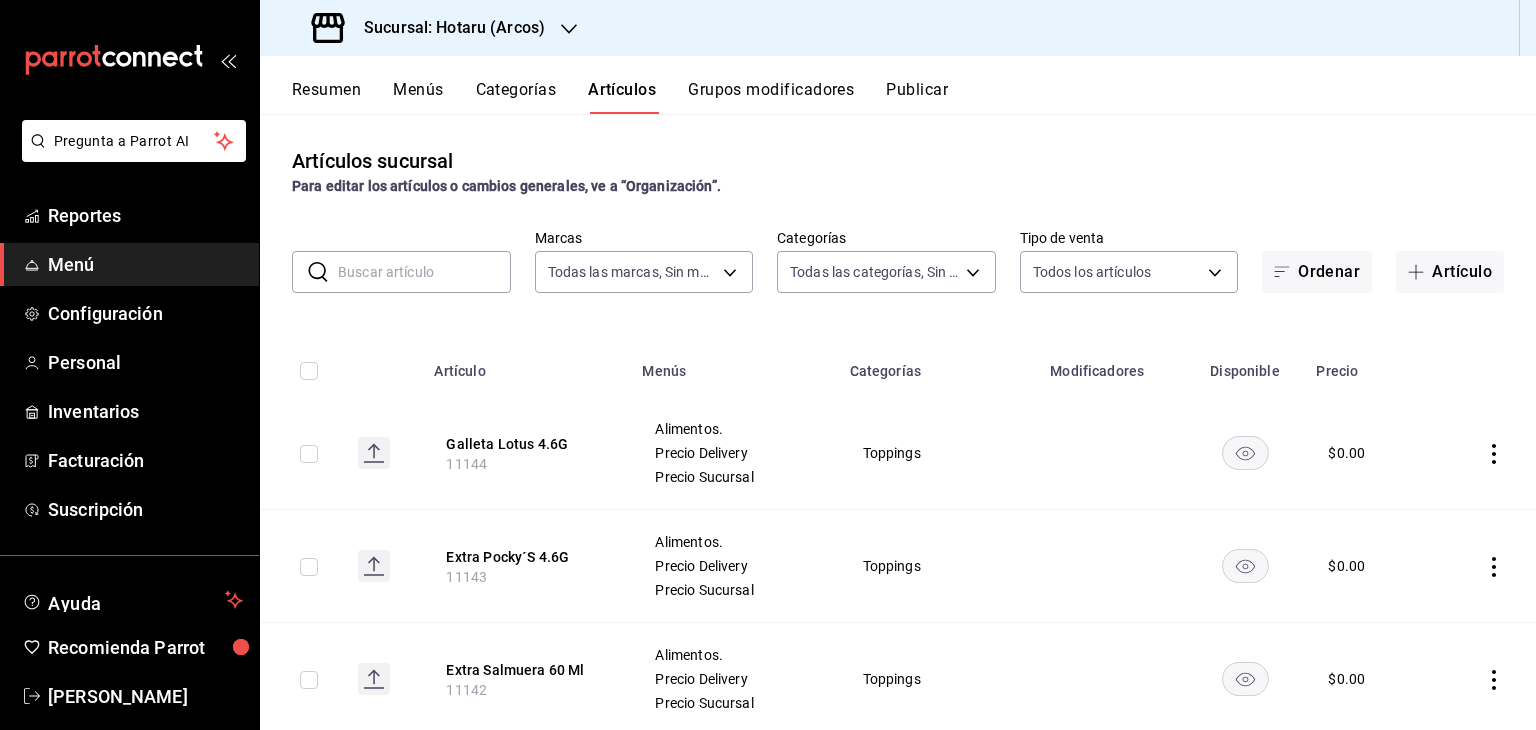 click at bounding box center (424, 272) 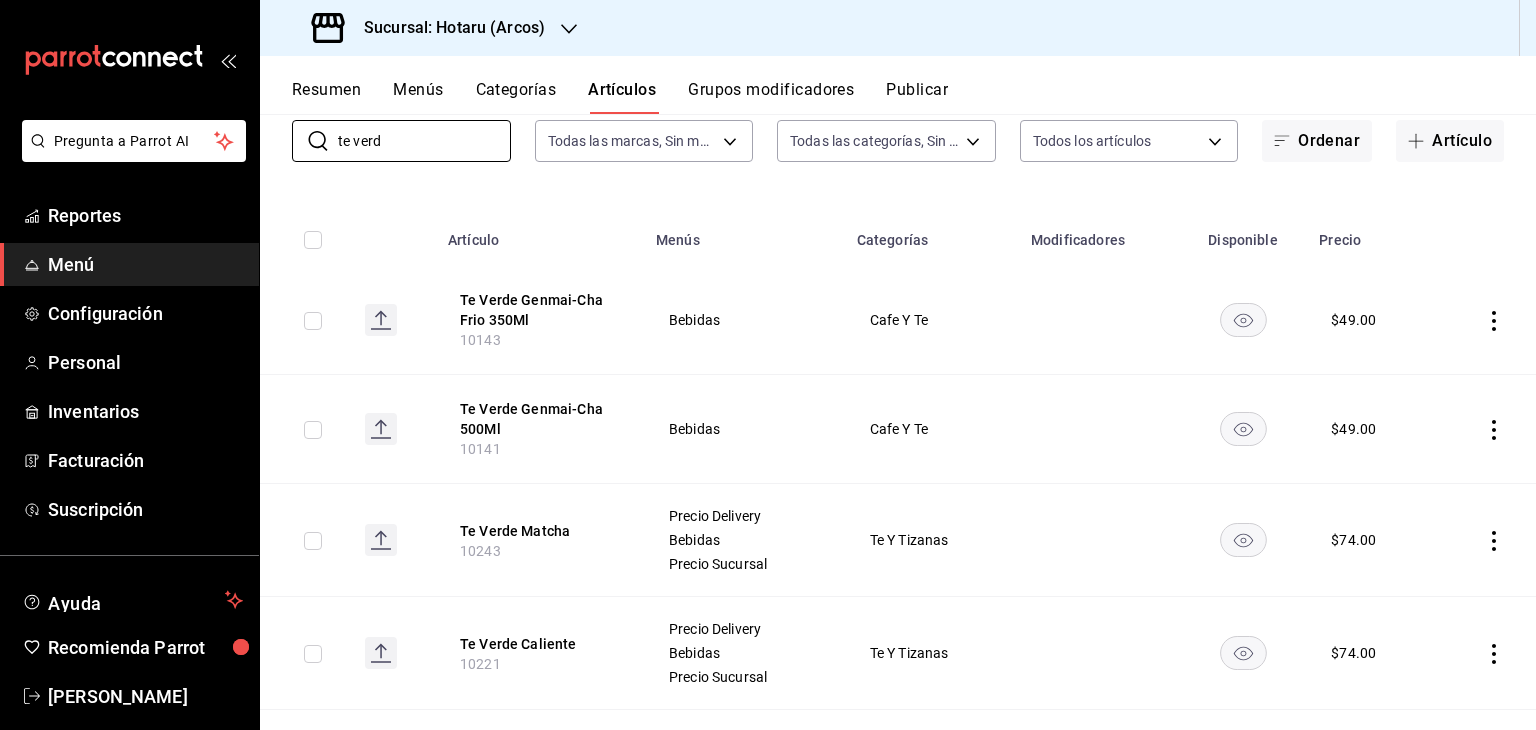 scroll, scrollTop: 132, scrollLeft: 0, axis: vertical 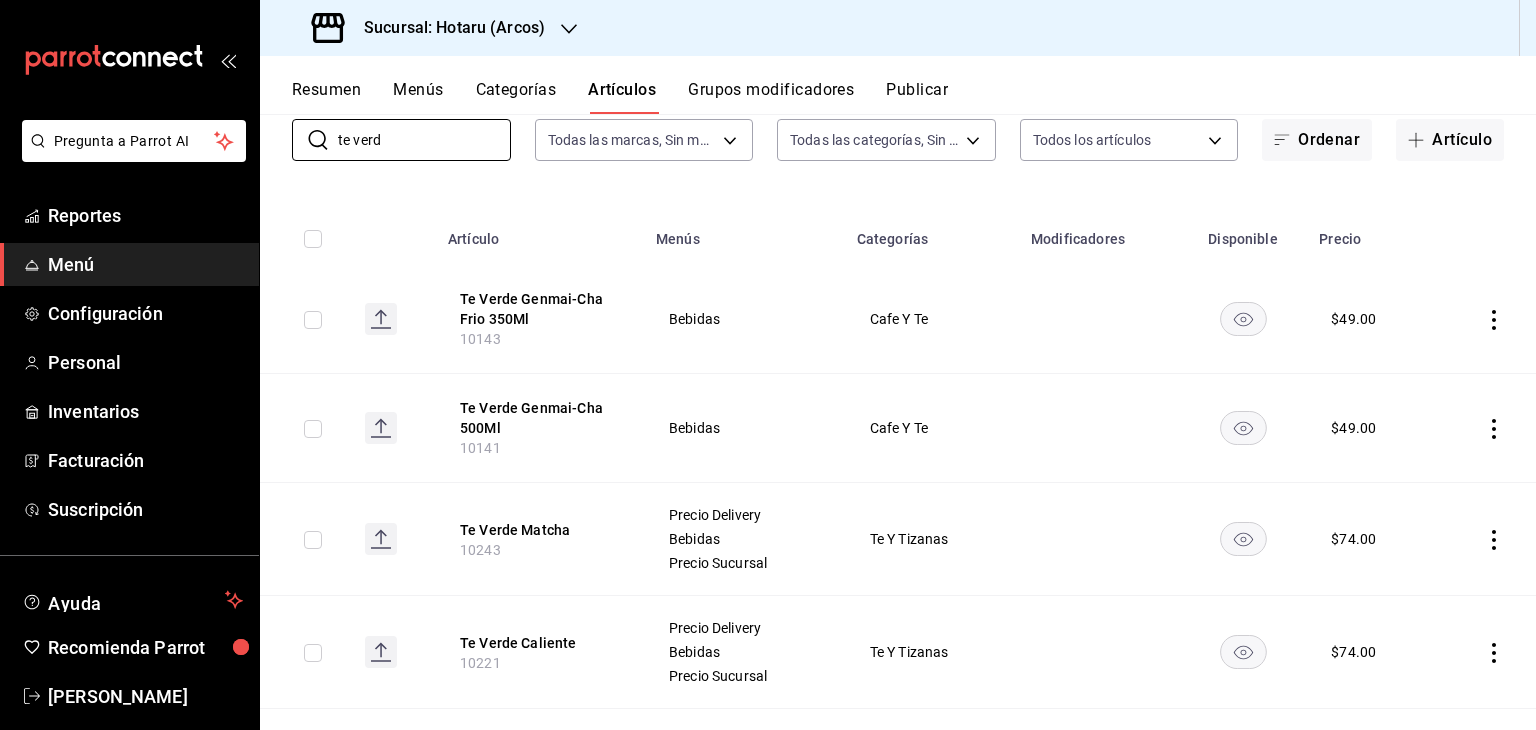 click 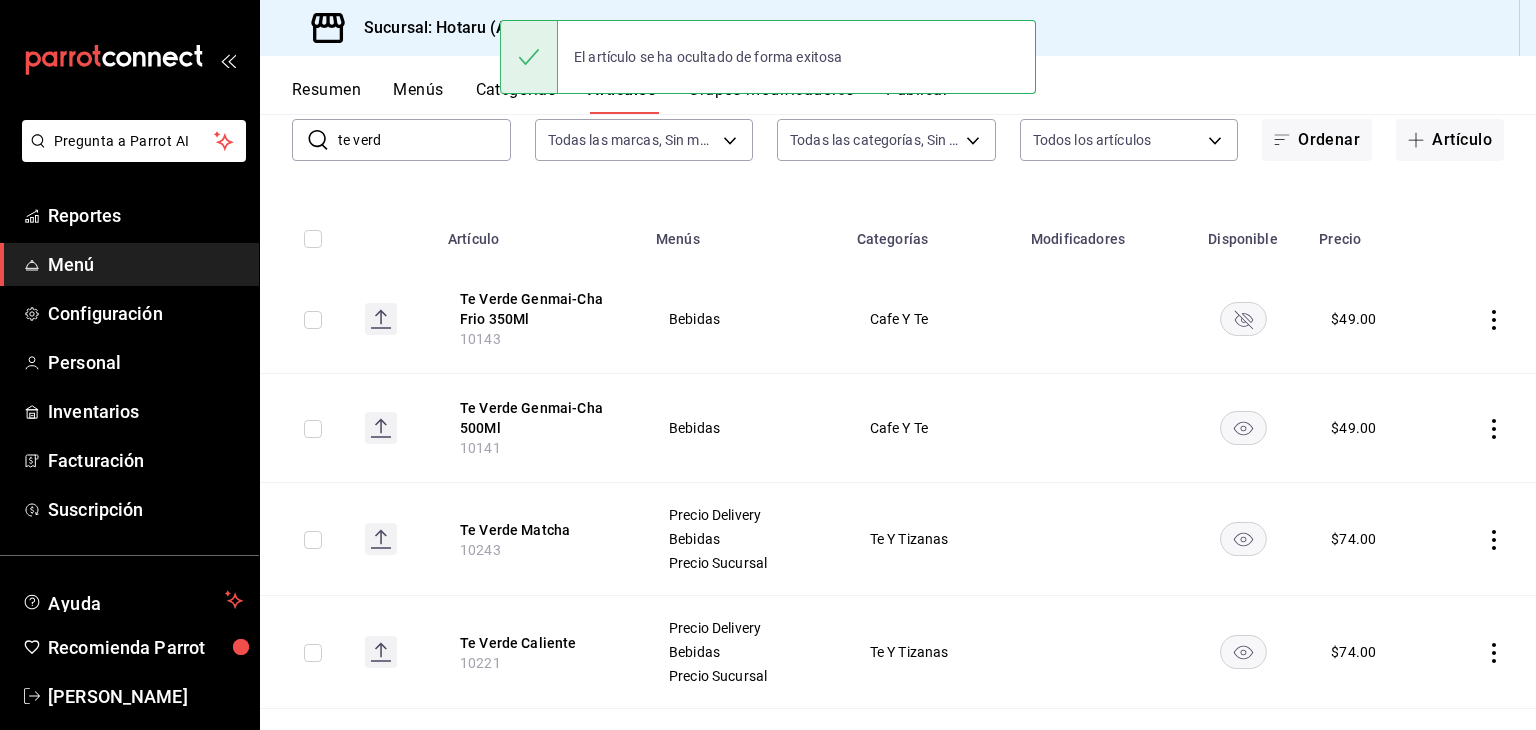 click 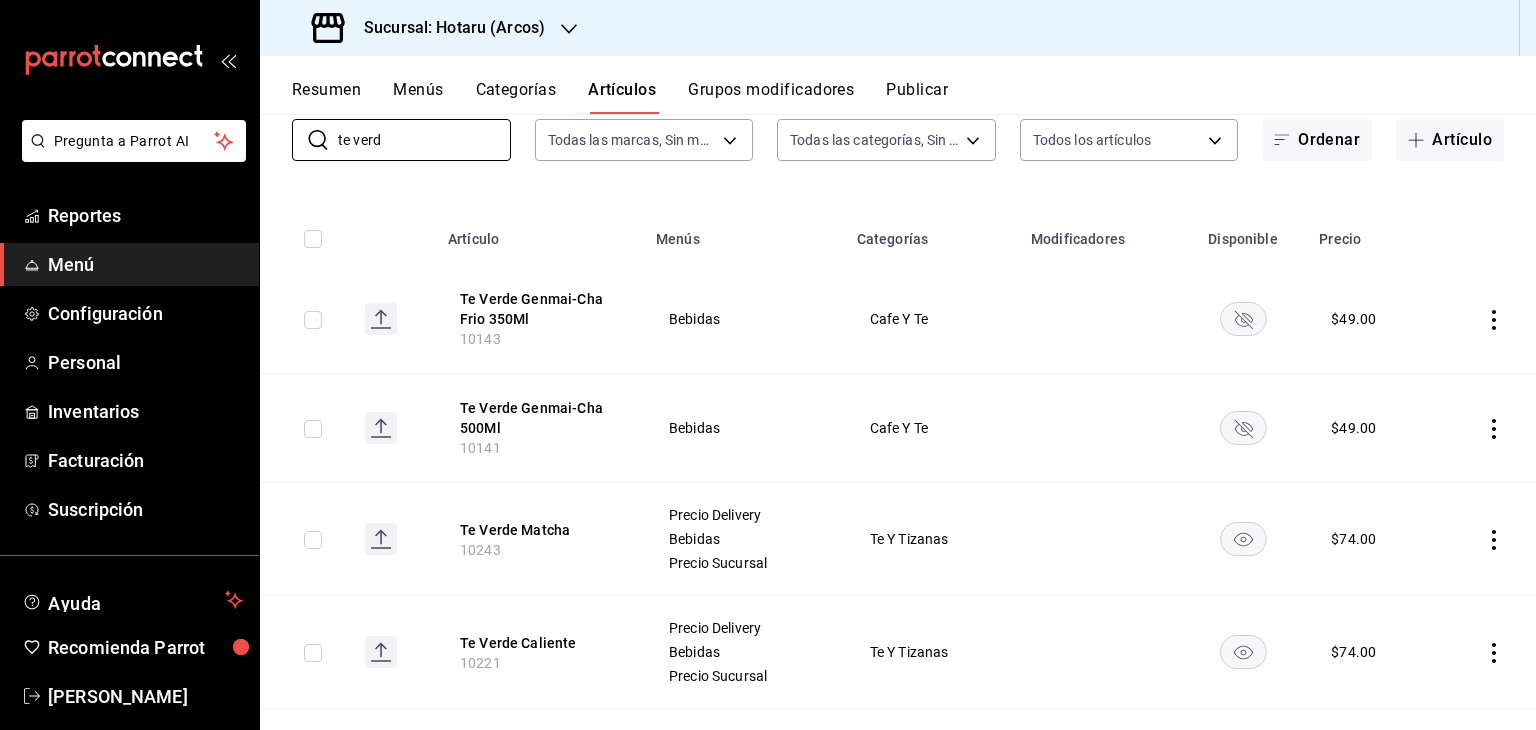 drag, startPoint x: 403, startPoint y: 137, endPoint x: 245, endPoint y: 141, distance: 158.05063 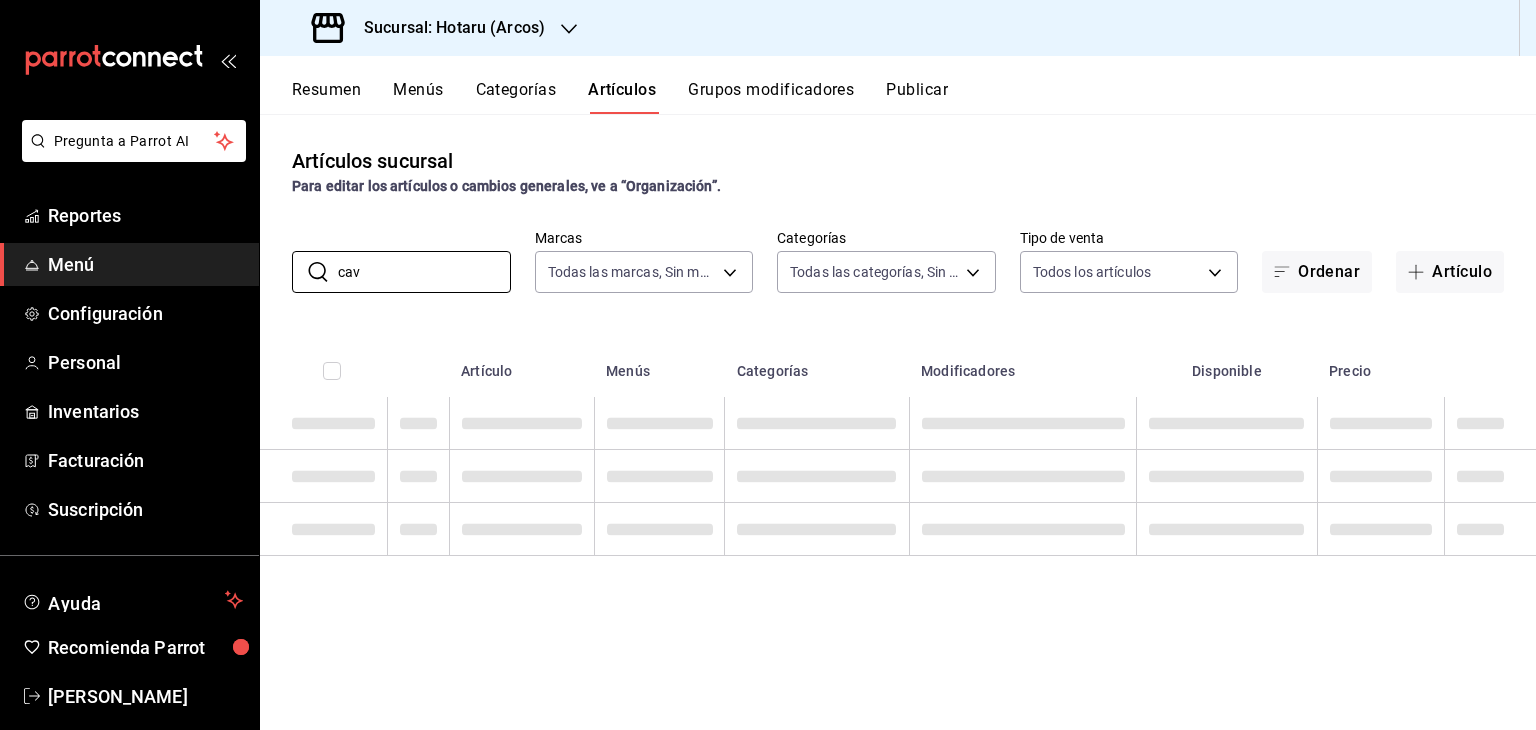 scroll, scrollTop: 0, scrollLeft: 0, axis: both 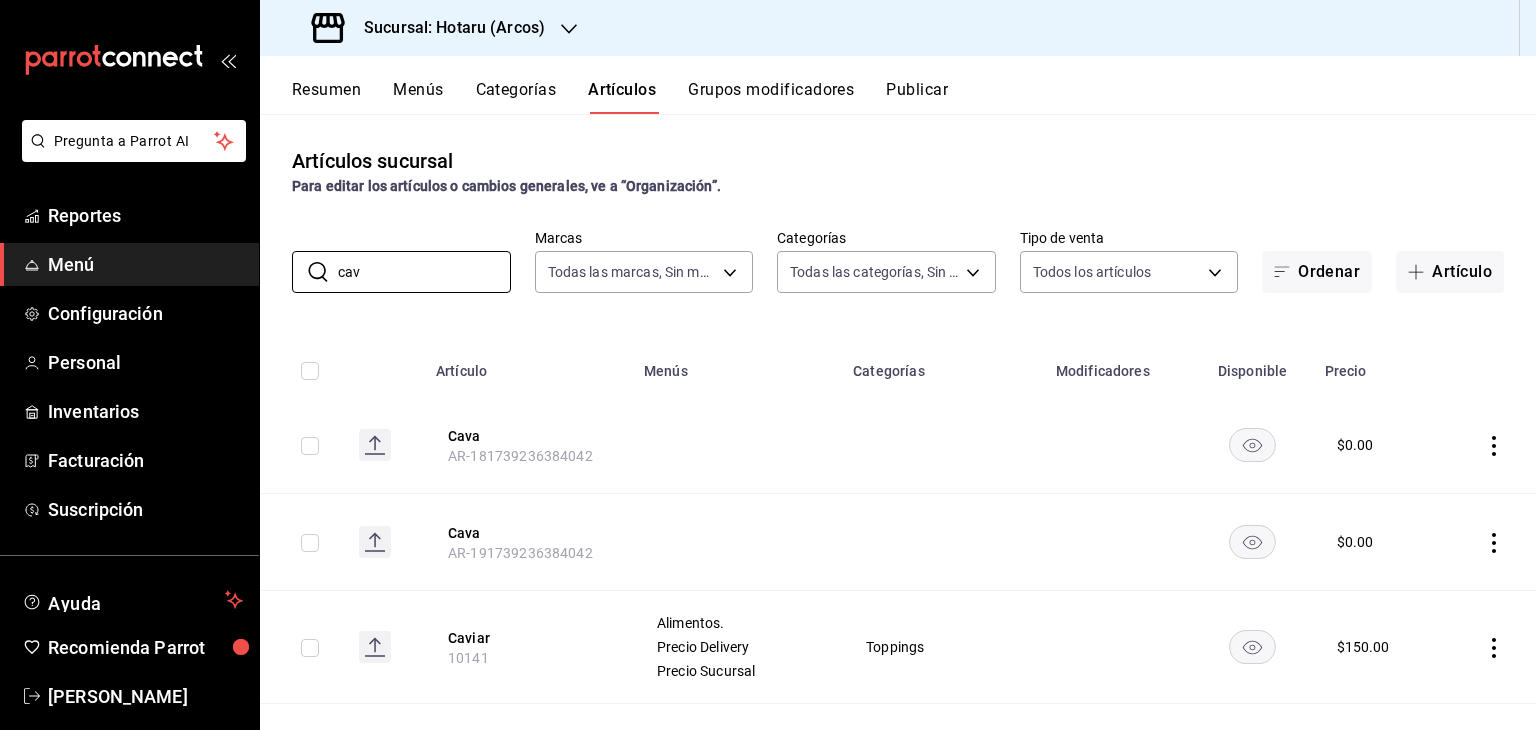 type on "cav" 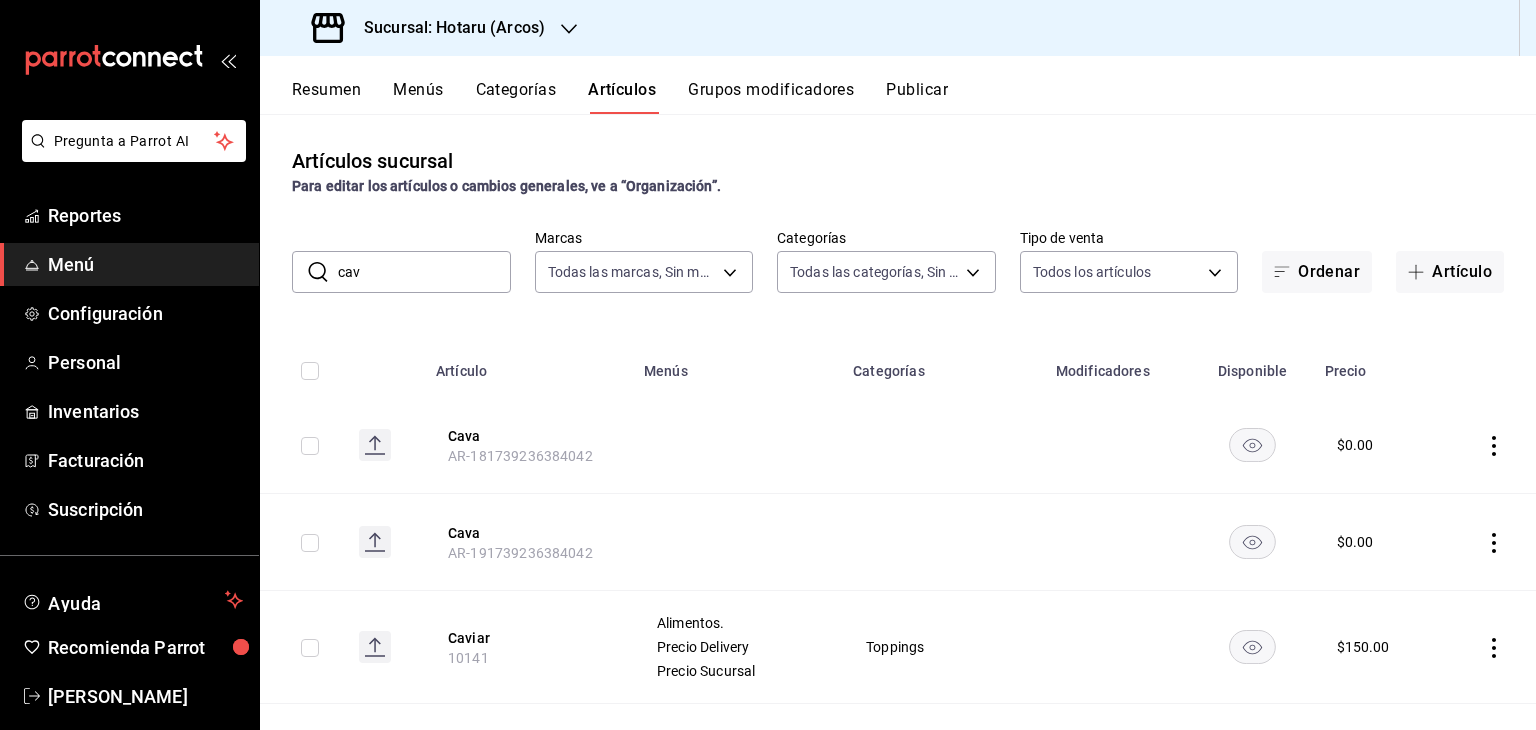 click on "Publicar" at bounding box center (917, 97) 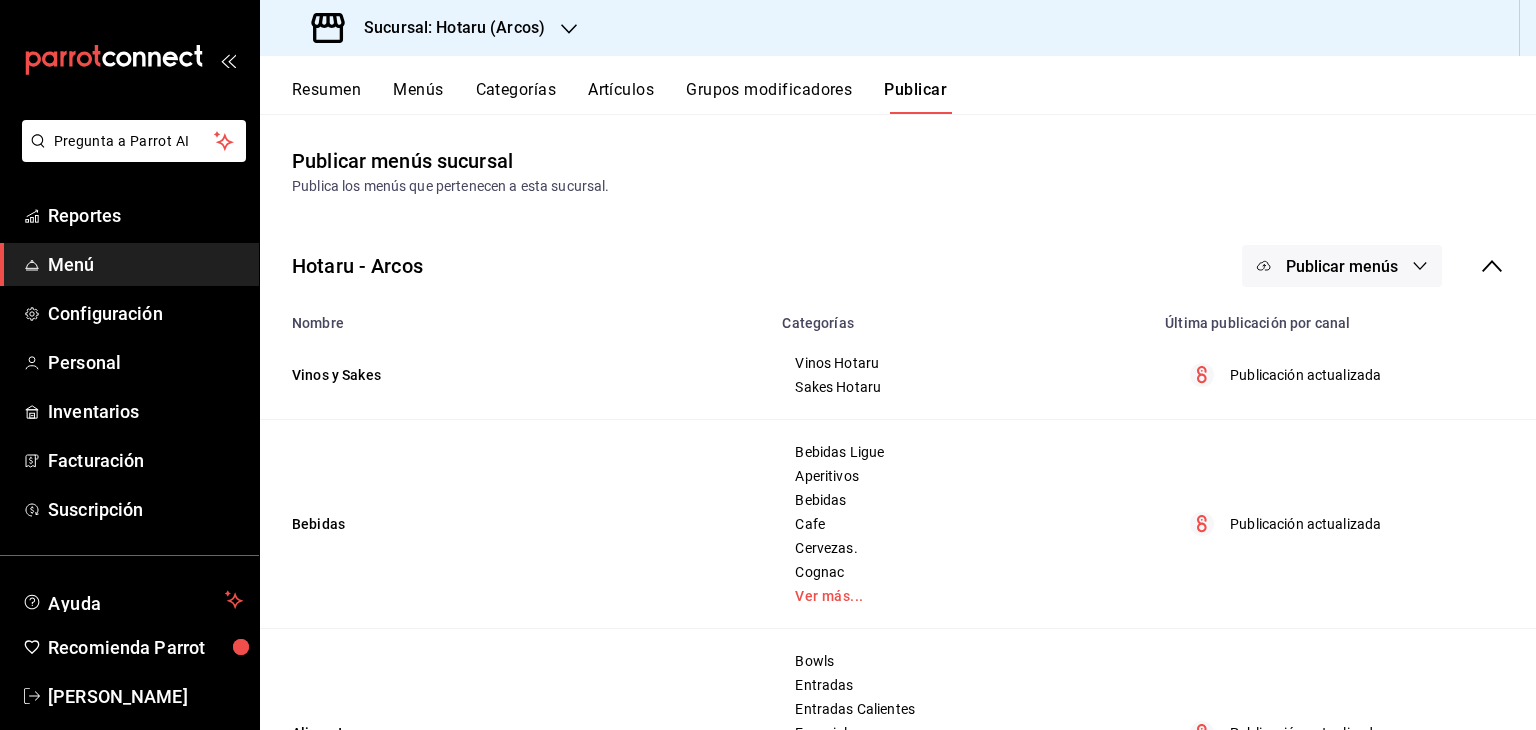 click on "Publicar menús" at bounding box center (1342, 266) 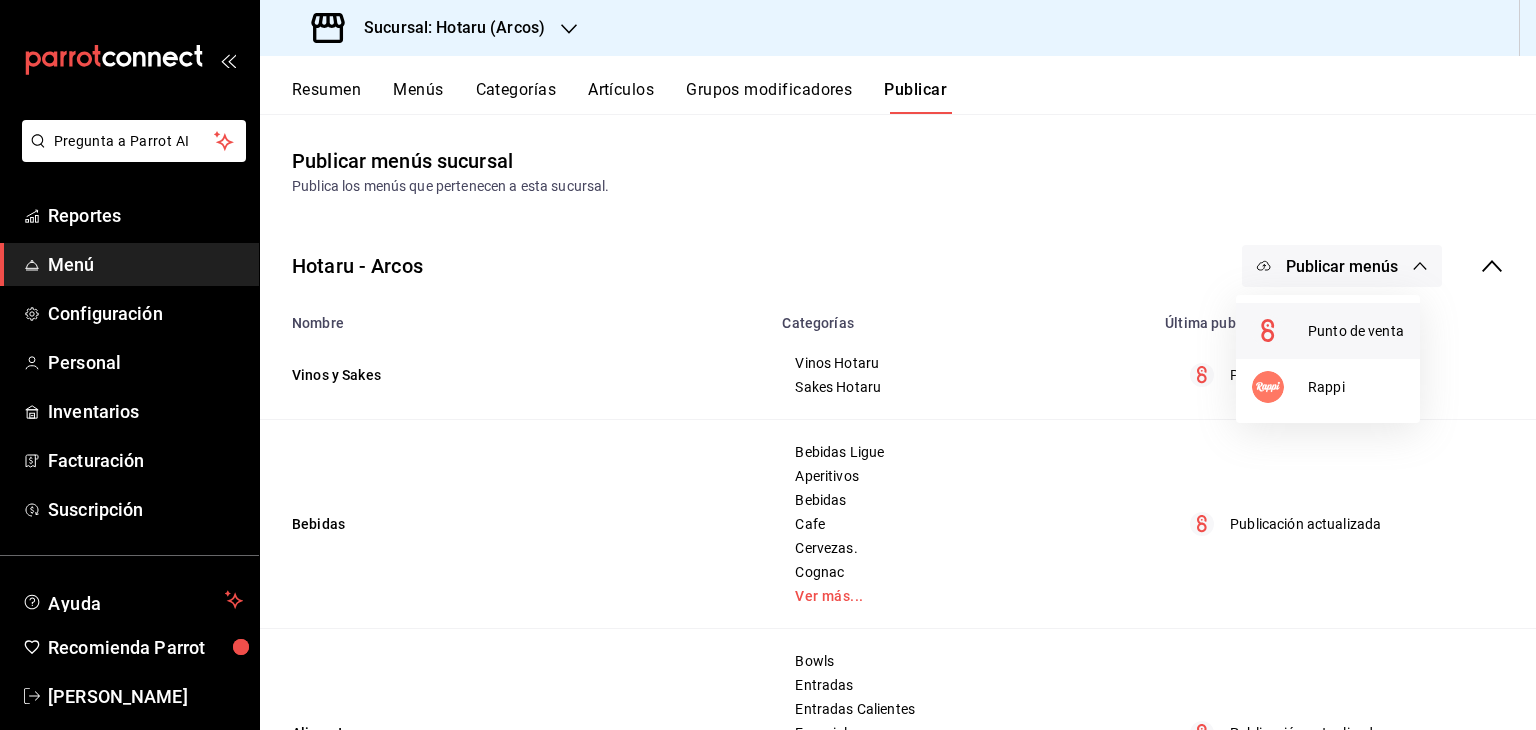 click on "Punto de venta" at bounding box center (1328, 331) 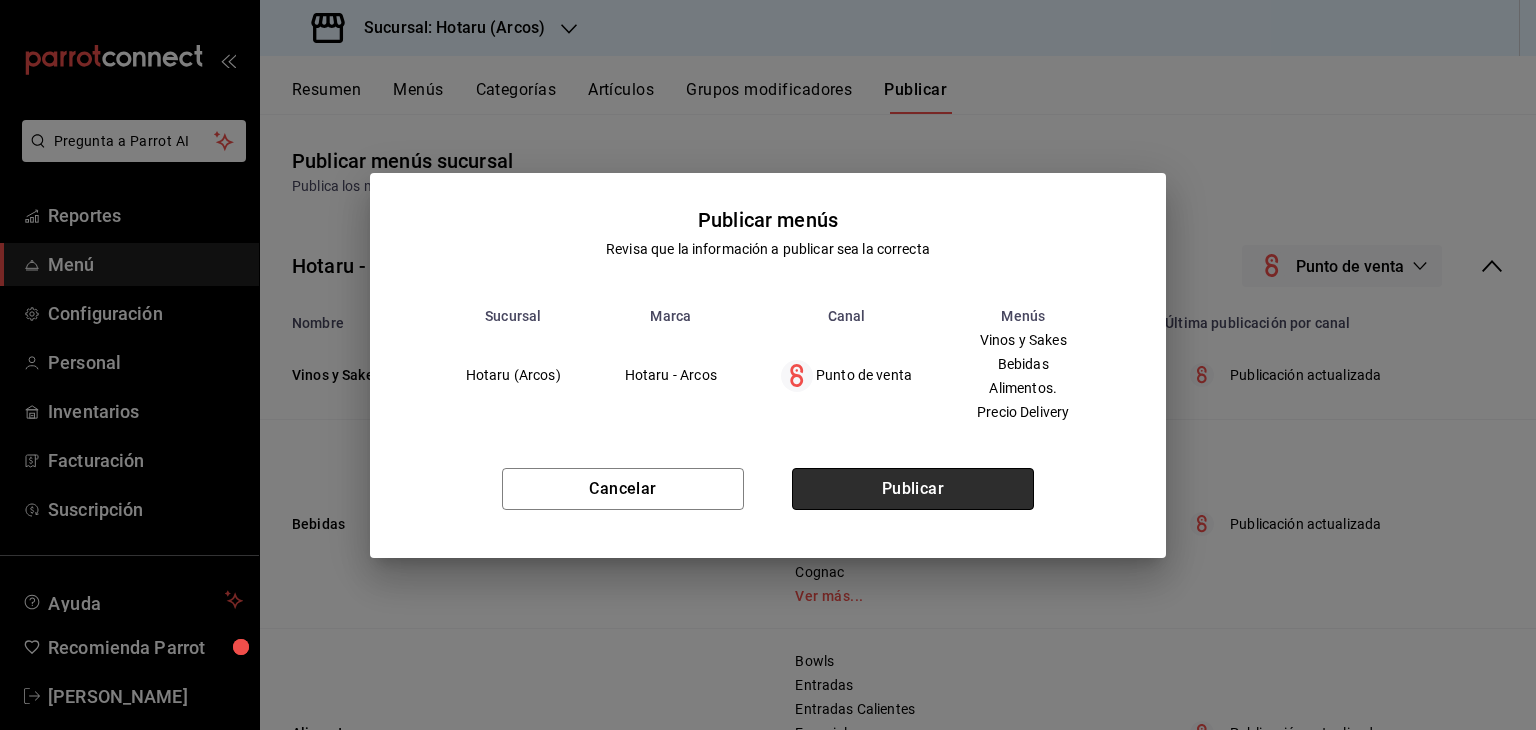 click on "Publicar" at bounding box center [913, 489] 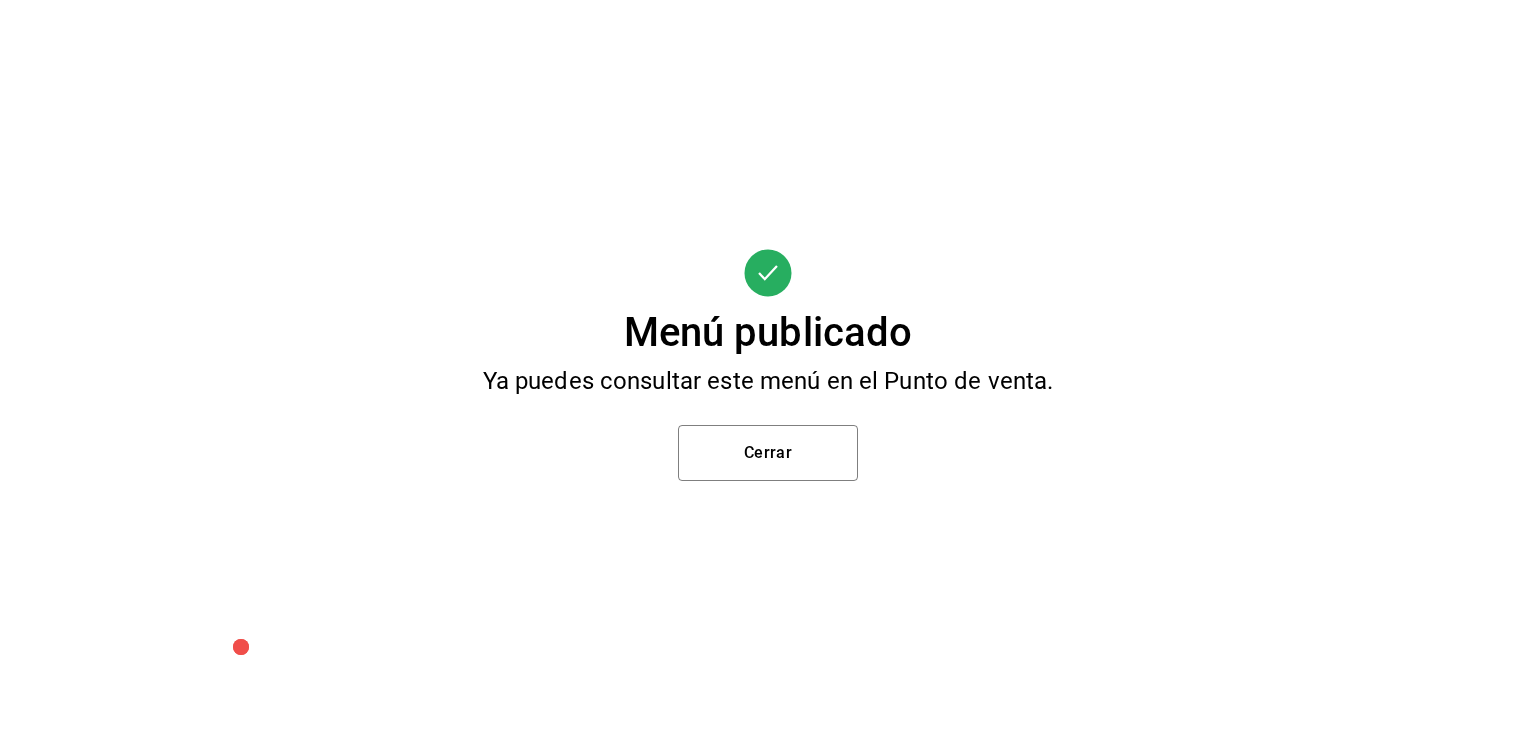 click on "Menú publicado Ya puedes consultar este menú en el Punto de venta. Cerrar" at bounding box center [768, 365] 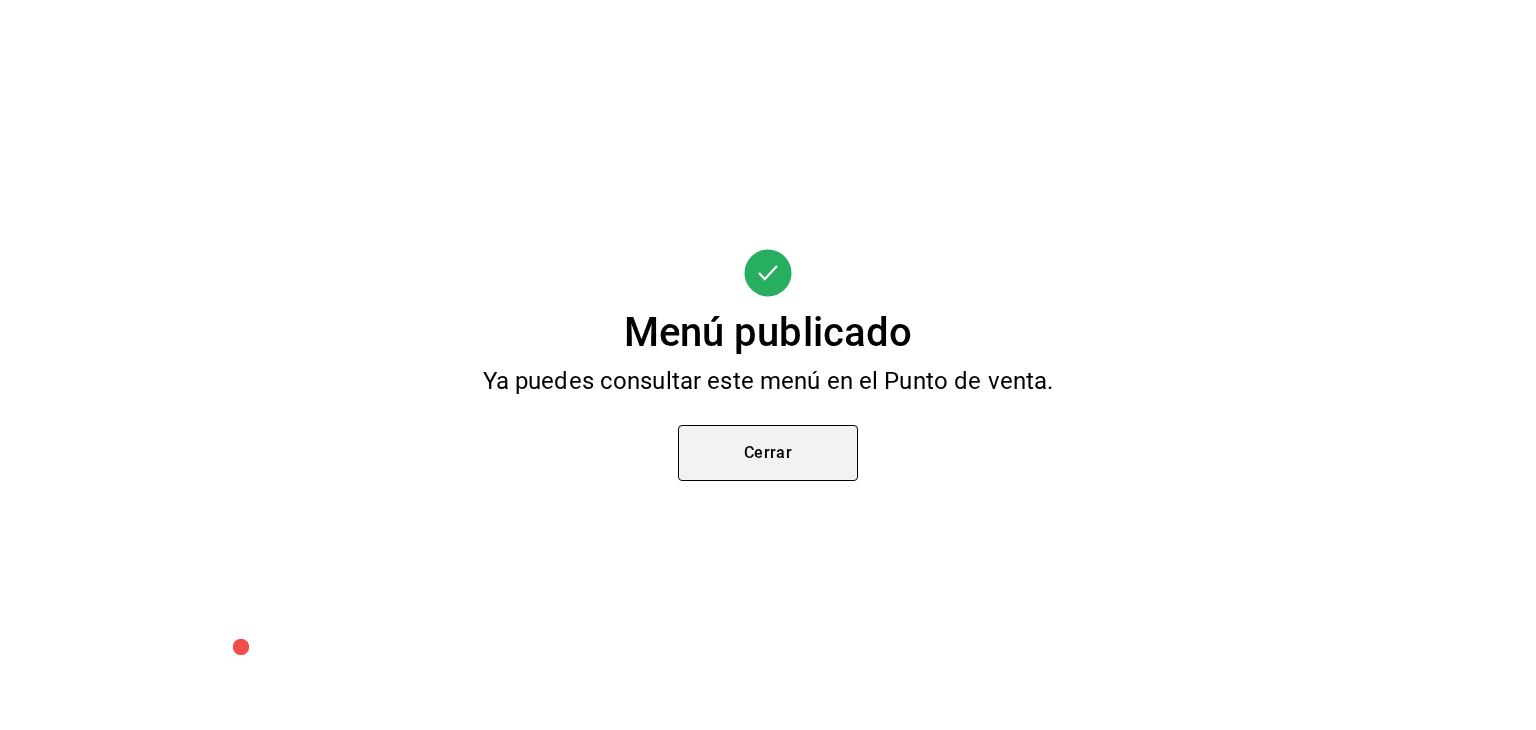 click on "Cerrar" at bounding box center (768, 453) 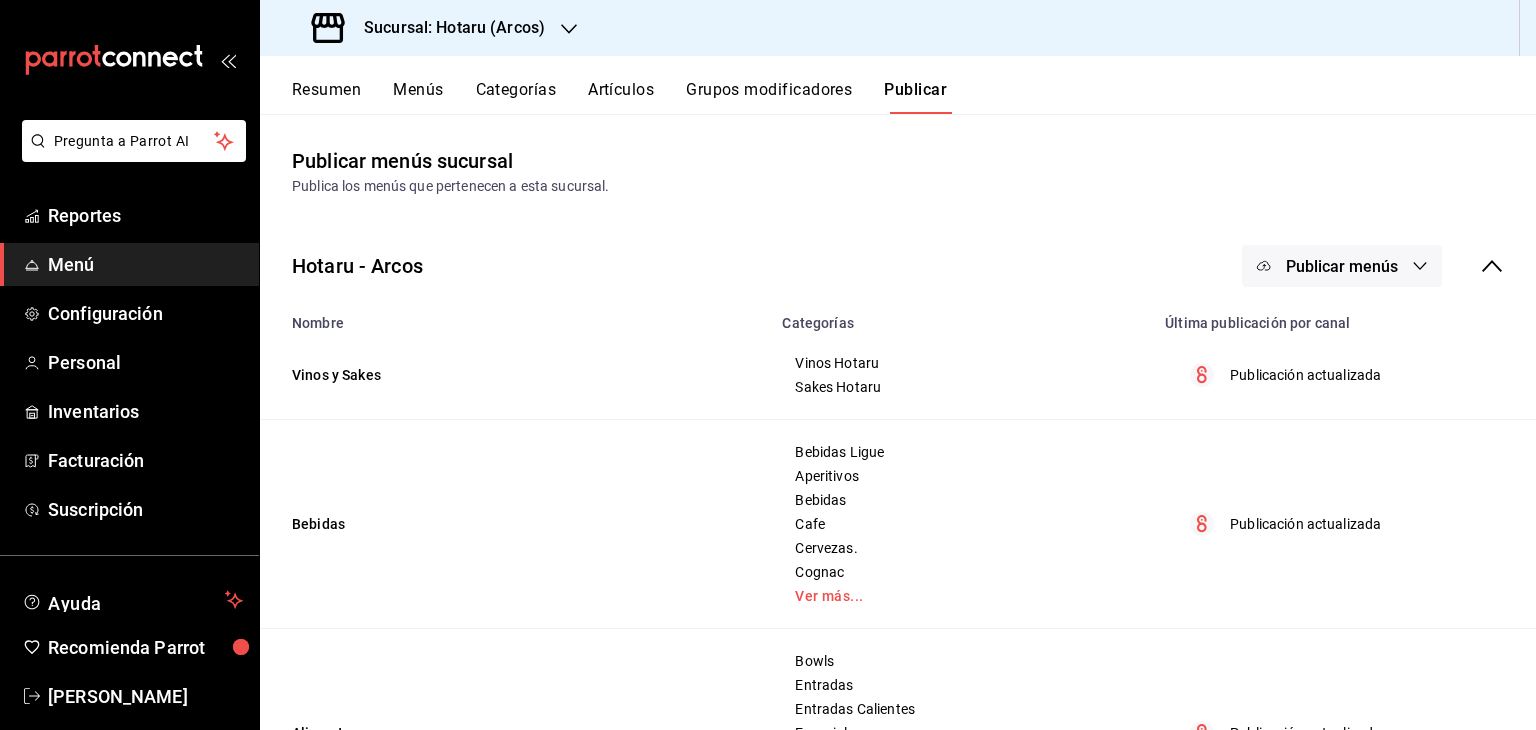 click on "Artículos" at bounding box center [621, 97] 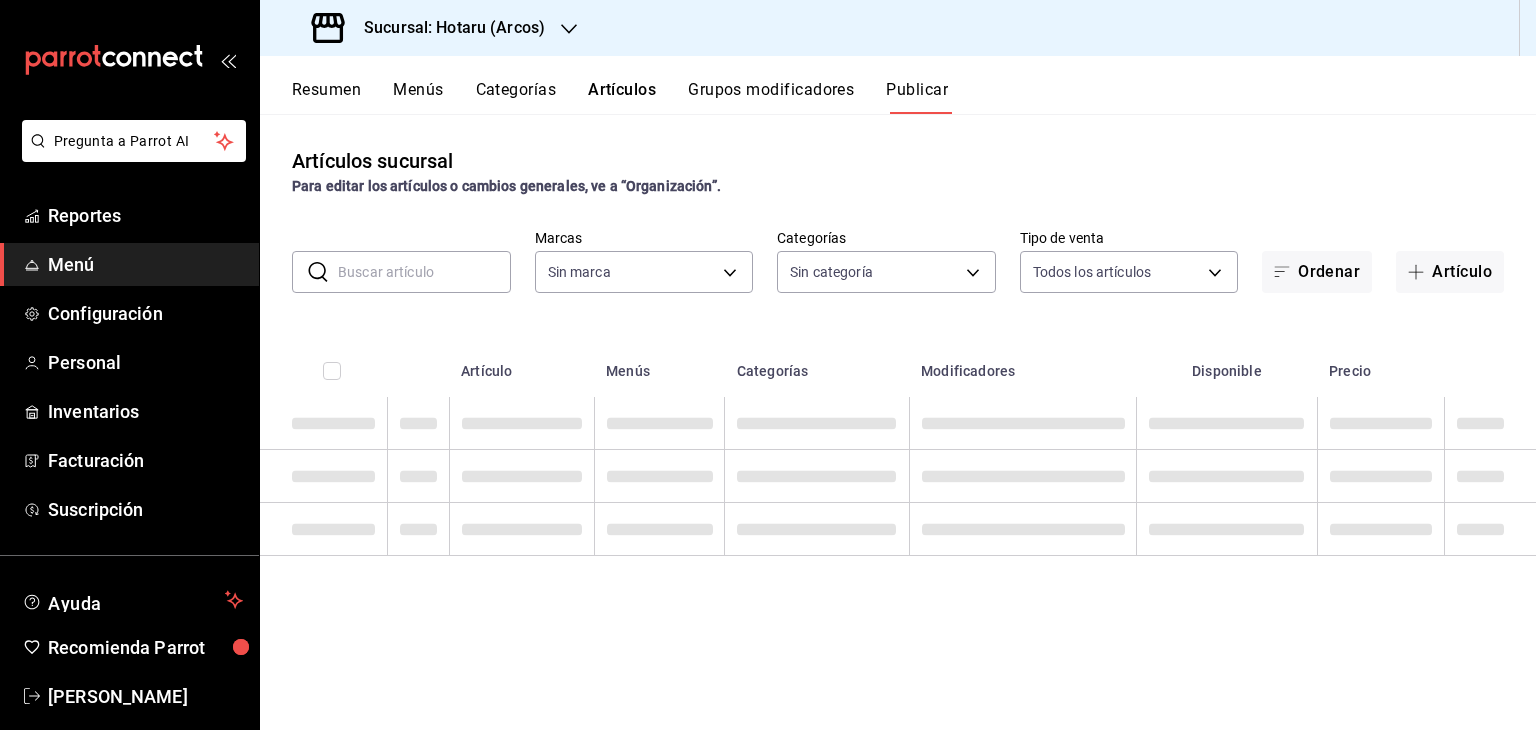 type on "63fd3758-a1b5-4c03-9065-df3279ac1636,22e90613-d08a-4757-a76e-a905fd2e086b,00e97a15-8407-49df-b6a9-fcf9c5cd7dad" 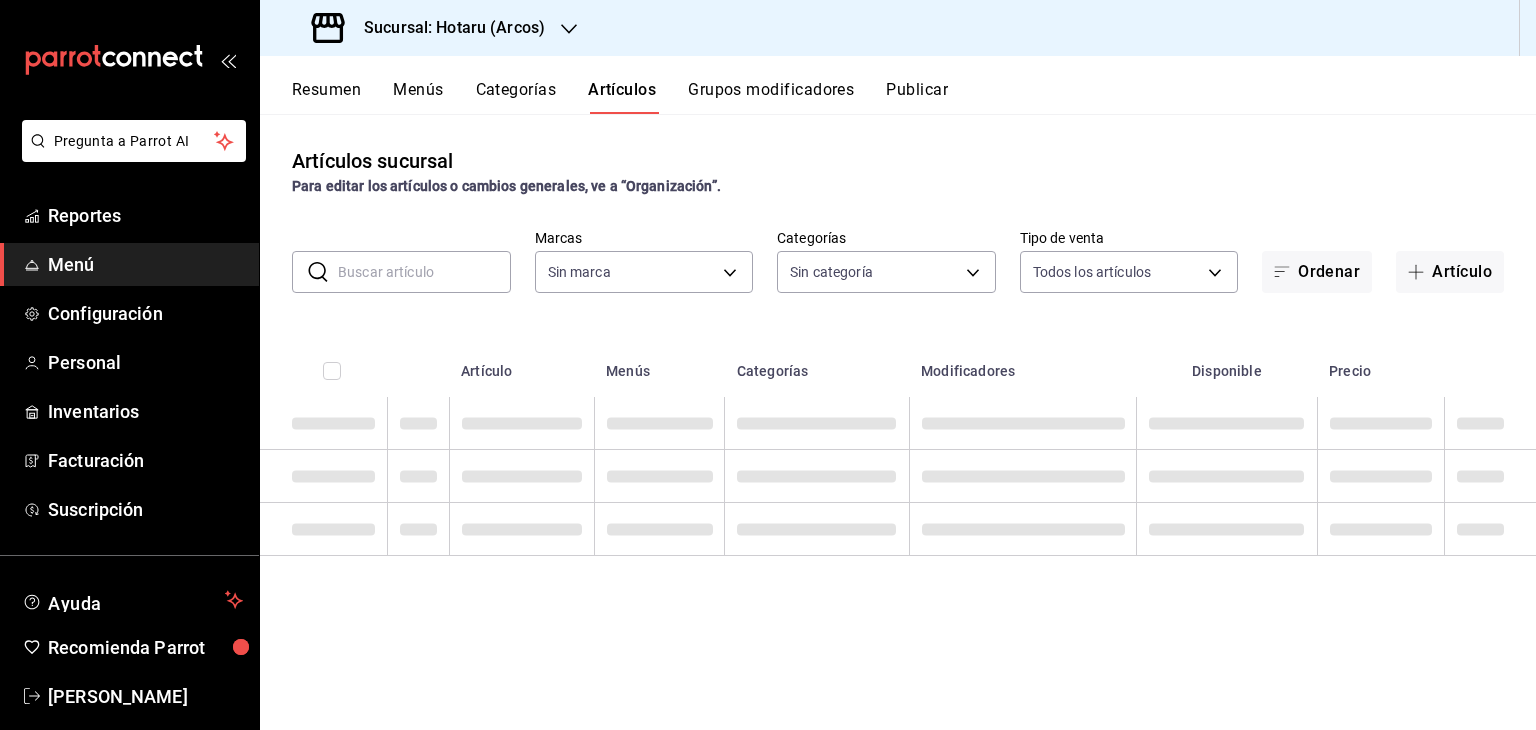 type on "63fd3758-a1b5-4c03-9065-df3279ac1636,22e90613-d08a-4757-a76e-a905fd2e086b,00e97a15-8407-49df-b6a9-fcf9c5cd7dad" 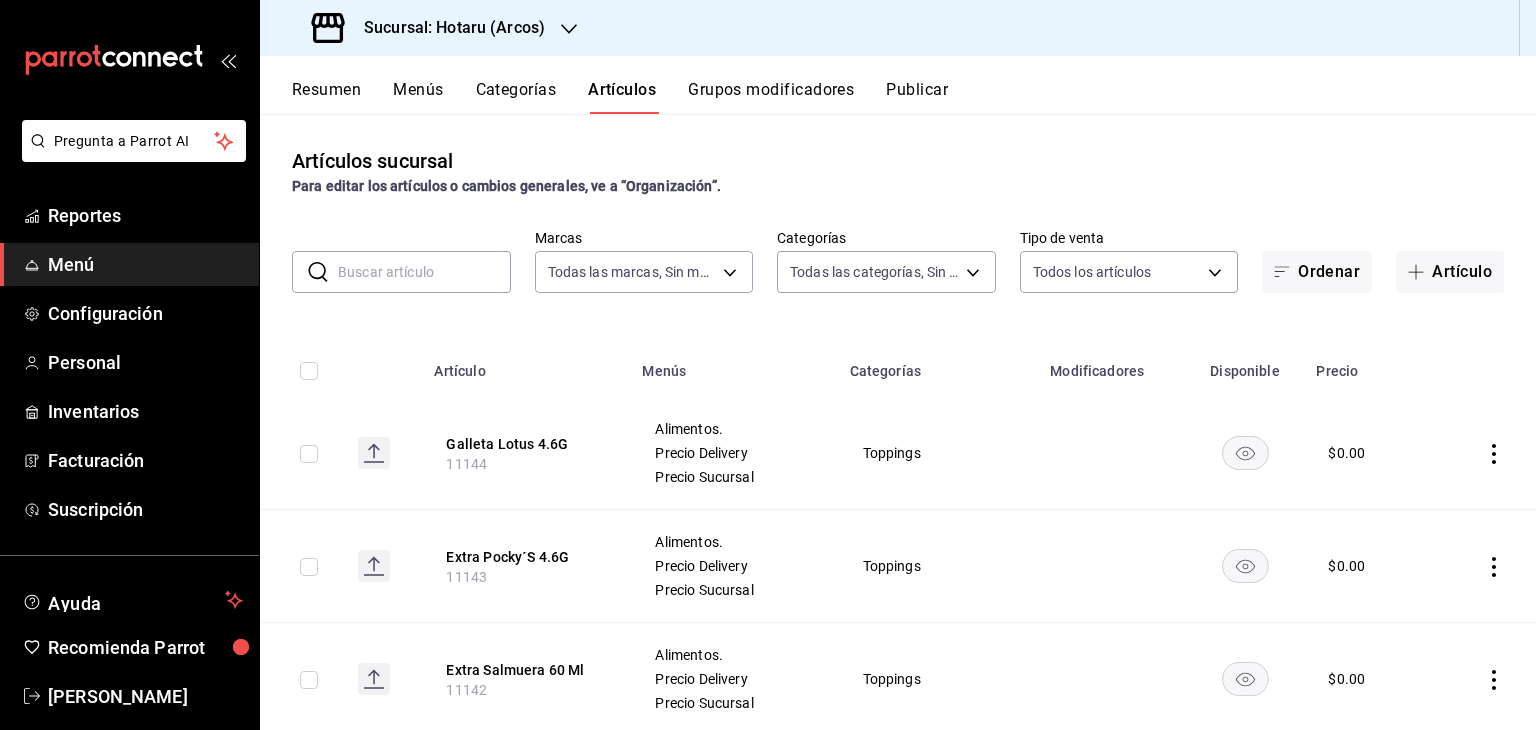 type on "af0fa7ff-854a-4bfb-817f-8061951aea4b,98c40ba0-5fcc-40b0-ad47-58e6283fb45d,d8773d16-2072-441c-95fd-b29cd841ad99,12869a51-c3f4-42bd-a28f-5ed12a86b609,13a2a685-c750-4138-8a75-aa4859f30515,6e99ac08-0f71-4ac7-b5e7-538814436a6f,bf787a5f-b6b5-4f10-a17b-8f5afcf5eab4,e3049187-5f57-4796-ab91-00ee1fa8dd6a,aff80d0b-1944-48f4-a98d-60867417ed6a,5307b469-9f11-48b6-9270-130bdb8be837,44f70a1c-ba71-42b5-b2c3-019157ac8287,d4e6dd79-3e75-4671-974c-90d16be7ab63,0365e660-5caa-43f9-8676-2467a53f1ac9,f971023e-2f1e-4409-8b3c-f21f58688e1e,03bdb2a6-fe88-44d3-b6dd-17facb08ac5e,d2b87f27-433a-46b4-aa62-a9db913f7578,e02ff664-f6d7-46e6-a195-42bea87c79c8,4fad770b-dbaa-4d21-ac20-ae956538371f,74f76086-96bb-47fd-ac88-14b51a498719,7d516f41-5205-4a10-823a-bf9b99cd179b,8dc2188e-ba6e-4ec8-9c2b-00bea9e214f1,f6a6aa66-1d2e-4b59-8892-1b0388857d58,fca8d96e-da3d-4875-b167-e048a5f5c219,f21aca79-6b60-4117-af61-71e30bdd59e9,5f07700d-3ce1-4af1-8660-c732205d6431,0d0c71ee-4947-4e89-ae0f-5ad14224564b,5701e686-3322-4817-91bc-2002cffa0cd8,4ba2af74-b9dd-4e78-8a9..." 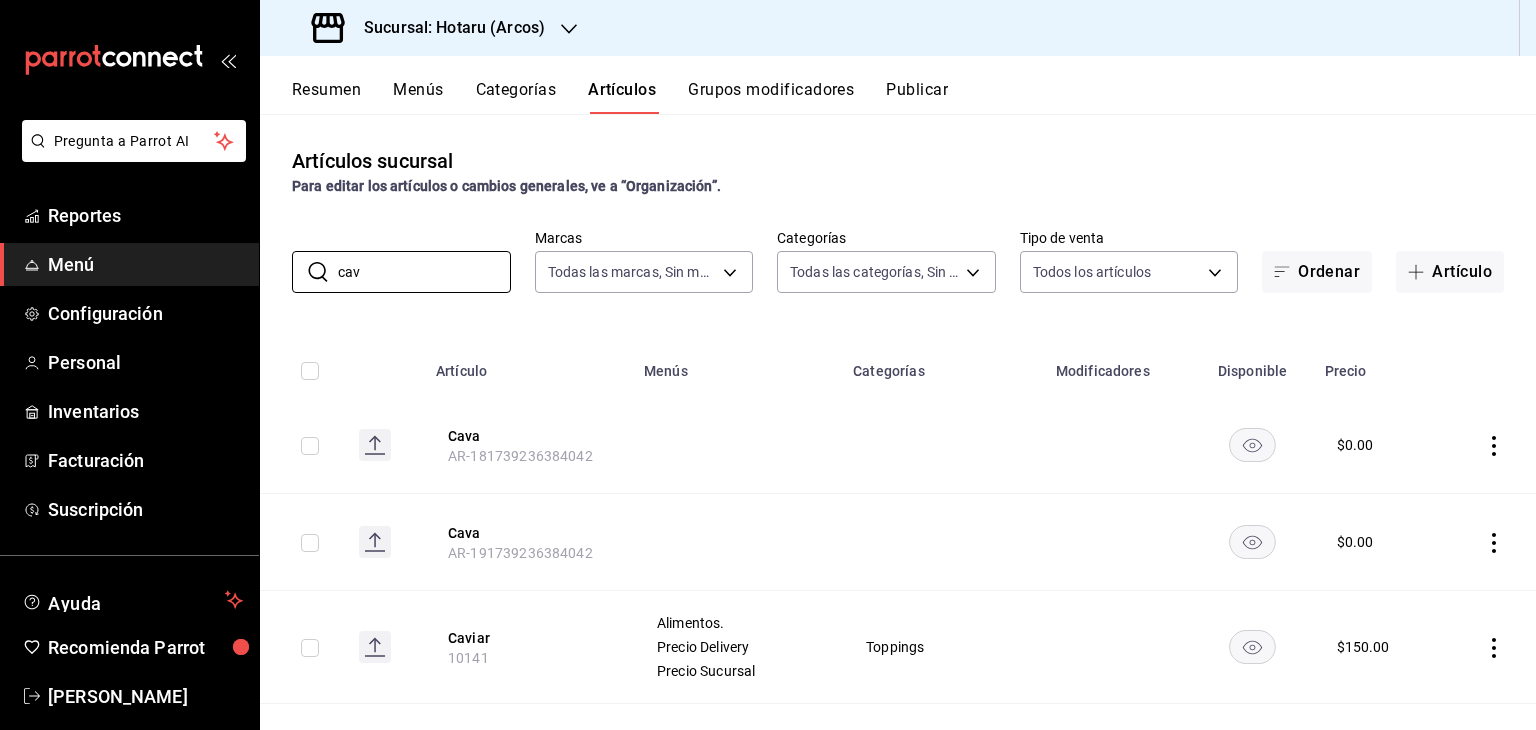 type on "cav" 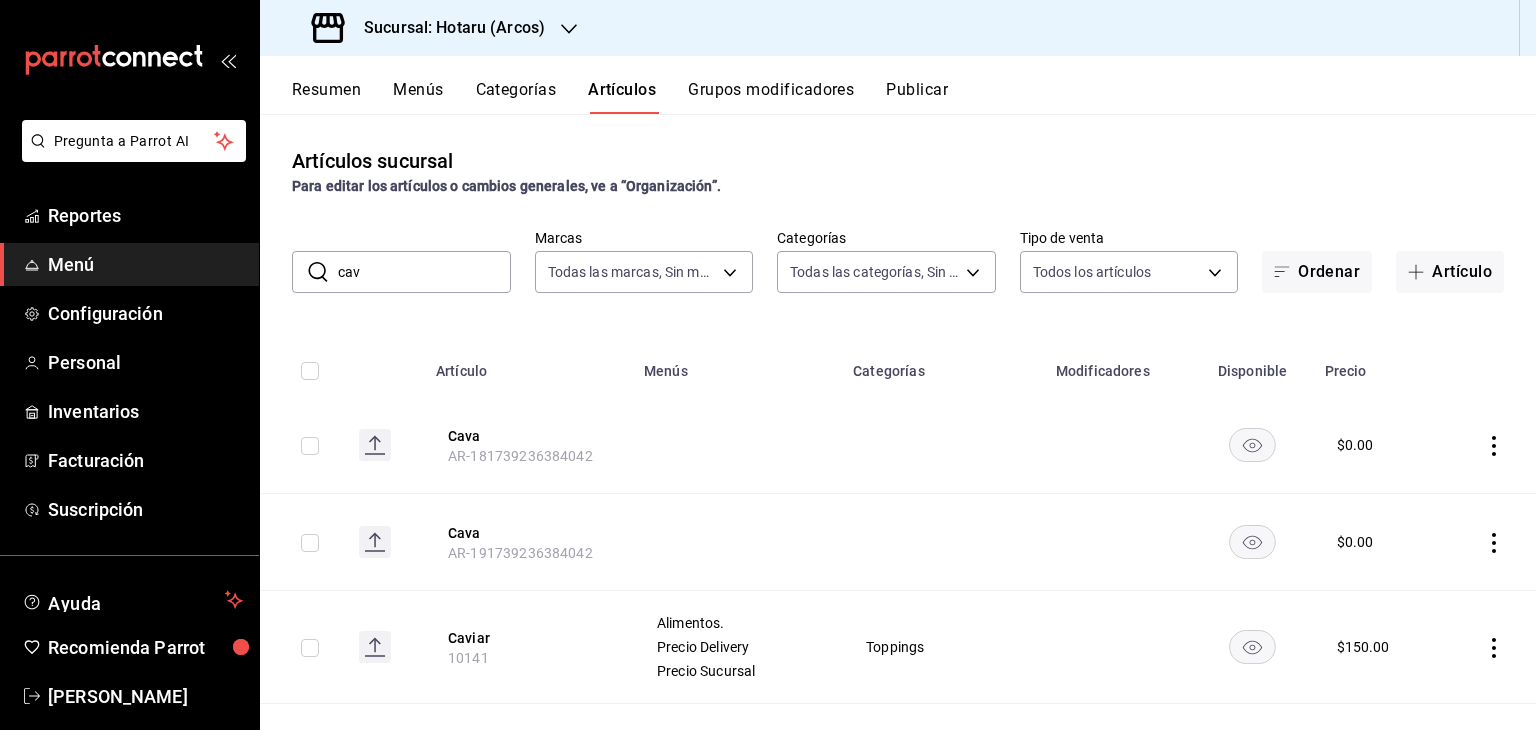 click on "Sucursal: Hotaru (Arcos)" at bounding box center [446, 28] 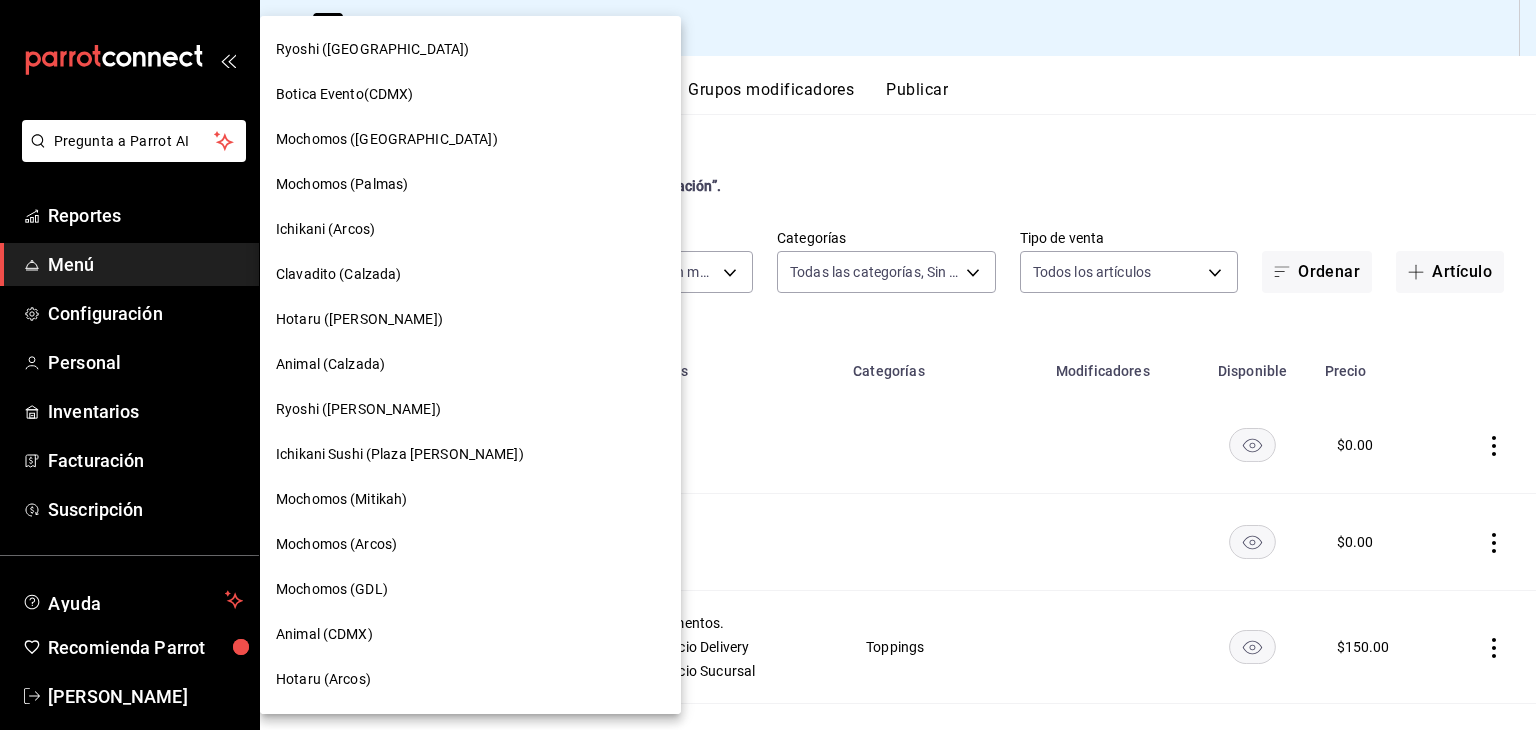 scroll, scrollTop: 116, scrollLeft: 0, axis: vertical 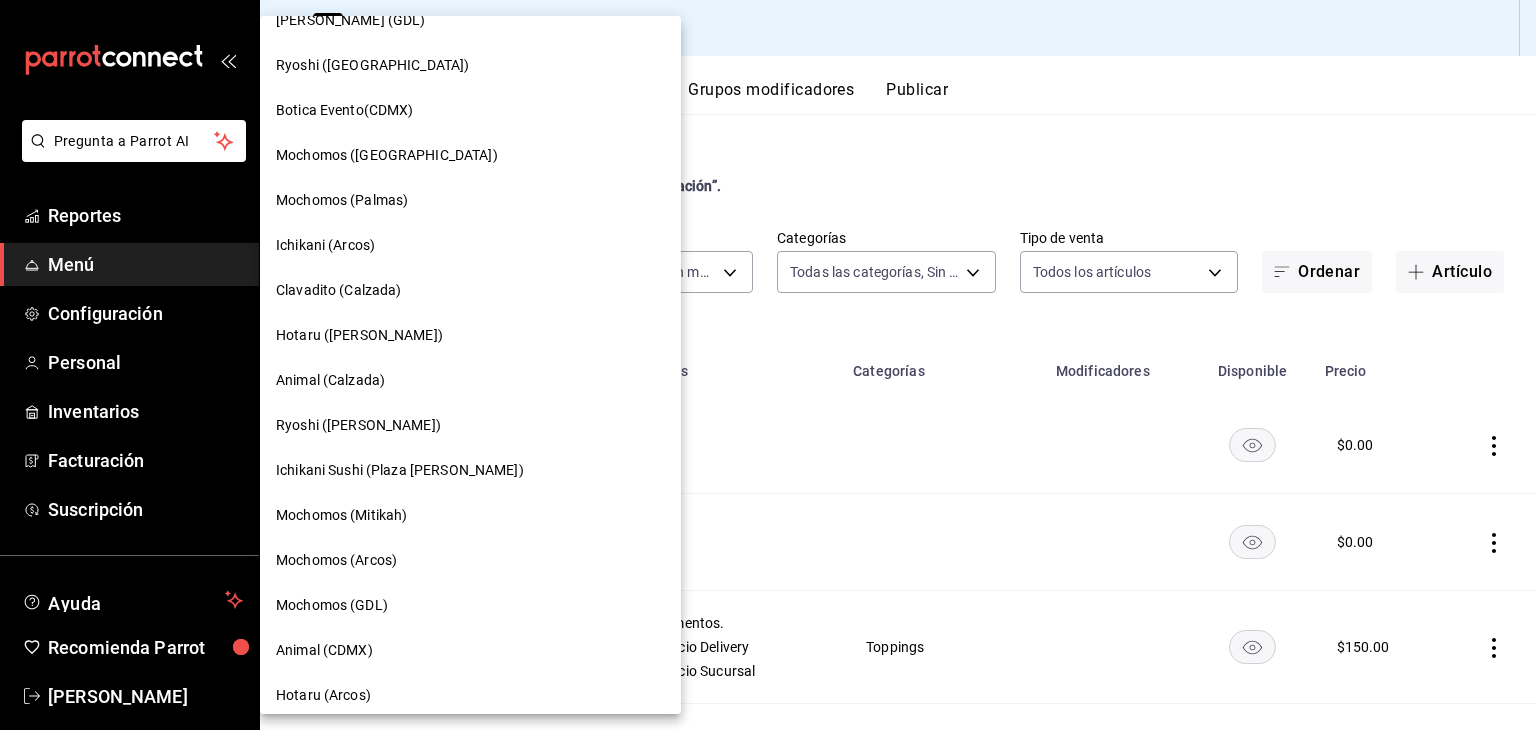 click on "Ichikani (Arcos)" at bounding box center (470, 245) 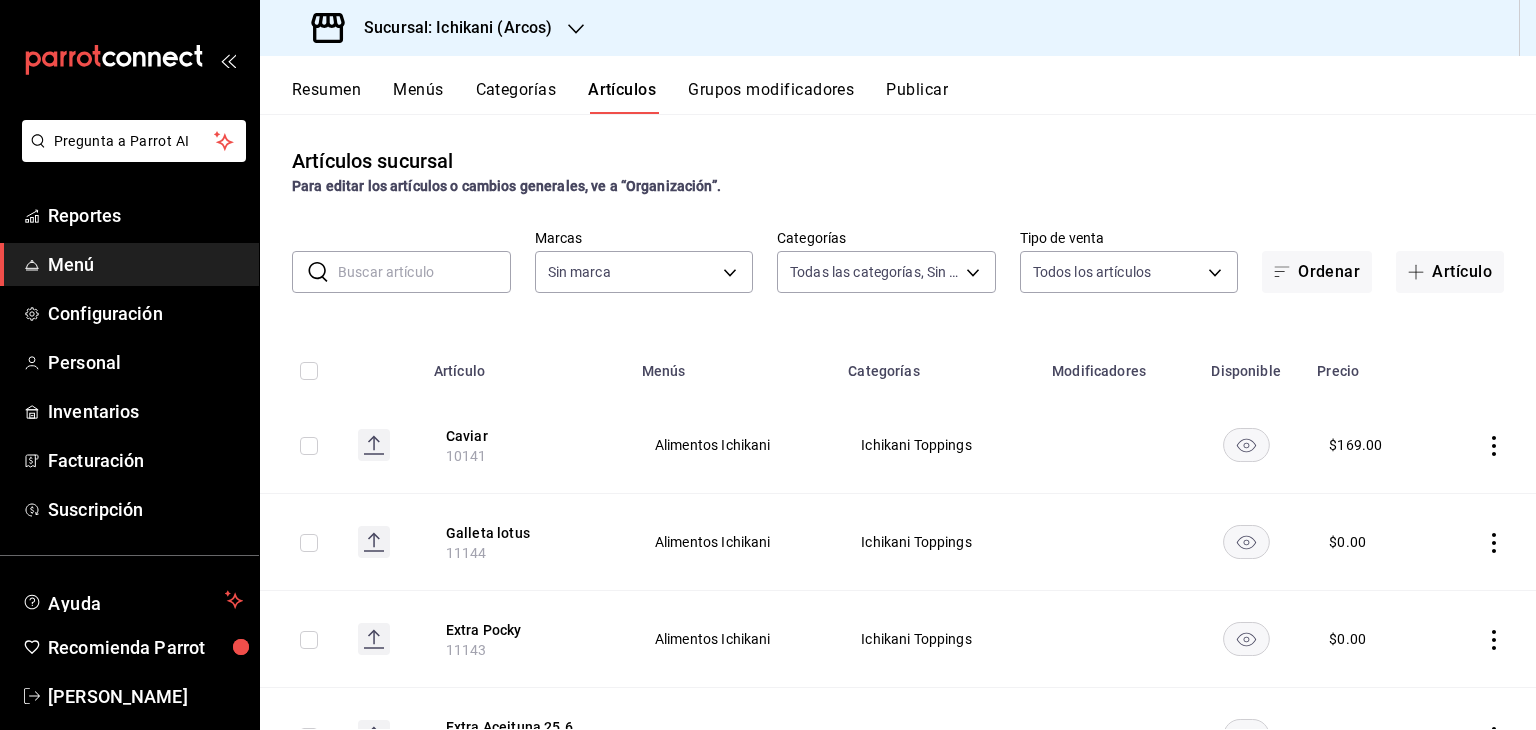 type on "082e5db2-b2e4-4ea4-81ab-d0dab4d15ad6,1675a30c-ad4c-4004-bd69-306a5eee9bbe,0b9f143f-d931-46e3-8d11-72414e3ea19f,e8b468cd-1034-4174-9e09-d9237c0a19ea,bf72f297-f4a7-4d10-885c-cdd56e8a19ad,94d13331-942a-4dca-bb6d-57ca63b0fe69,1e52dc7e-e5ba-4ea9-9e55-29332553723b,eaae503d-610a-4f15-939e-80a405ab1a56,5b7e036c-fe9d-4013-bdf4-424a78604634,c4334ceb-7bf5-4b37-b705-7fb50ec18e1b,8d6bccd2-8577-4922-83f5-02ed52b1586d,0a00b441-ba59-490c-80f5-5a10042ccc93,21fe28a5-0eac-4238-aee5-fb1650804abc,6e1668be-12a3-4ad3-9124-a6f54204f130,1c9acddf-fcfc-4cbb-b1a3-6e7e9118265d,48bd75b3-74be-43a7-ae65-8ddefee5b8b3,a91fbb21-0903-4d89-8f2b-6b82758f9efa,88912e74-692e-447d-91ac-37f40942ec66,66cc22f4-f343-41ac-8a1a-a032c8ec86da,ef8b50a8-3260-4c60-a560-9705a734d733,c8bf1581-ed55-490e-baeb-c28fdae30aad,908a2e16-0615-4f14-a2d7-15ae0f23913a,4fbcc307-49f1-429b-adb1-e77c7e42feeb,07c1c730-0a15-4302-846b-59db27999e2d,806e46be-041c-4cf5-a6ed-3c5953acc67d,13e85e46-1a9d-4ce4-94d9-648e9b2a0e22,edbd5797-af89-46e4-a5ff-d72367cc8924,60cbf6a9-471b-4a76-abb..." 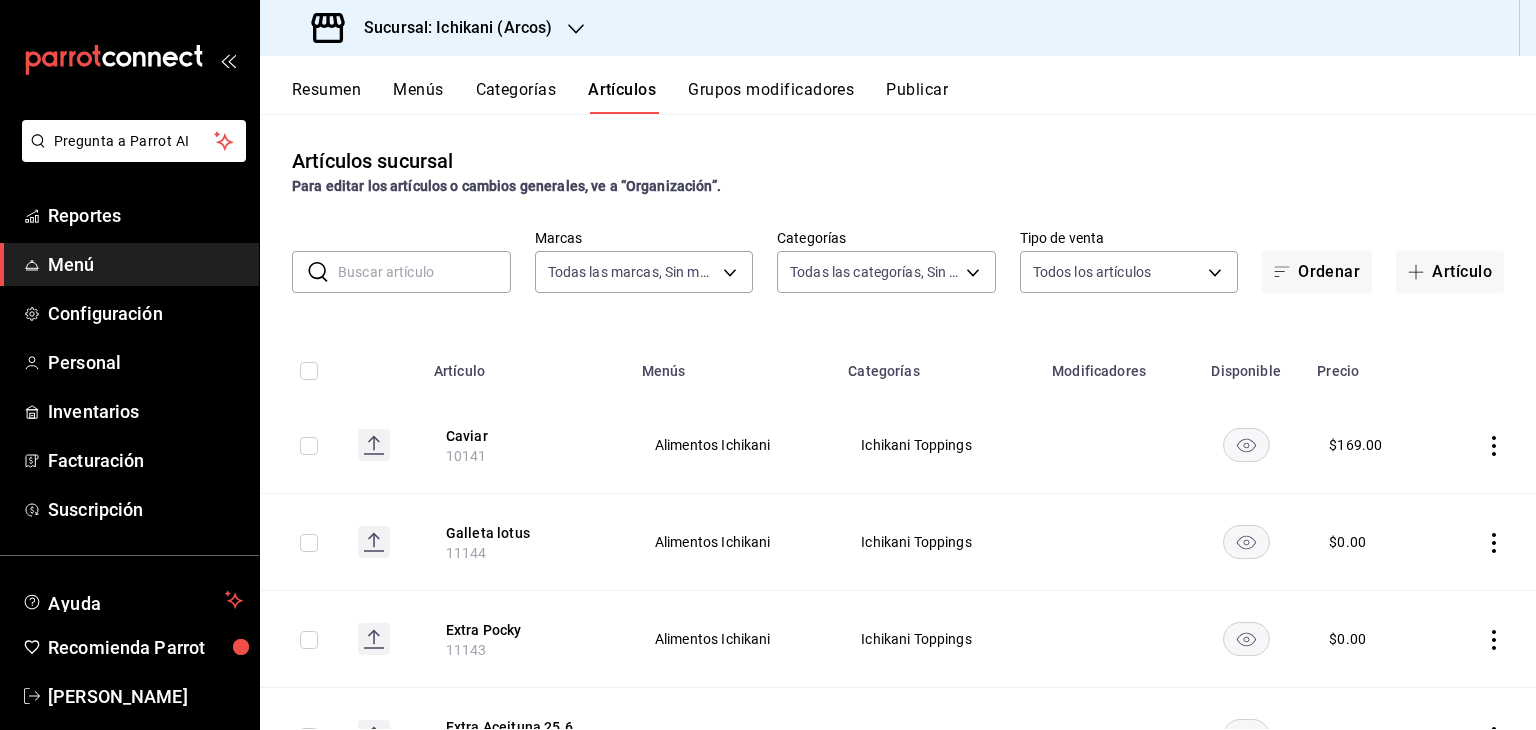 click 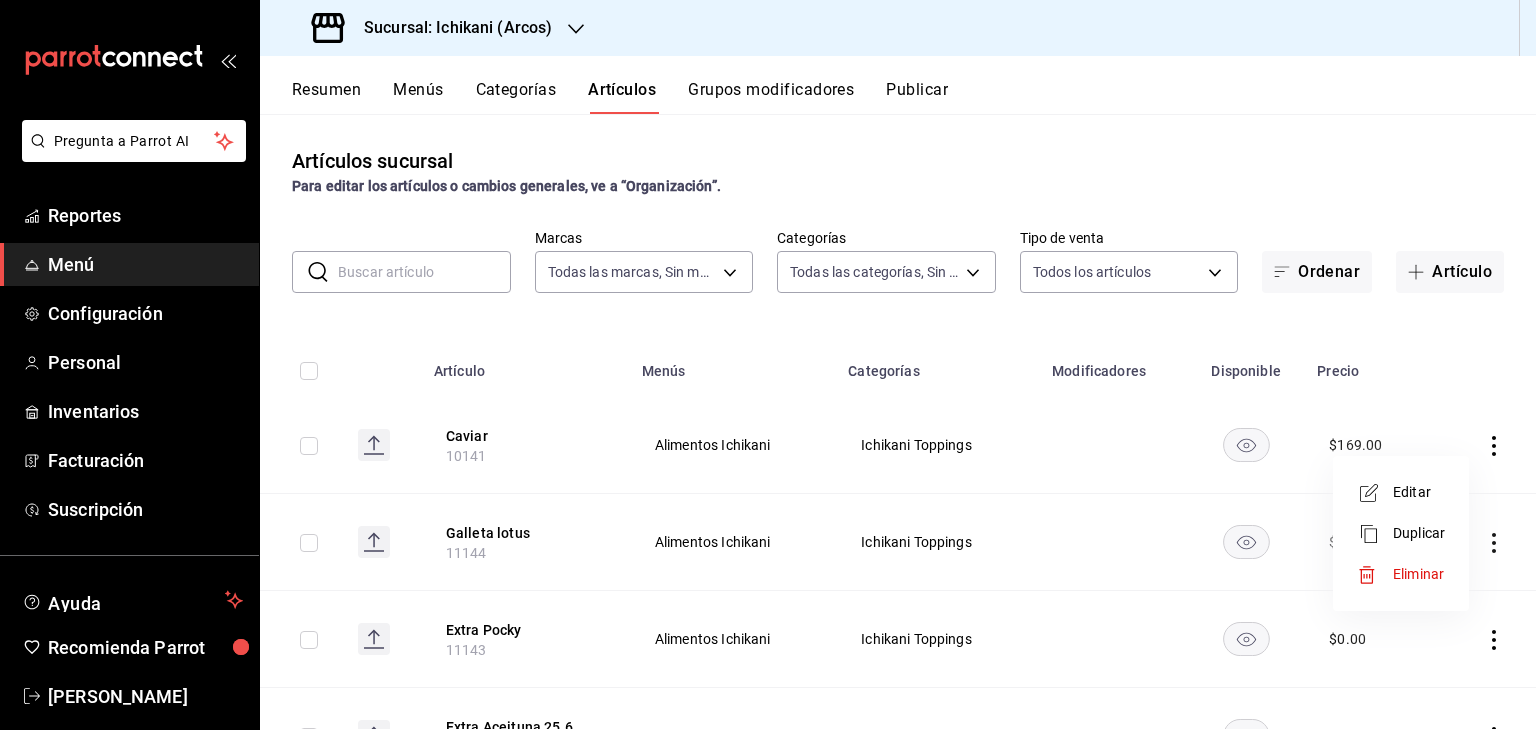 click on "Editar" at bounding box center (1419, 492) 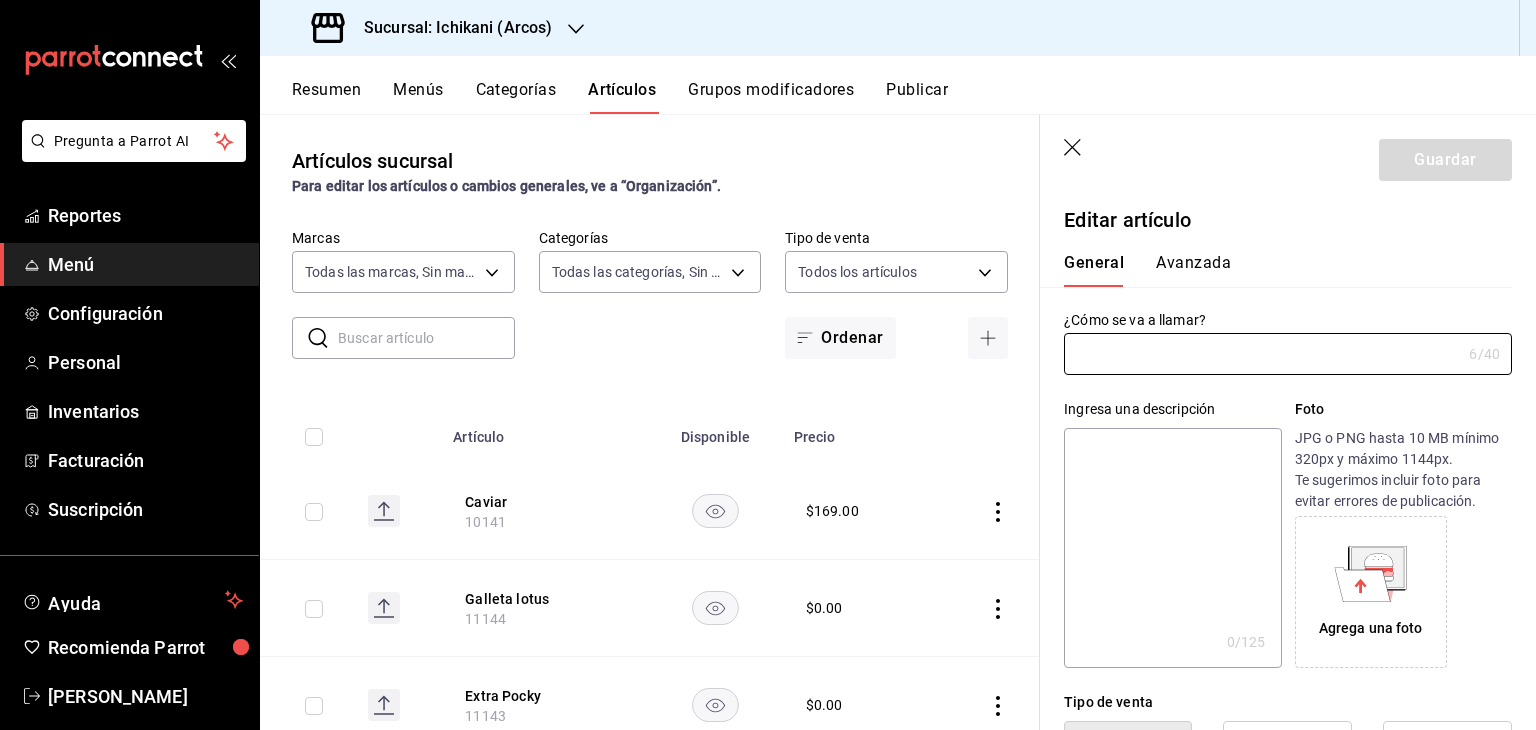 type on "Caviar" 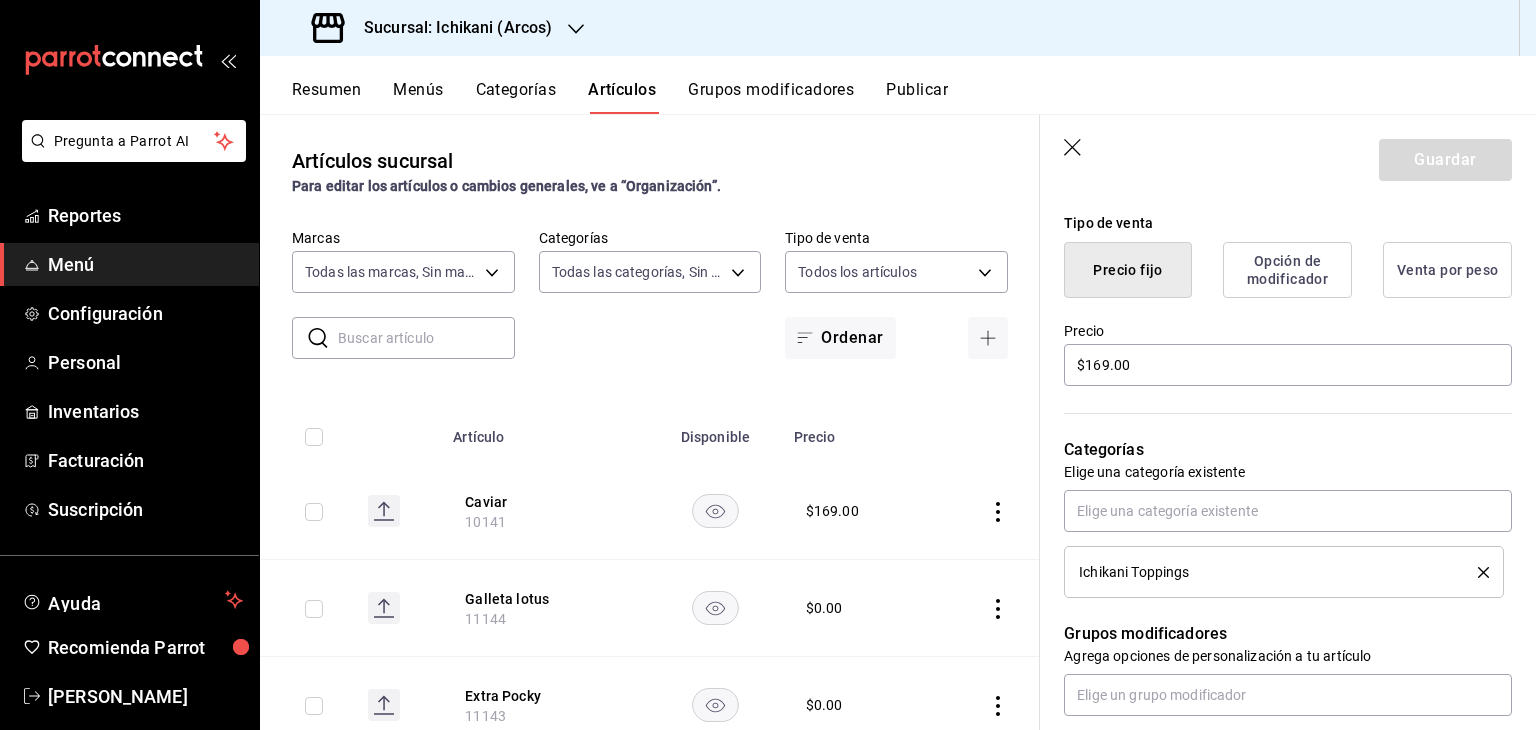 scroll, scrollTop: 484, scrollLeft: 0, axis: vertical 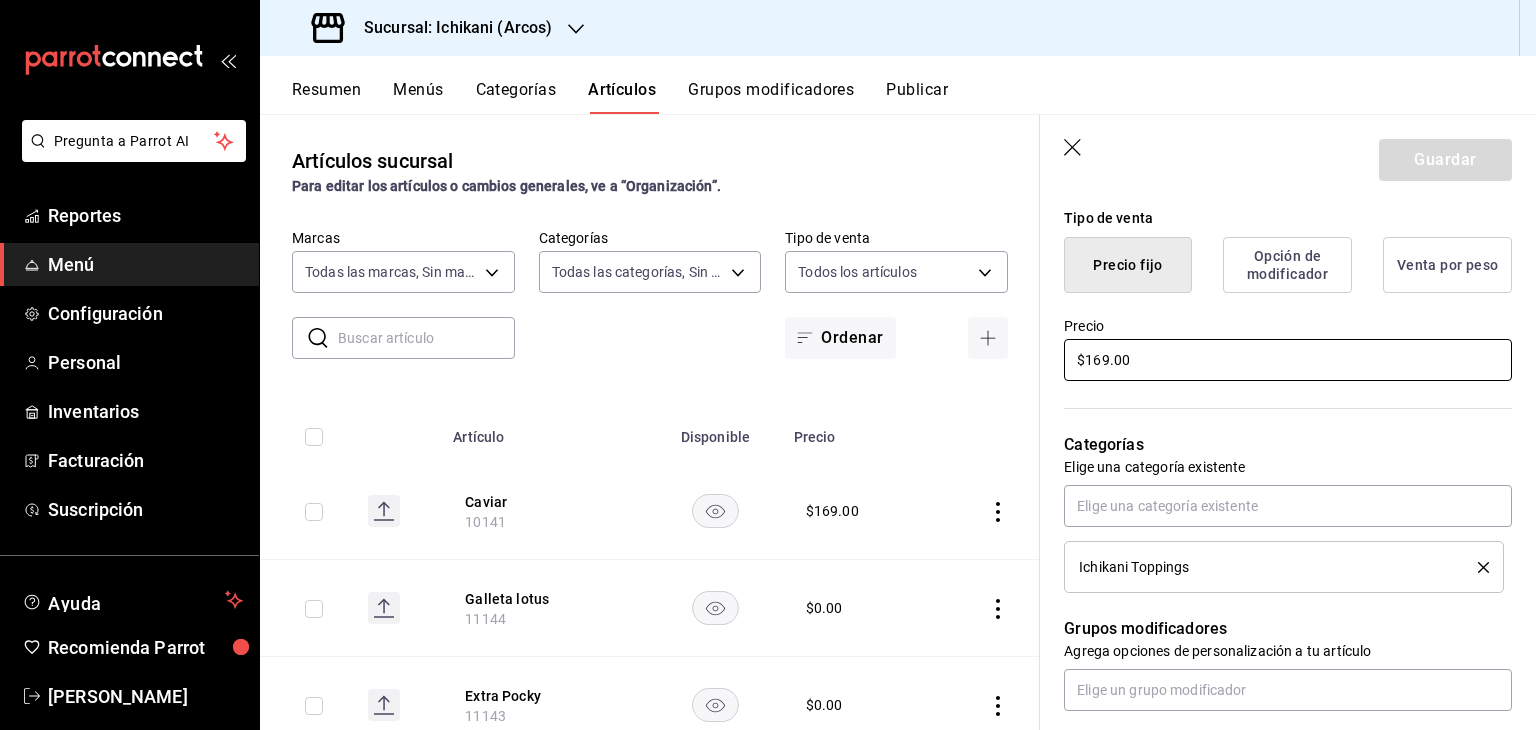 drag, startPoint x: 1364, startPoint y: 374, endPoint x: 1067, endPoint y: 381, distance: 297.0825 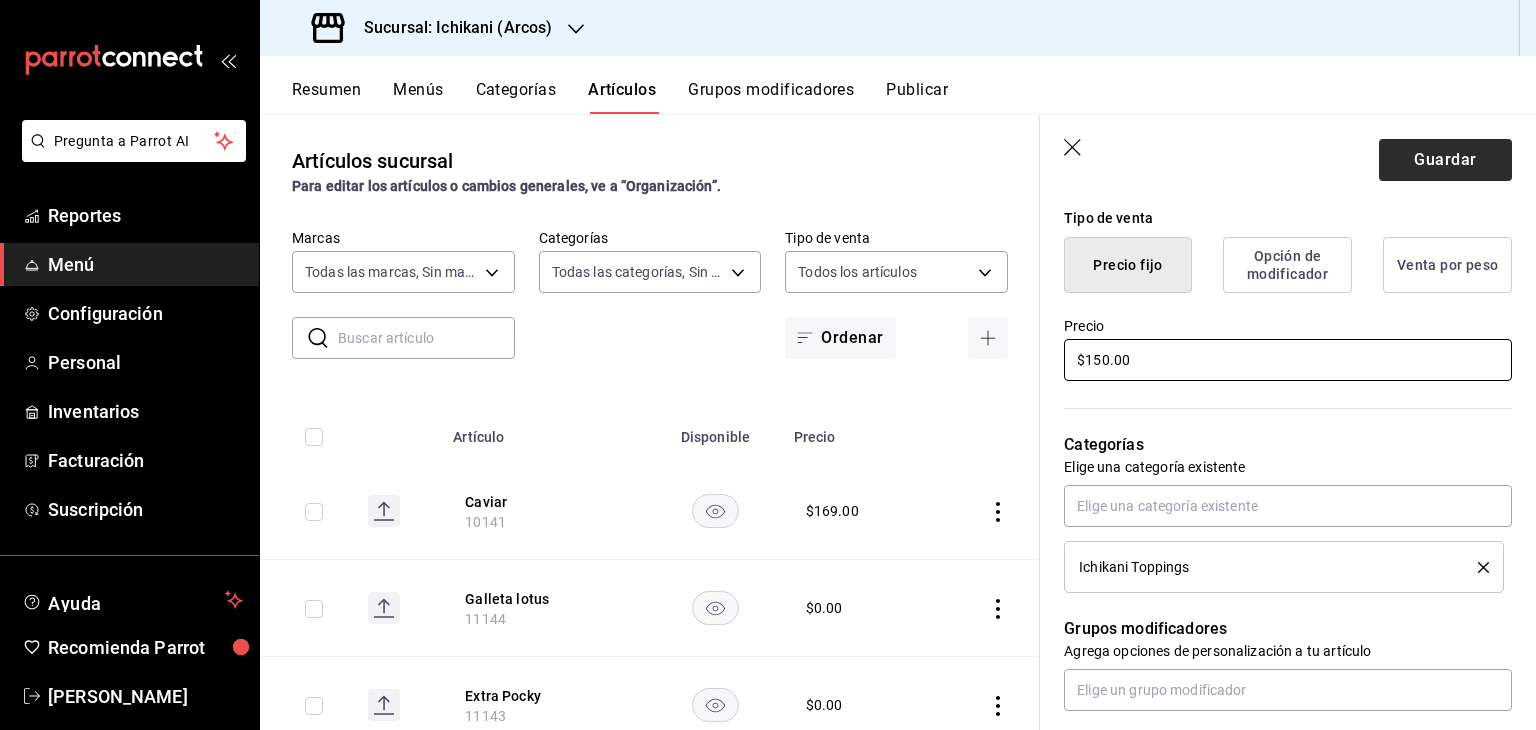 type on "$150.00" 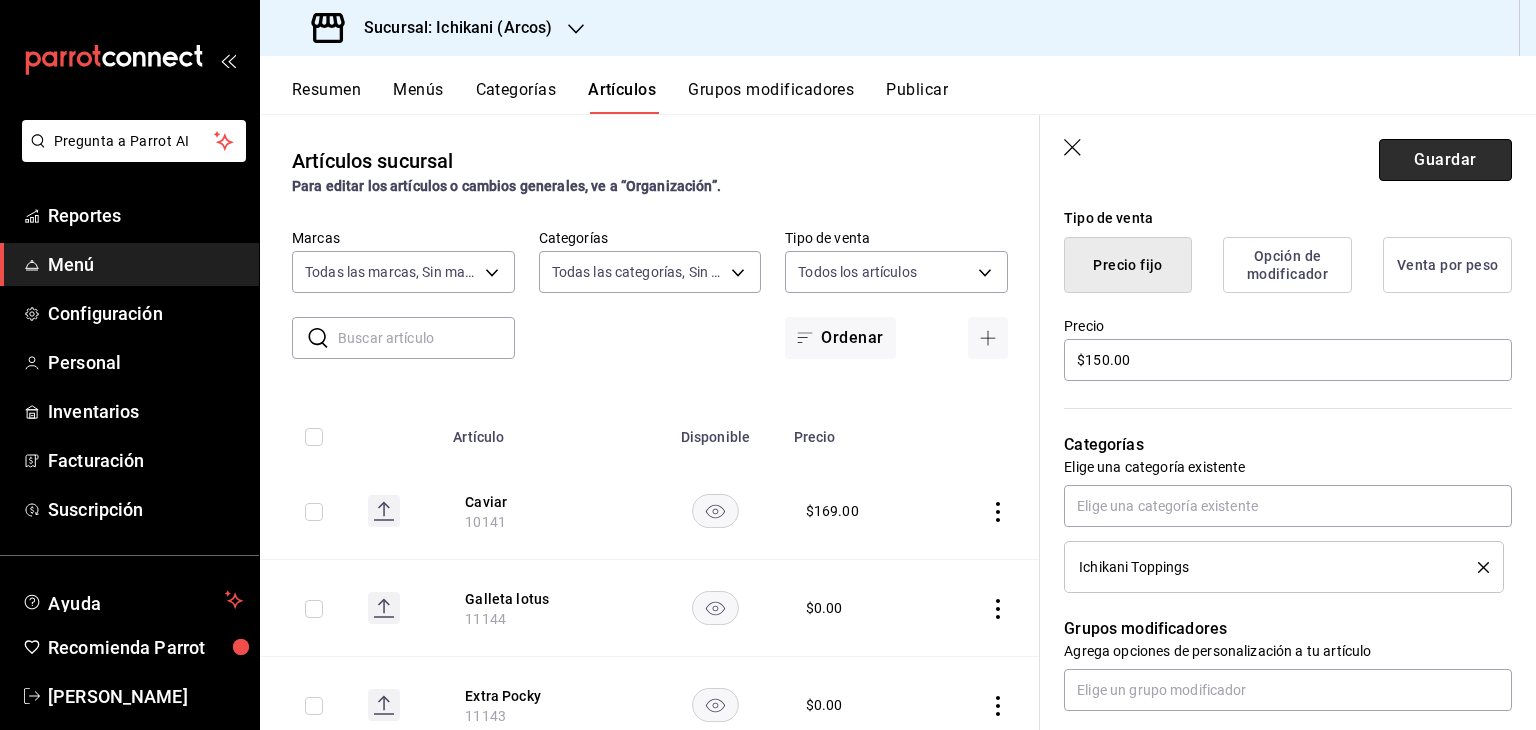 click on "Guardar" at bounding box center [1445, 160] 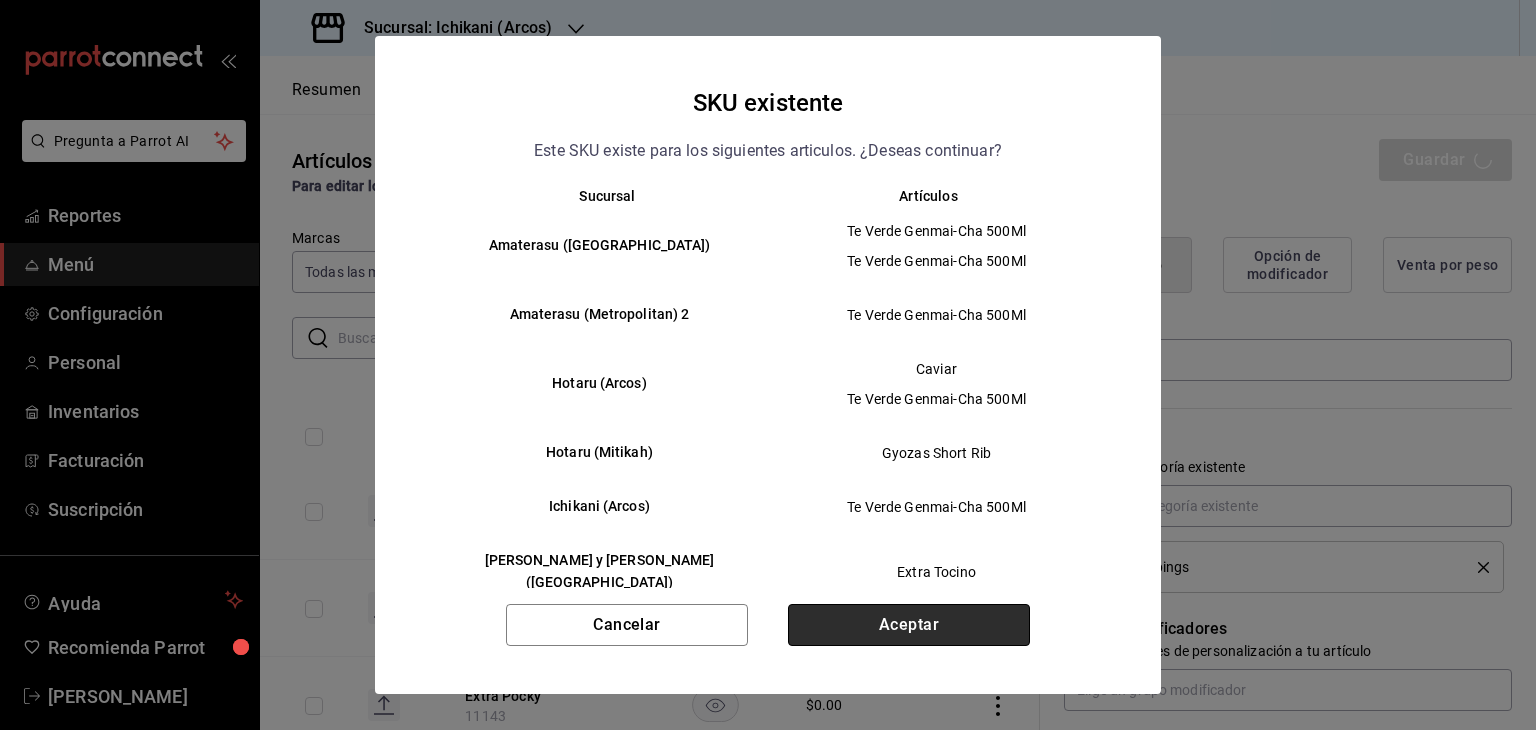 click on "Aceptar" at bounding box center [909, 625] 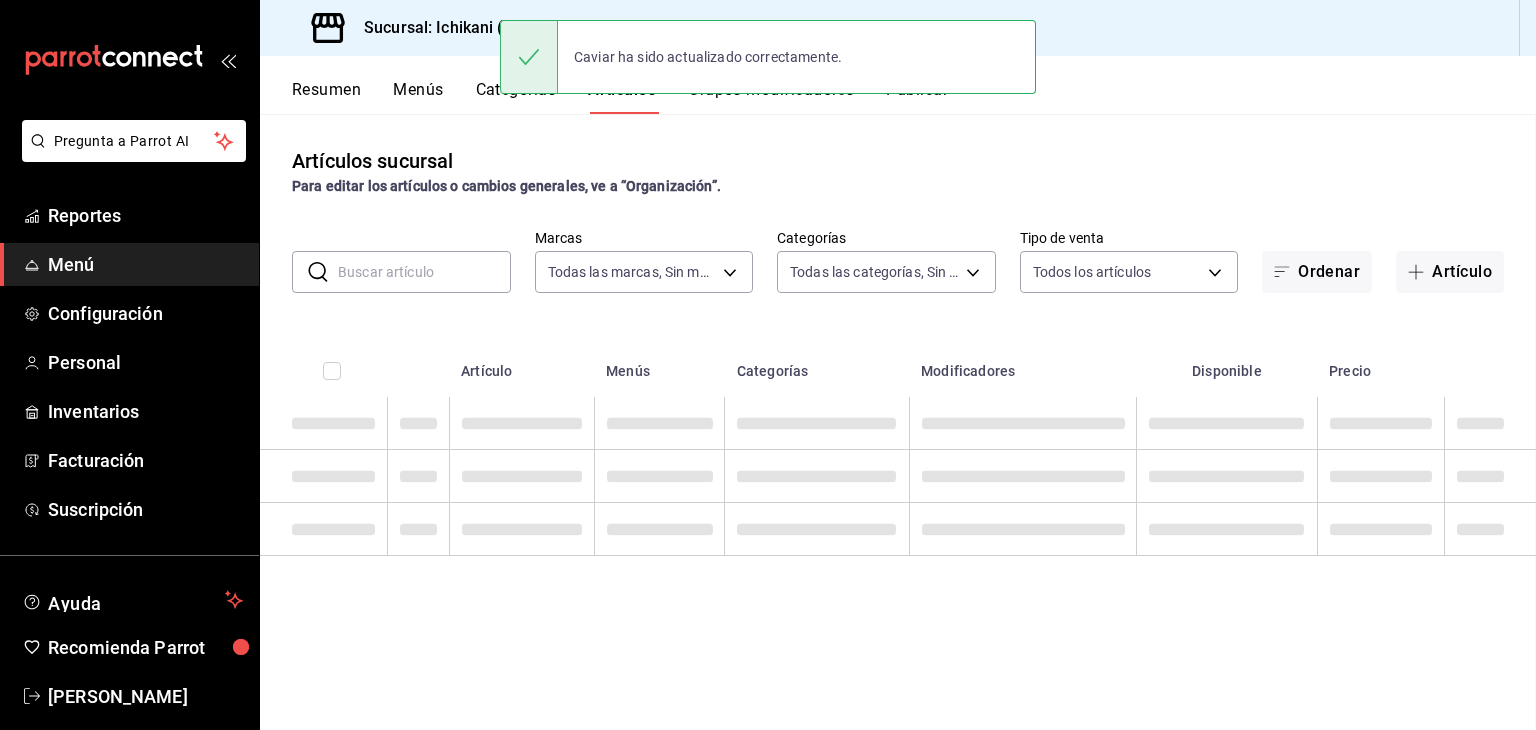 scroll, scrollTop: 0, scrollLeft: 0, axis: both 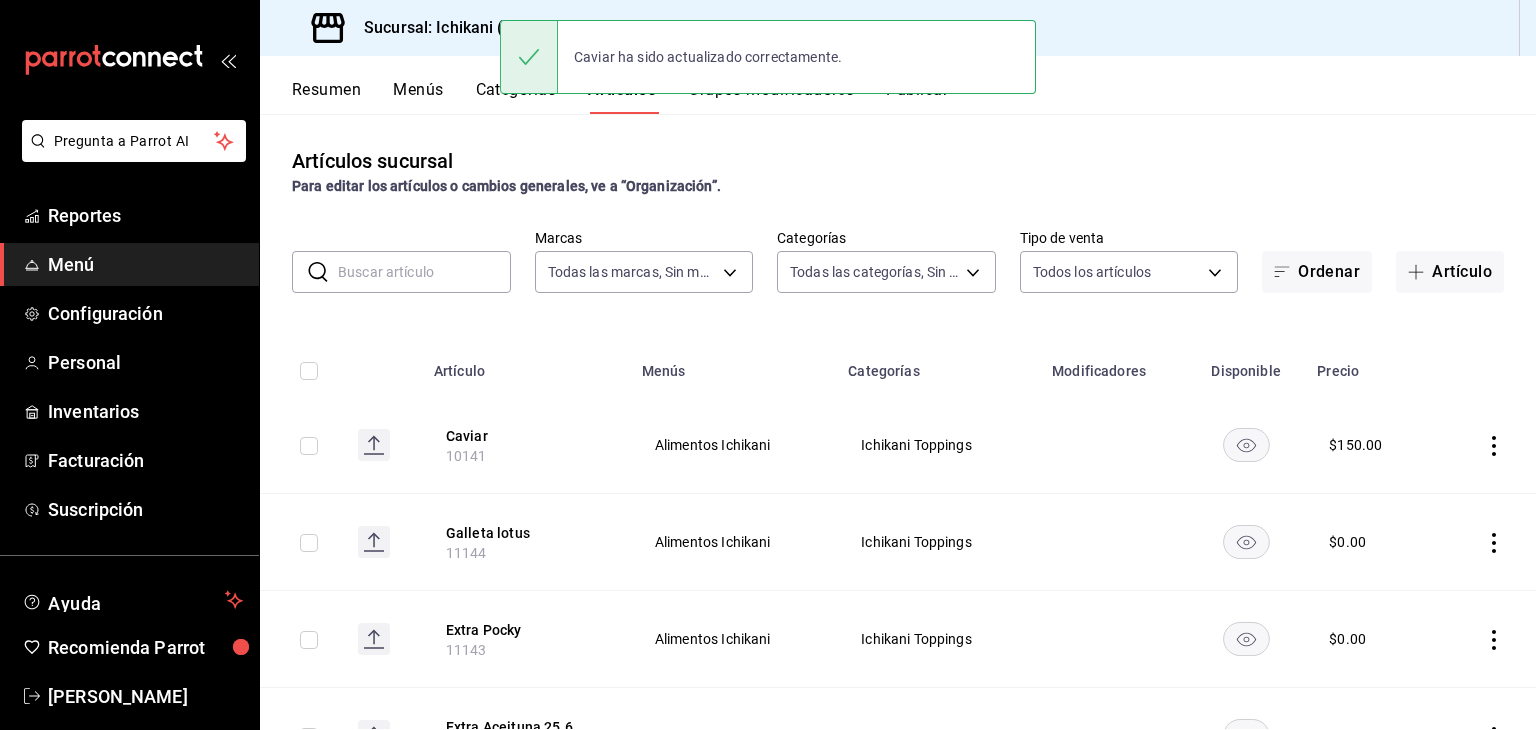 click on "Caviar ha sido actualizado correctamente." at bounding box center [768, 57] 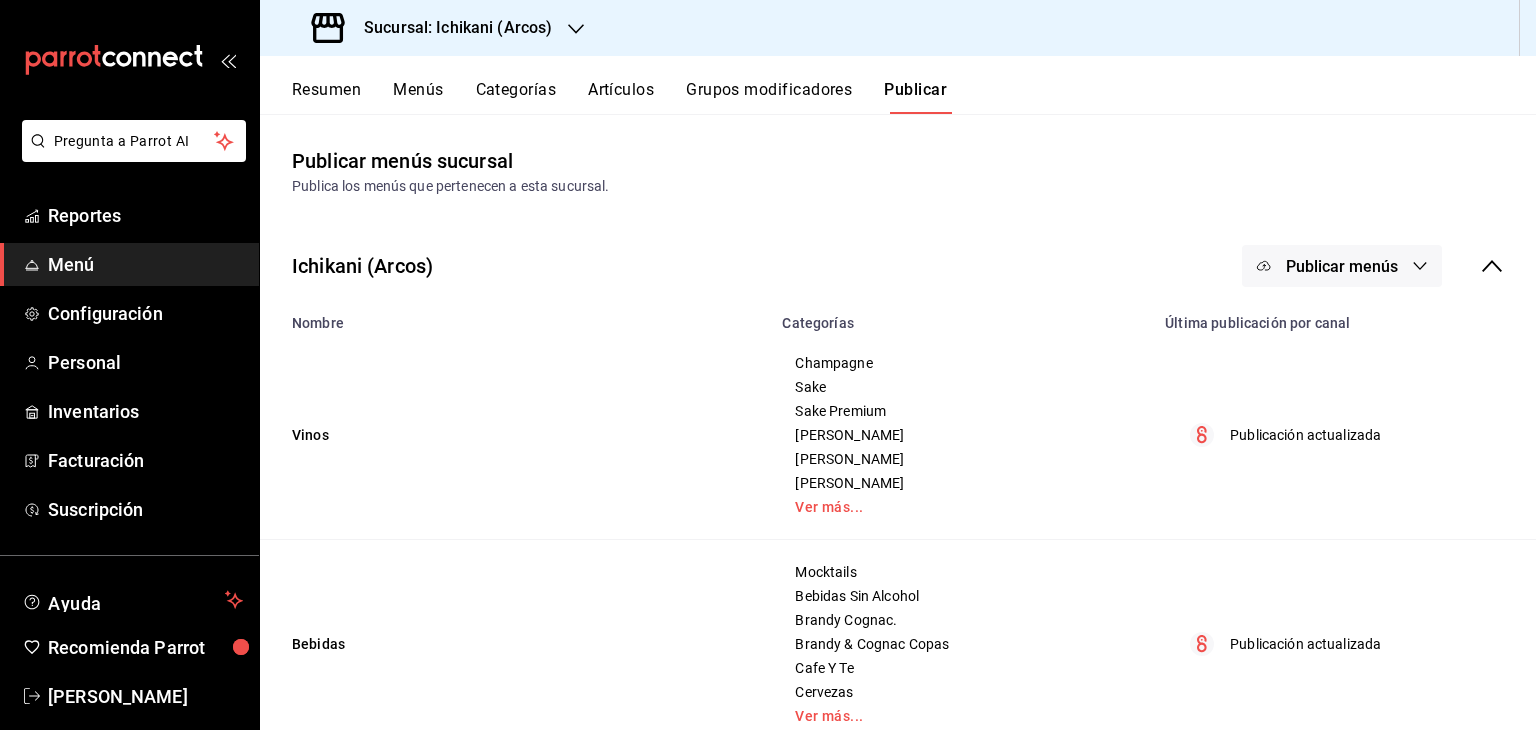 click on "Publicar menús" at bounding box center (1342, 266) 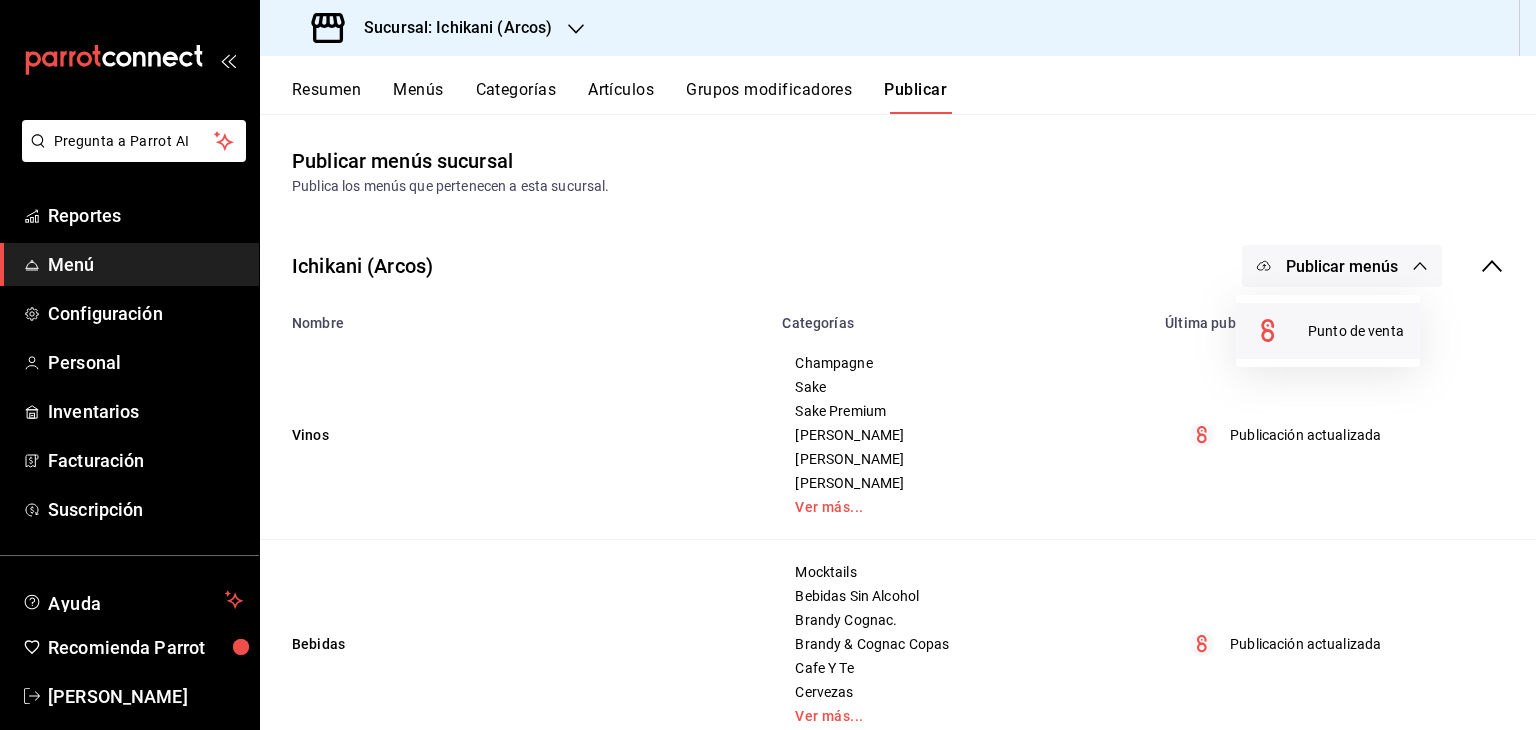 click on "Punto de venta" at bounding box center (1356, 331) 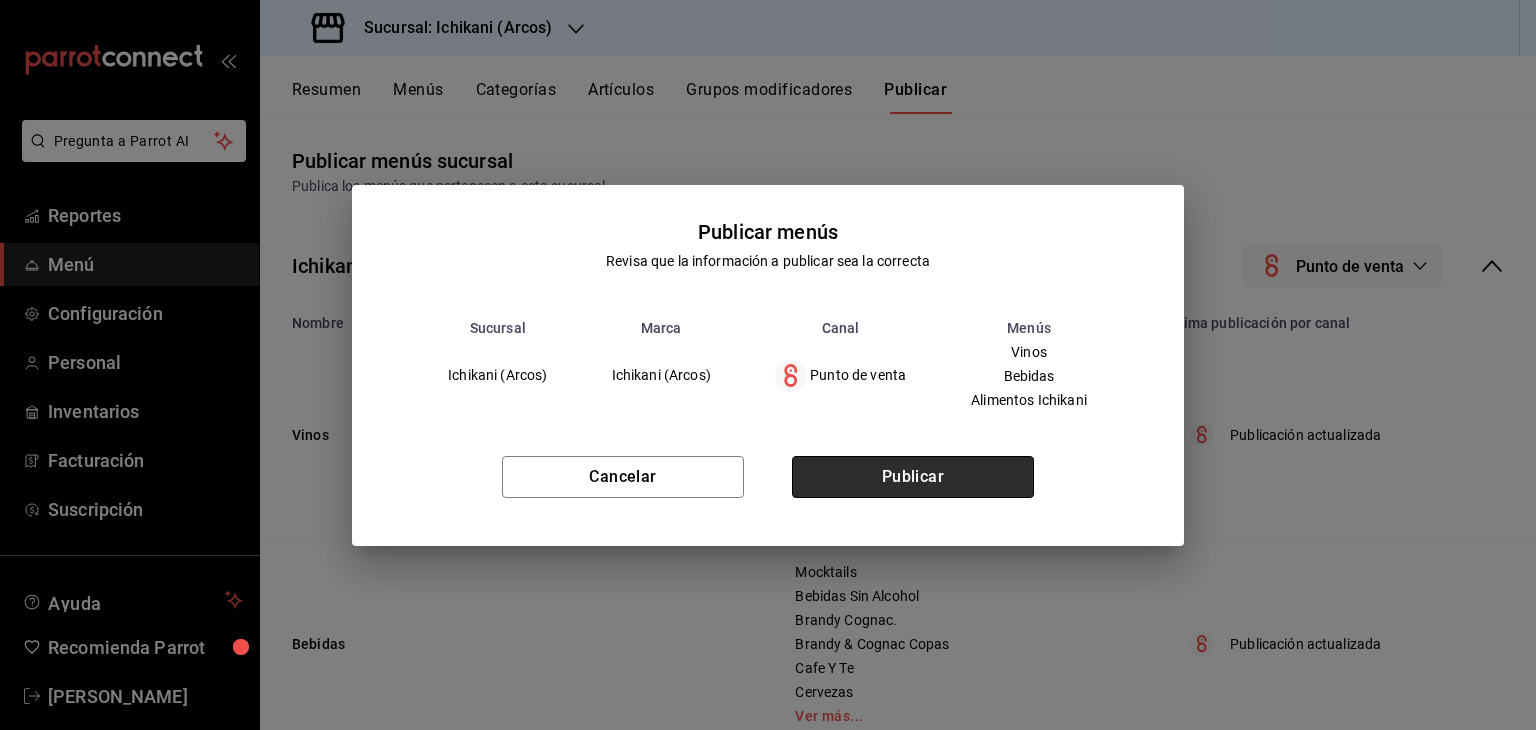 click on "Publicar" at bounding box center [913, 477] 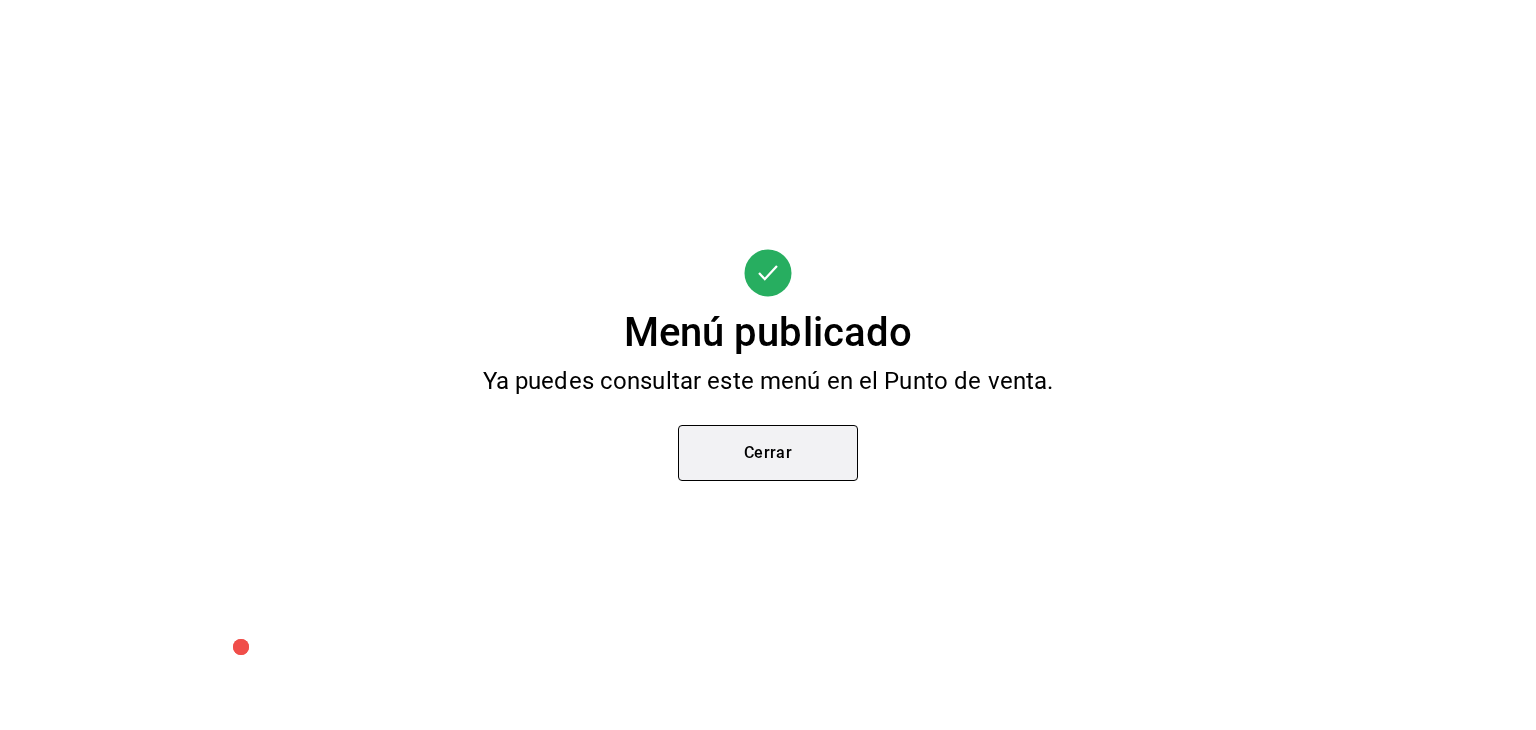 click on "Cerrar" at bounding box center [768, 453] 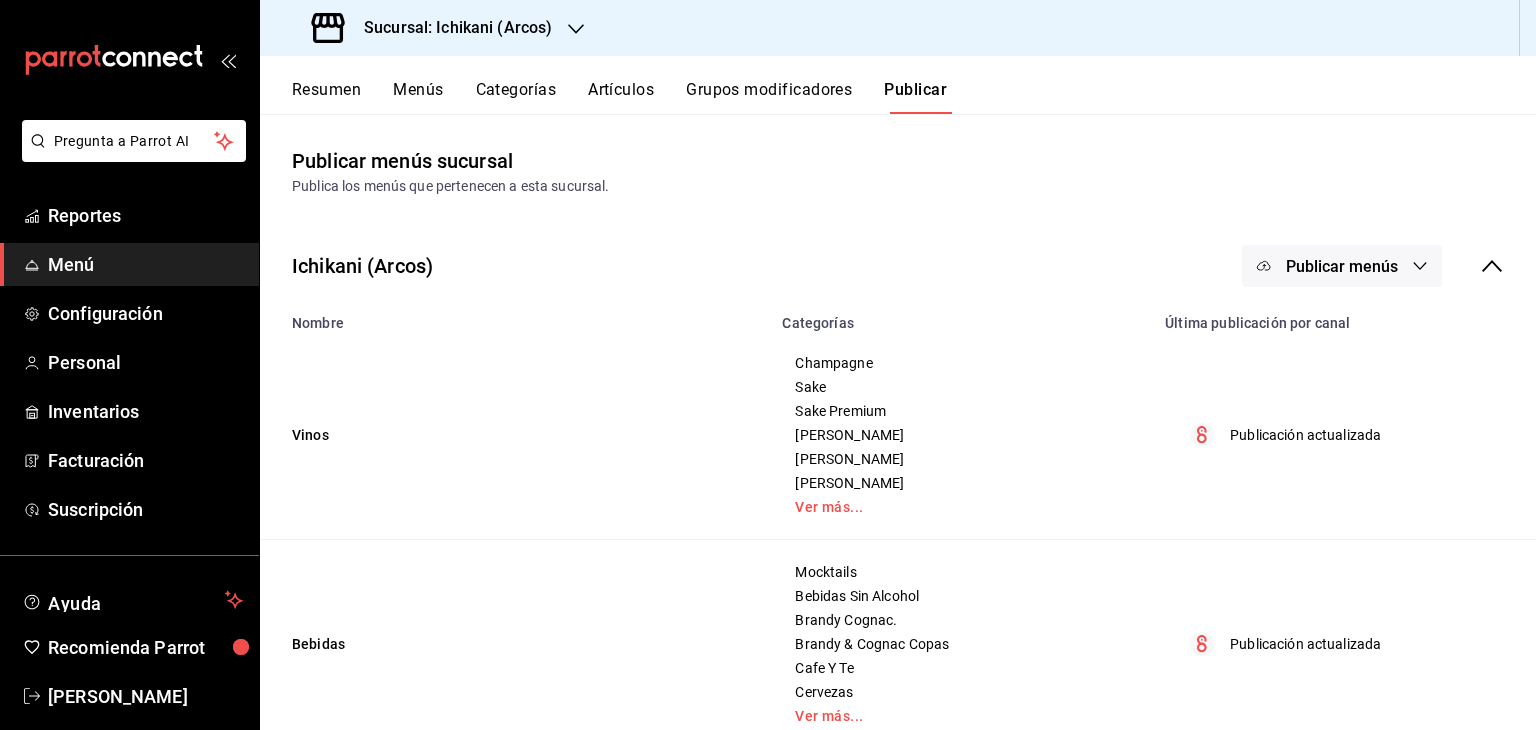click on "Menús" at bounding box center [418, 97] 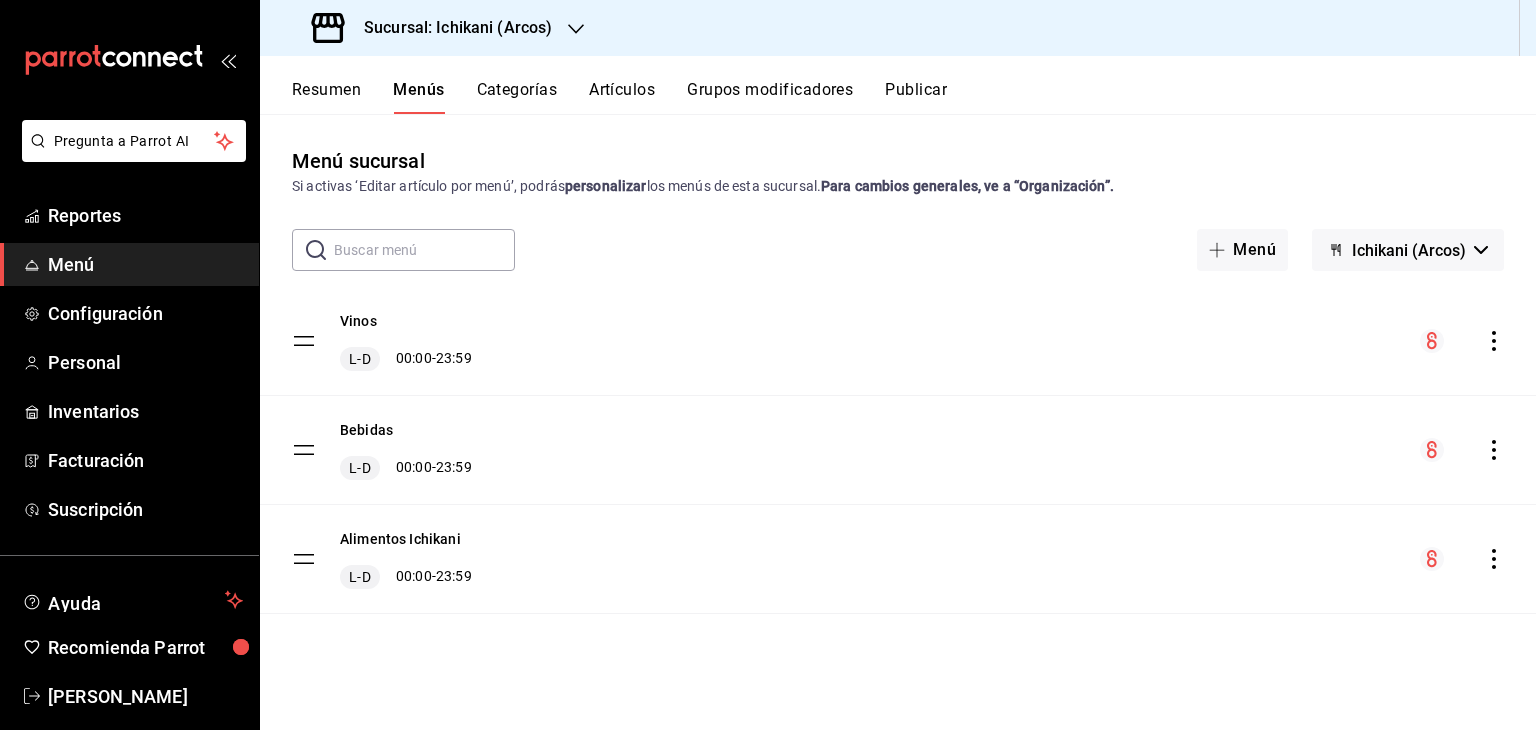 click on "Artículos" at bounding box center [622, 97] 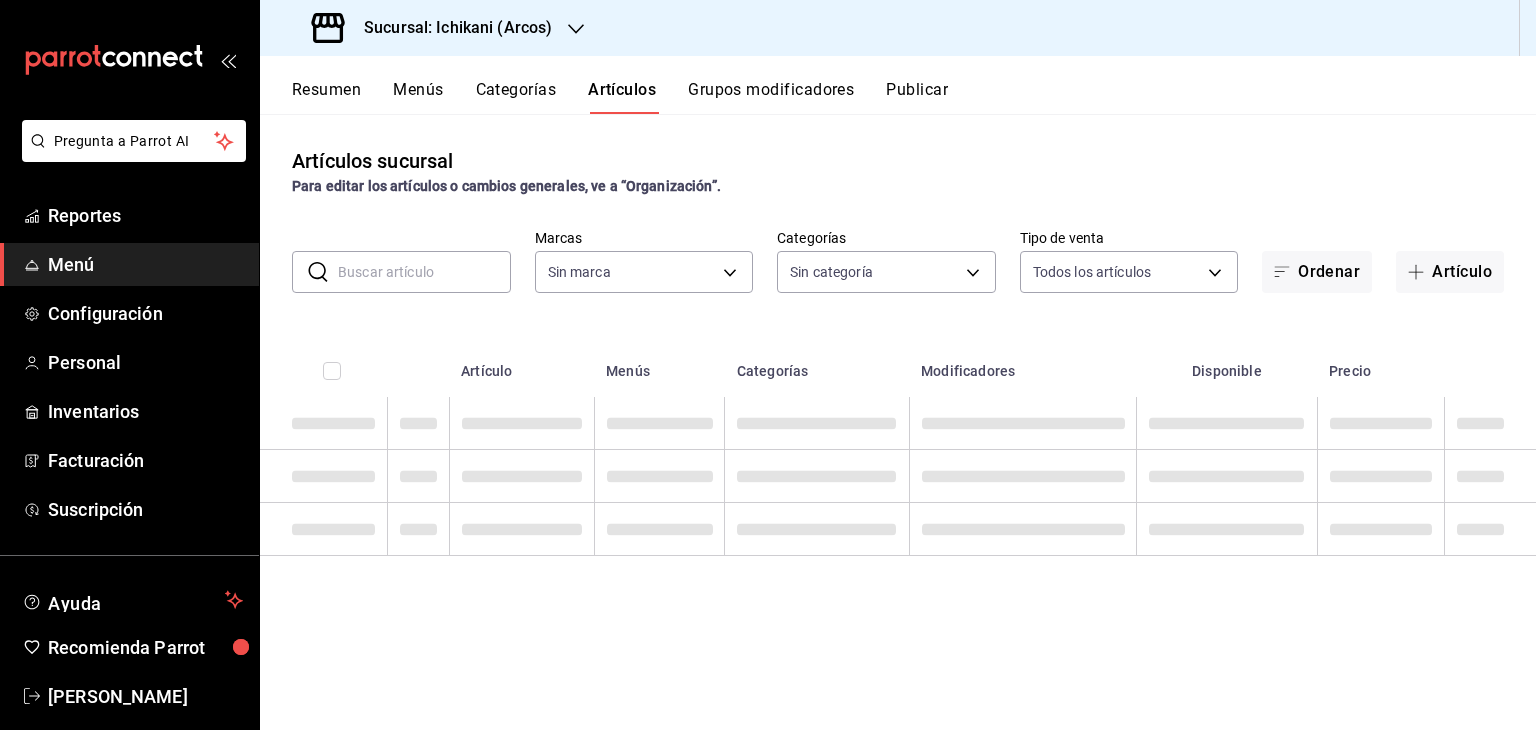type on "5b36b593-4404-40a8-ab52-4e9fd09f90e2" 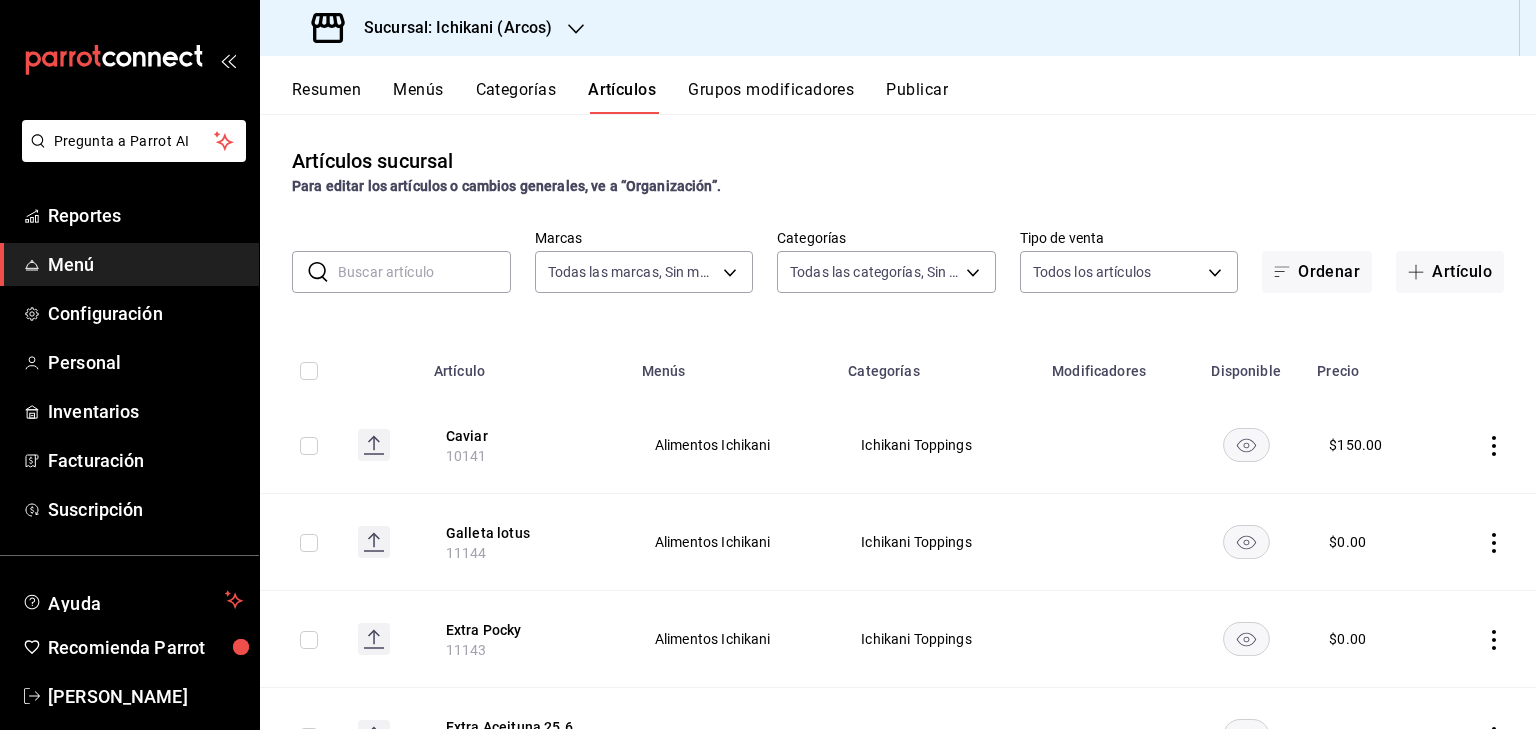 type on "082e5db2-b2e4-4ea4-81ab-d0dab4d15ad6,1675a30c-ad4c-4004-bd69-306a5eee9bbe,0b9f143f-d931-46e3-8d11-72414e3ea19f,e8b468cd-1034-4174-9e09-d9237c0a19ea,bf72f297-f4a7-4d10-885c-cdd56e8a19ad,94d13331-942a-4dca-bb6d-57ca63b0fe69,1e52dc7e-e5ba-4ea9-9e55-29332553723b,eaae503d-610a-4f15-939e-80a405ab1a56,5b7e036c-fe9d-4013-bdf4-424a78604634,c4334ceb-7bf5-4b37-b705-7fb50ec18e1b,8d6bccd2-8577-4922-83f5-02ed52b1586d,0a00b441-ba59-490c-80f5-5a10042ccc93,21fe28a5-0eac-4238-aee5-fb1650804abc,6e1668be-12a3-4ad3-9124-a6f54204f130,1c9acddf-fcfc-4cbb-b1a3-6e7e9118265d,48bd75b3-74be-43a7-ae65-8ddefee5b8b3,a91fbb21-0903-4d89-8f2b-6b82758f9efa,88912e74-692e-447d-91ac-37f40942ec66,66cc22f4-f343-41ac-8a1a-a032c8ec86da,ef8b50a8-3260-4c60-a560-9705a734d733,c8bf1581-ed55-490e-baeb-c28fdae30aad,908a2e16-0615-4f14-a2d7-15ae0f23913a,4fbcc307-49f1-429b-adb1-e77c7e42feeb,07c1c730-0a15-4302-846b-59db27999e2d,806e46be-041c-4cf5-a6ed-3c5953acc67d,13e85e46-1a9d-4ce4-94d9-648e9b2a0e22,edbd5797-af89-46e4-a5ff-d72367cc8924,60cbf6a9-471b-4a76-abb..." 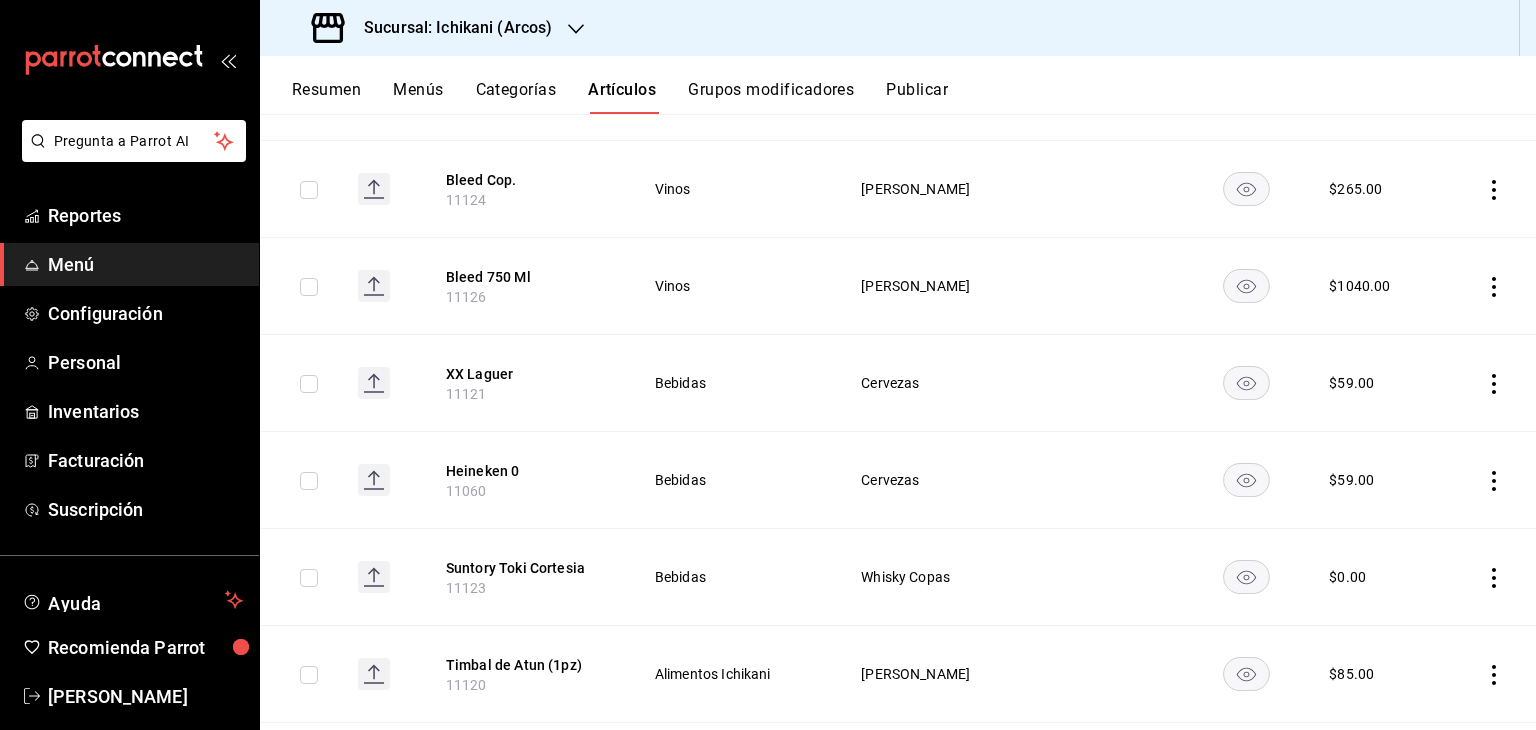 scroll, scrollTop: 1037, scrollLeft: 0, axis: vertical 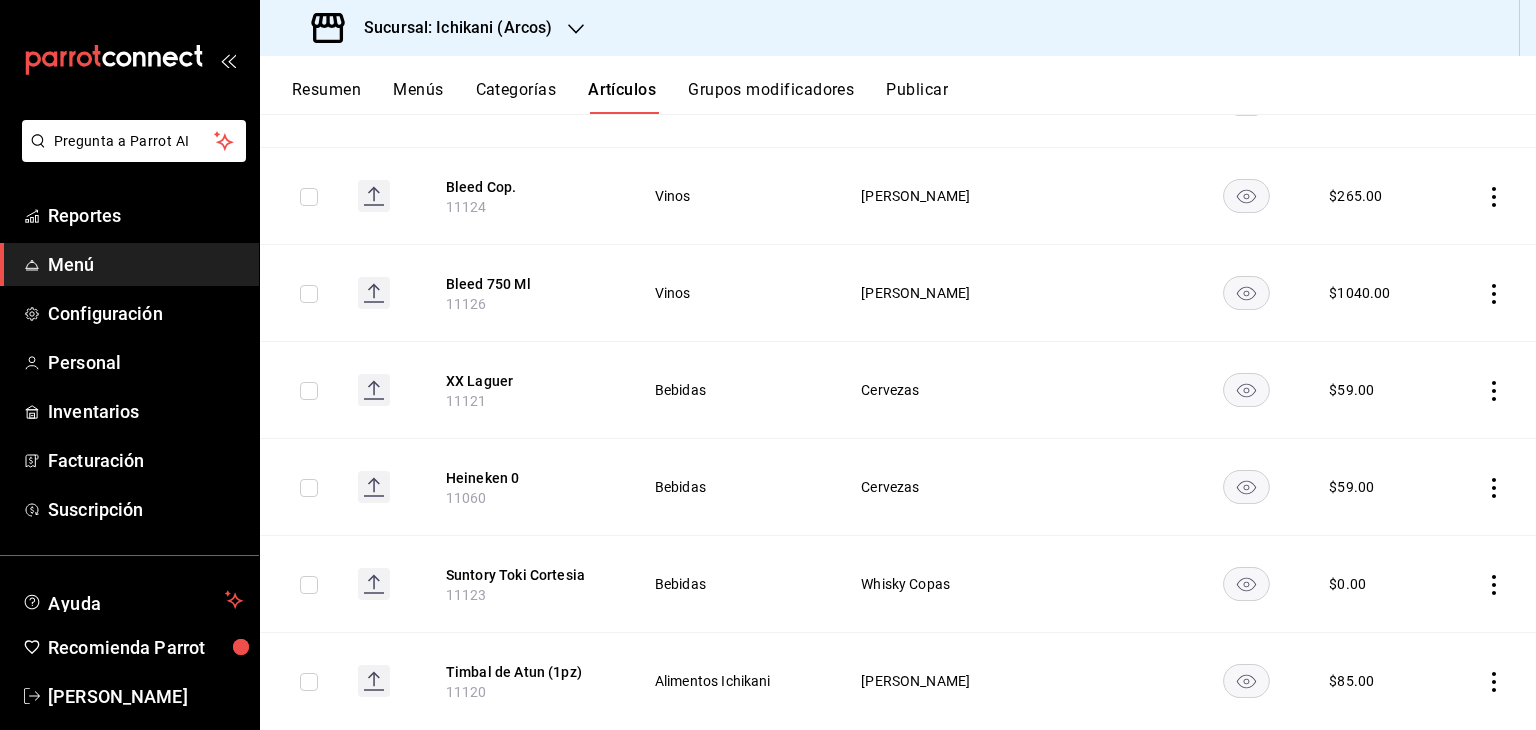 click on "Sucursal: Ichikani (Arcos)" at bounding box center (450, 28) 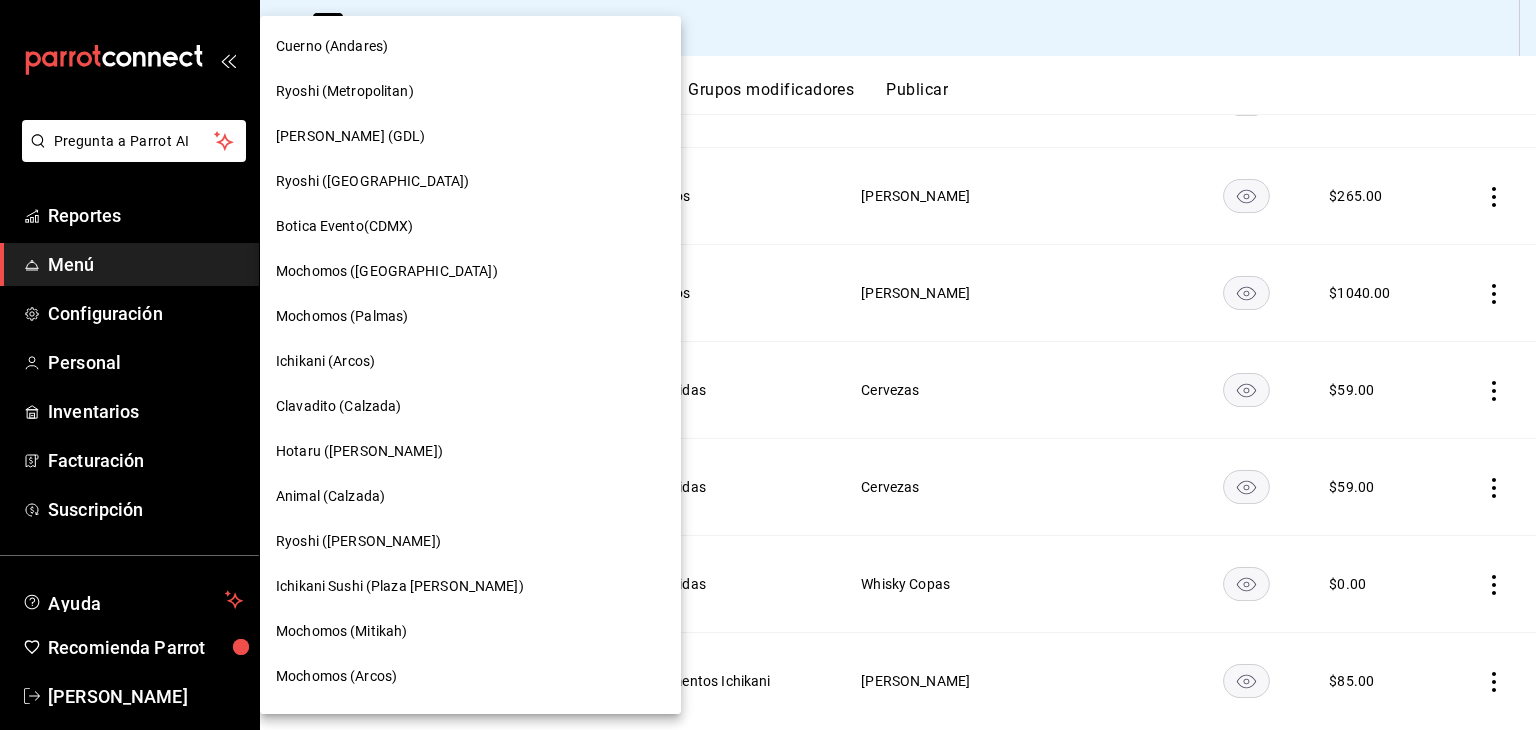 click on "Ryoshi ([PERSON_NAME])" at bounding box center [470, 541] 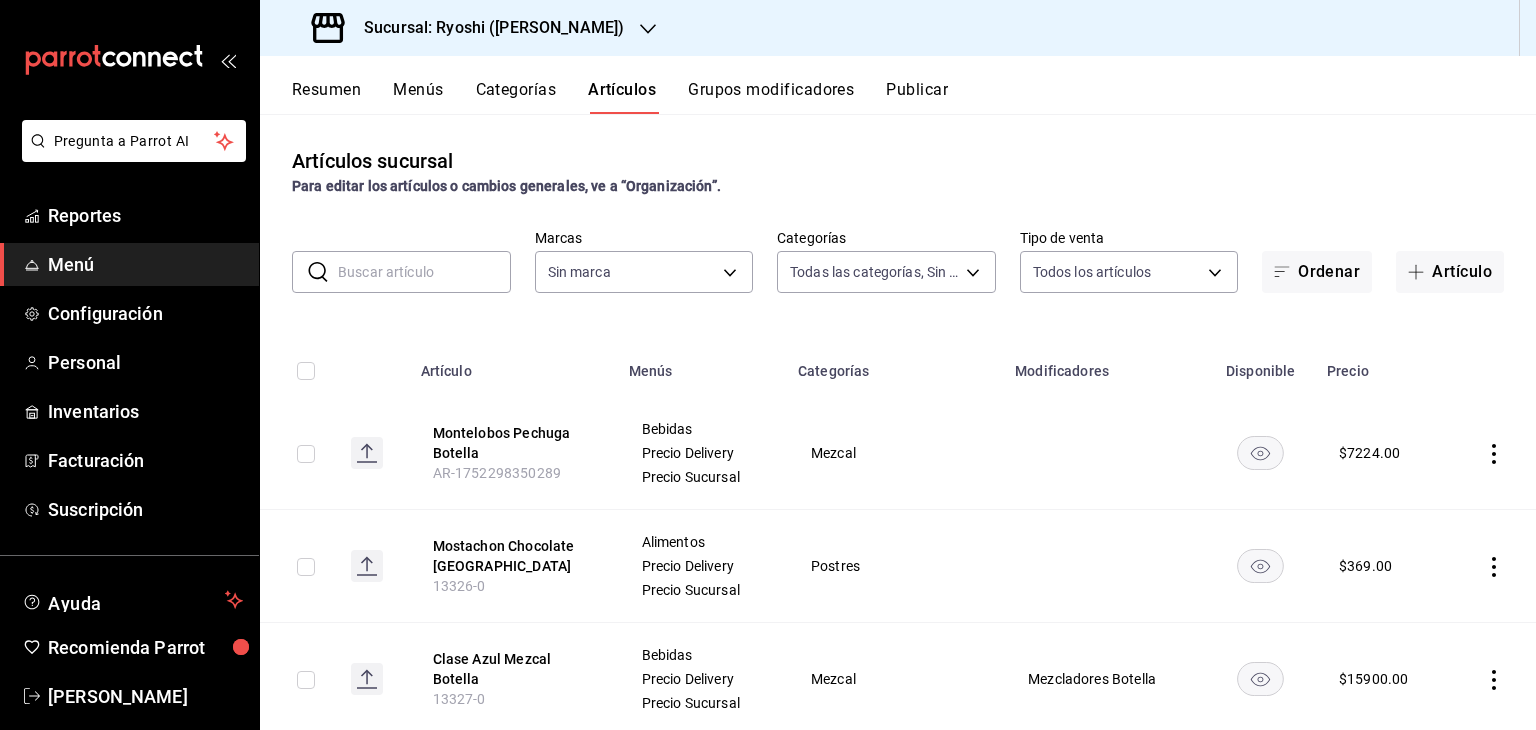 type on "ad186e92-f0af-46bc-bbfd-7ffa80562c6f,3971b1f1-eb4c-4b65-a33f-e0602f1a7270,e647ec20-b9be-4789-a430-eb555fd10a41,bb66a958-4de8-46af-86c2-6e72e7815a7d,ca005030-1ed0-4d01-8dee-6247a7f8ff0a,391f4c2f-5445-4f6c-8d40-98207d40046e,80644a7d-76f8-40a2-b280-133b317ea02b,5dbe1dd7-0c4b-4d5f-ac77-0613bd891cbc,2a2af79d-fb88-4d8c-8286-3e73da5f0666,4c06ff68-847c-469f-8951-c572f7d55215,64667440-5949-4a9f-a35b-1525ff1cf771,26740da0-4d16-450f-a7cf-2bcd55678f39,8ae490f5-95ff-4a65-9b1d-503894f9dfff,2977cf64-26c3-42fe-847e-12361466ff18,9e45836e-5165-411d-b9a9-a93703cb00e4,47d610a0-d442-4f9b-9646-d2a82839042c,211b57f8-7eeb-4048-bb38-7972acf88ad0,91cdf865-dc5d-4431-a3c0-9f145c17bb66,4428f692-70de-4f58-b5b8-261e3c3e212a,34fa856a-59fc-459e-af0b-f9a2a43ea7f4,d119eb91-de6f-4403-a19d-055a0311c9ac,5fce4592-3701-4ab5-a23b-d572a5a25757,e88603b0-beb1-4bb1-8306-2649290f45b7,5d98e2cb-0b30-46b9-b17b-941a53bb6704,29477597-79c9-4739-8bc7-972e3a495fe5,9eeca69c-35bd-4589-a9e8-7ae1e230e2a6,4dd76ea4-09aa-4ad4-935b-a226153f1624,3210995d-5bf3-4f3f-a7b..." 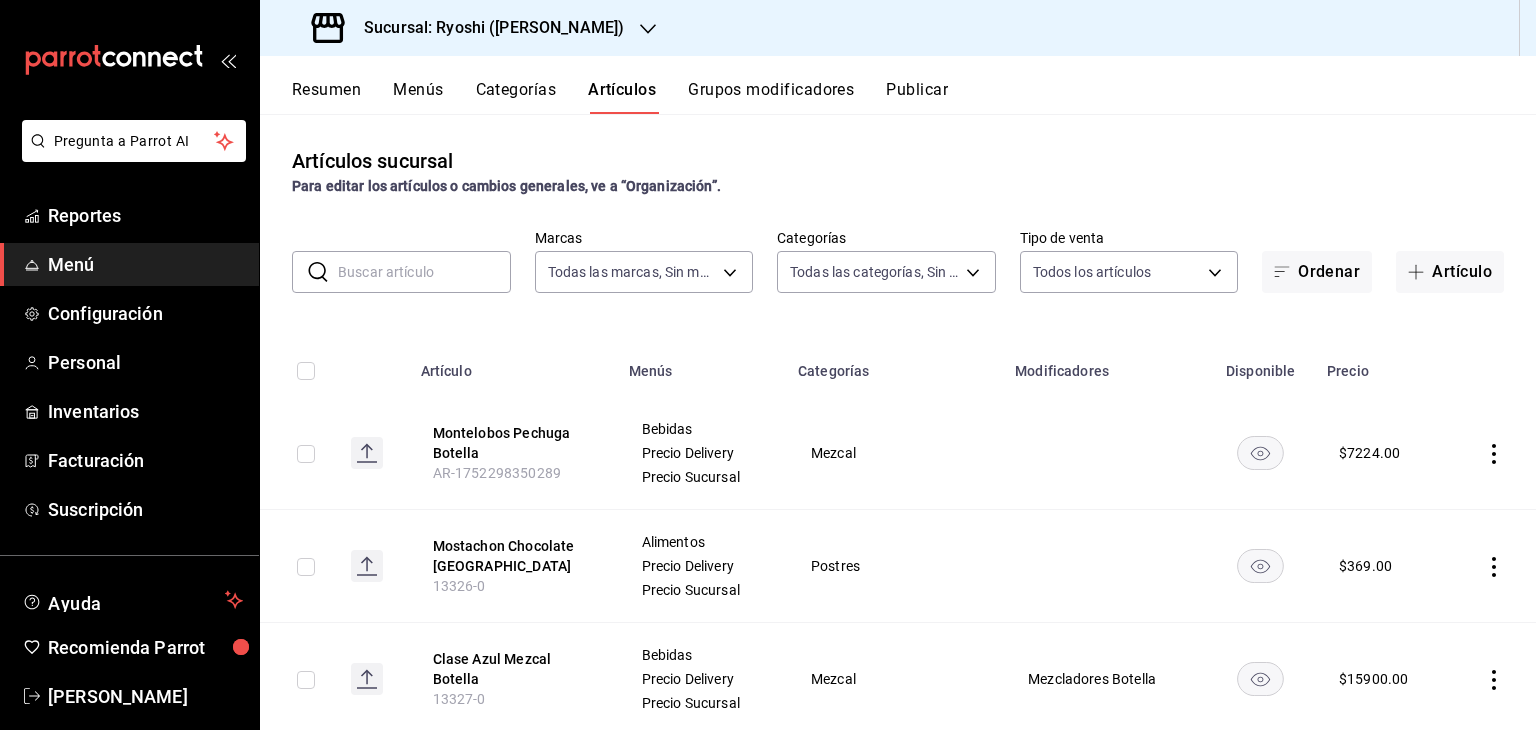 click on "Resumen" at bounding box center (326, 97) 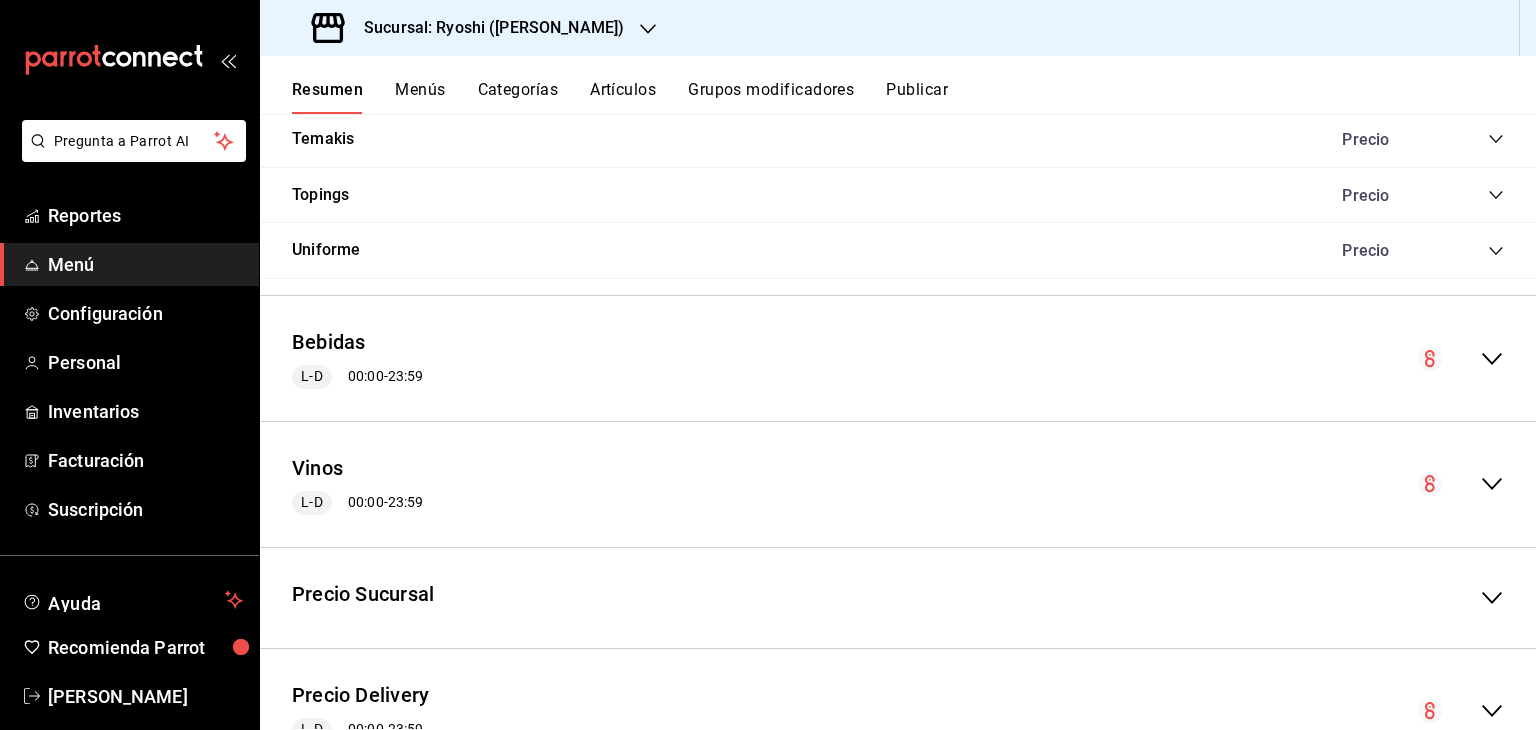 scroll, scrollTop: 1960, scrollLeft: 0, axis: vertical 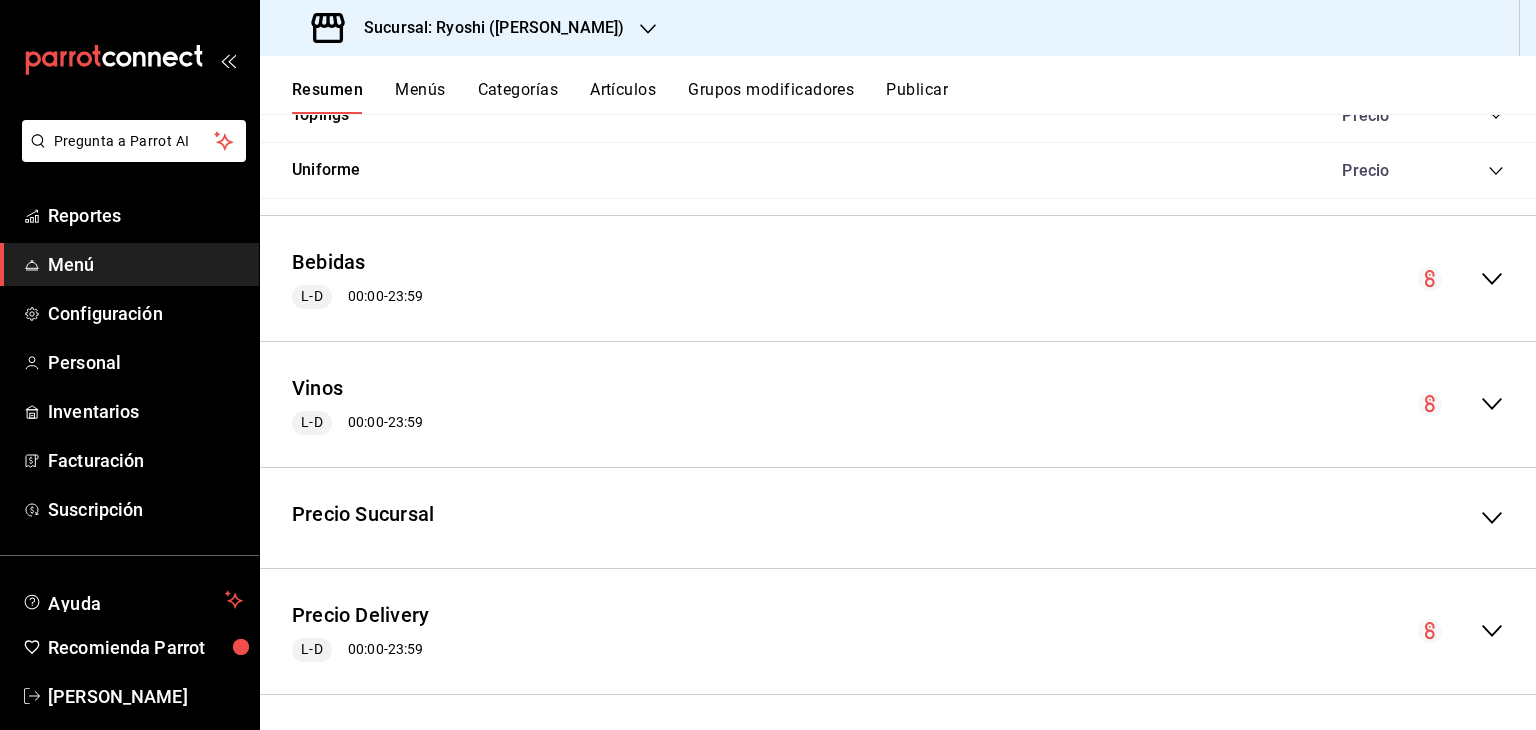click 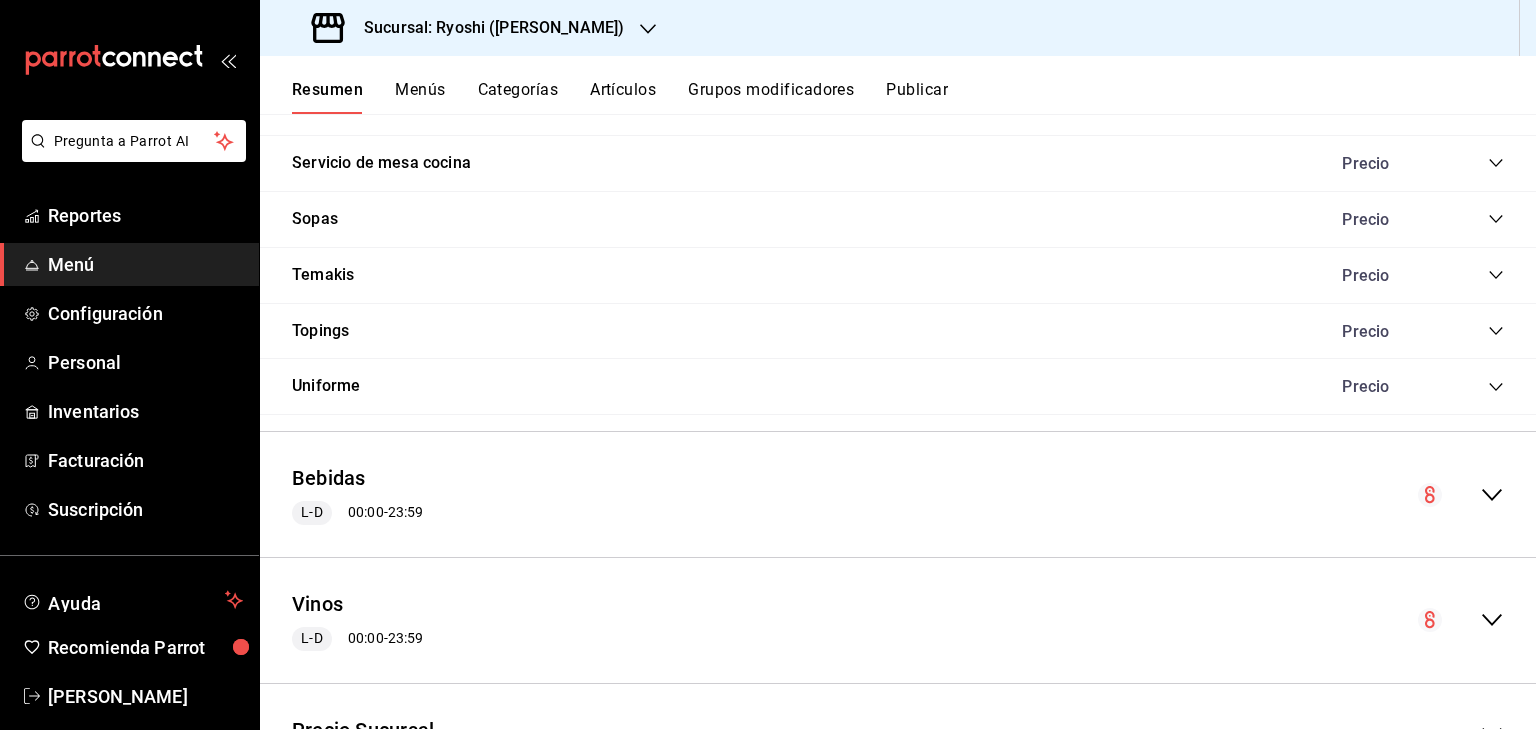 scroll, scrollTop: 2411, scrollLeft: 0, axis: vertical 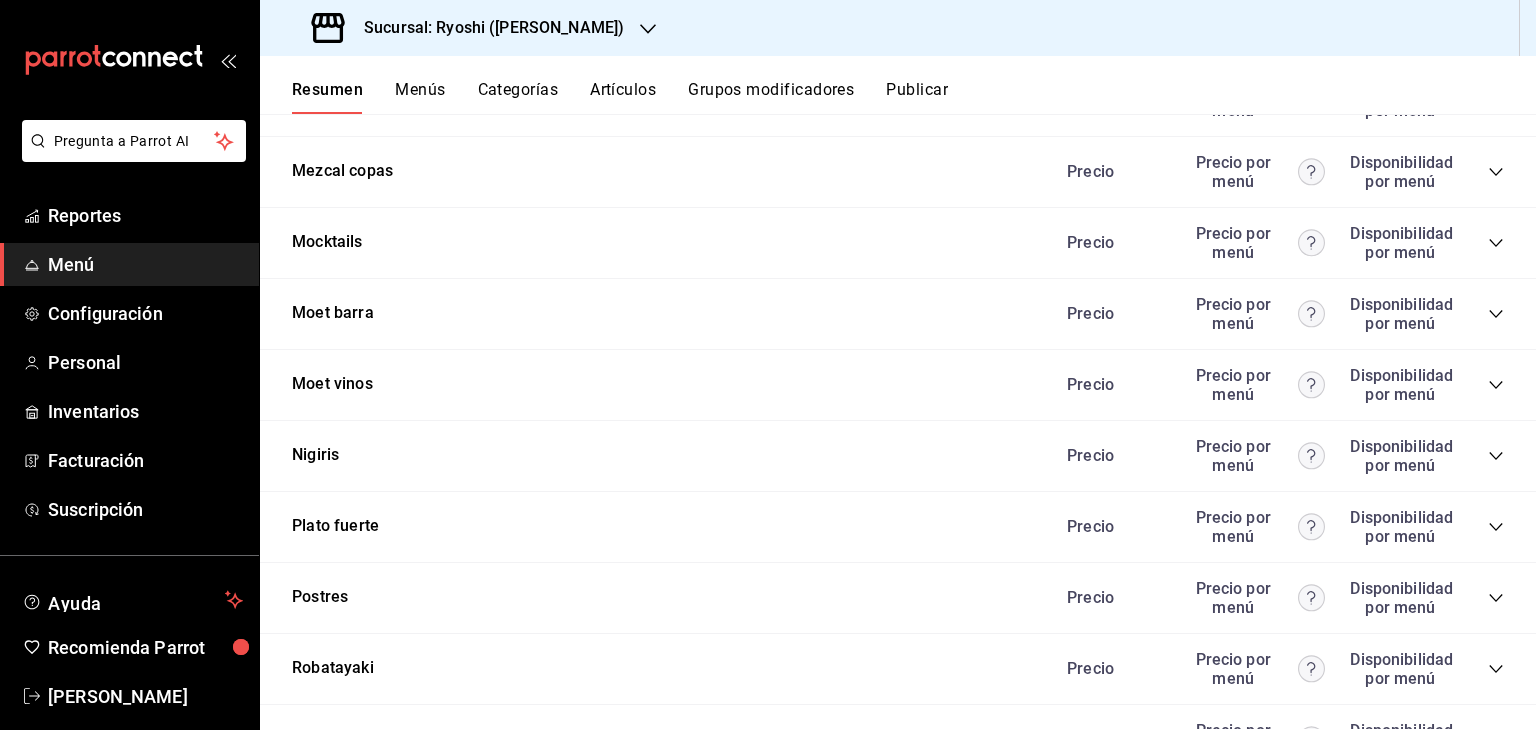 click 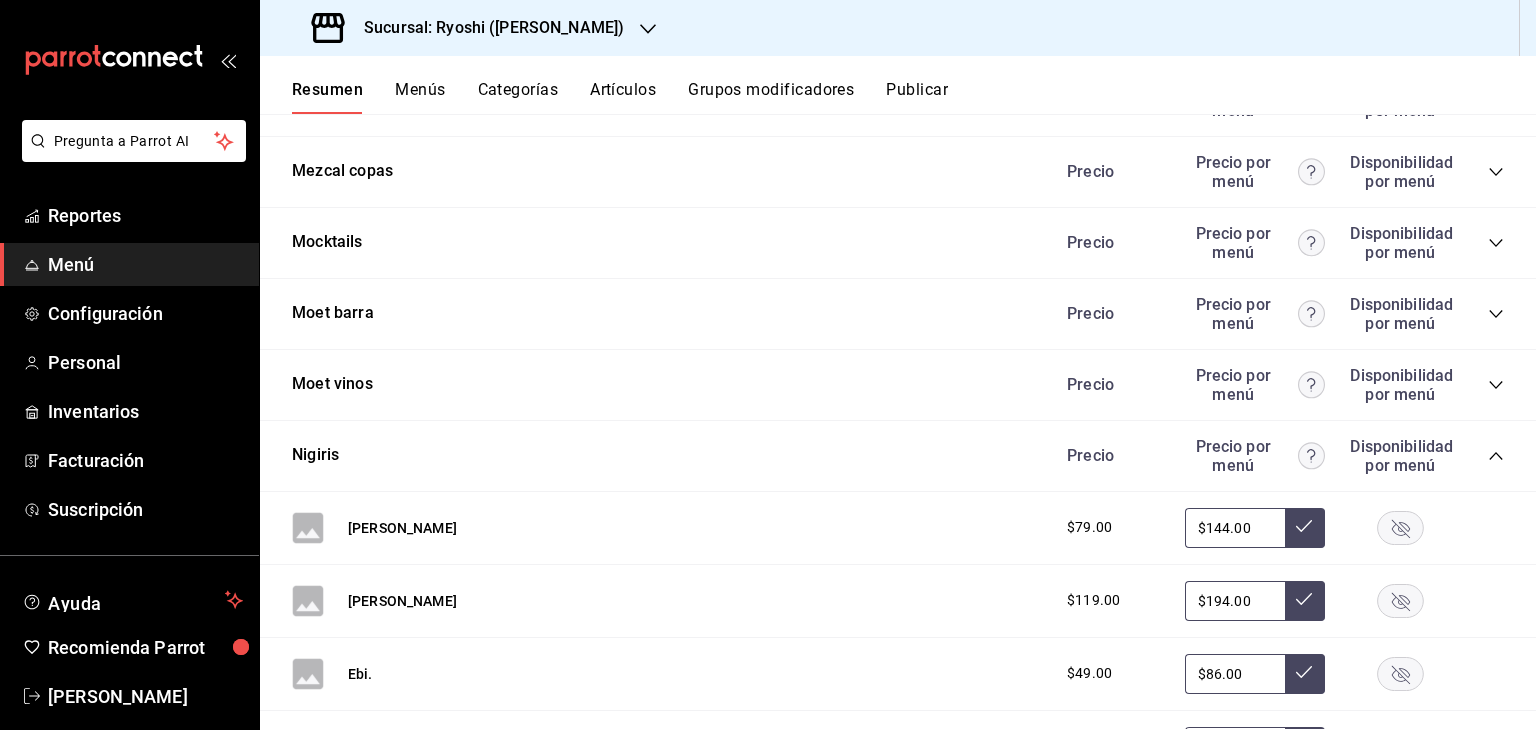 click 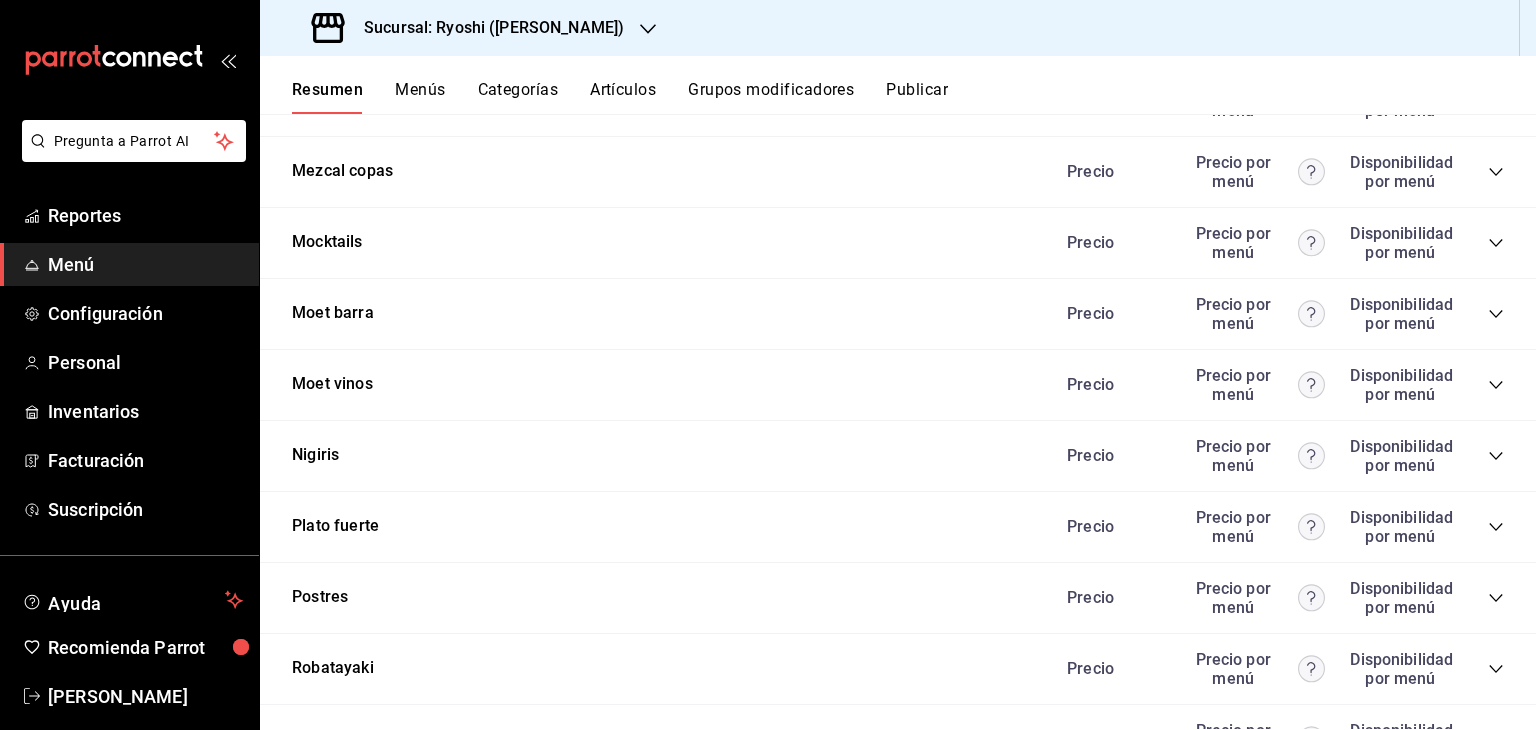 click 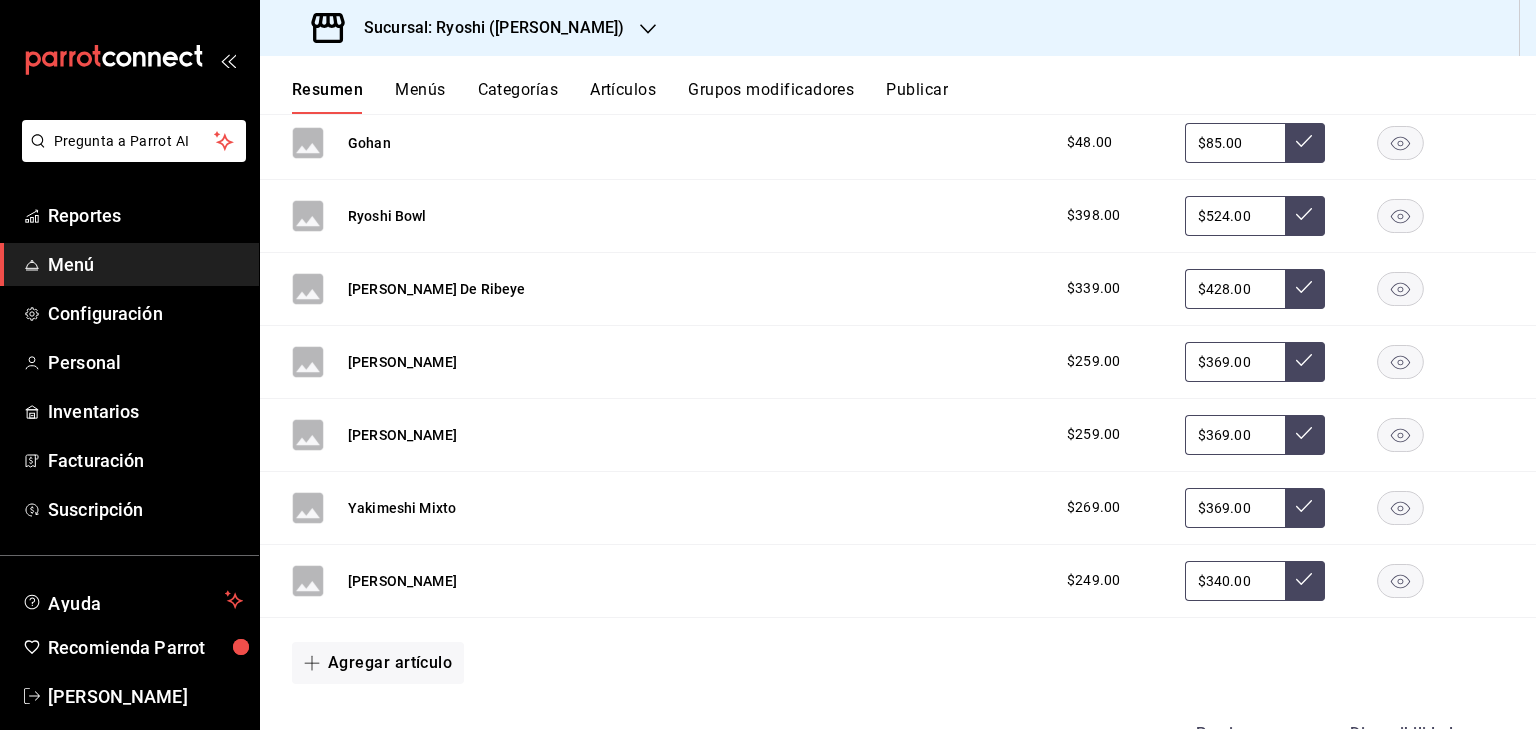 scroll, scrollTop: 2675, scrollLeft: 0, axis: vertical 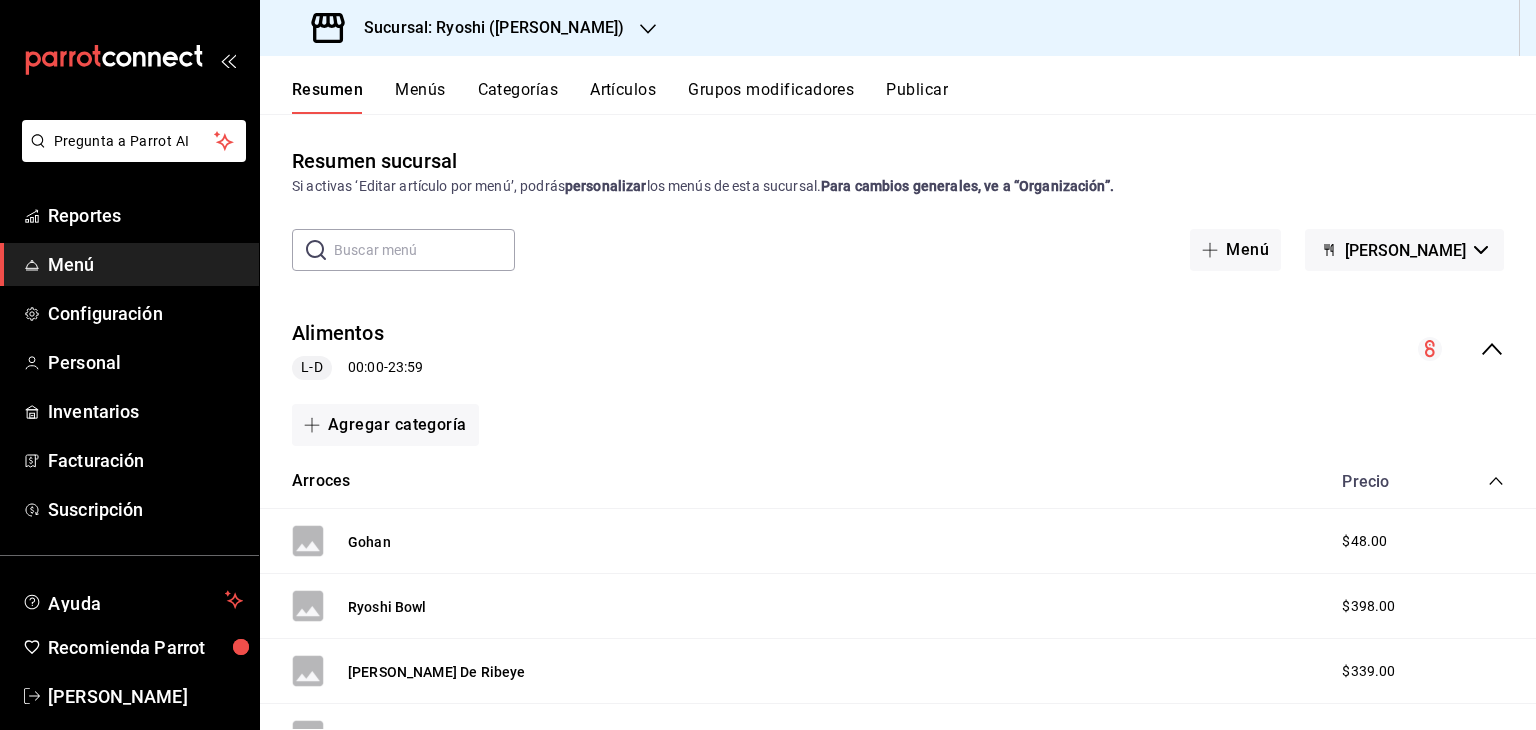 click on "Publicar" at bounding box center (917, 97) 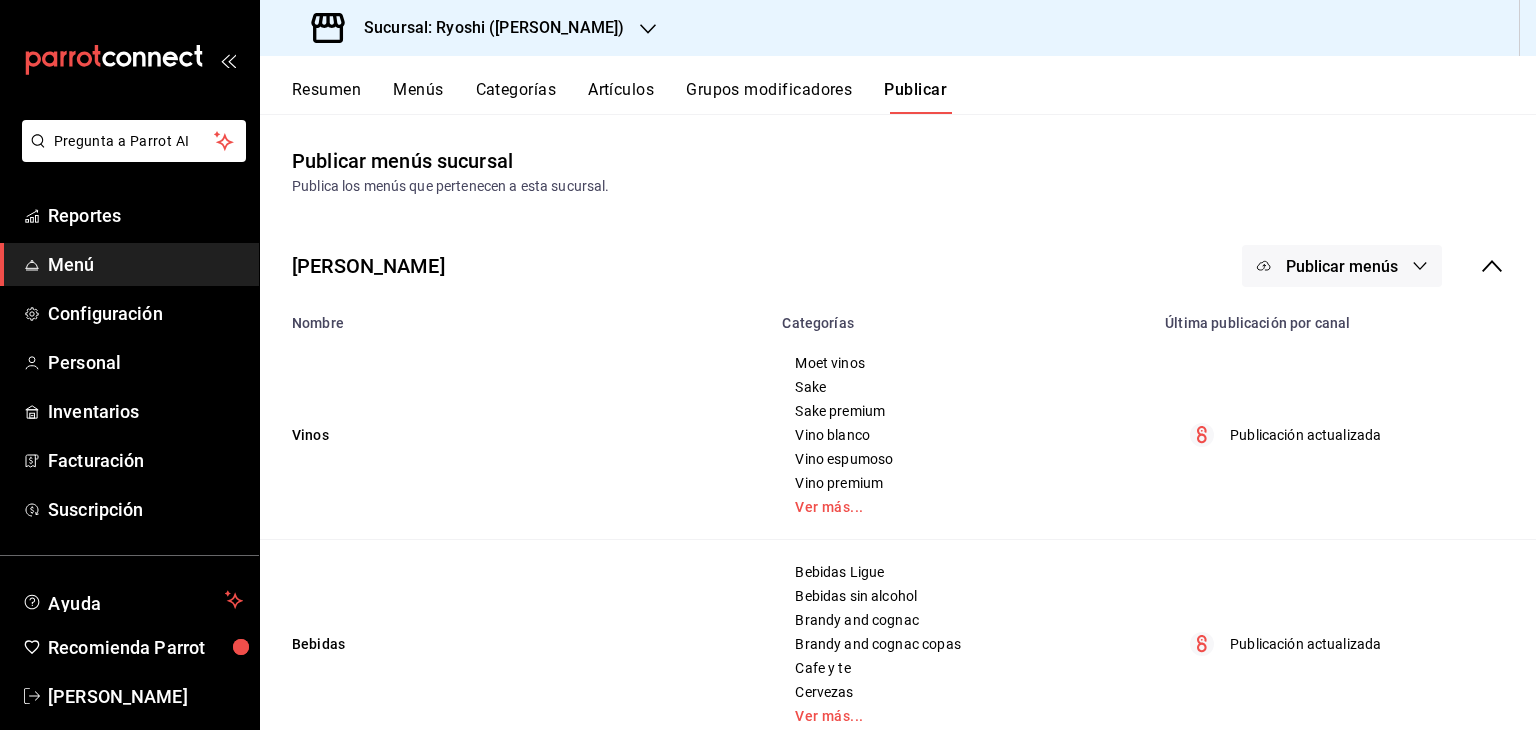 click on "Publicar menús" at bounding box center [1342, 266] 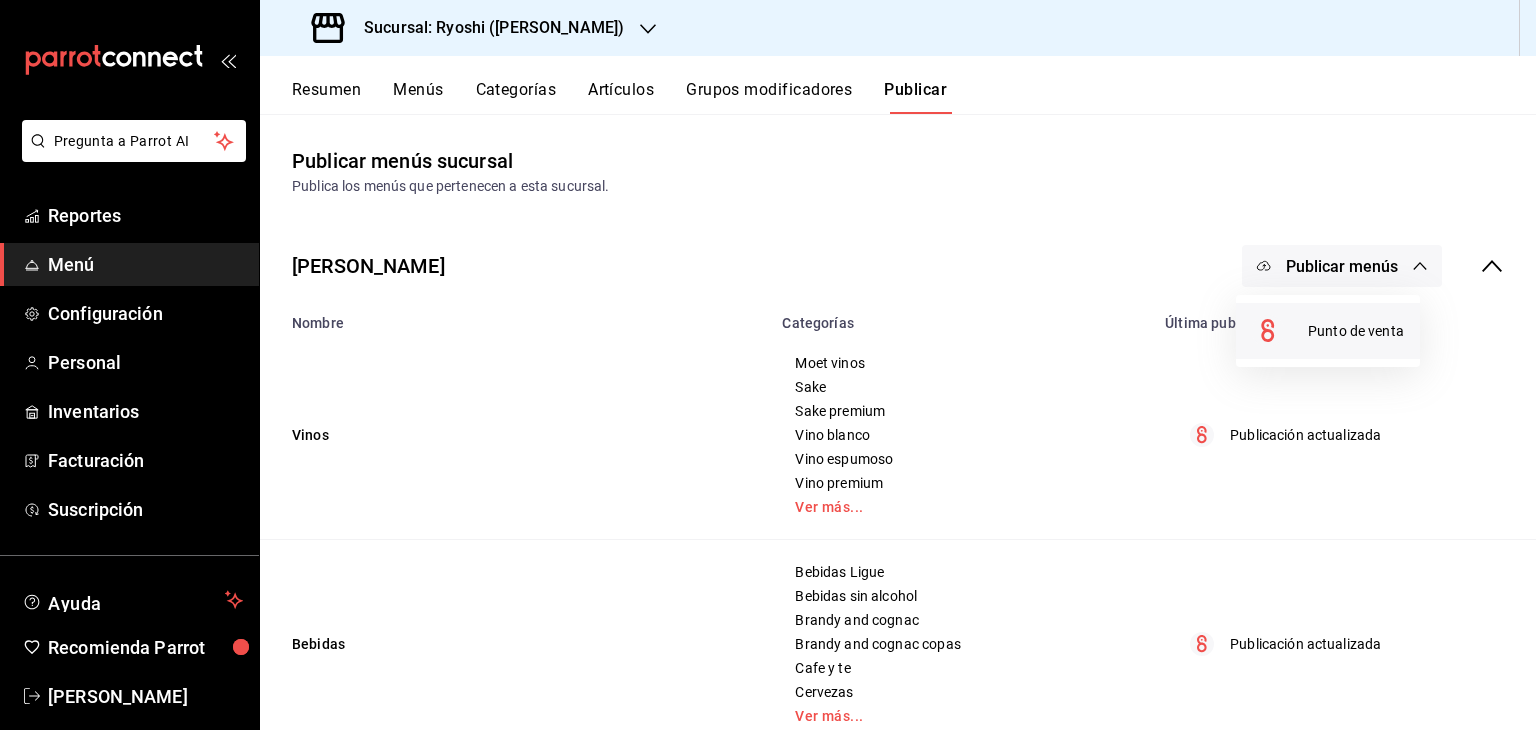 click on "Punto de venta" at bounding box center (1356, 331) 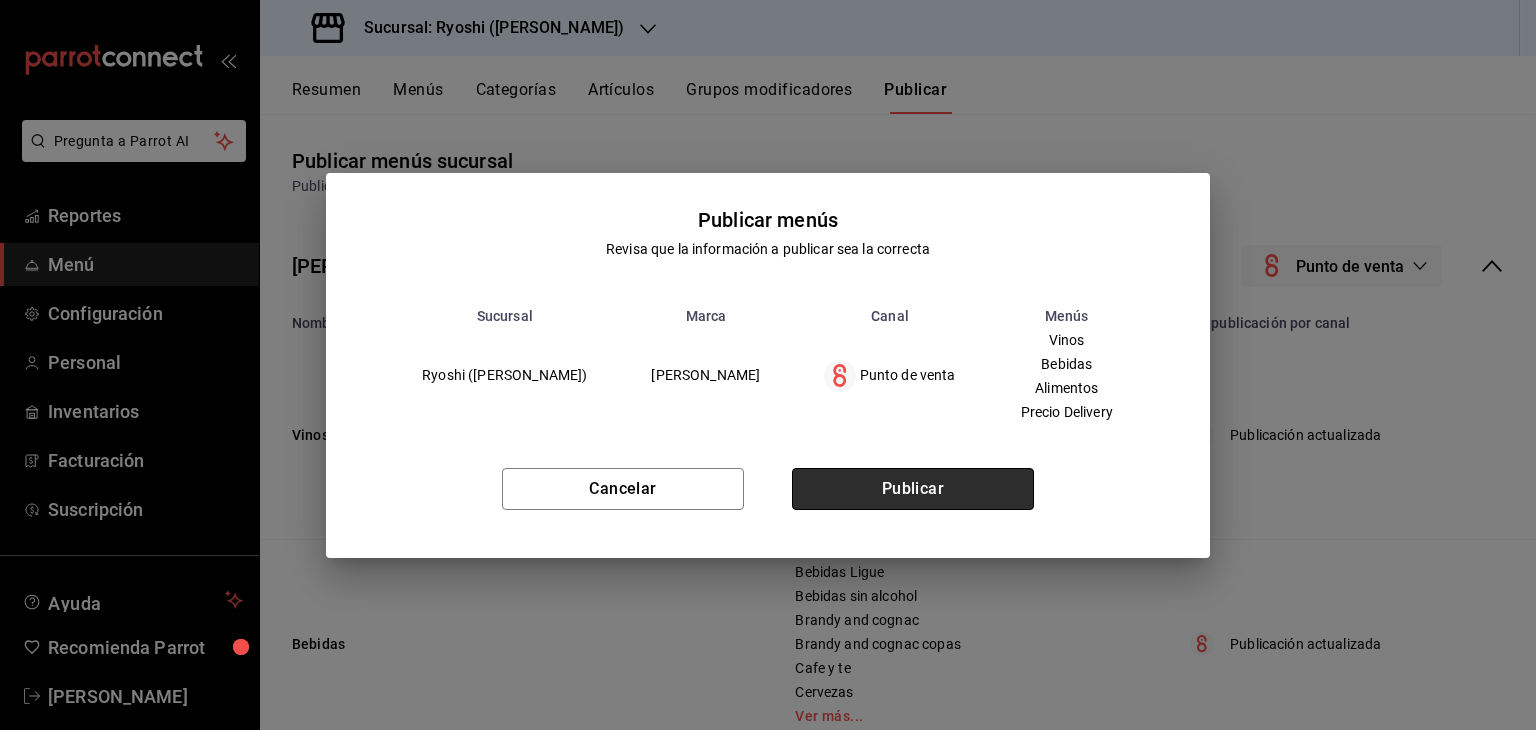 click on "Publicar" at bounding box center (913, 489) 